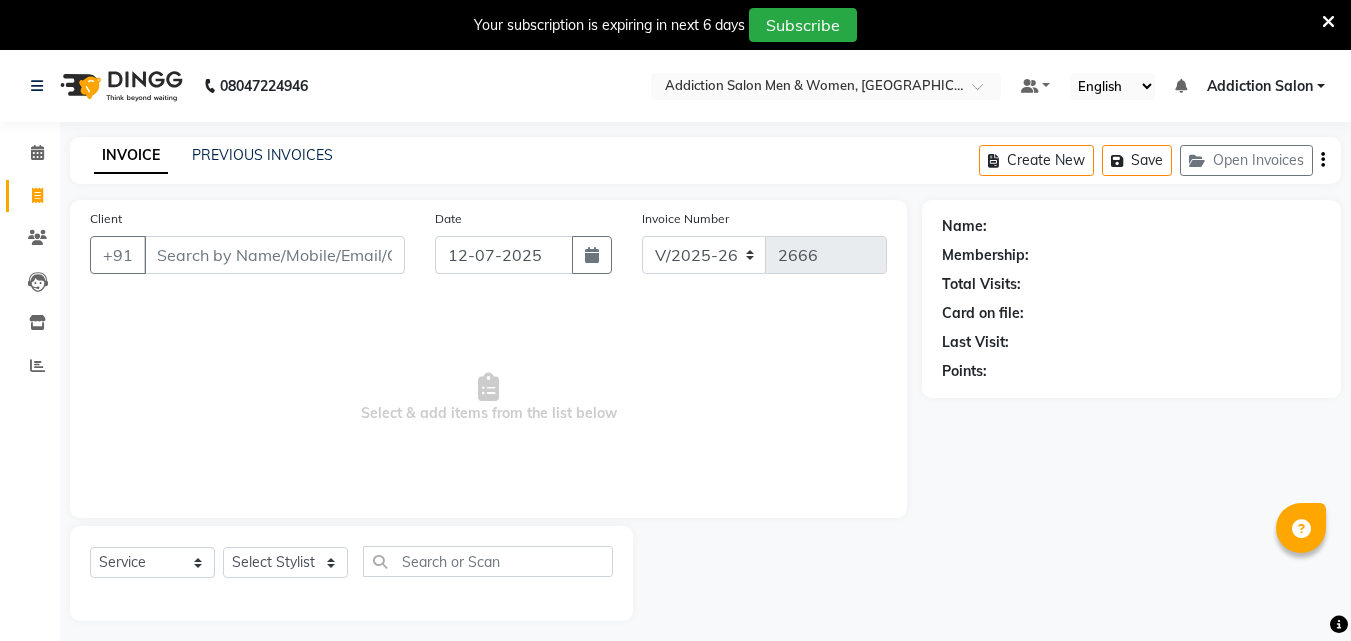 select on "6595" 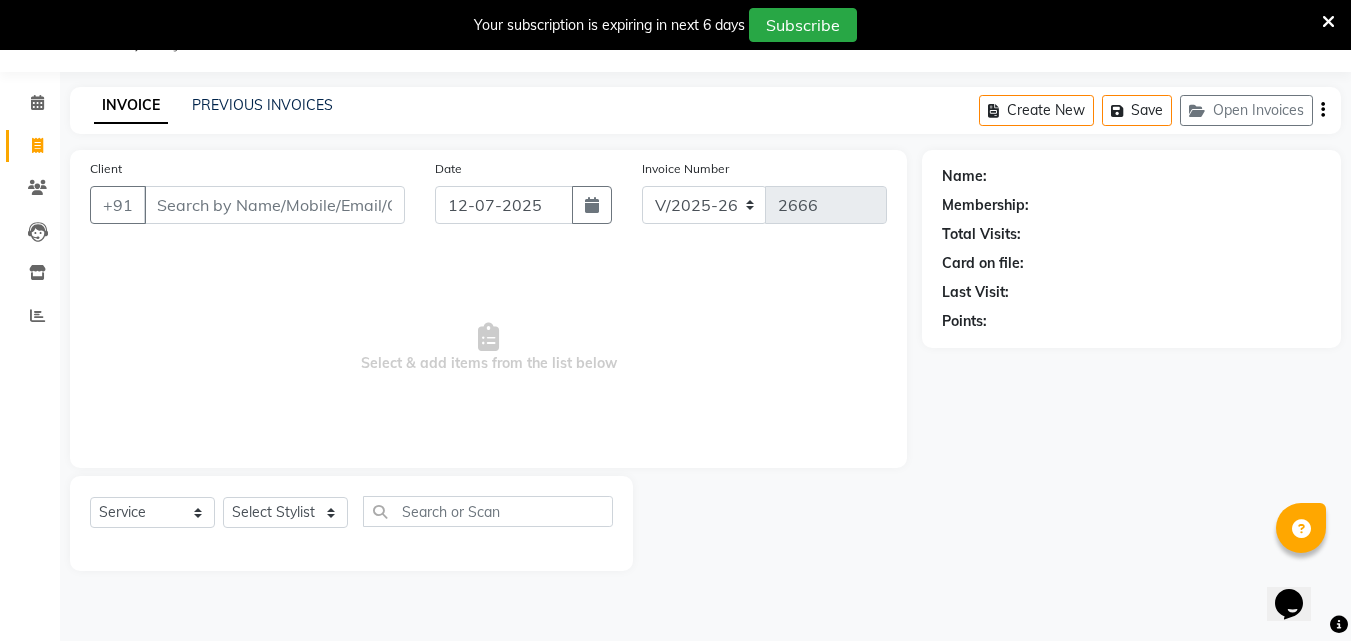 scroll, scrollTop: 0, scrollLeft: 0, axis: both 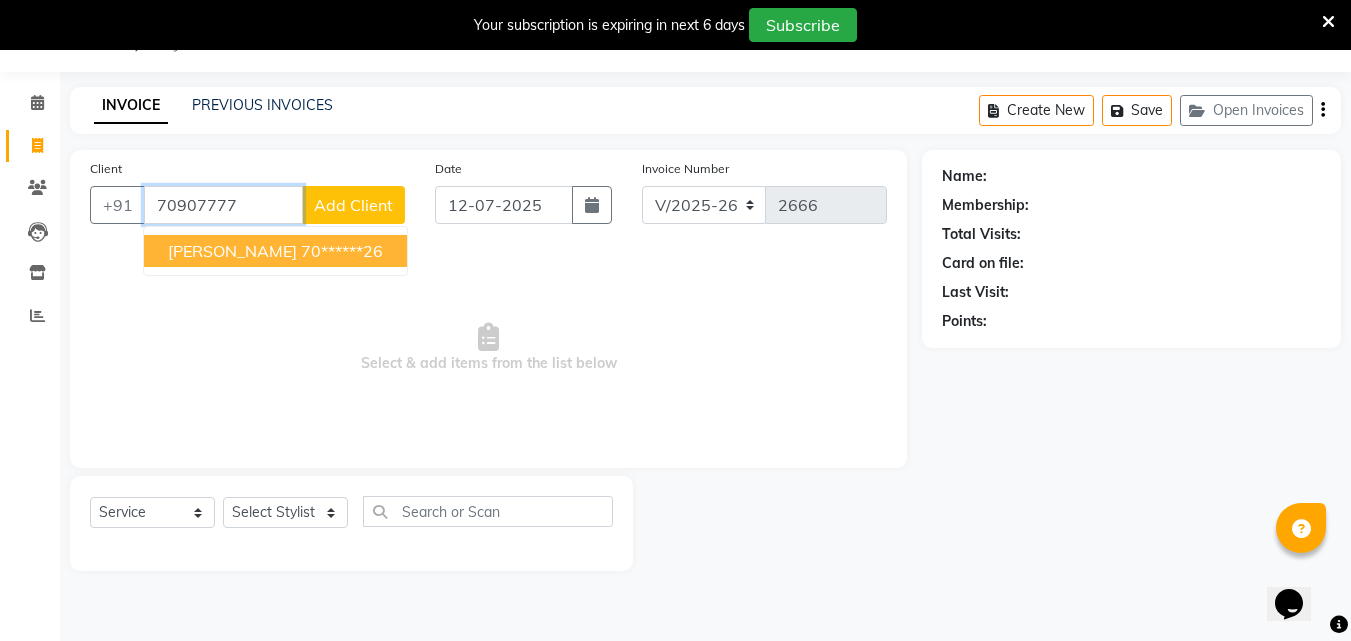 click on "[PERSON_NAME]" at bounding box center (232, 251) 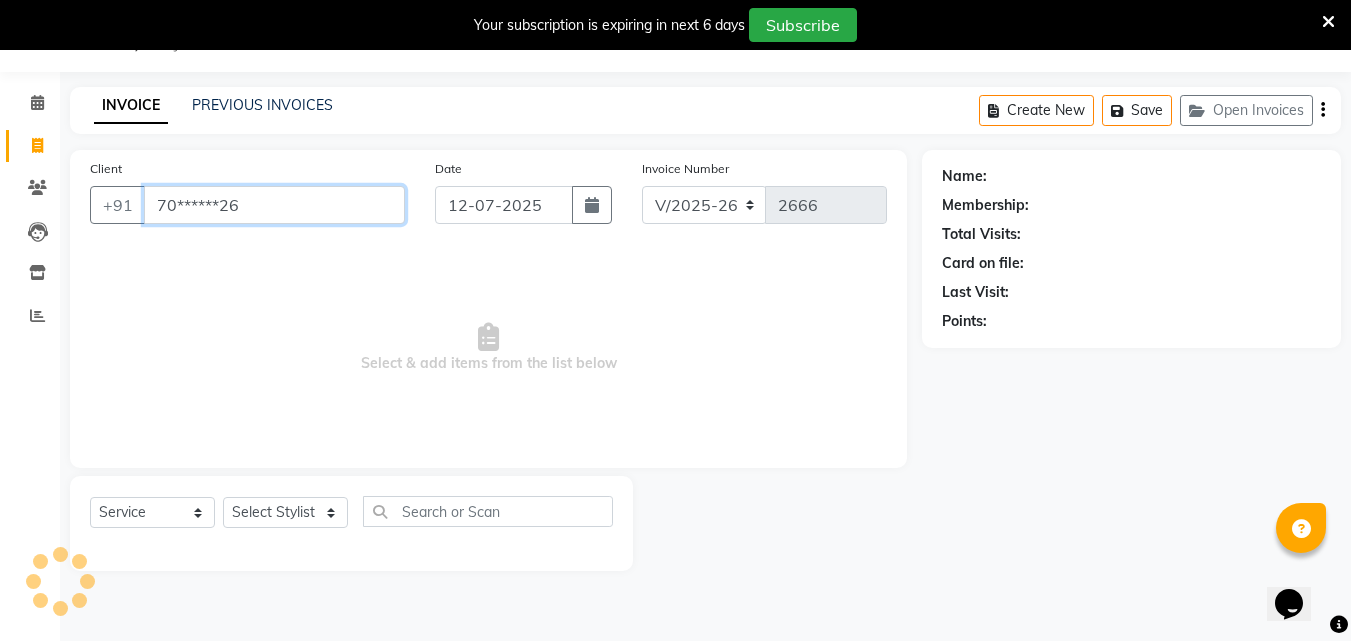 type on "70******26" 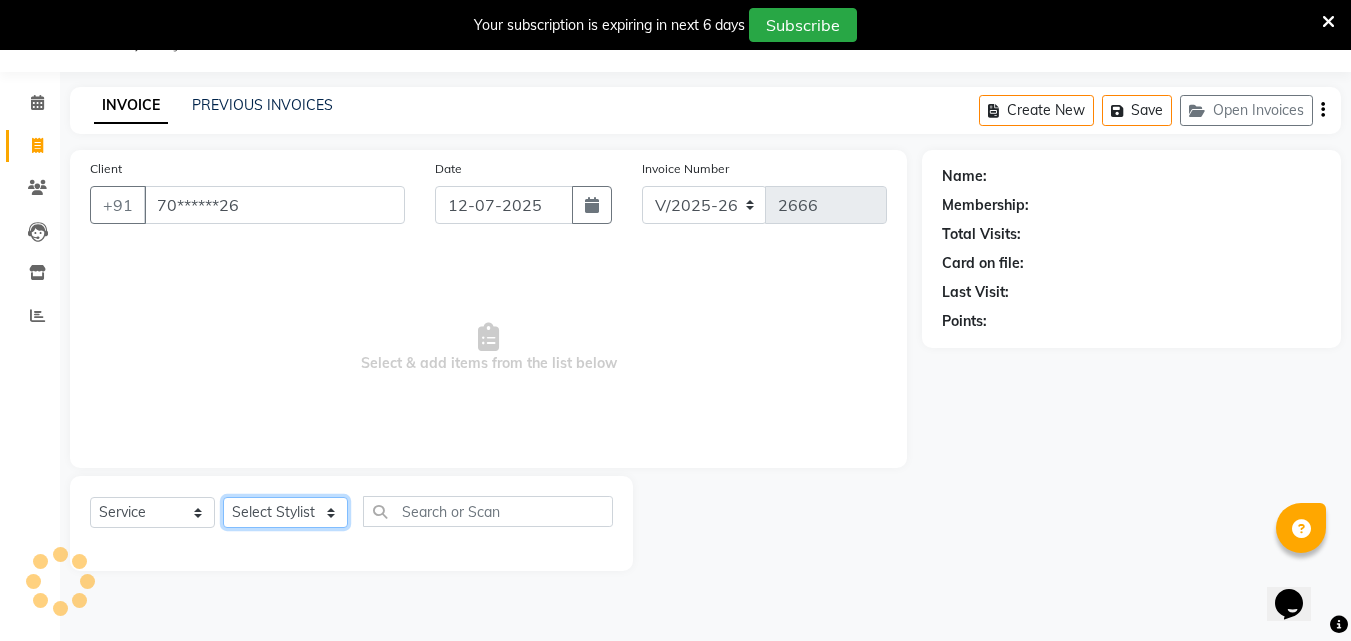 click on "Select Stylist Addiction Salon ANJALI BANSIKA [PERSON_NAME] [PERSON_NAME] [PERSON_NAME]" 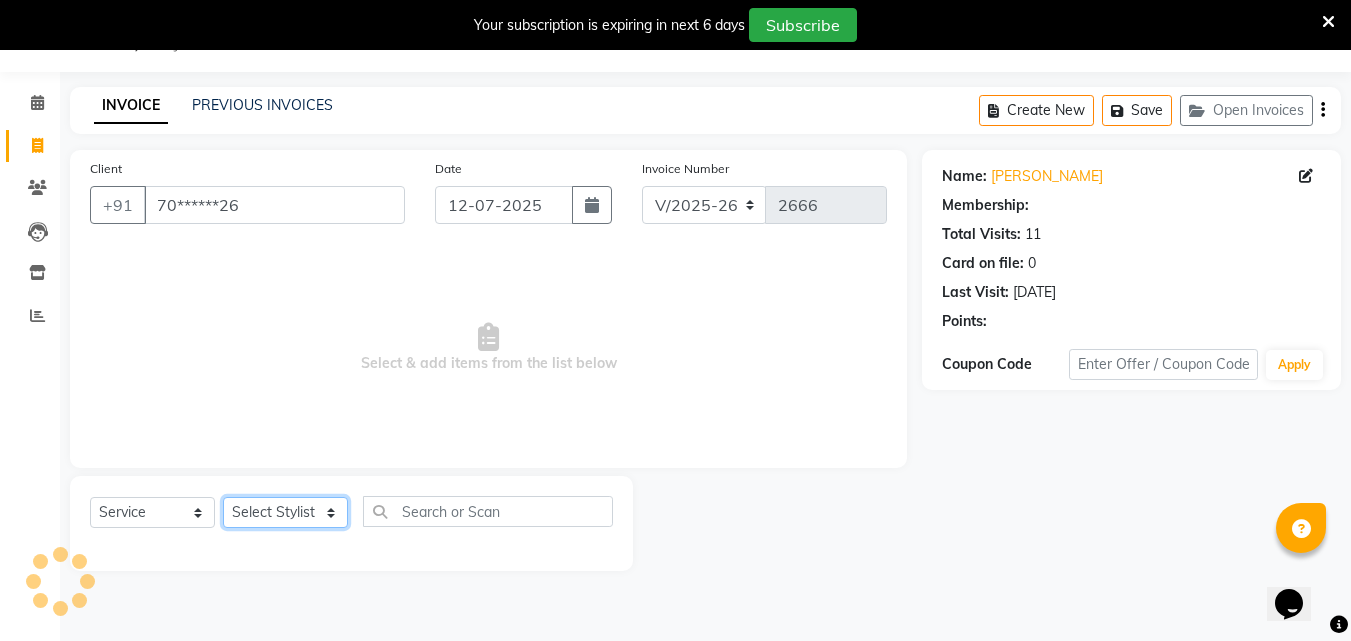 select on "51001" 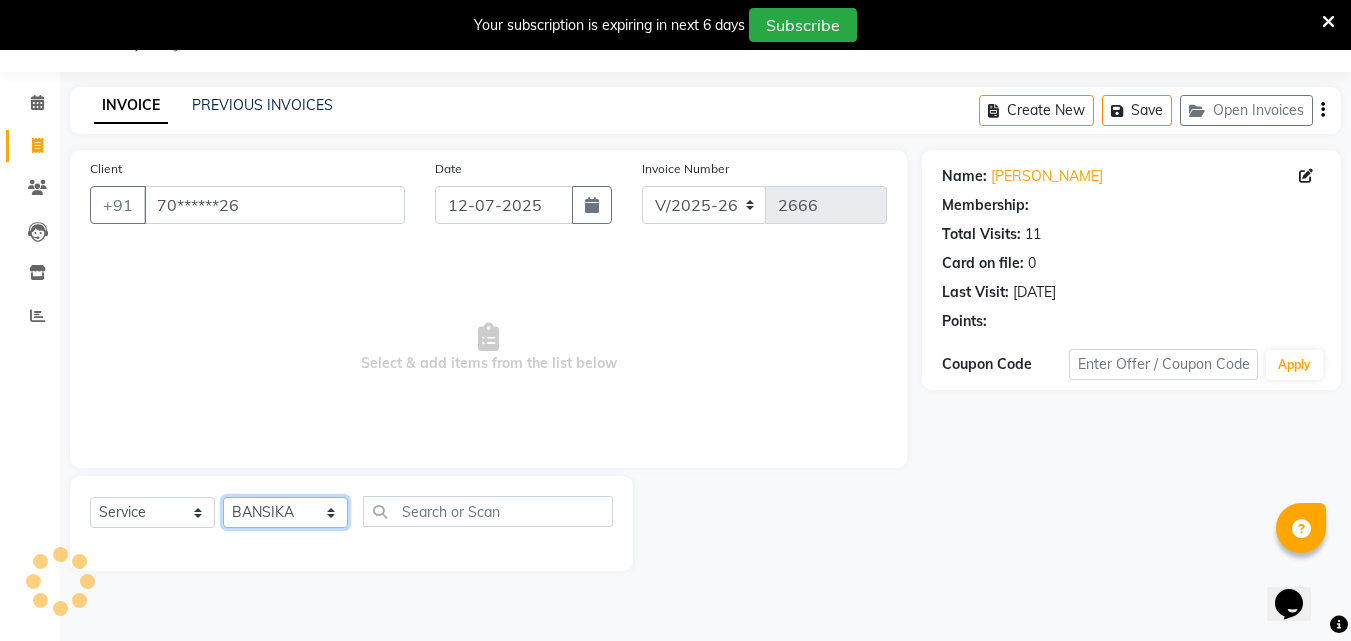click on "Select Stylist Addiction Salon ANJALI BANSIKA [PERSON_NAME] [PERSON_NAME] [PERSON_NAME]" 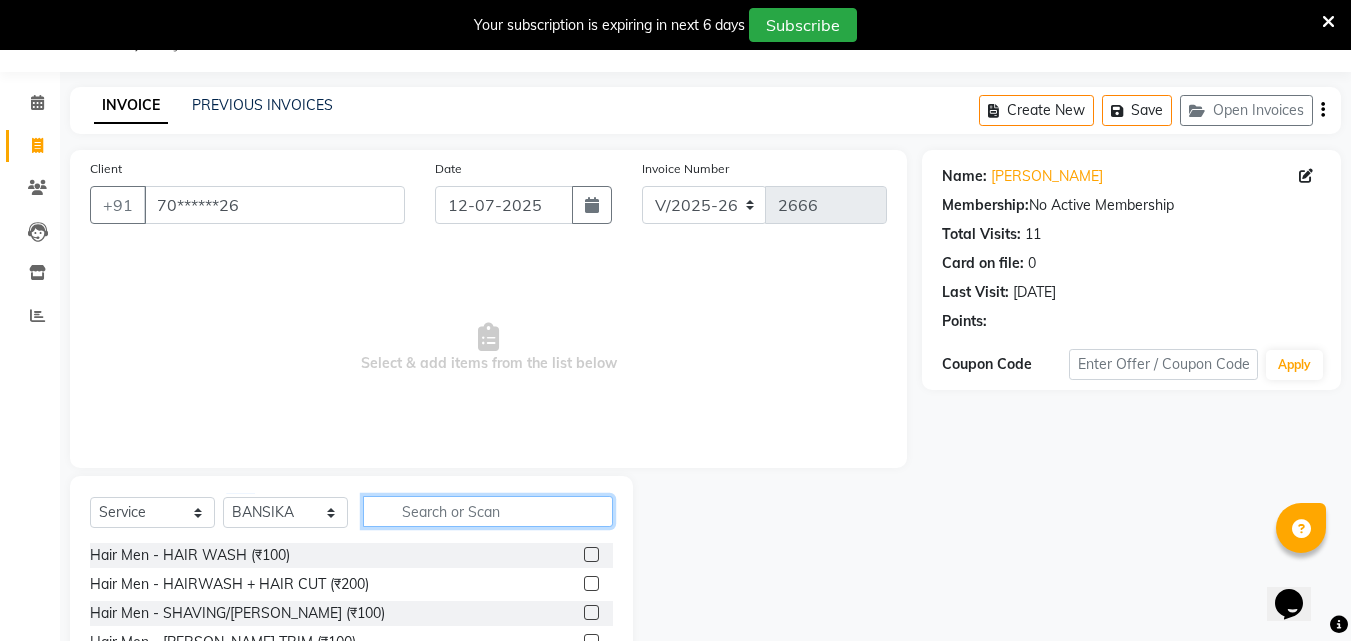 click 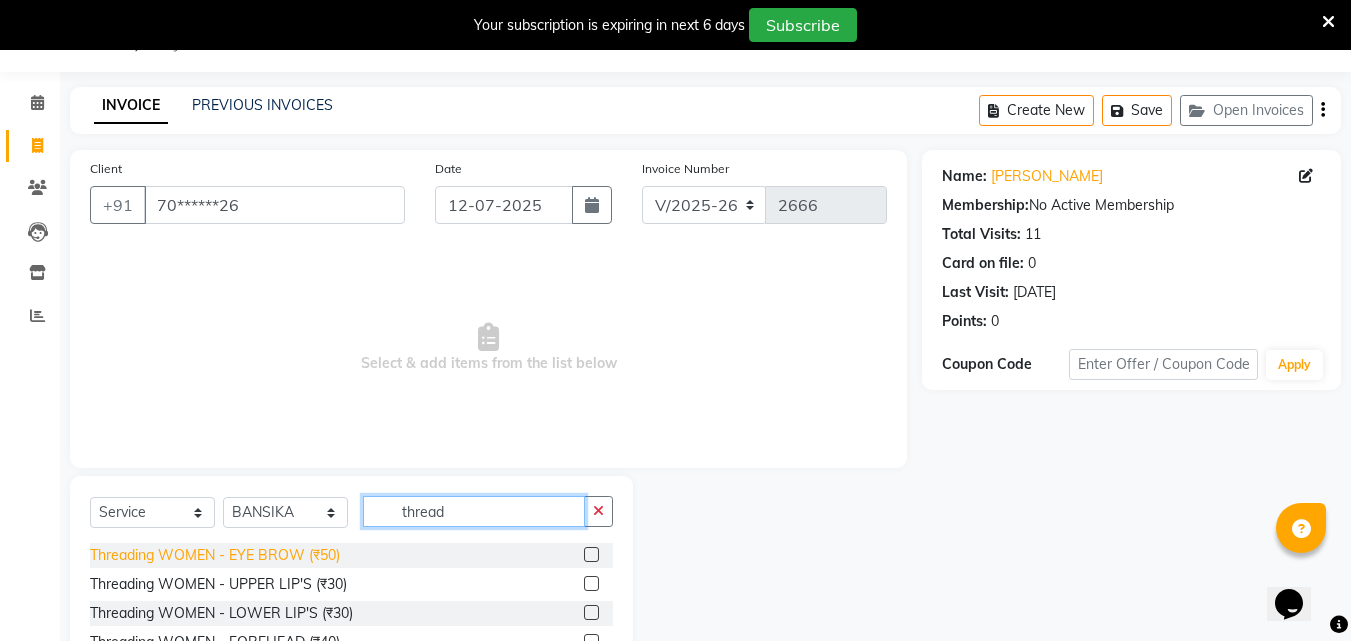 type on "thread" 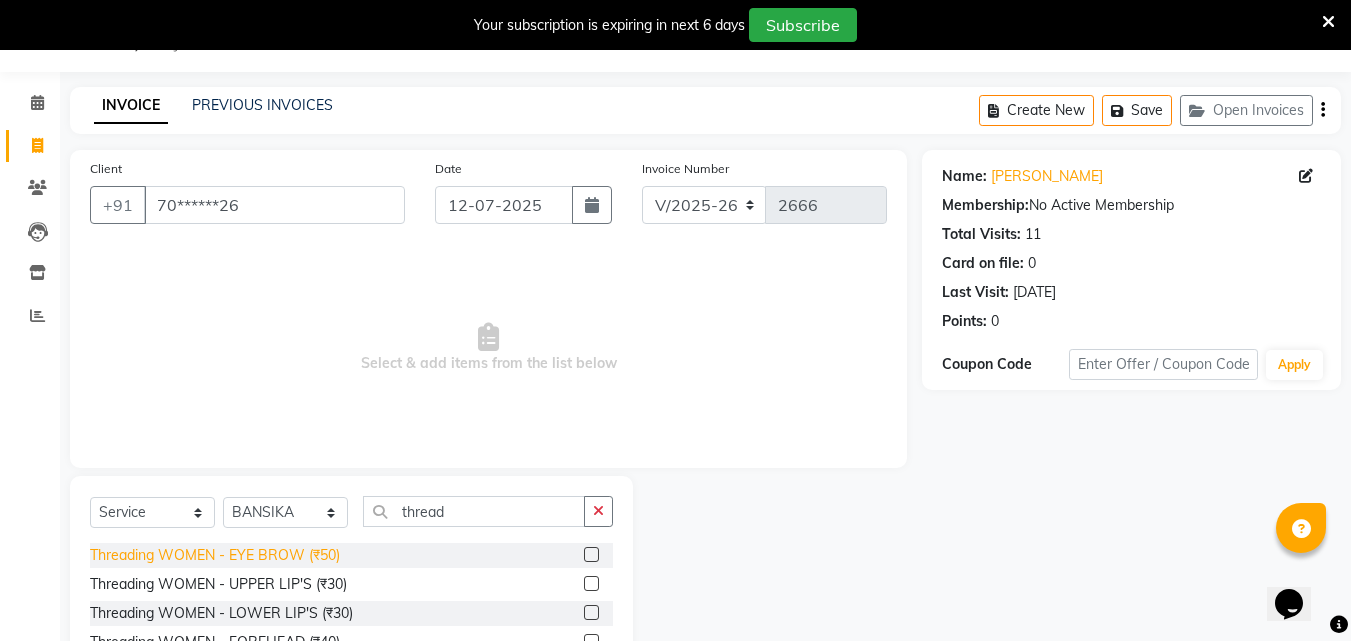 click on "Threading WOMEN - EYE BROW (₹50)" 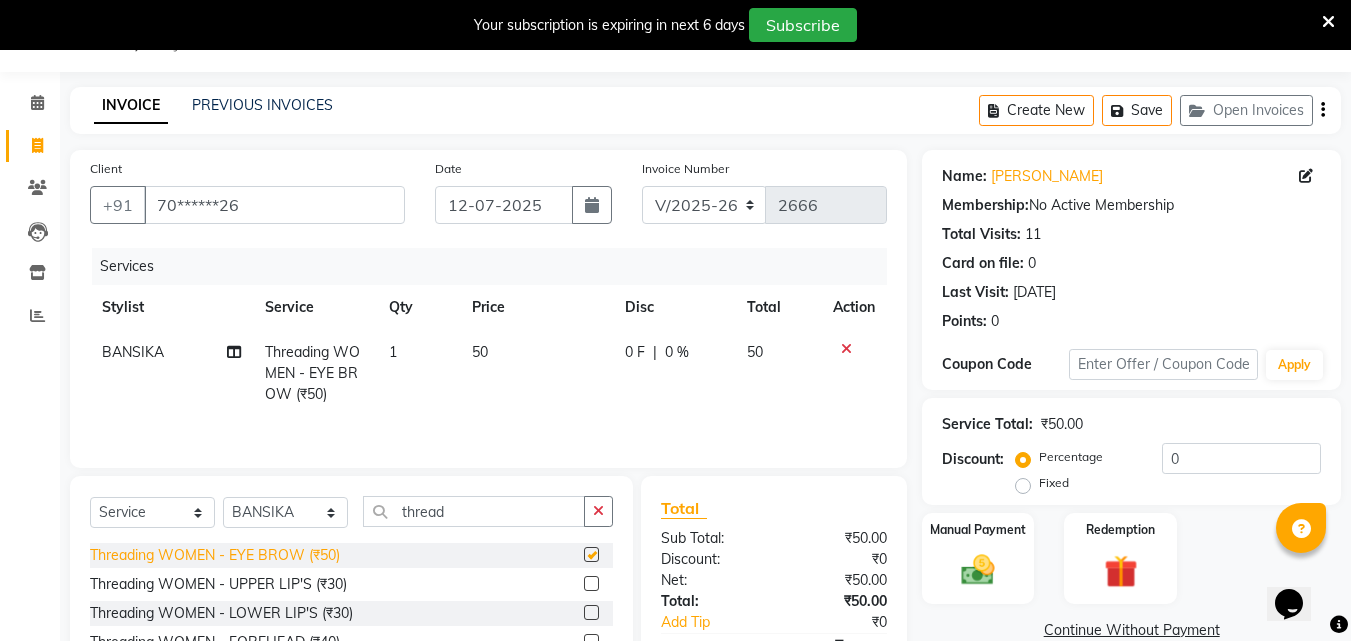 checkbox on "false" 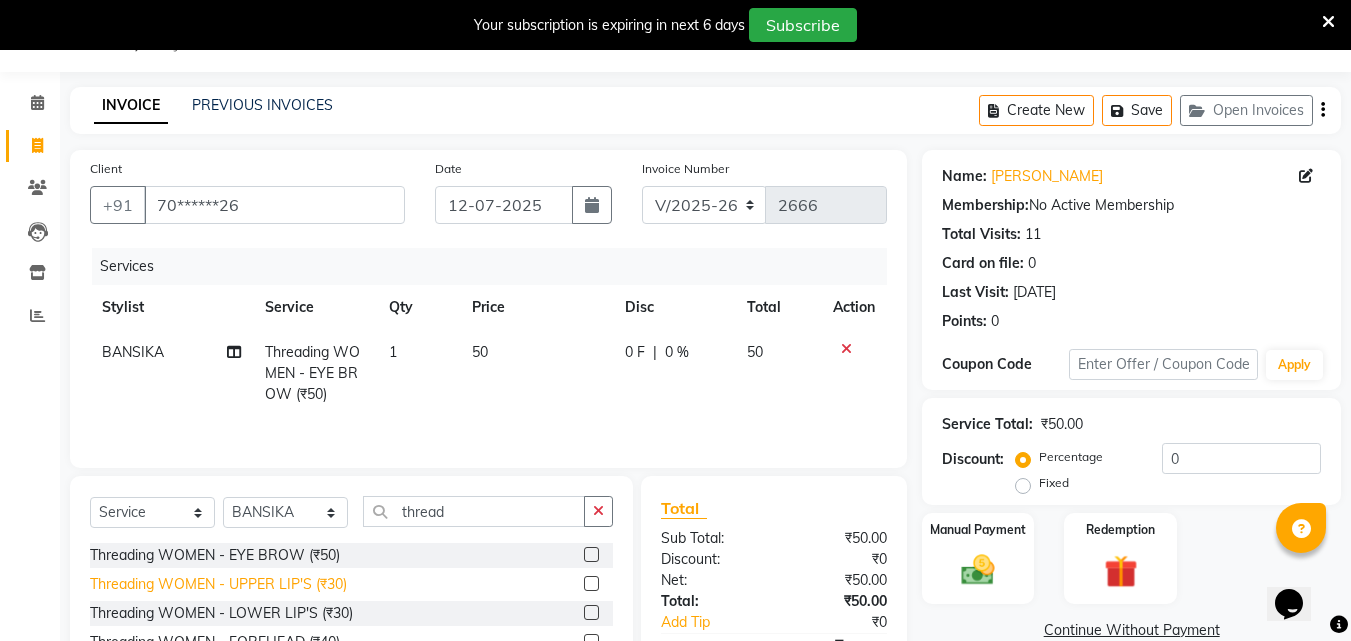 click on "Threading WOMEN - UPPER LIP'S (₹30)" 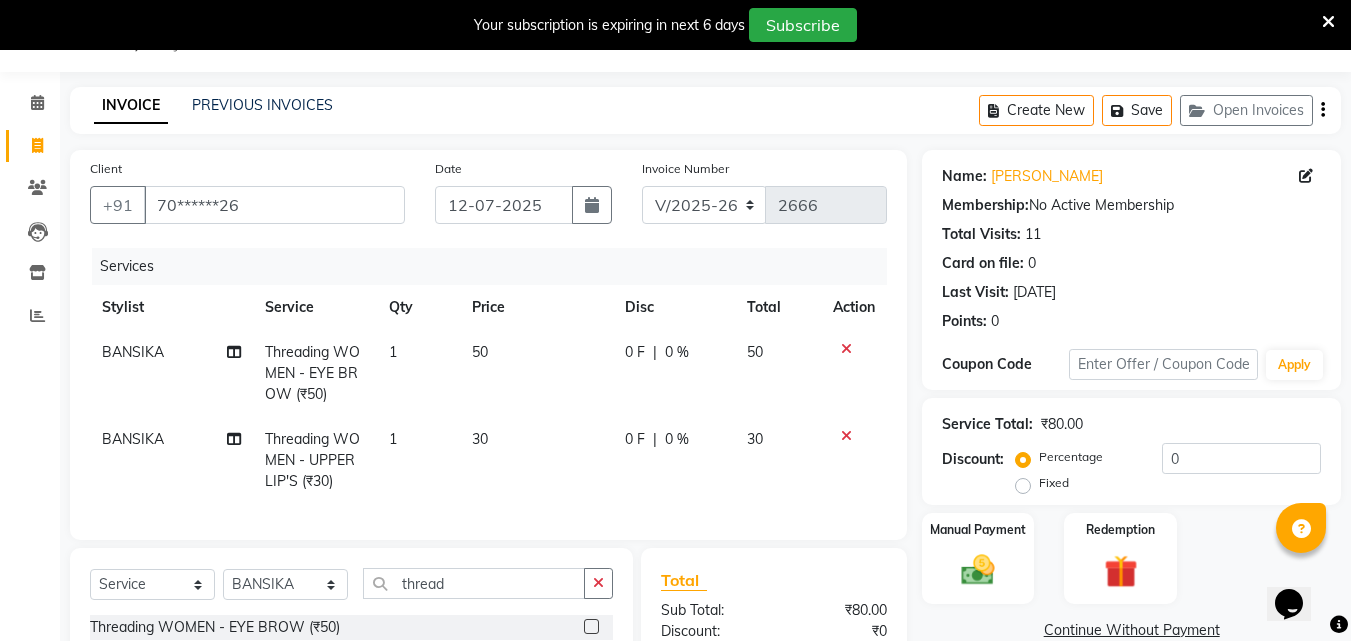 scroll, scrollTop: 250, scrollLeft: 0, axis: vertical 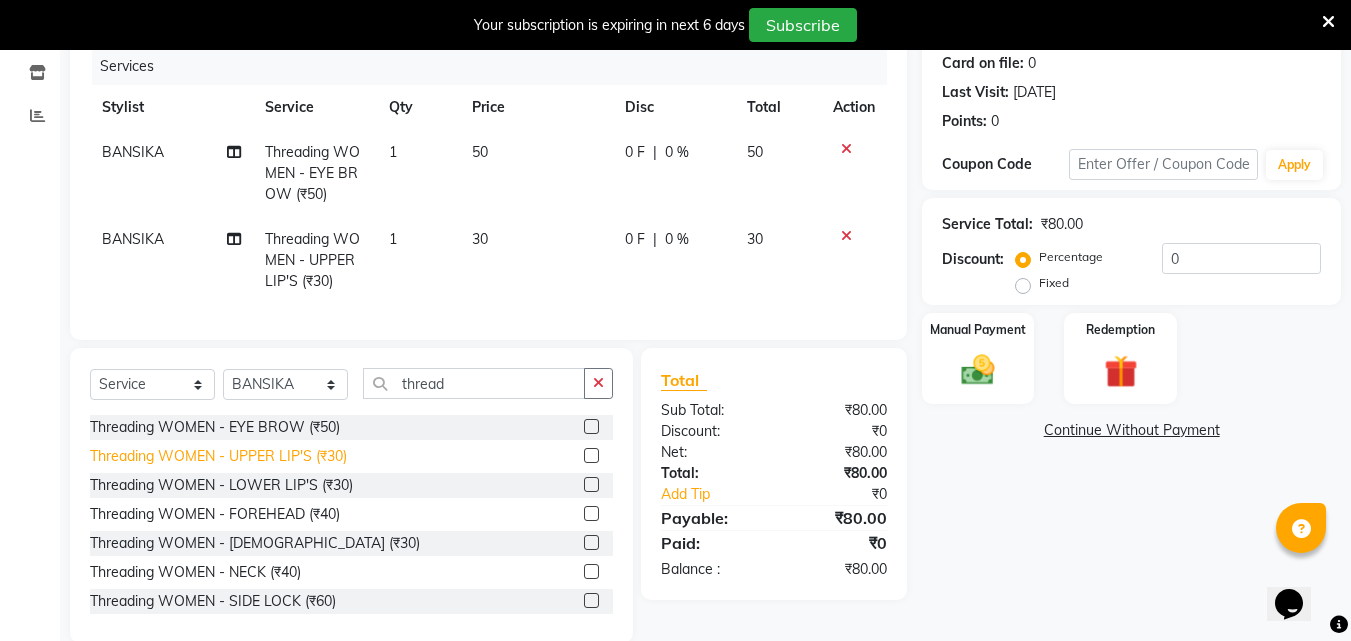 click on "Threading WOMEN - UPPER LIP'S (₹30)" 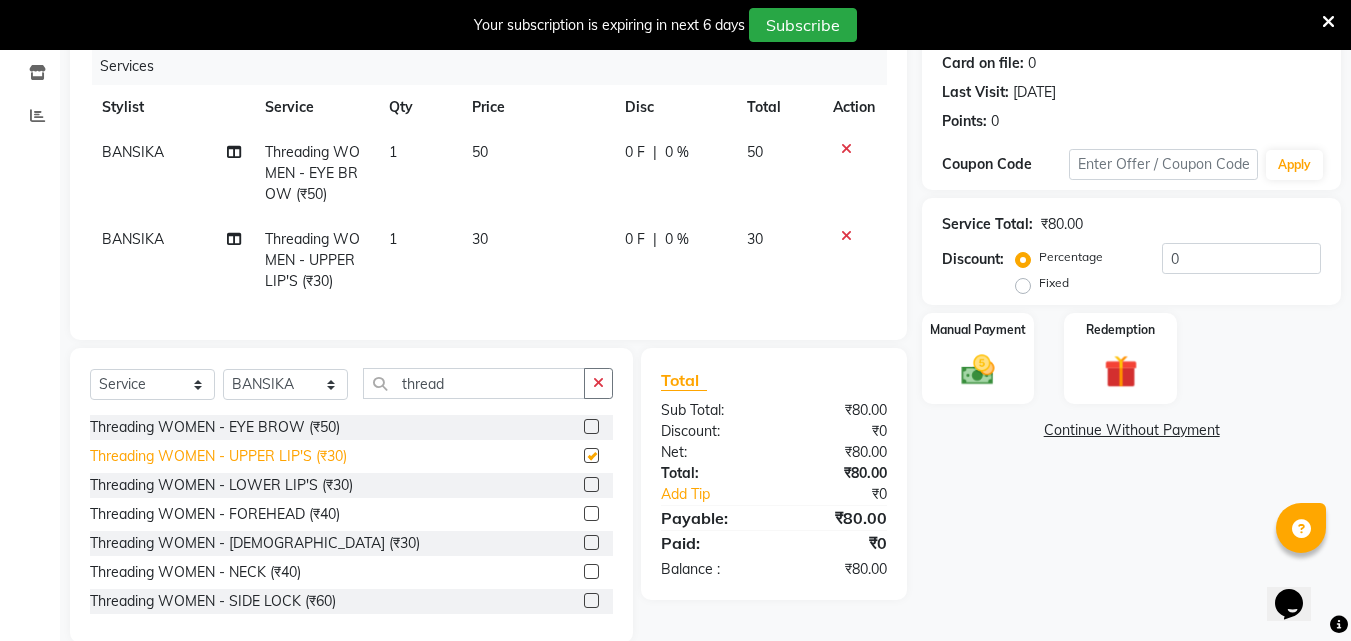 checkbox on "false" 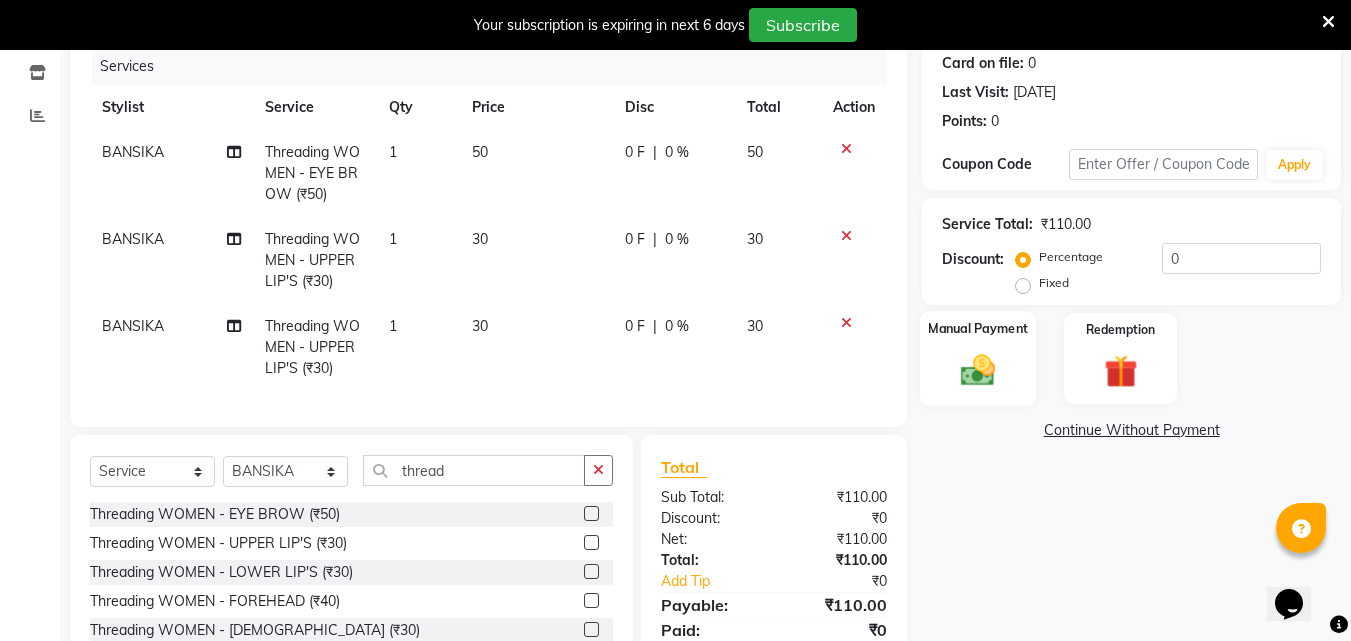 click 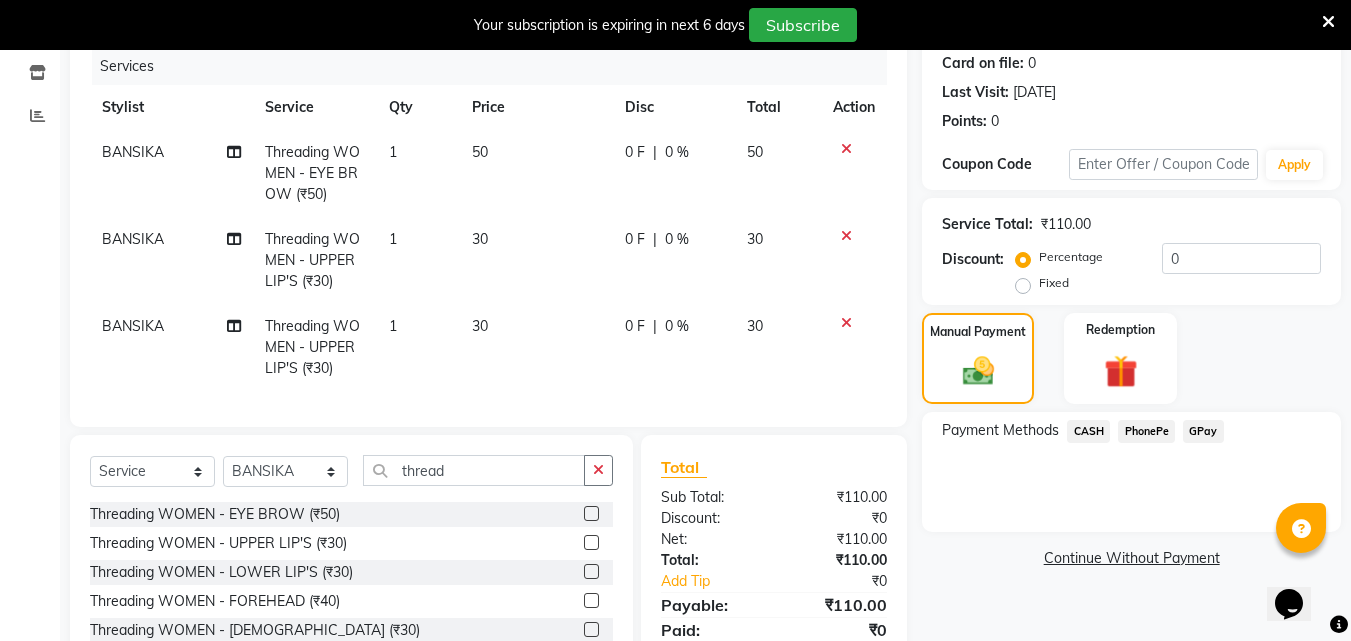 click on "PhonePe" 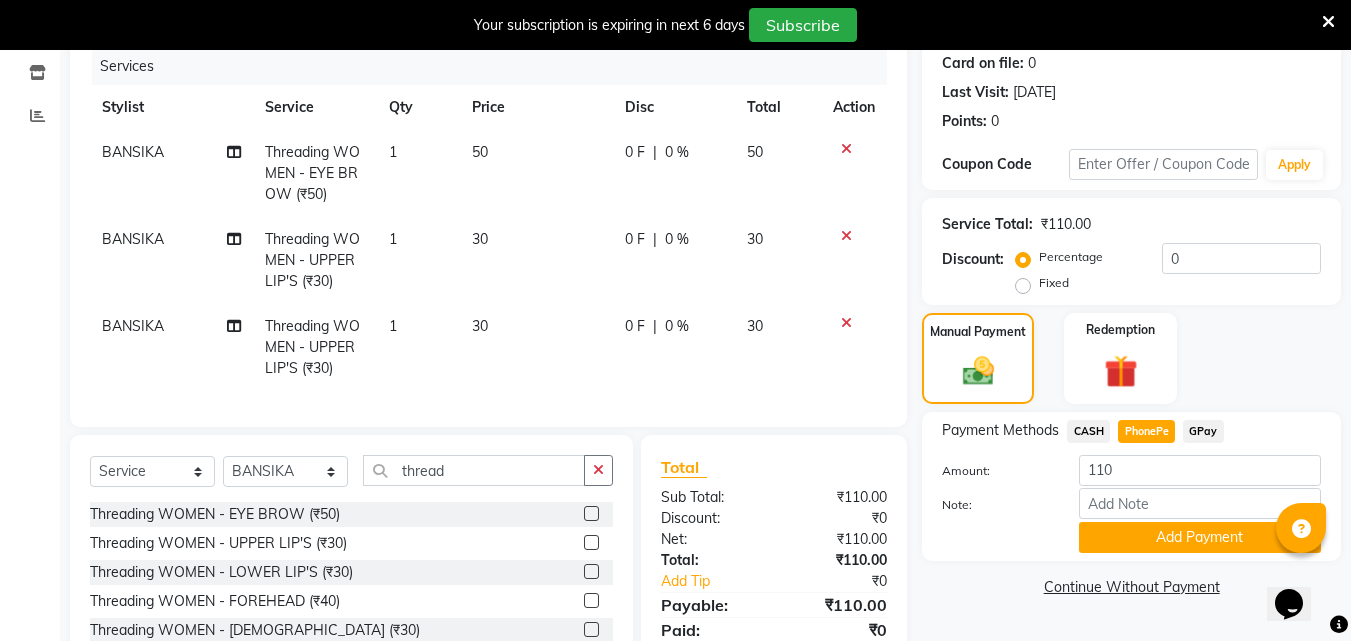click on "Add Payment" 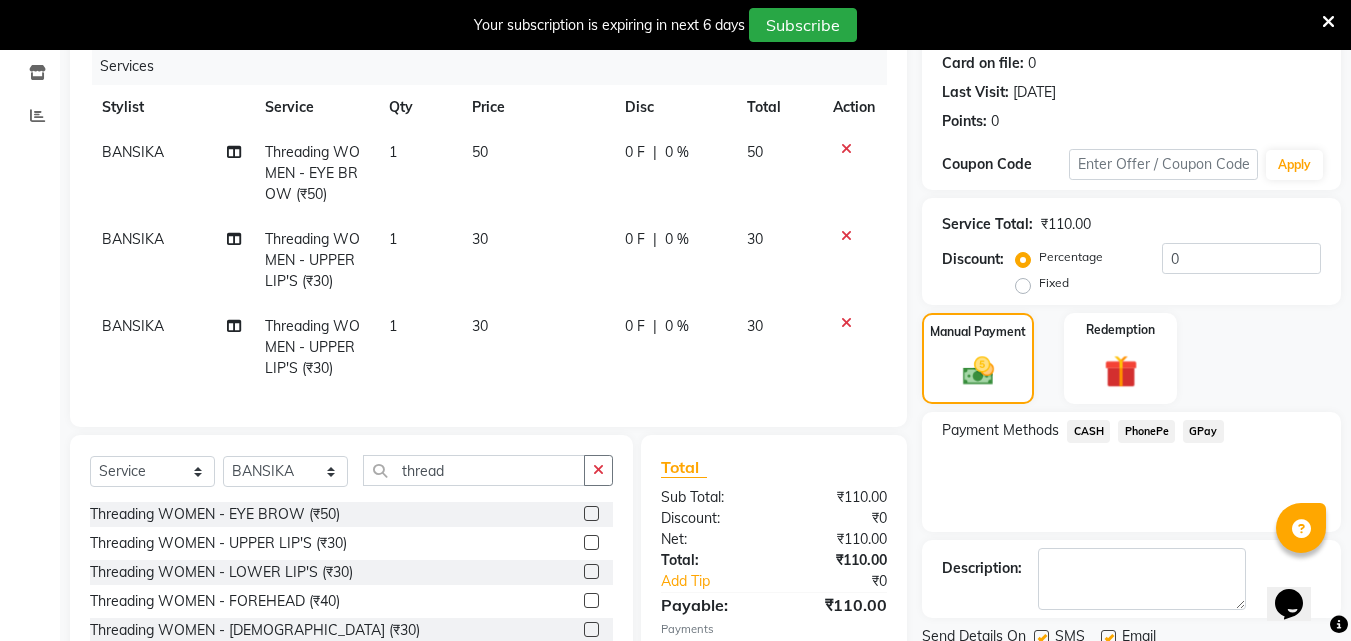 scroll, scrollTop: 384, scrollLeft: 0, axis: vertical 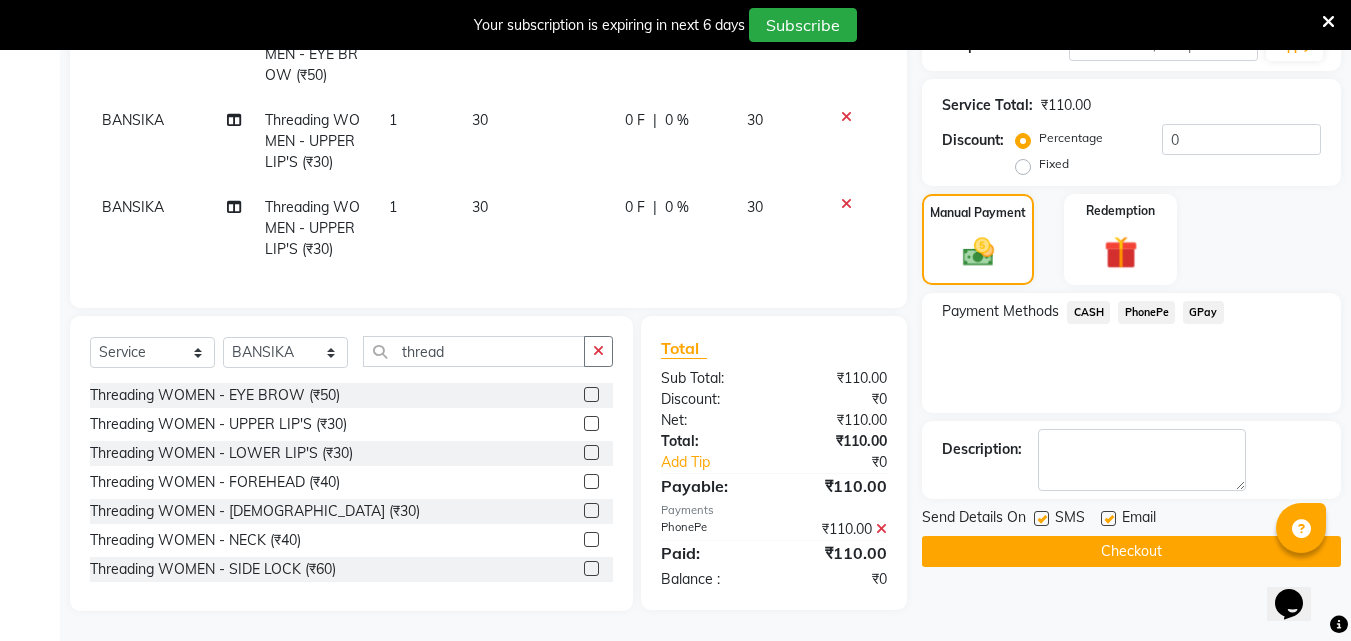 click on "Checkout" 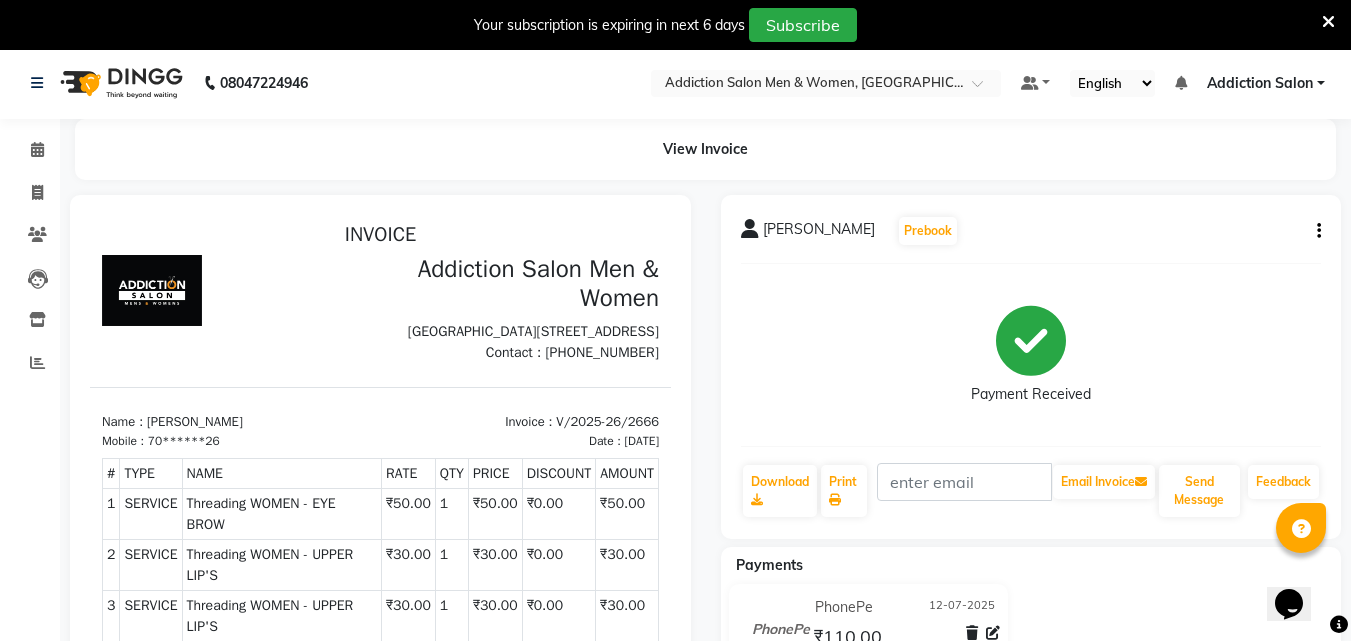 scroll, scrollTop: 0, scrollLeft: 0, axis: both 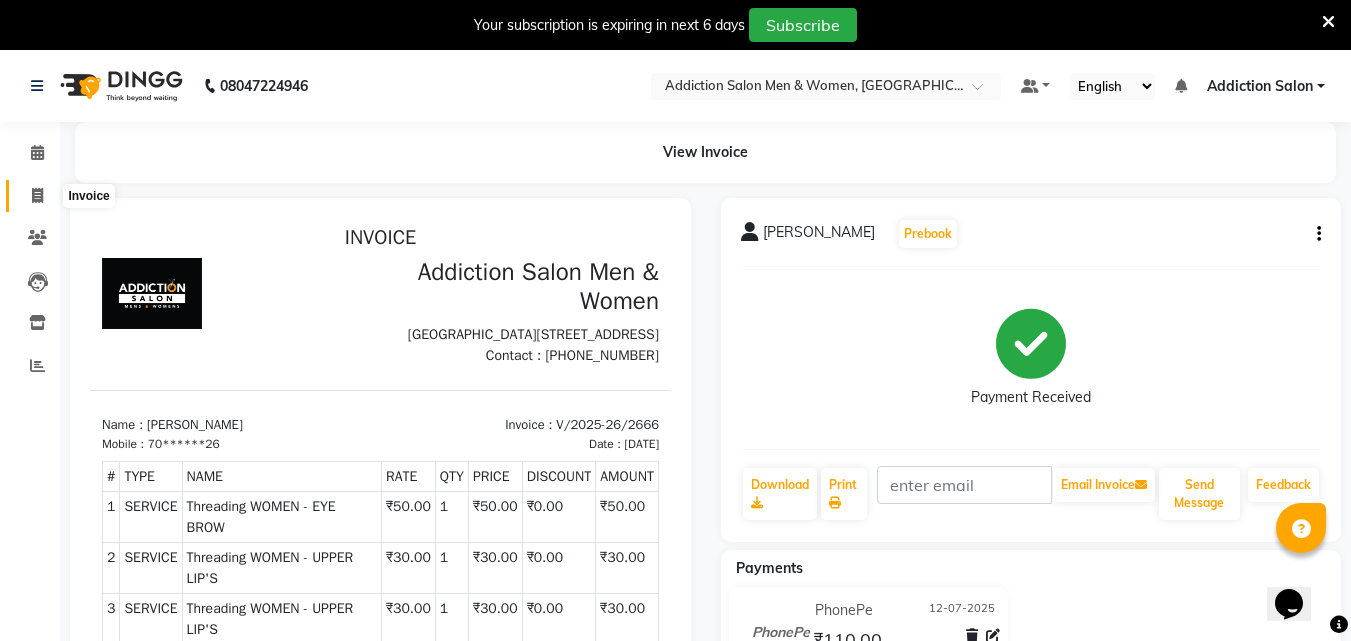 click 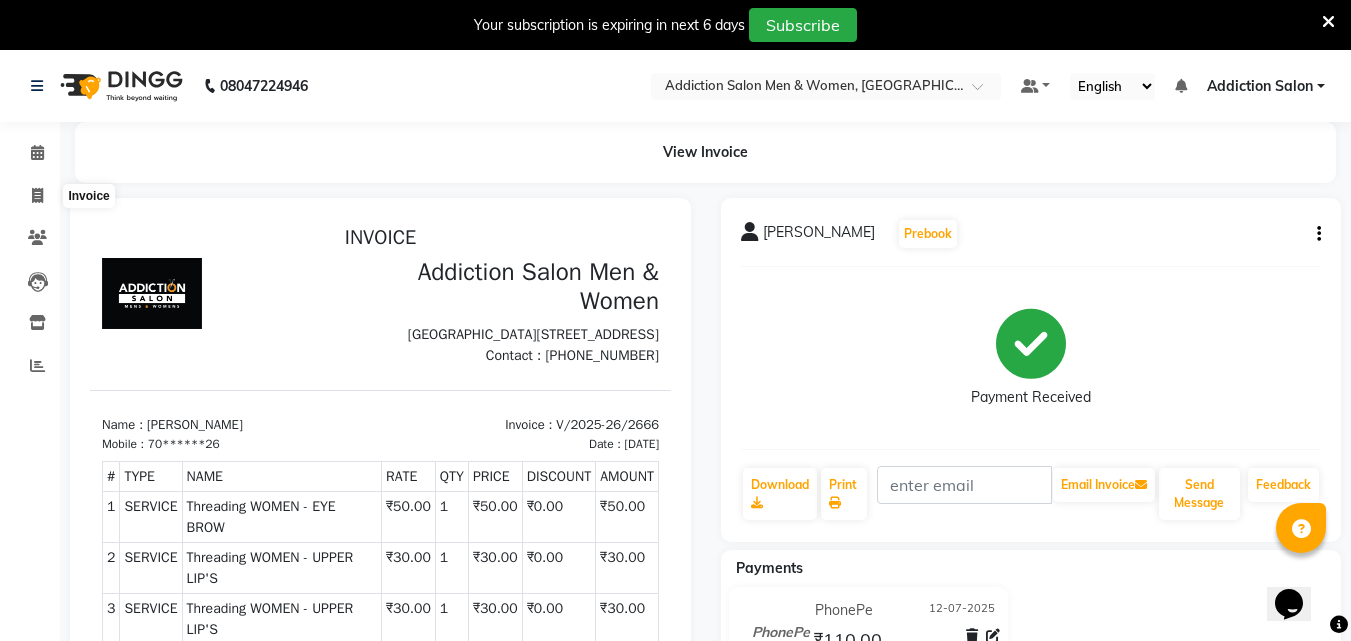 select on "service" 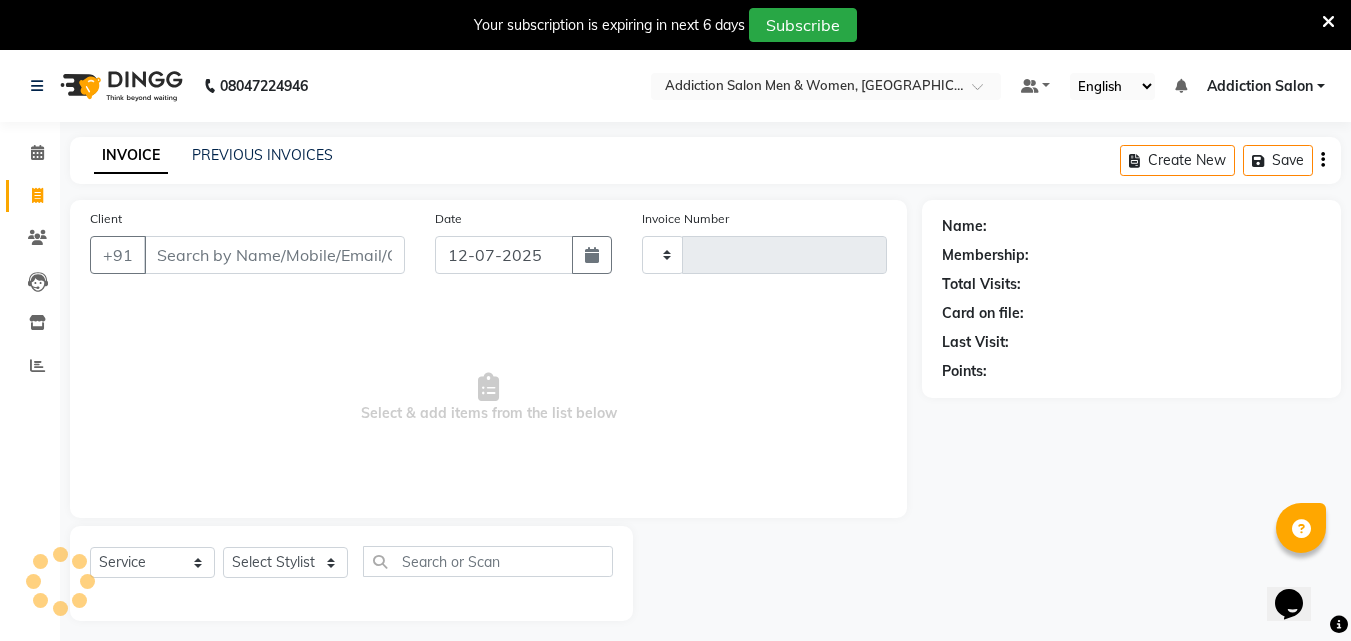 scroll, scrollTop: 50, scrollLeft: 0, axis: vertical 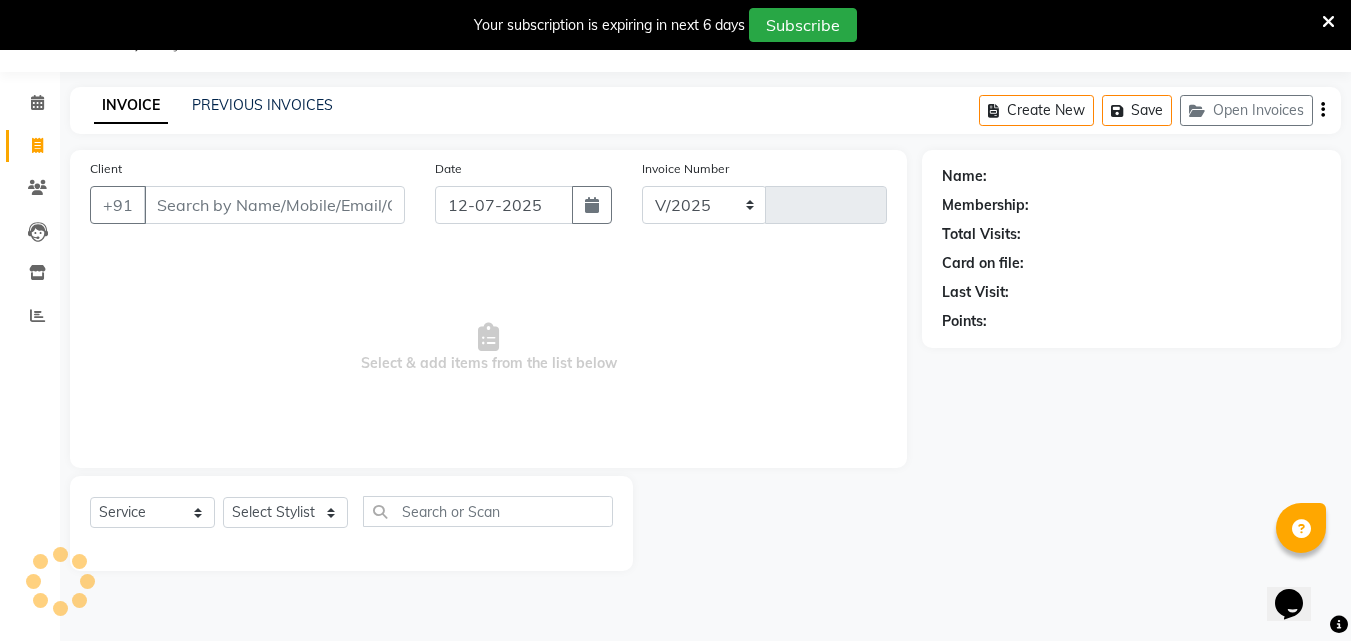 select on "6595" 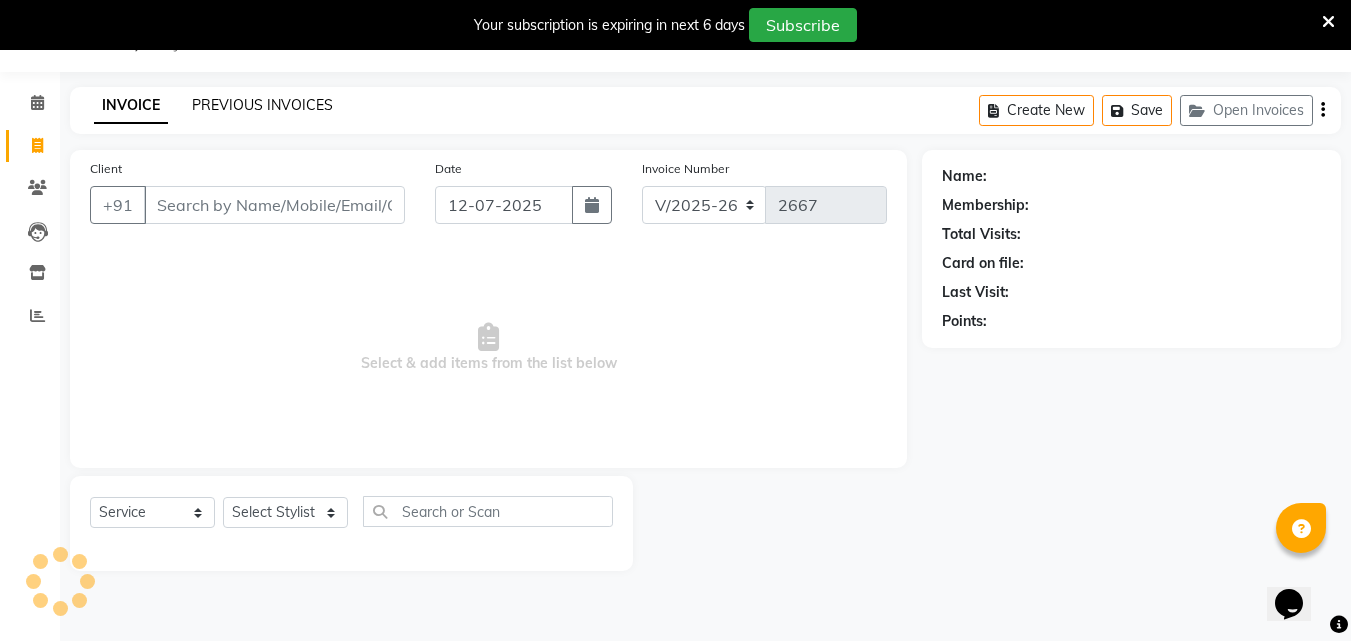 click on "PREVIOUS INVOICES" 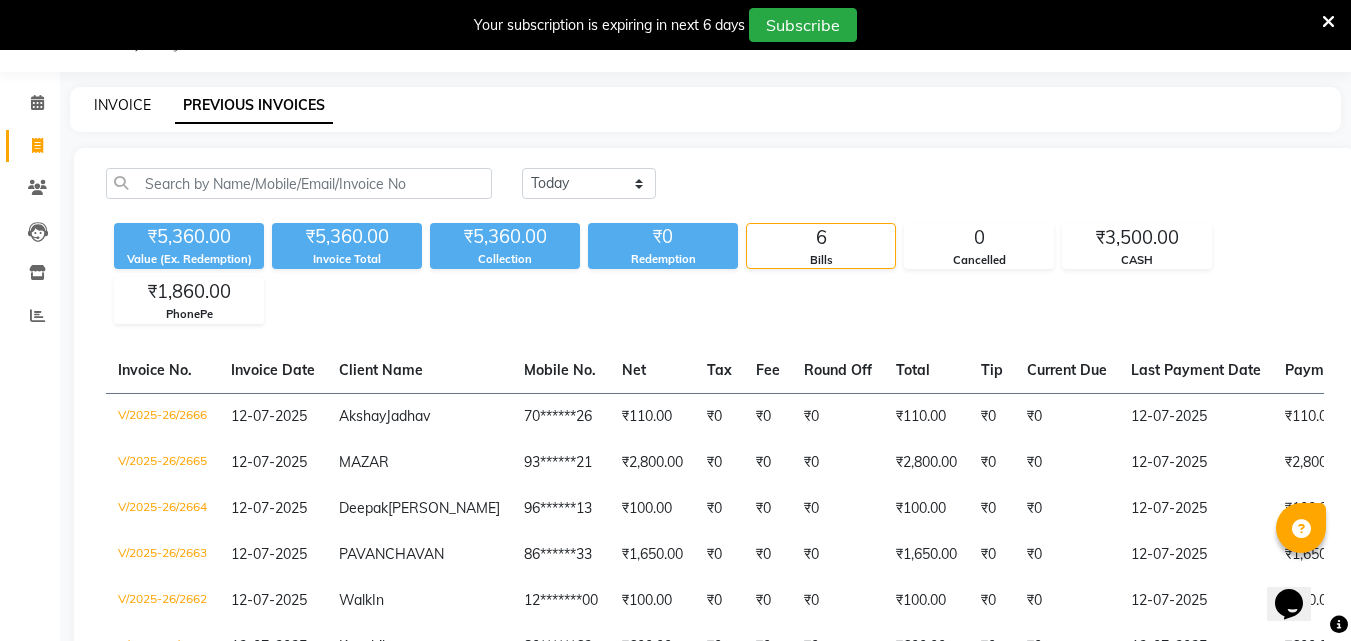 click on "INVOICE" 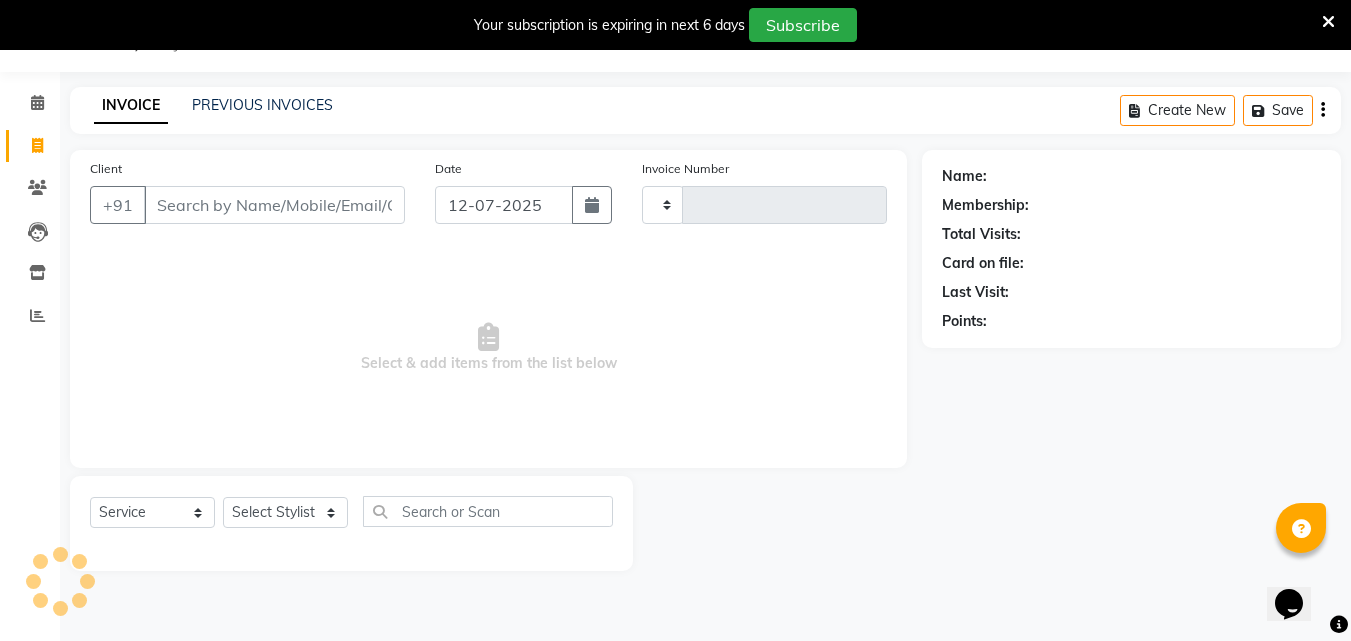 type on "2667" 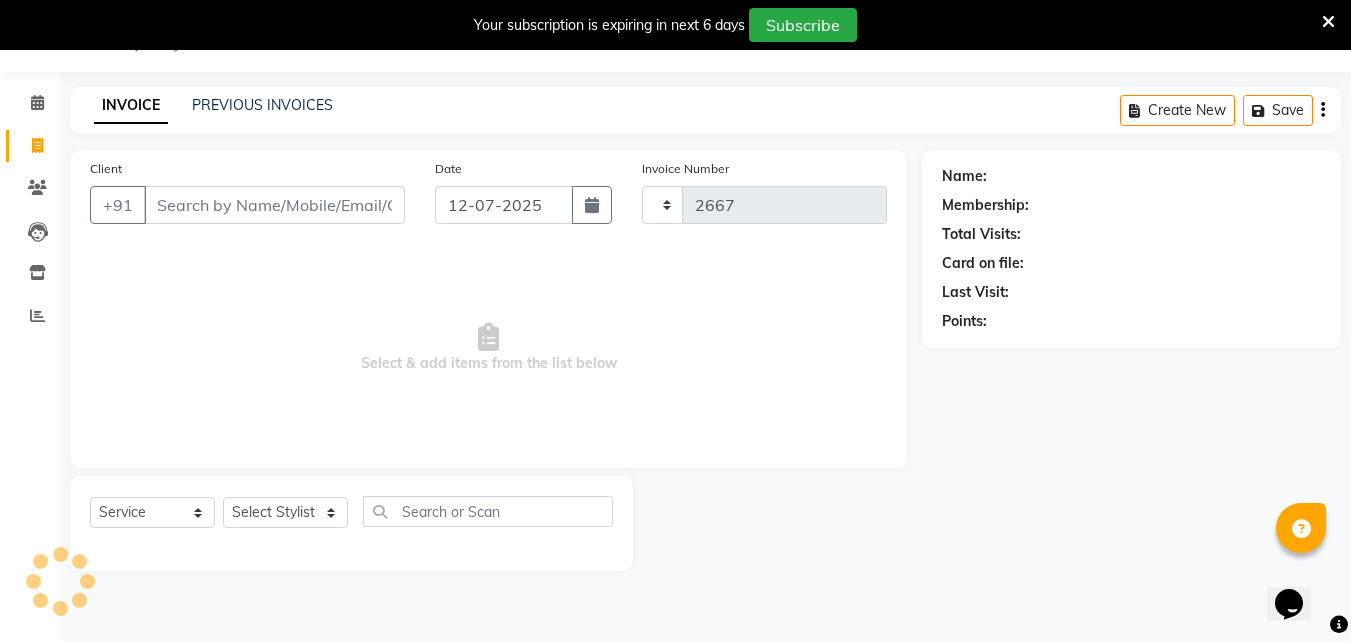 select on "6595" 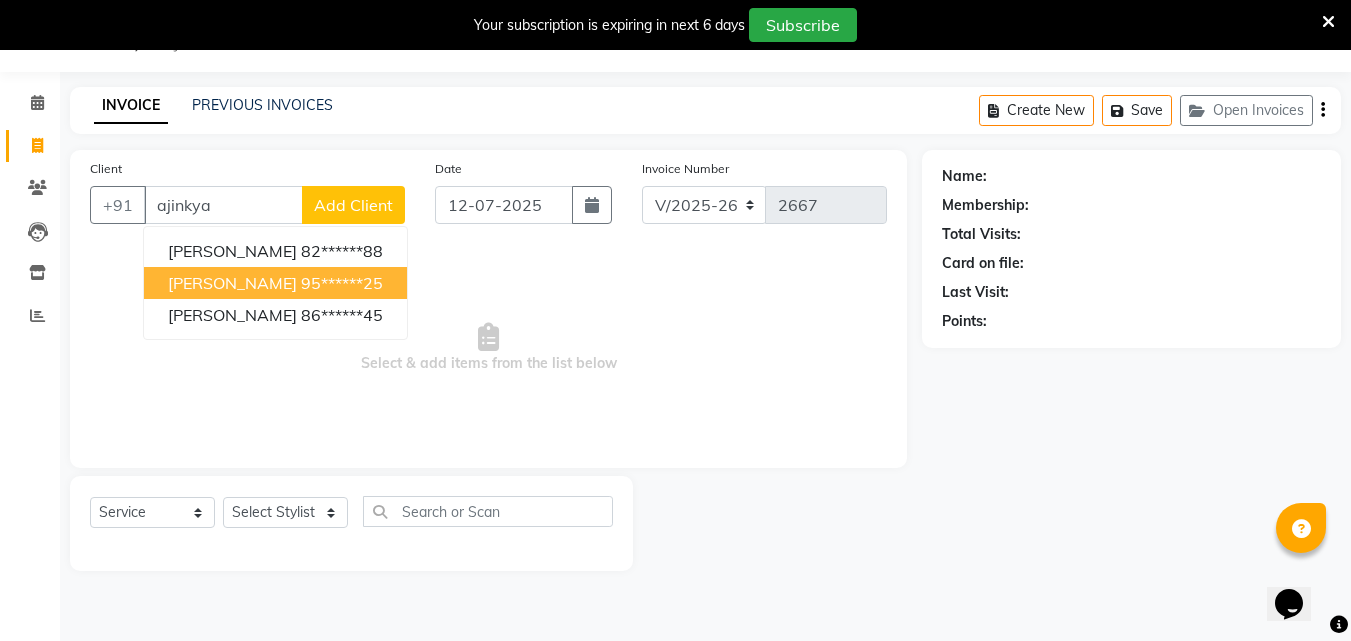click on "[PERSON_NAME]" at bounding box center (232, 283) 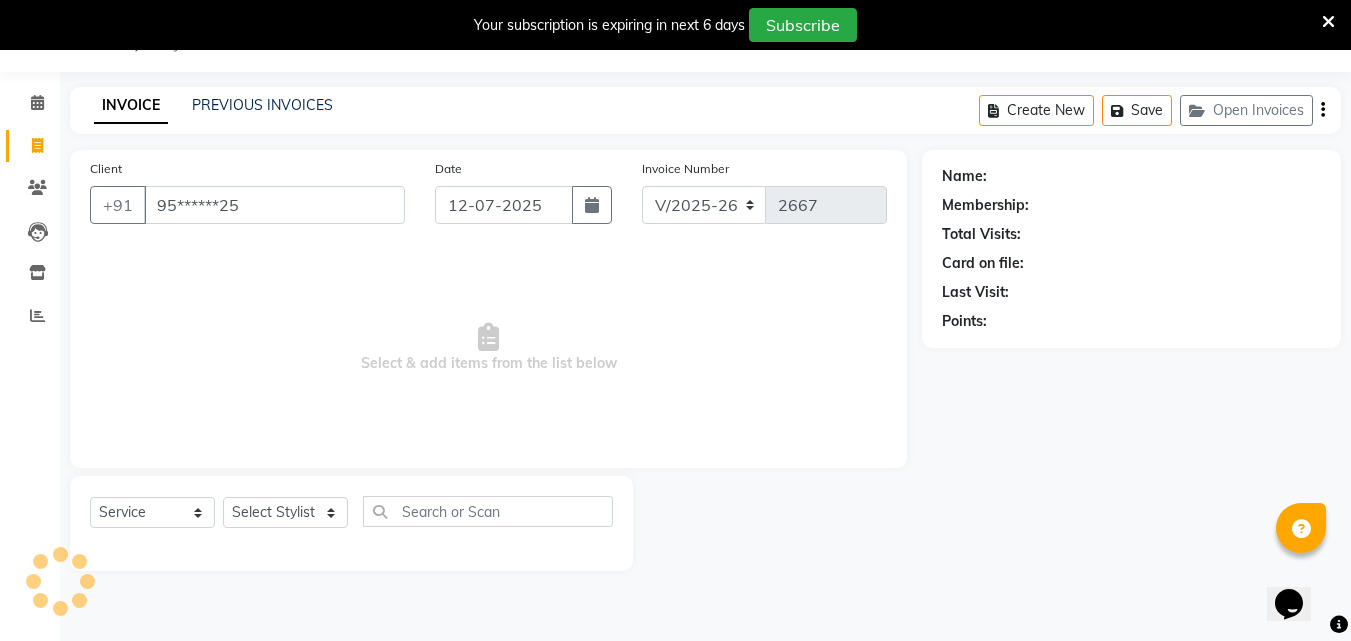 type on "95******25" 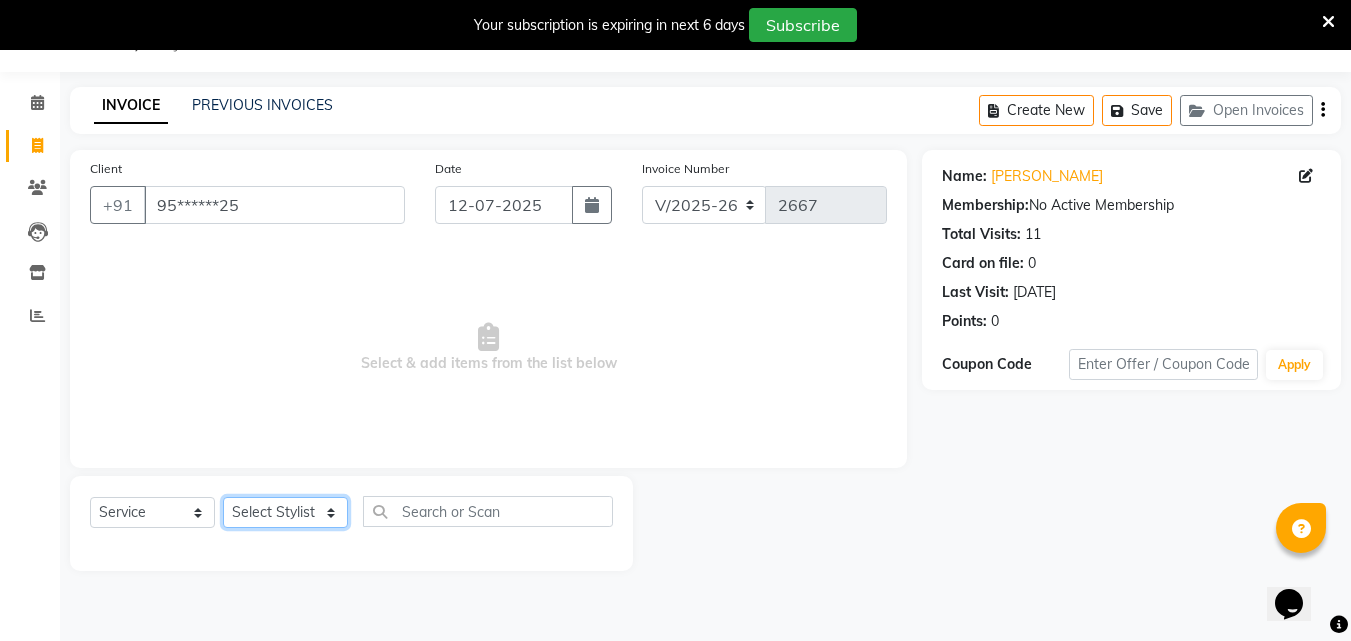 click on "Select Stylist Addiction Salon ANJALI BANSIKA [PERSON_NAME] [PERSON_NAME] [PERSON_NAME]" 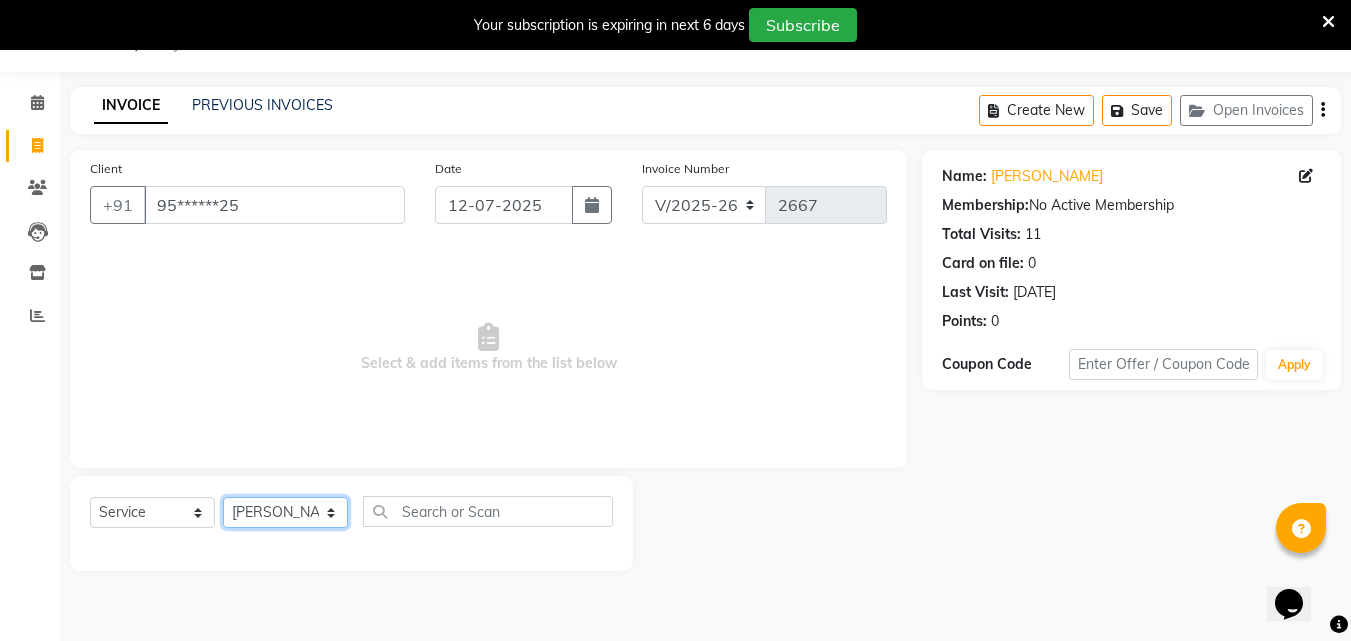 click on "Select Stylist Addiction Salon ANJALI BANSIKA [PERSON_NAME] [PERSON_NAME] [PERSON_NAME]" 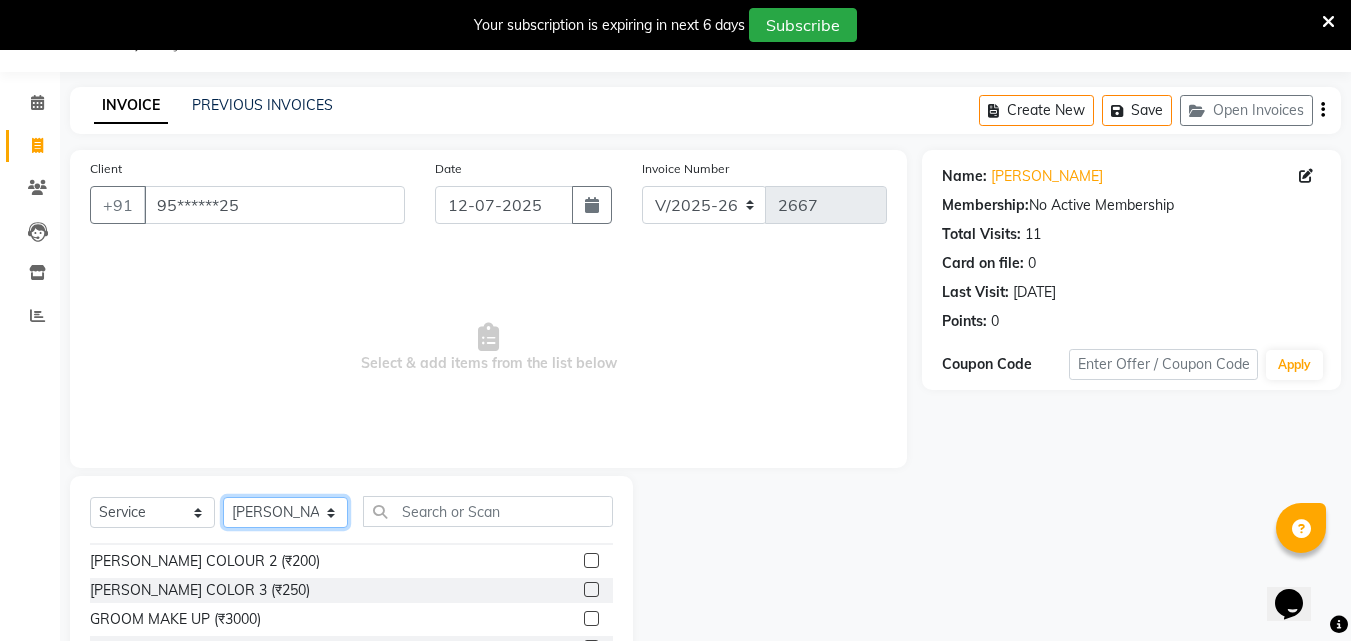 scroll, scrollTop: 200, scrollLeft: 0, axis: vertical 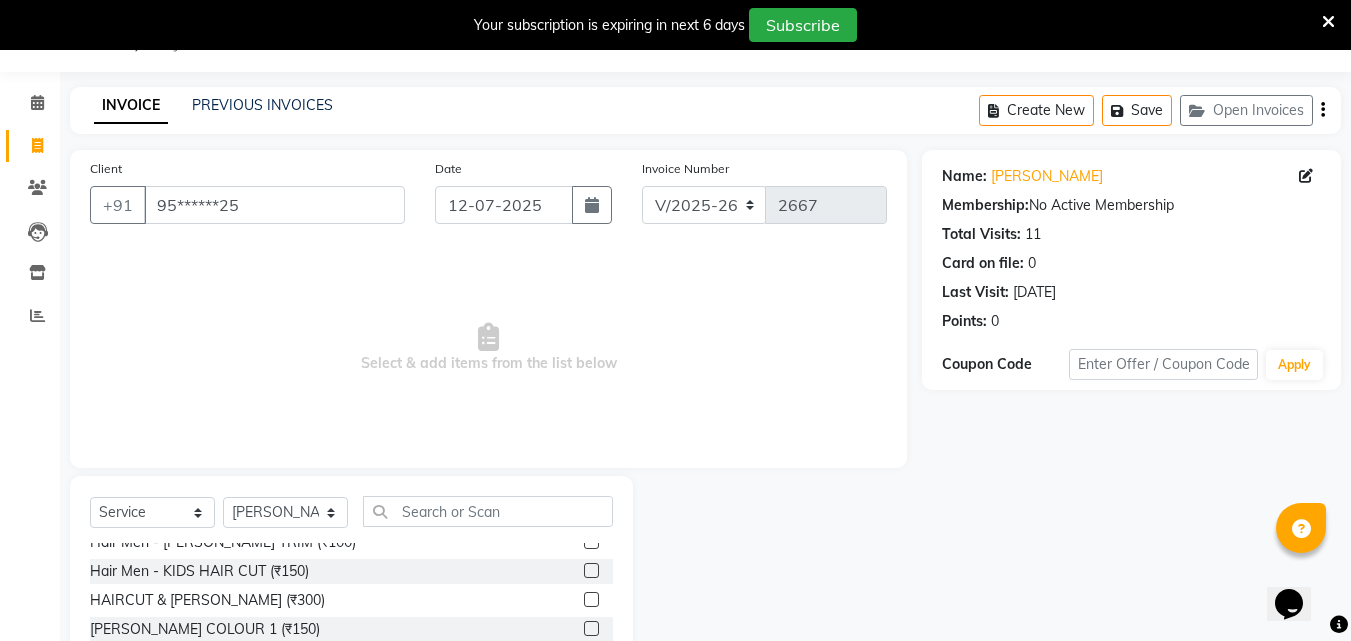 click on "HAIRCUT & [PERSON_NAME] (₹300)" 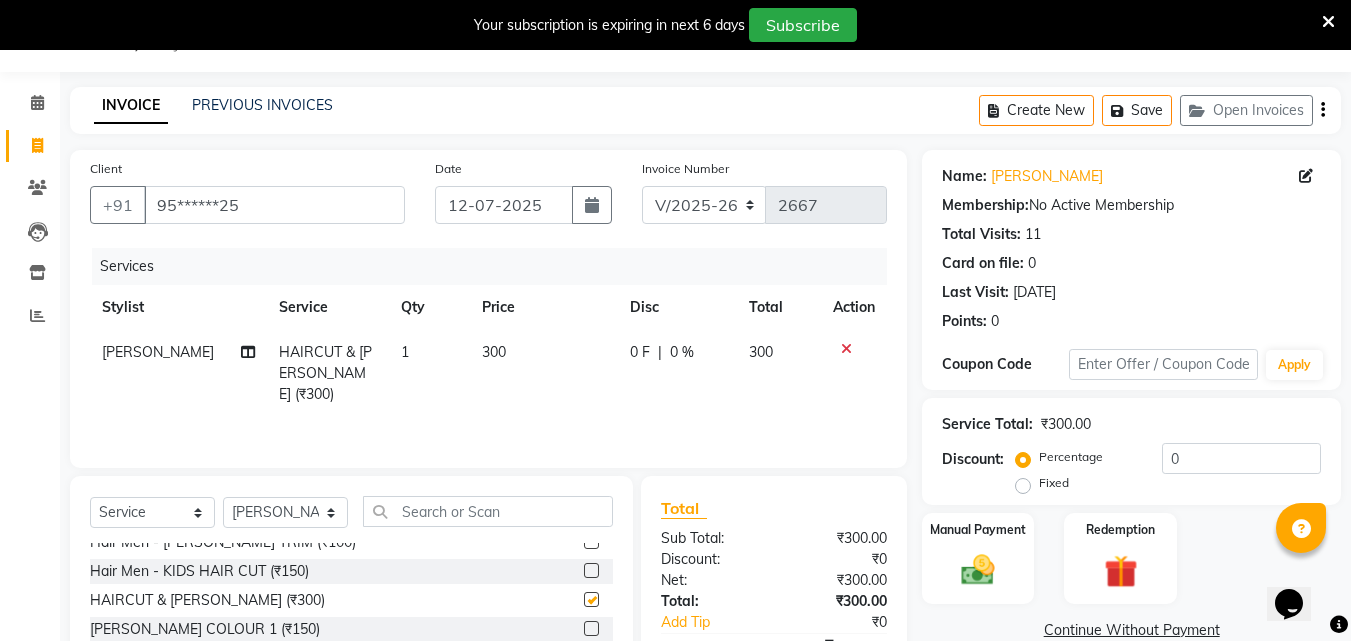 checkbox on "false" 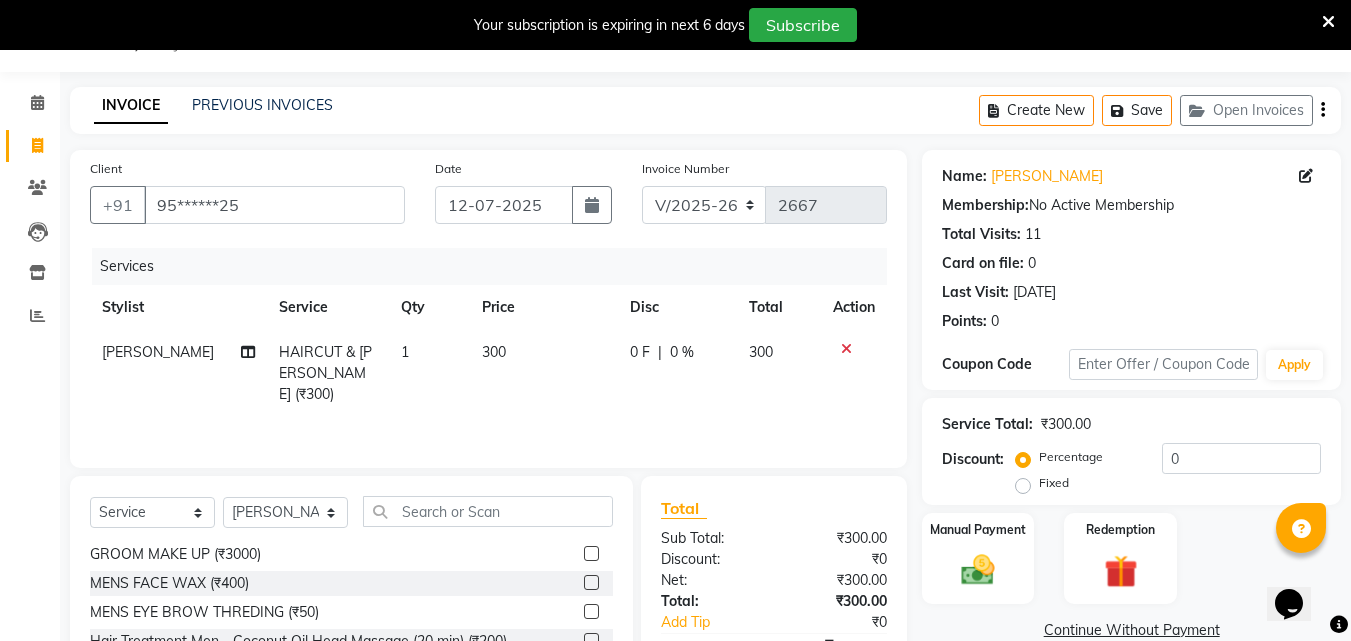 scroll, scrollTop: 300, scrollLeft: 0, axis: vertical 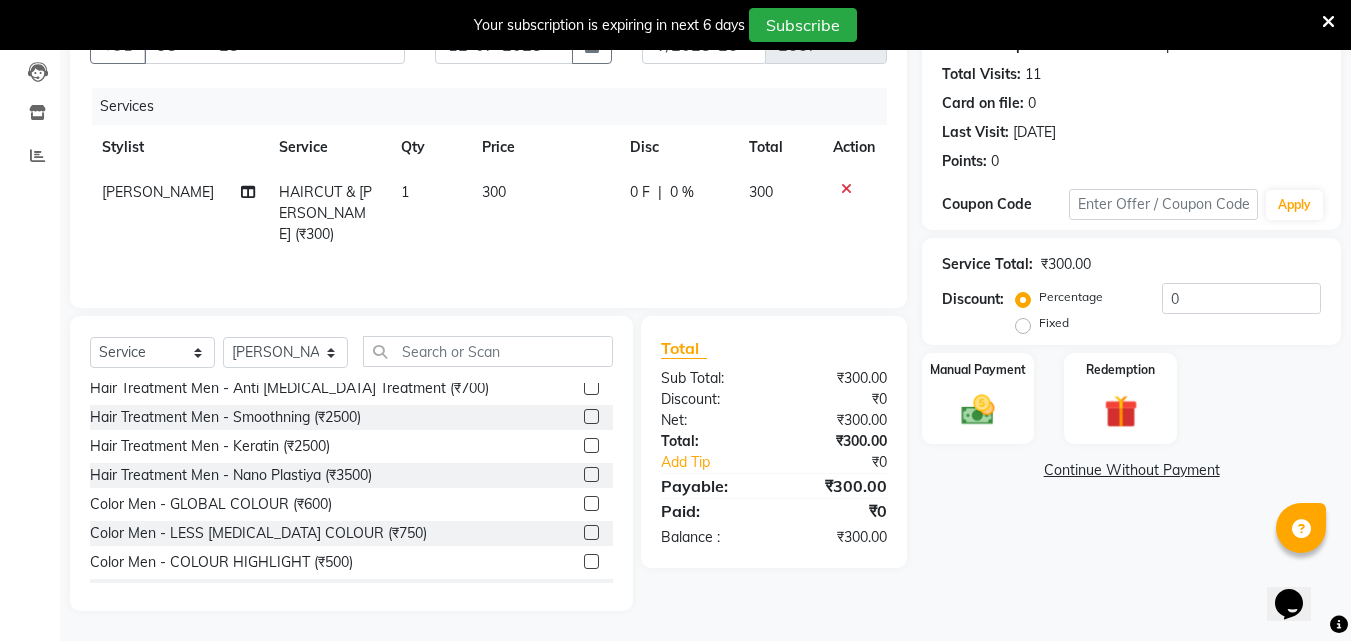 click on "Color Men - GLOBAL COLOUR (₹600)" 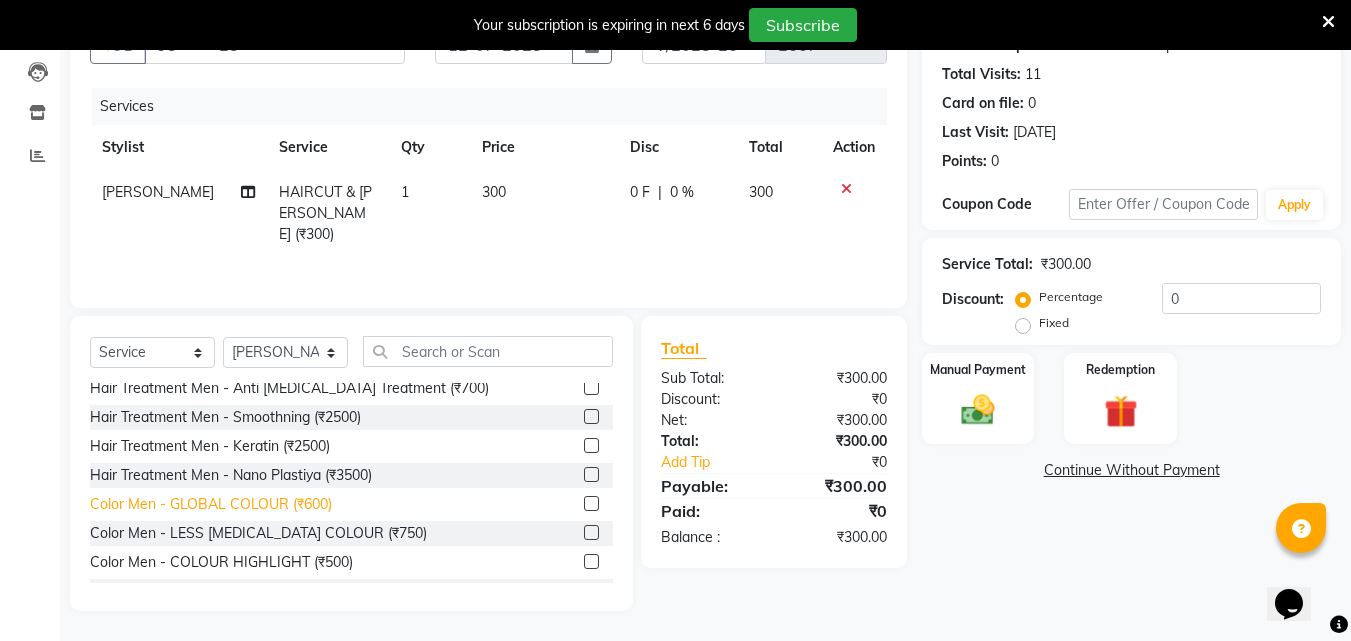 click on "Color Men - GLOBAL COLOUR (₹600)" 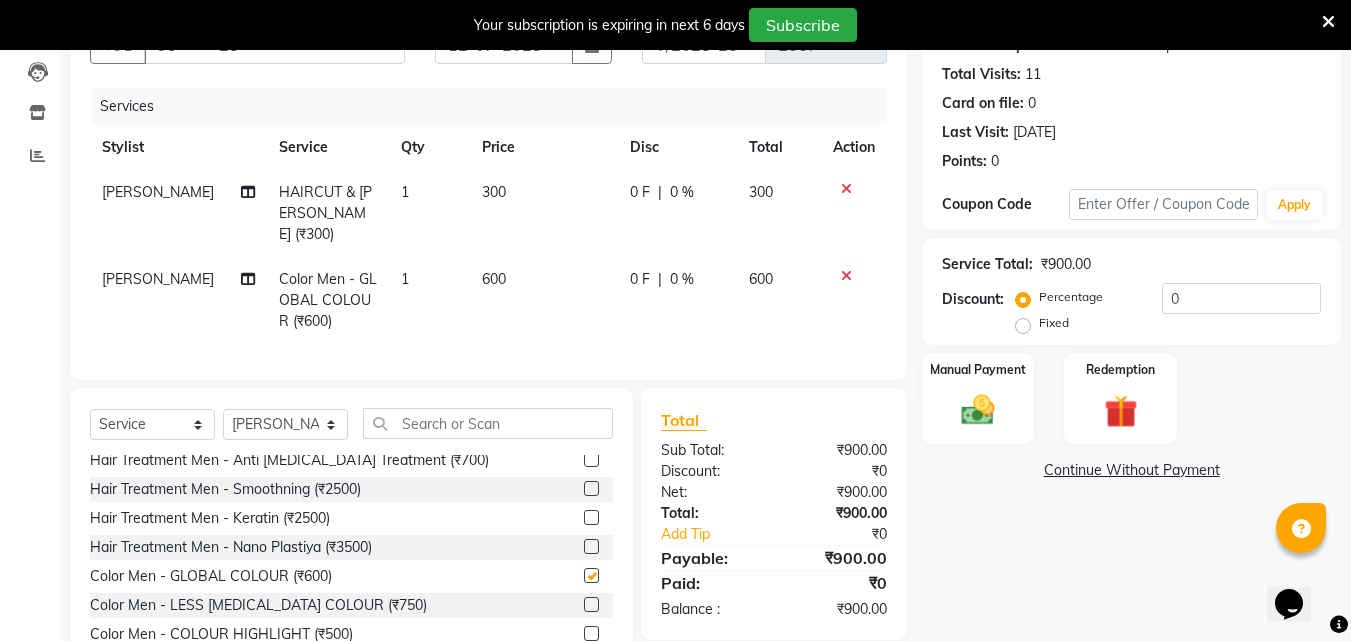 checkbox on "false" 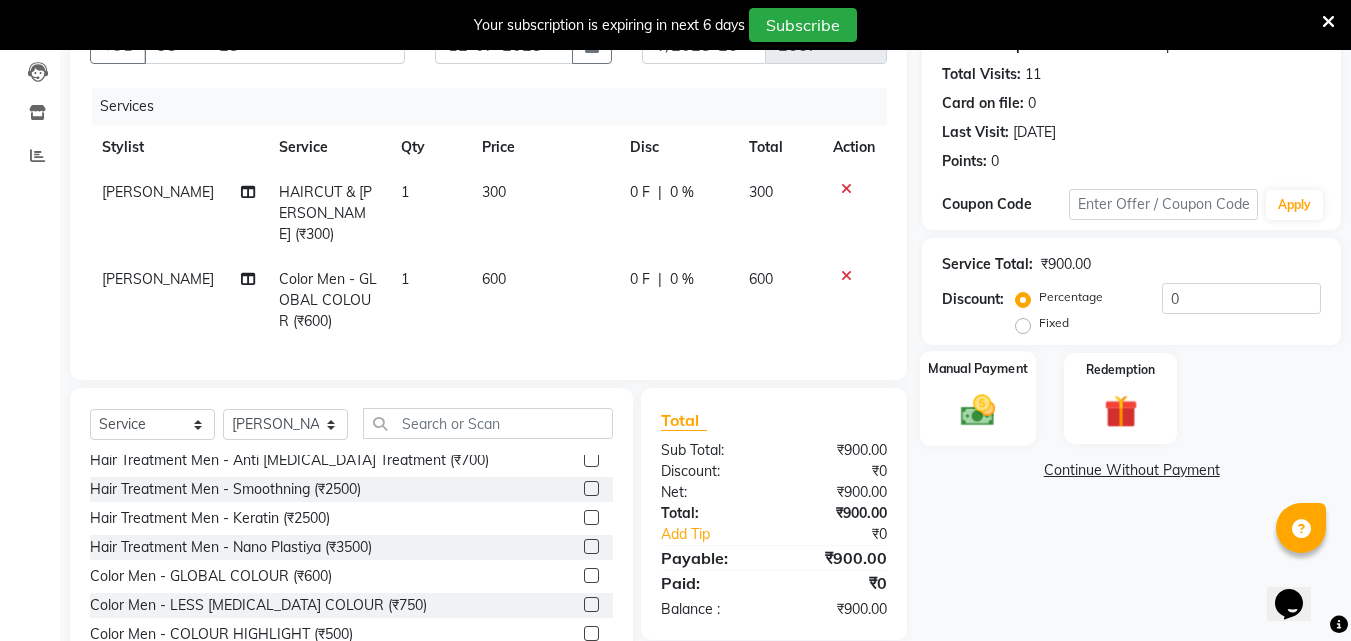 click 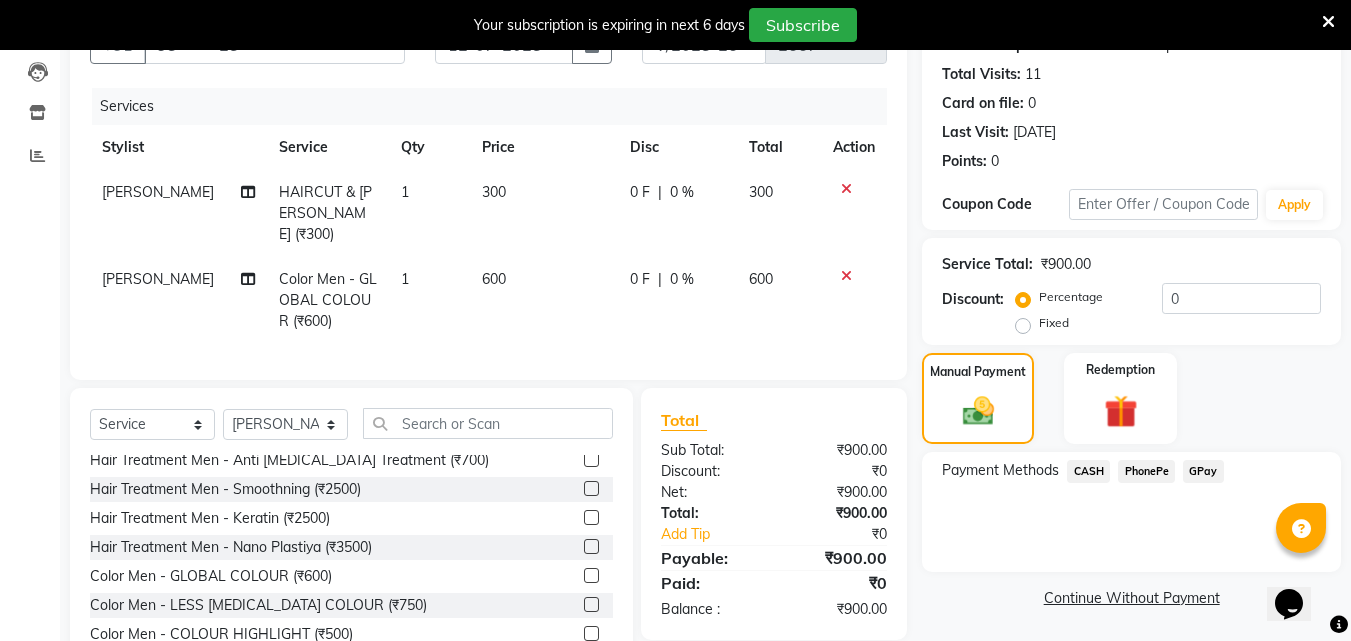 click on "CASH" 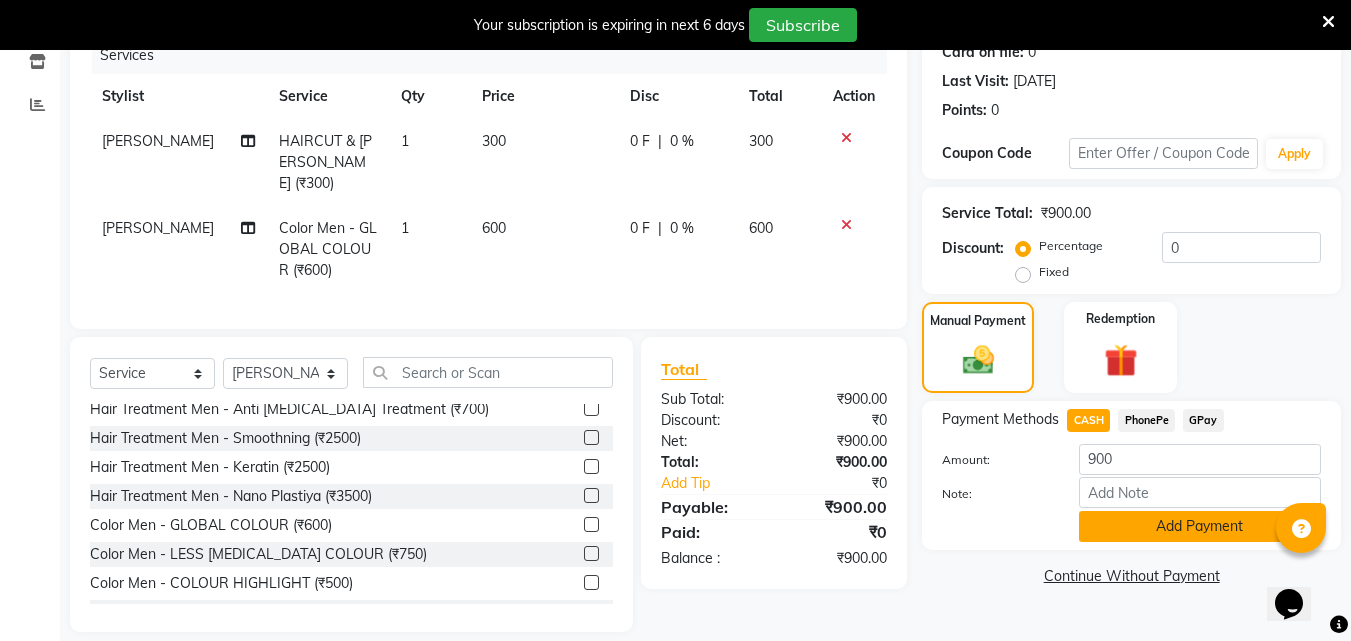 scroll, scrollTop: 276, scrollLeft: 0, axis: vertical 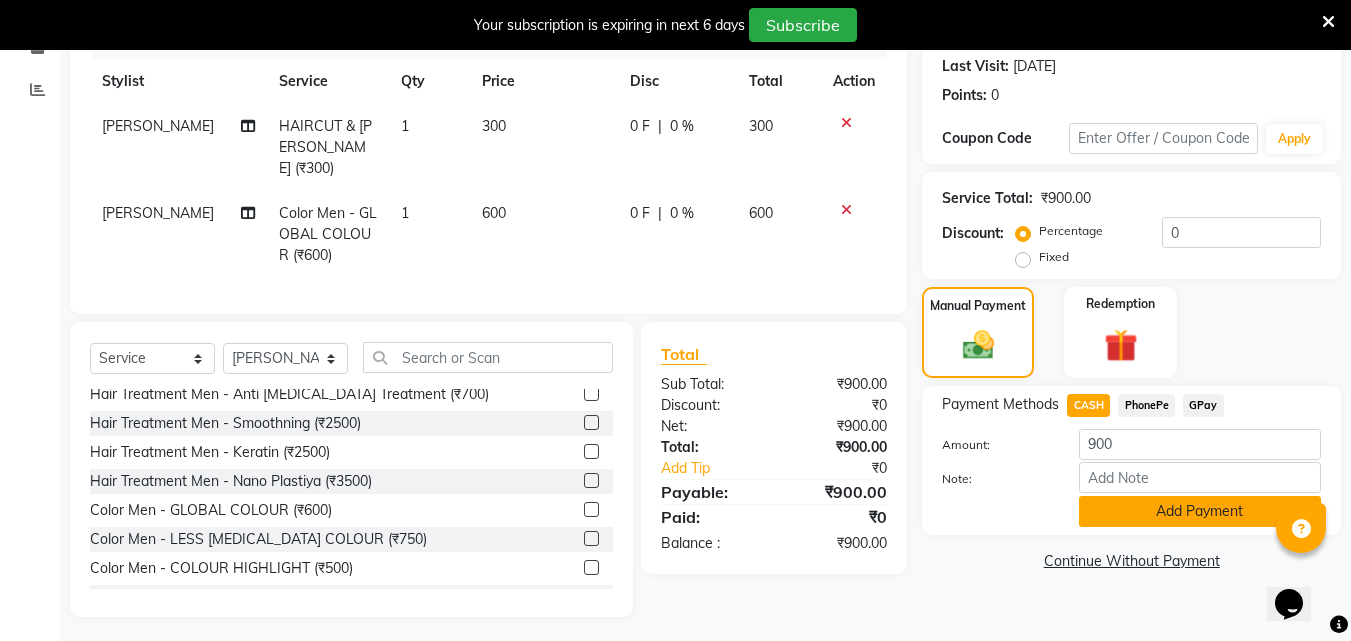 click on "Add Payment" 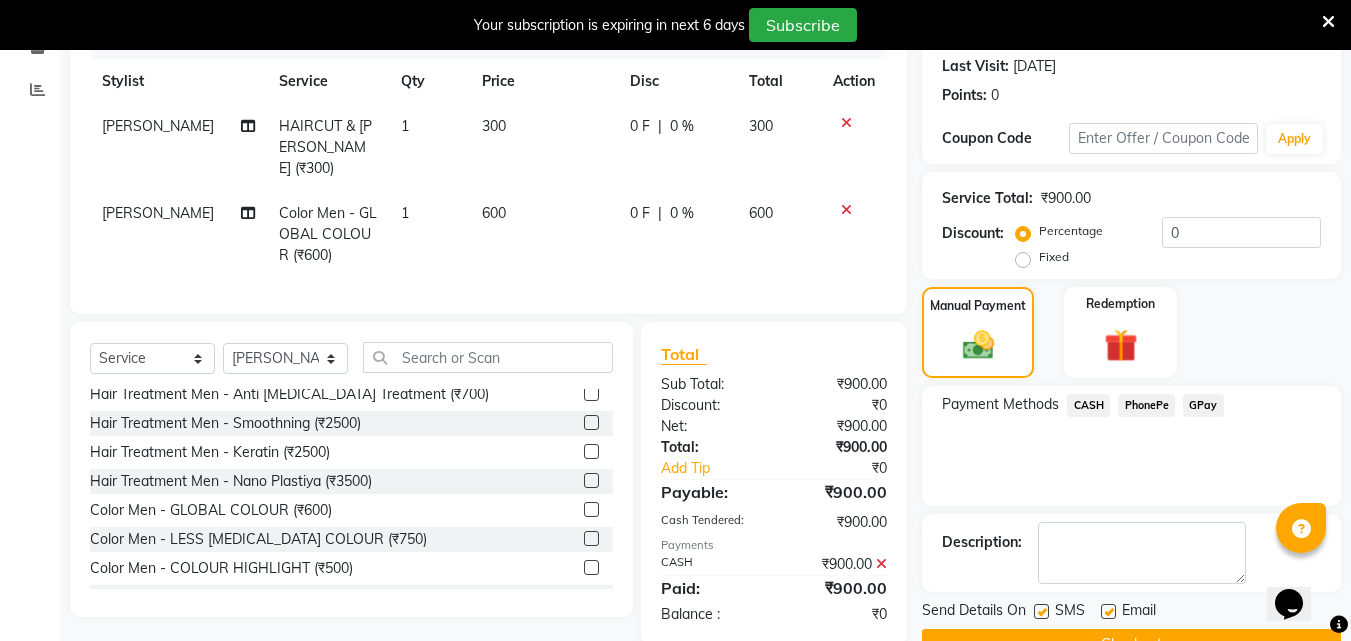 scroll, scrollTop: 325, scrollLeft: 0, axis: vertical 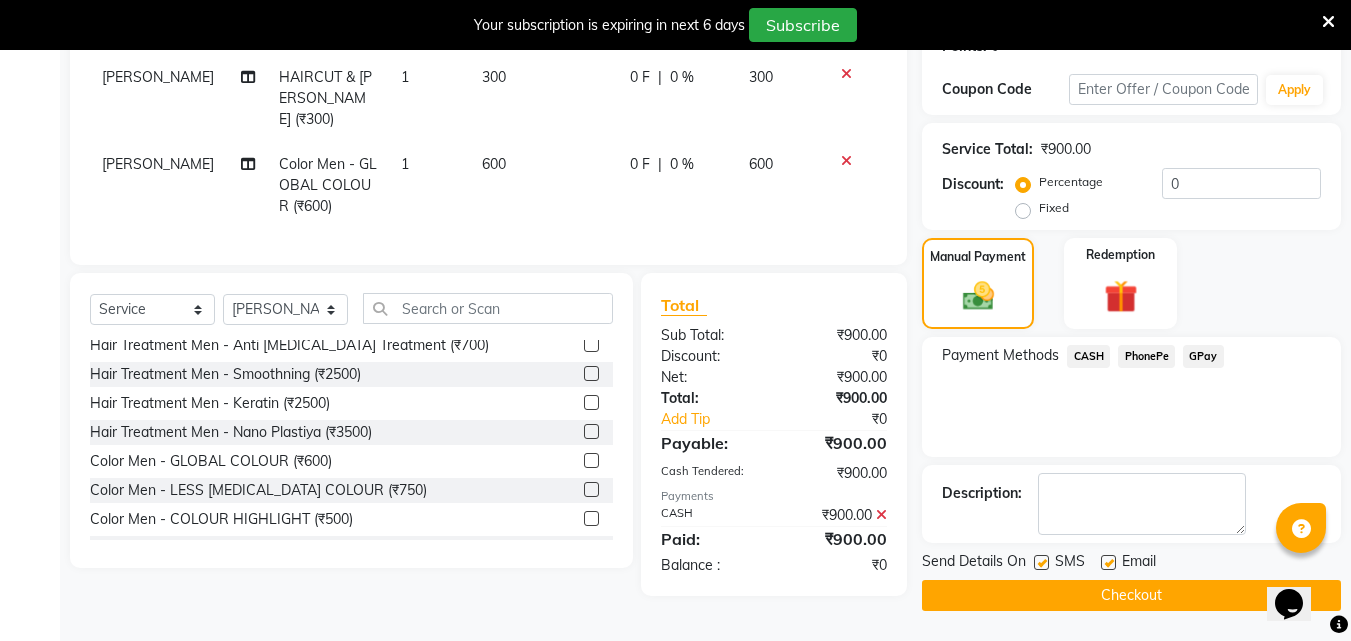 click on "Checkout" 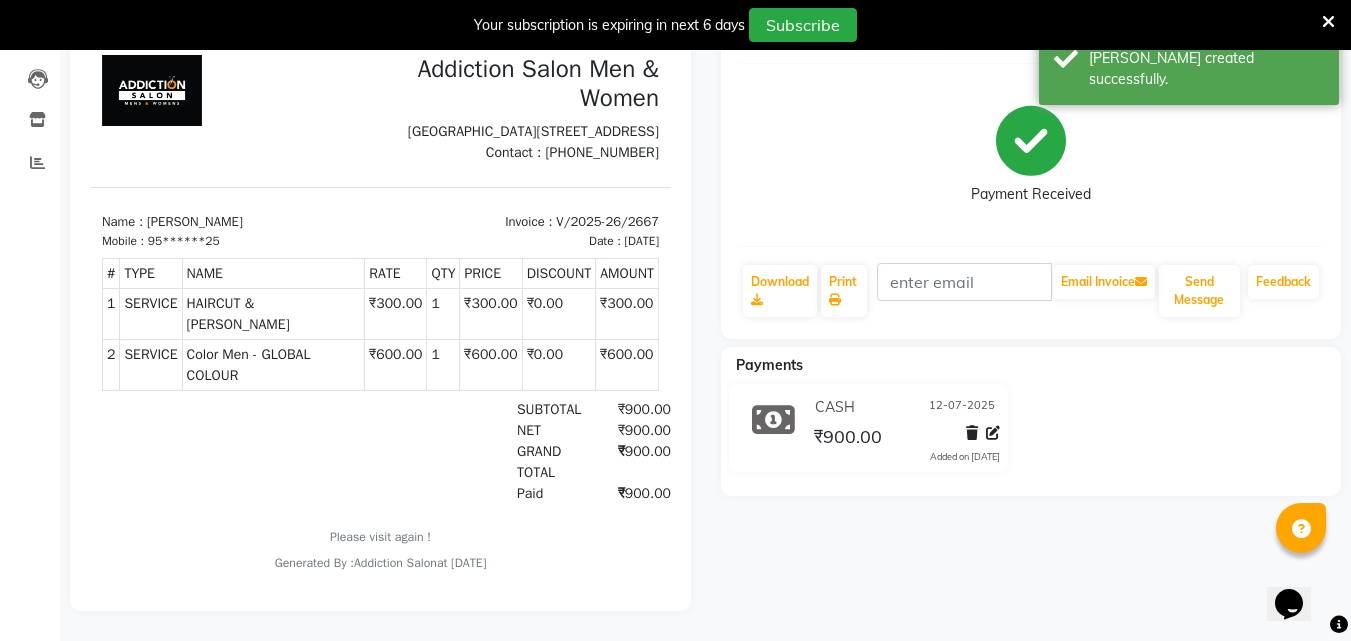 scroll, scrollTop: 0, scrollLeft: 0, axis: both 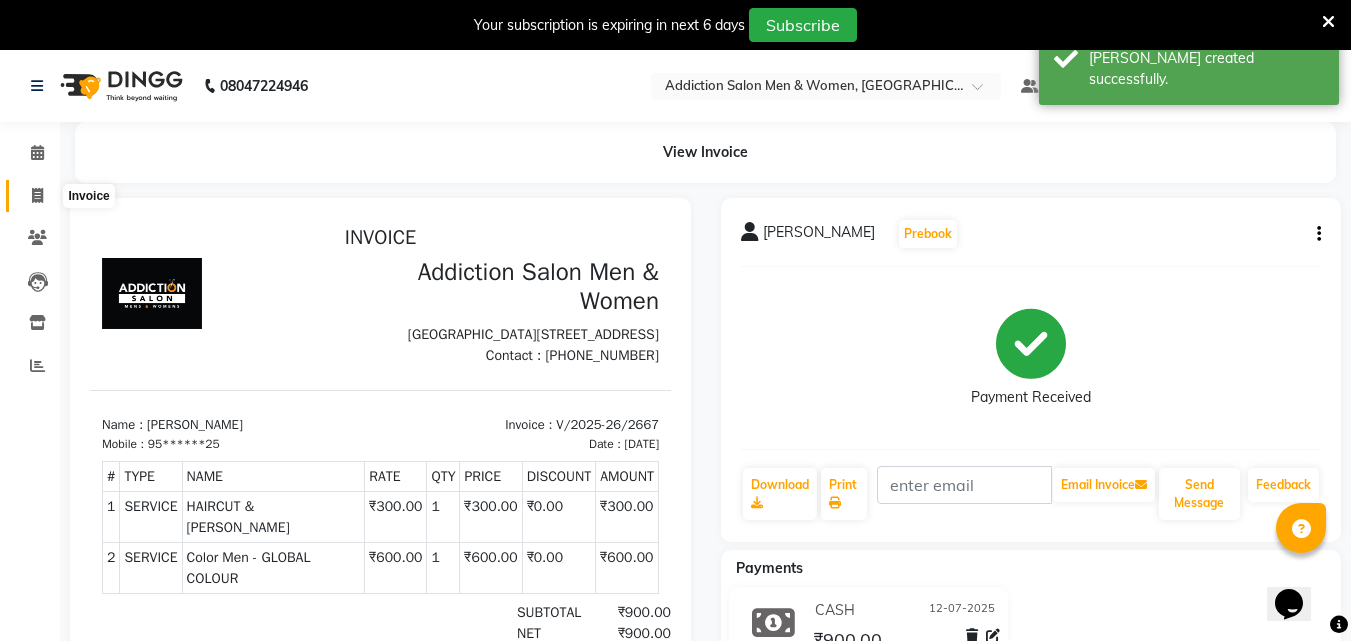 click 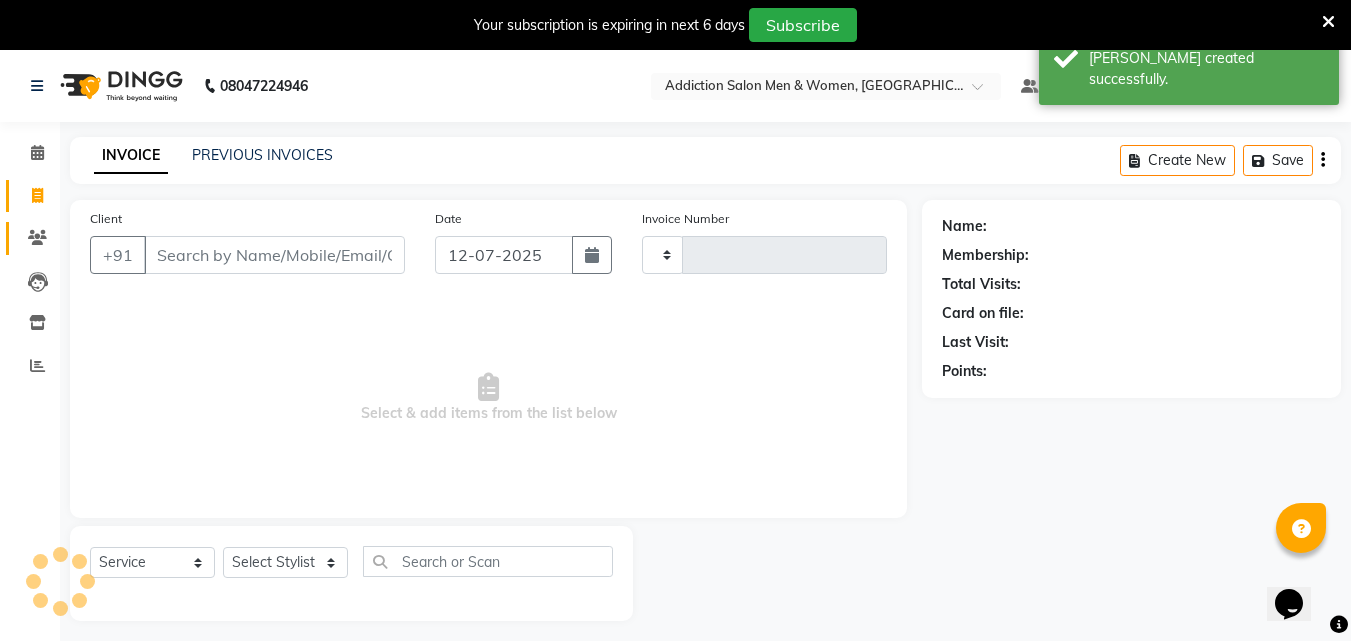 scroll, scrollTop: 50, scrollLeft: 0, axis: vertical 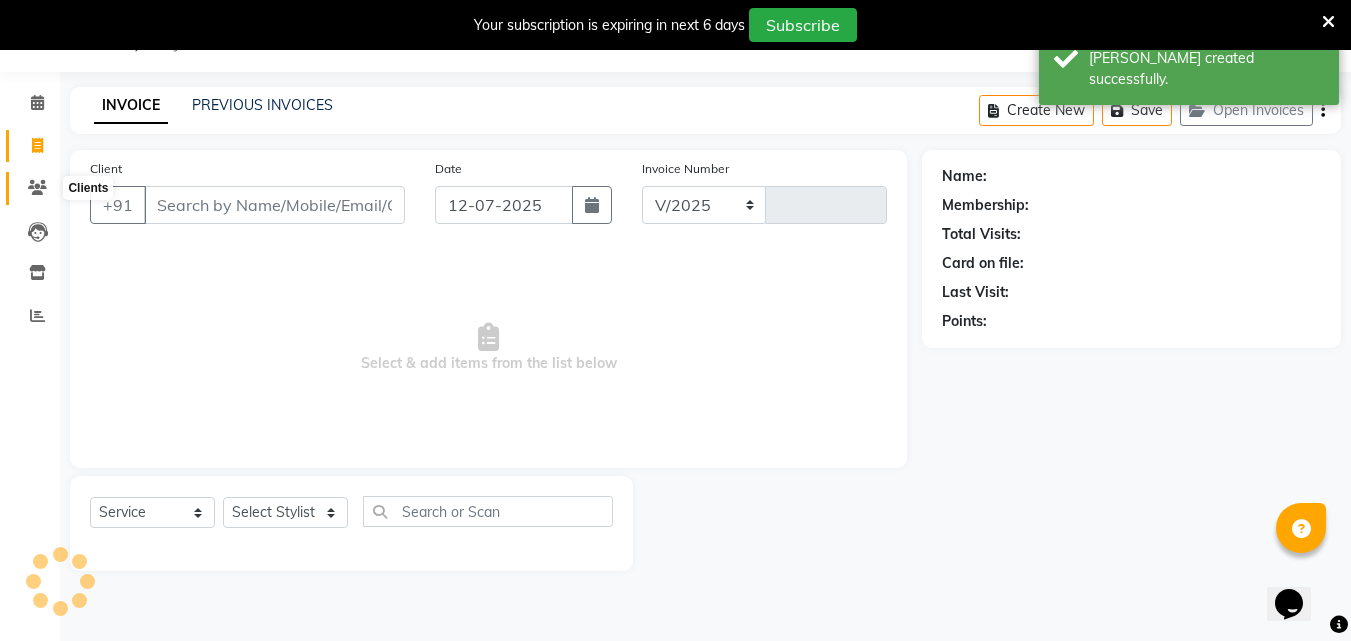 select on "6595" 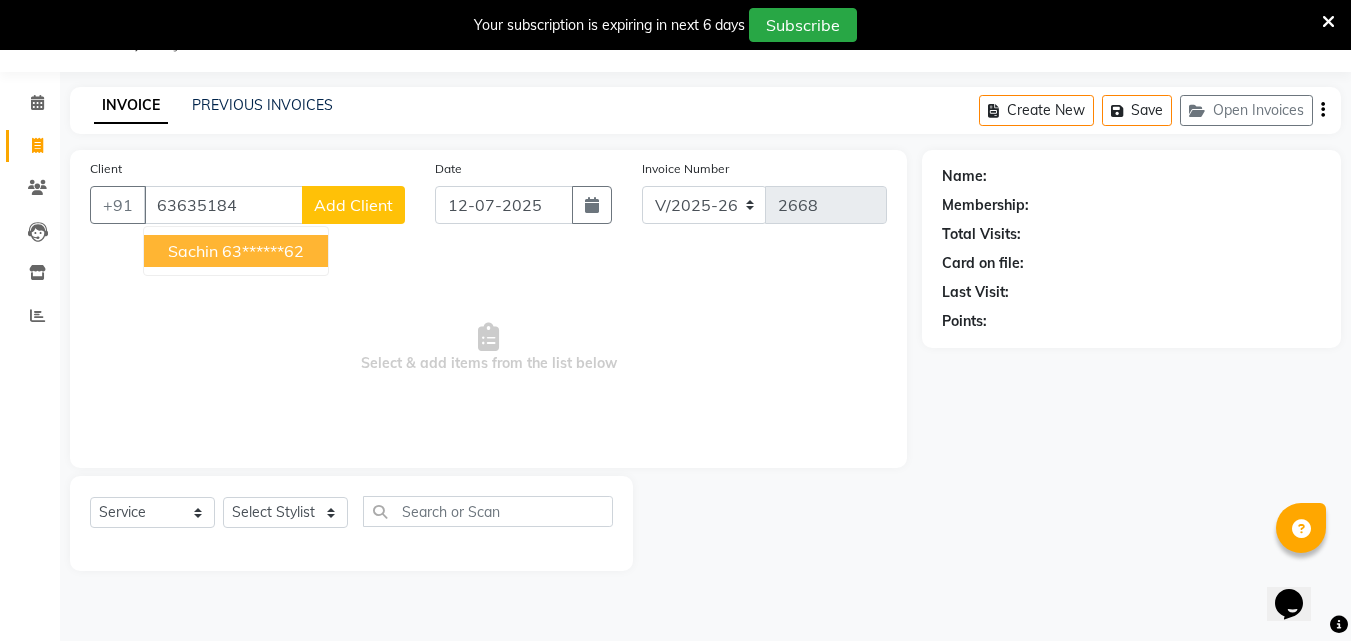 click on "63******62" at bounding box center (263, 251) 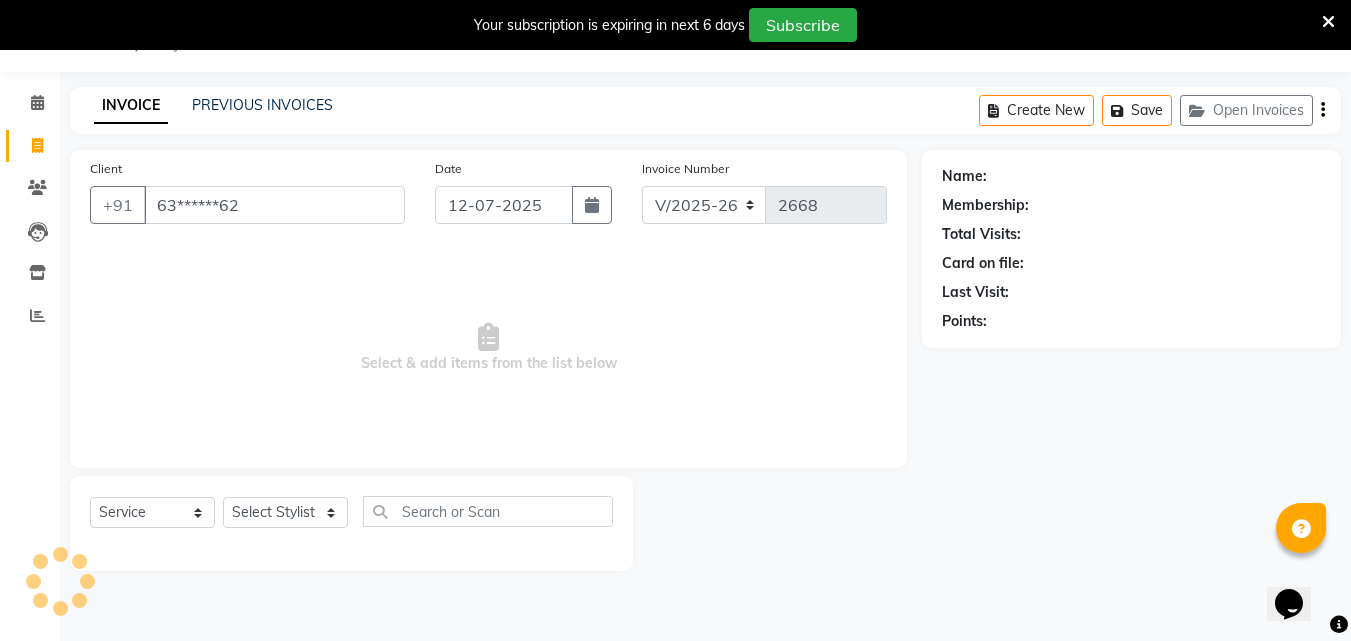 type on "63******62" 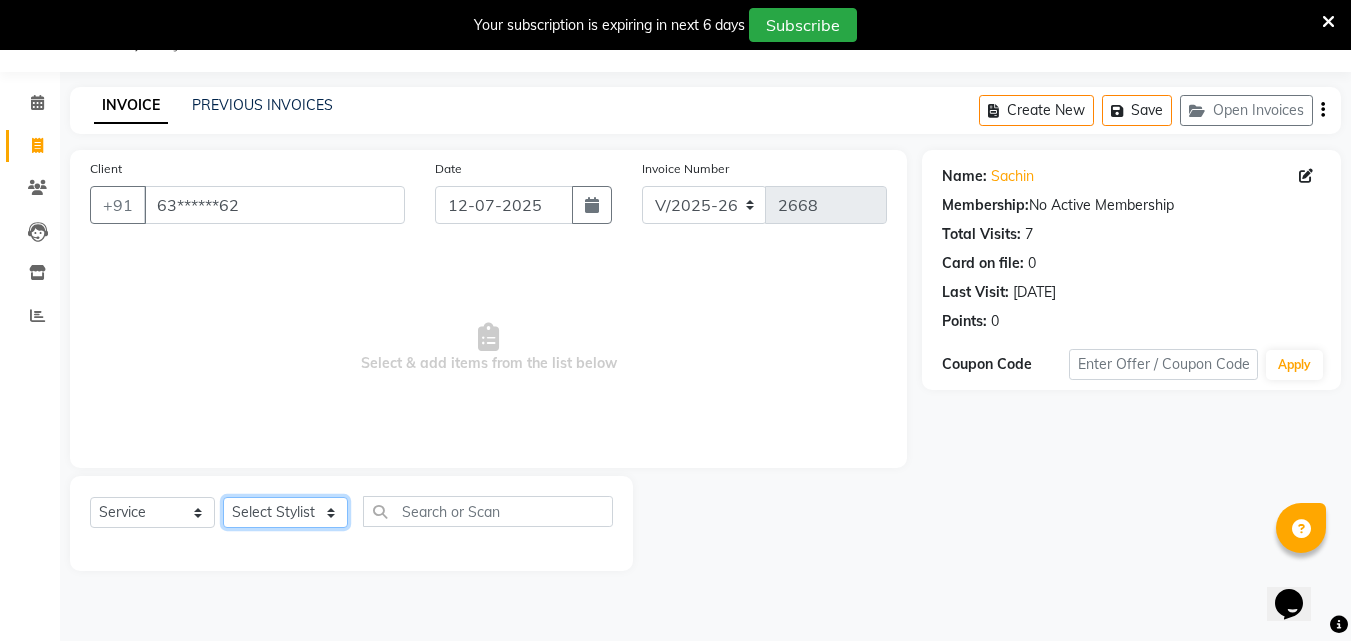 drag, startPoint x: 240, startPoint y: 522, endPoint x: 239, endPoint y: 500, distance: 22.022715 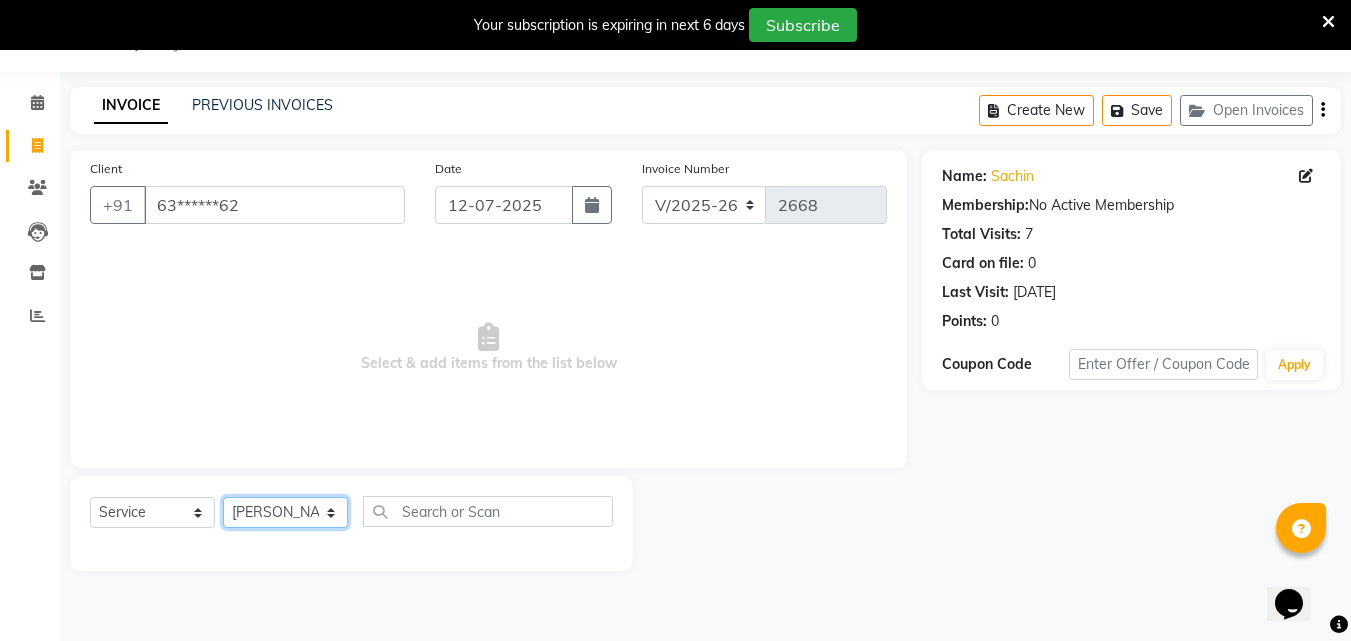 click on "Select Stylist Addiction Salon ANJALI BANSIKA [PERSON_NAME] [PERSON_NAME] [PERSON_NAME]" 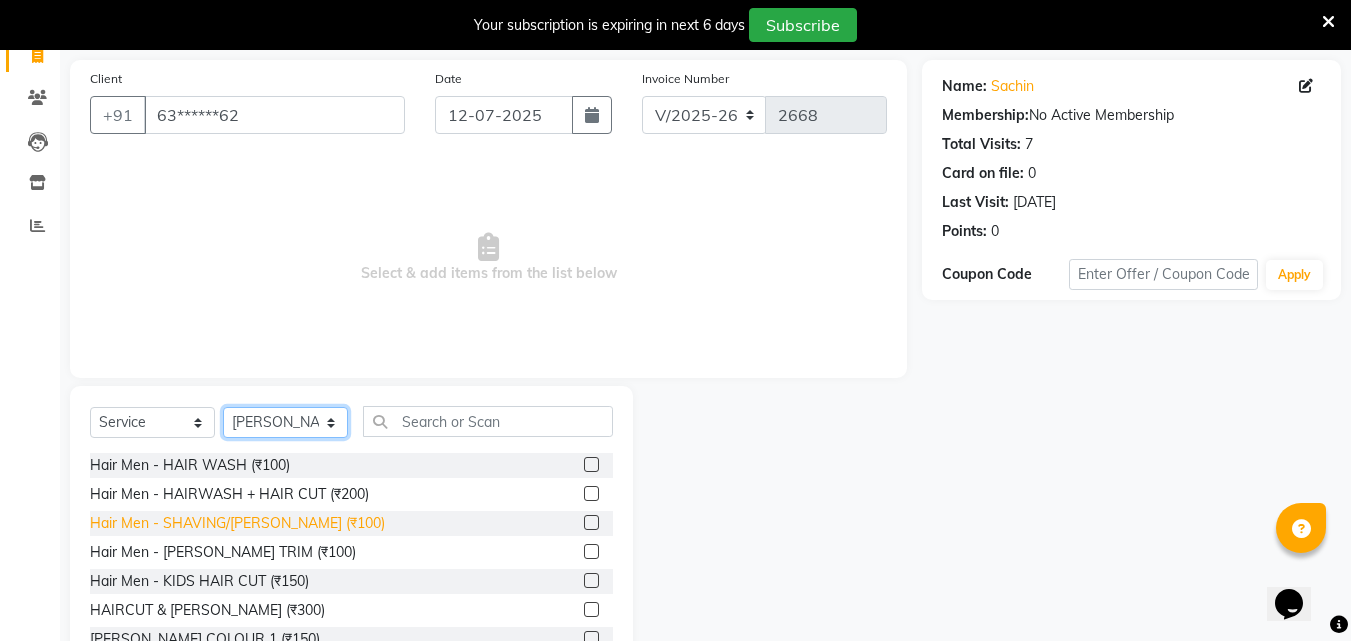 scroll, scrollTop: 210, scrollLeft: 0, axis: vertical 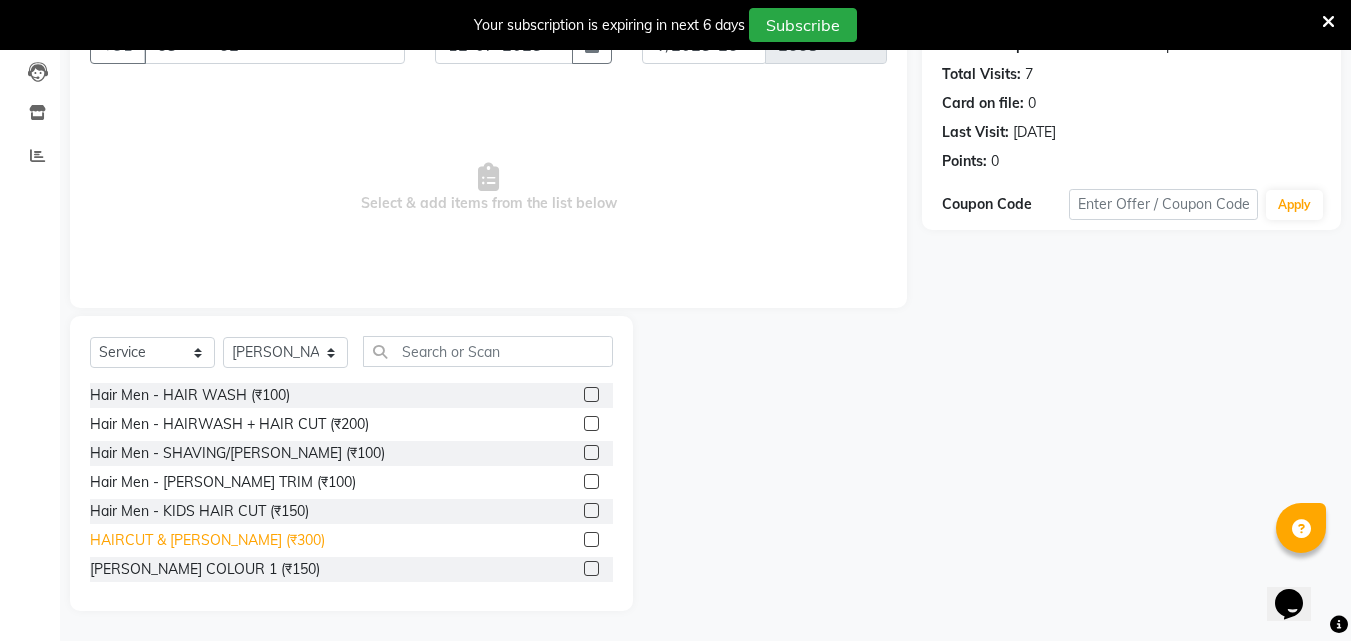 click on "HAIRCUT & [PERSON_NAME] (₹300)" 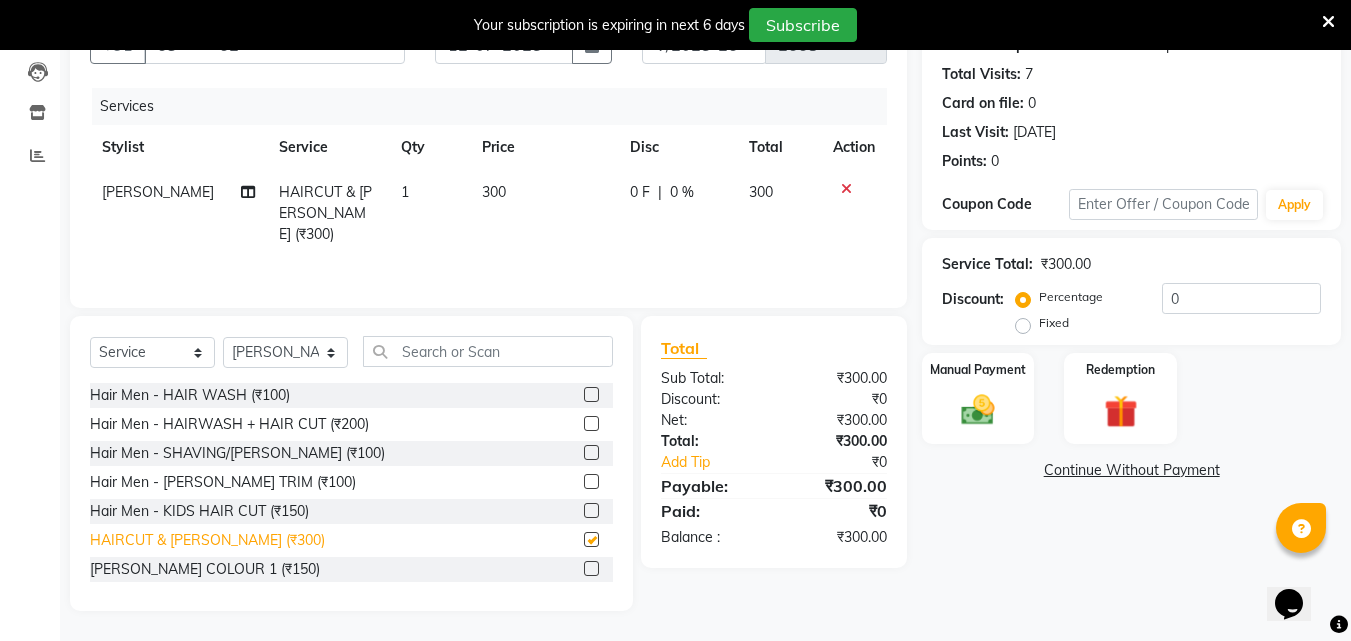 checkbox on "false" 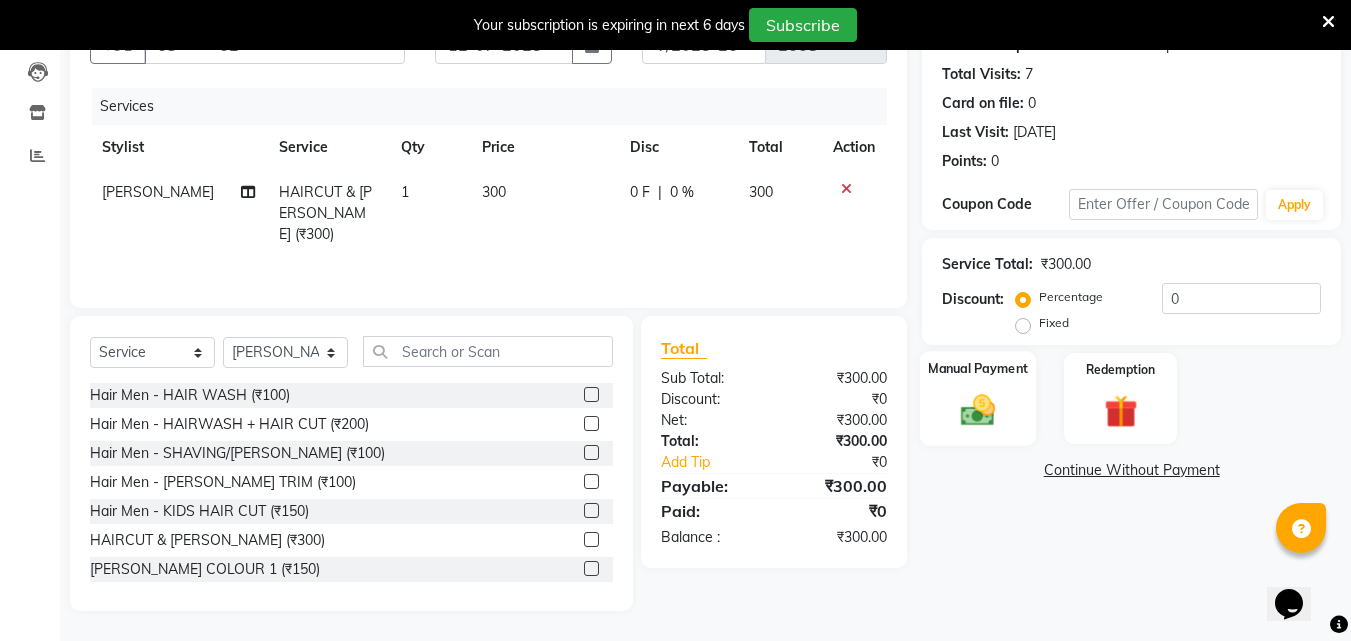 click on "Manual Payment" 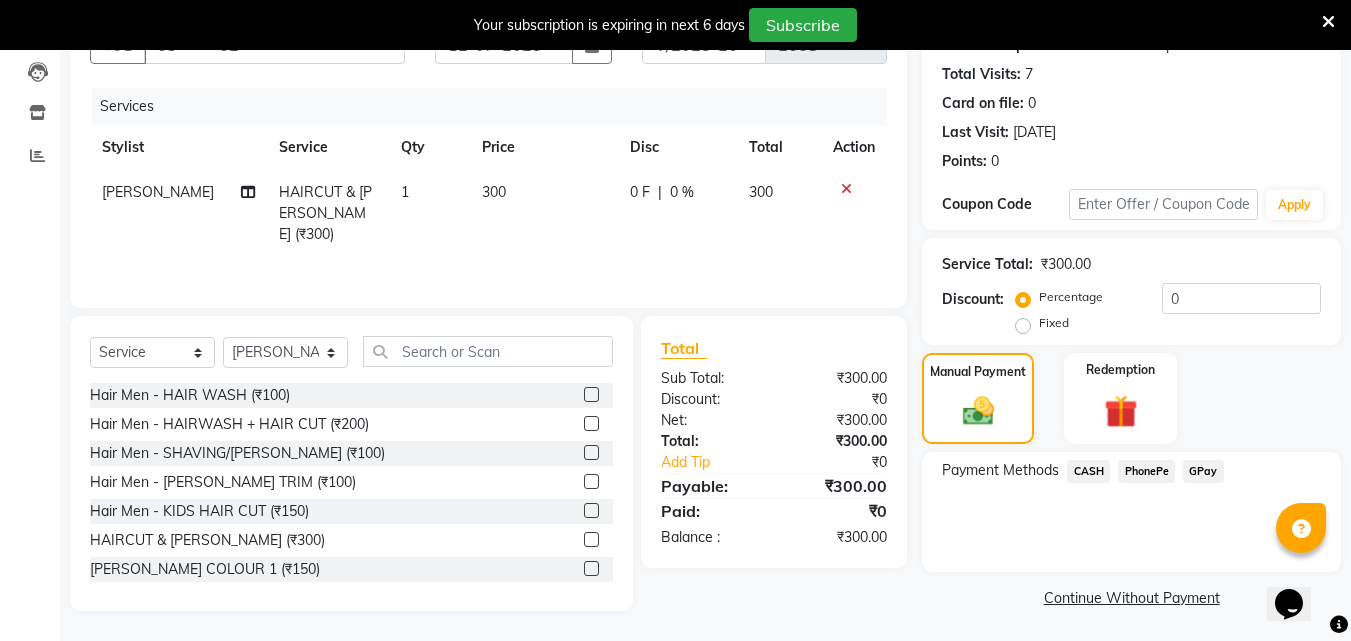 click on "PhonePe" 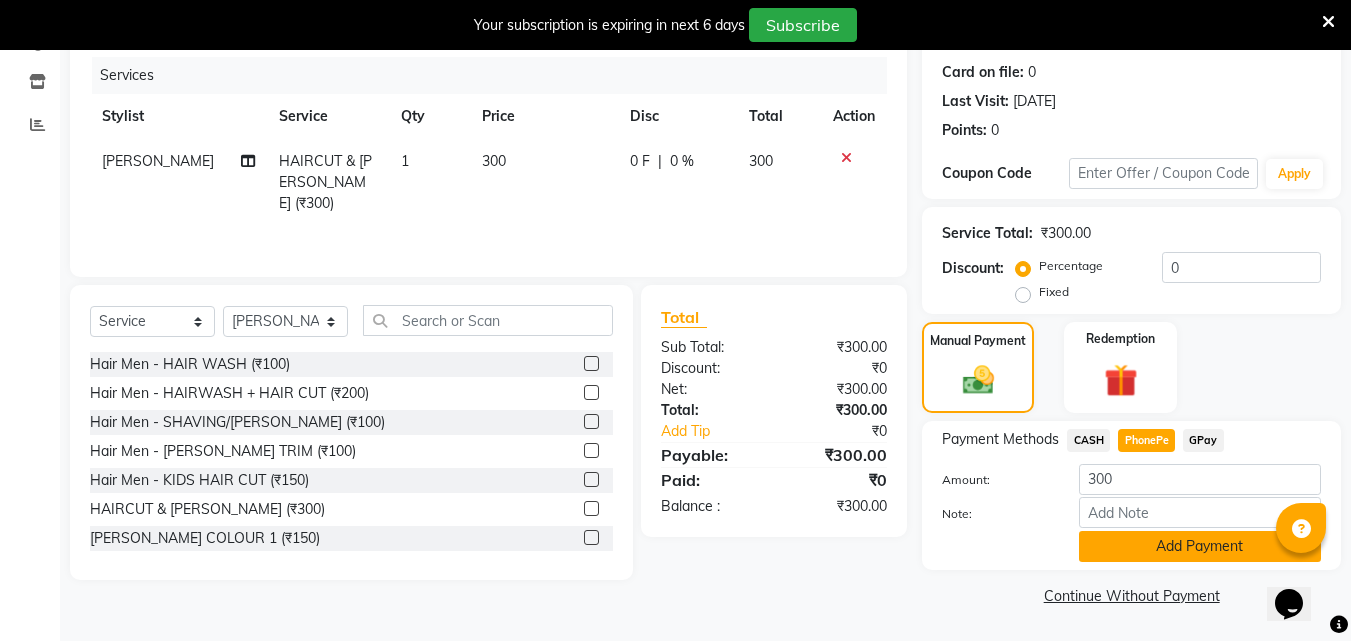 click on "Add Payment" 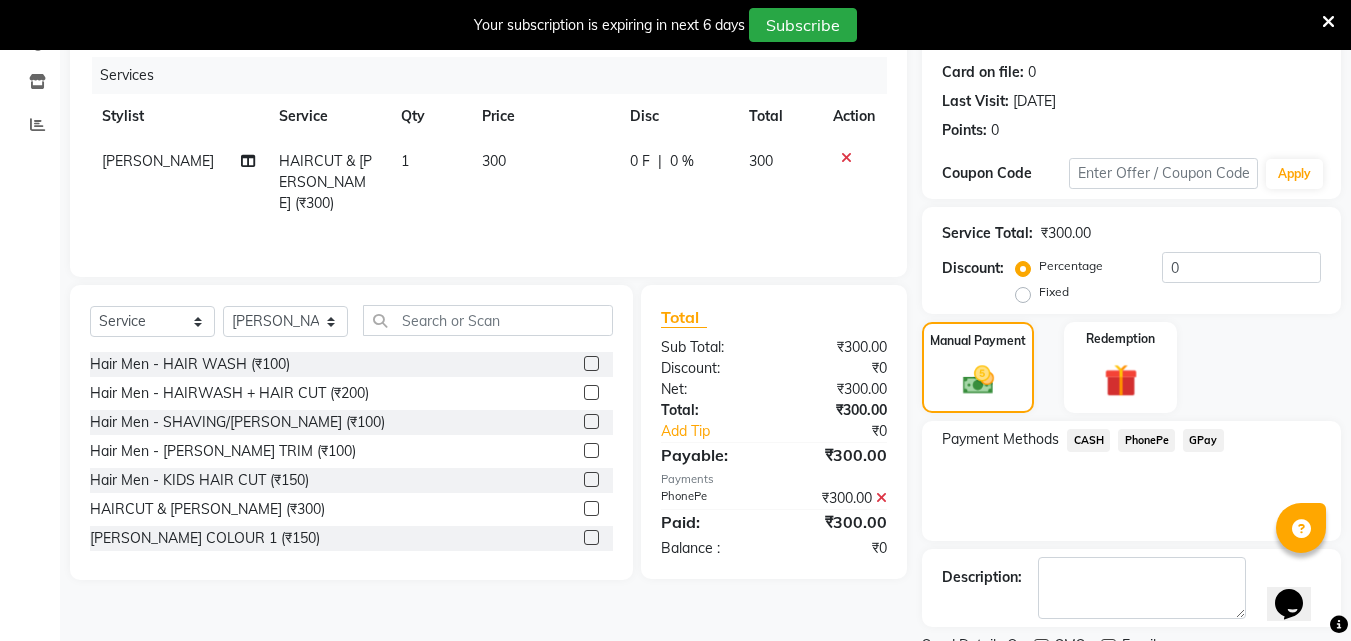 scroll, scrollTop: 325, scrollLeft: 0, axis: vertical 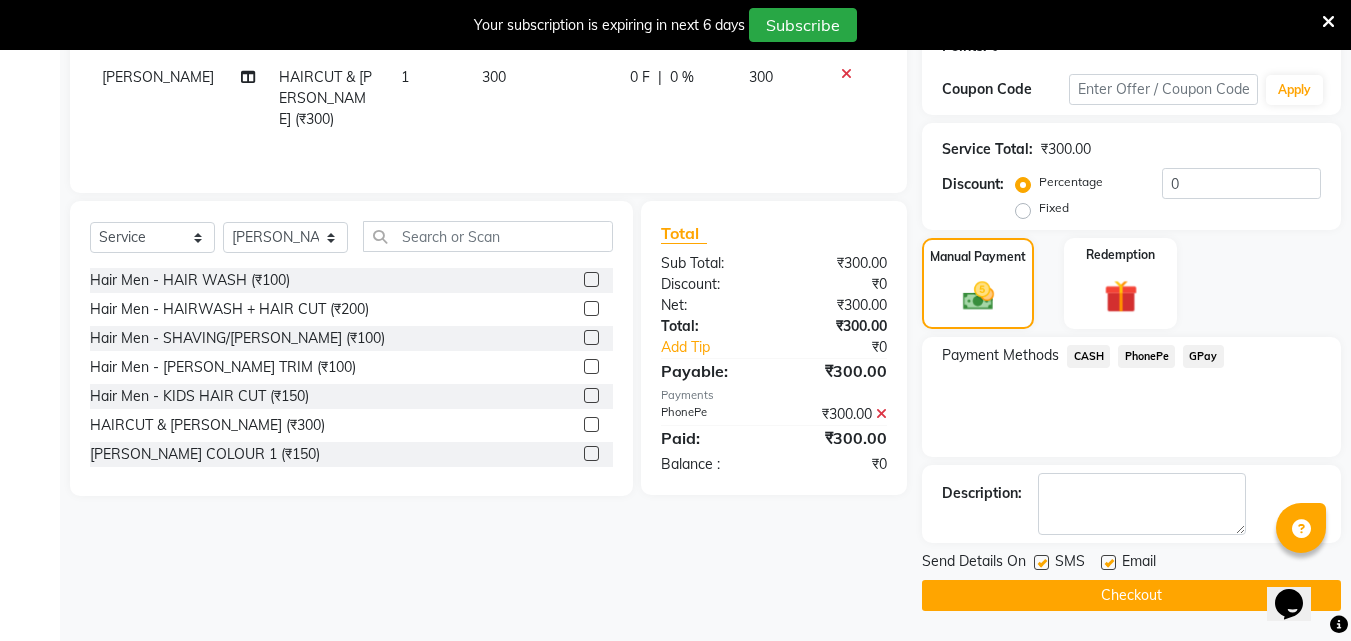 click on "Checkout" 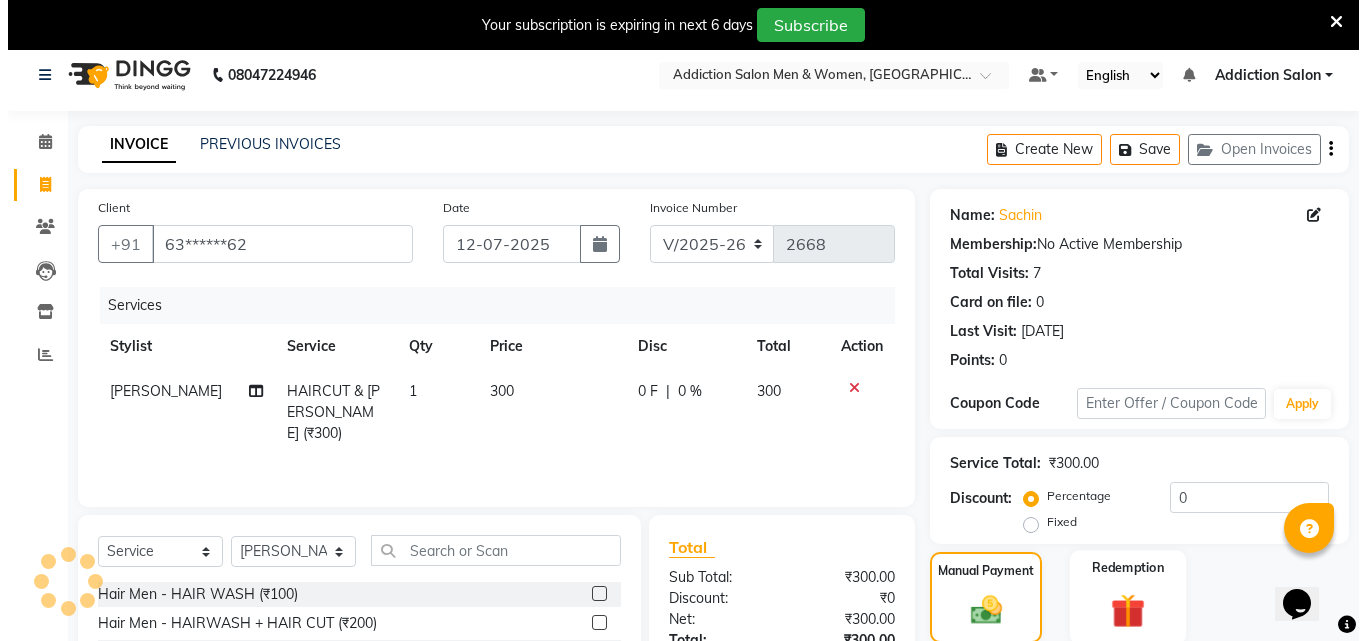 scroll, scrollTop: 0, scrollLeft: 0, axis: both 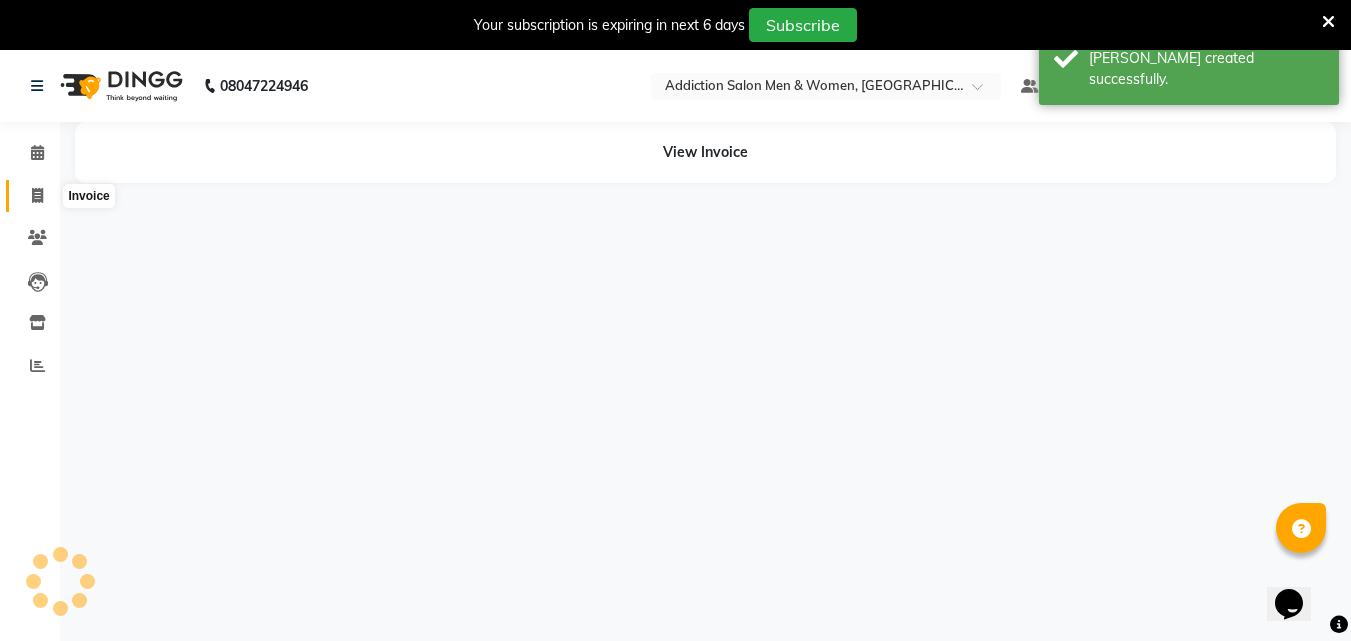 click 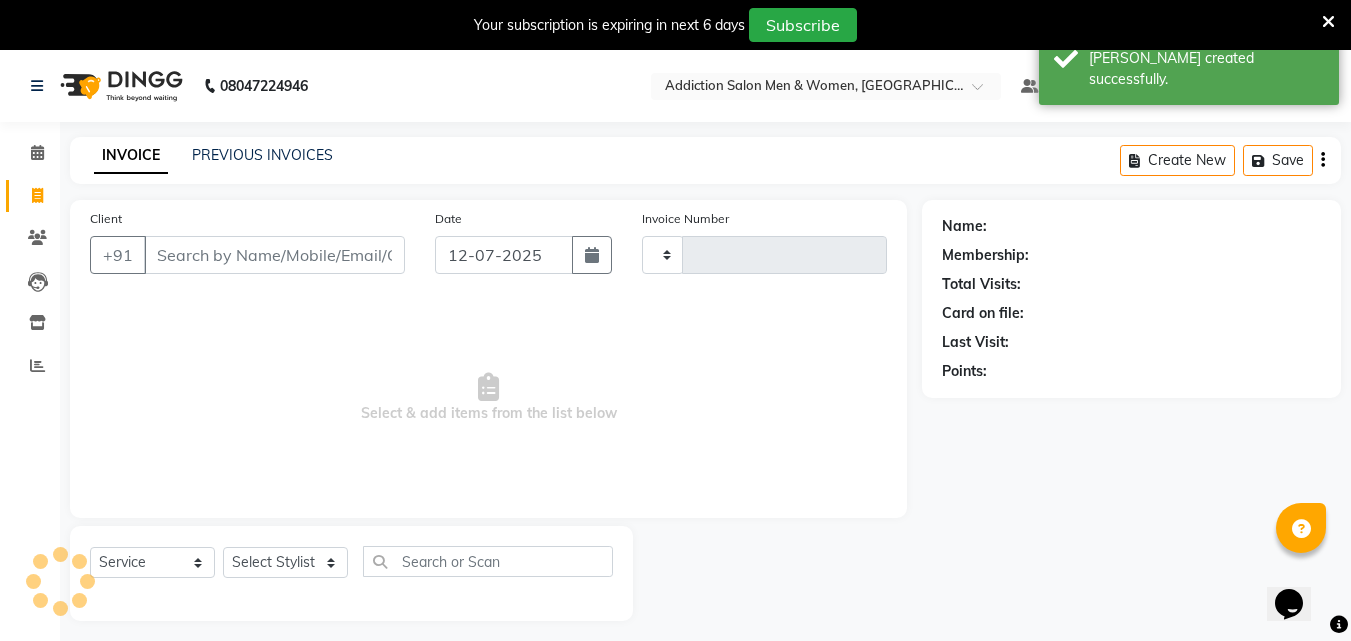 type on "2669" 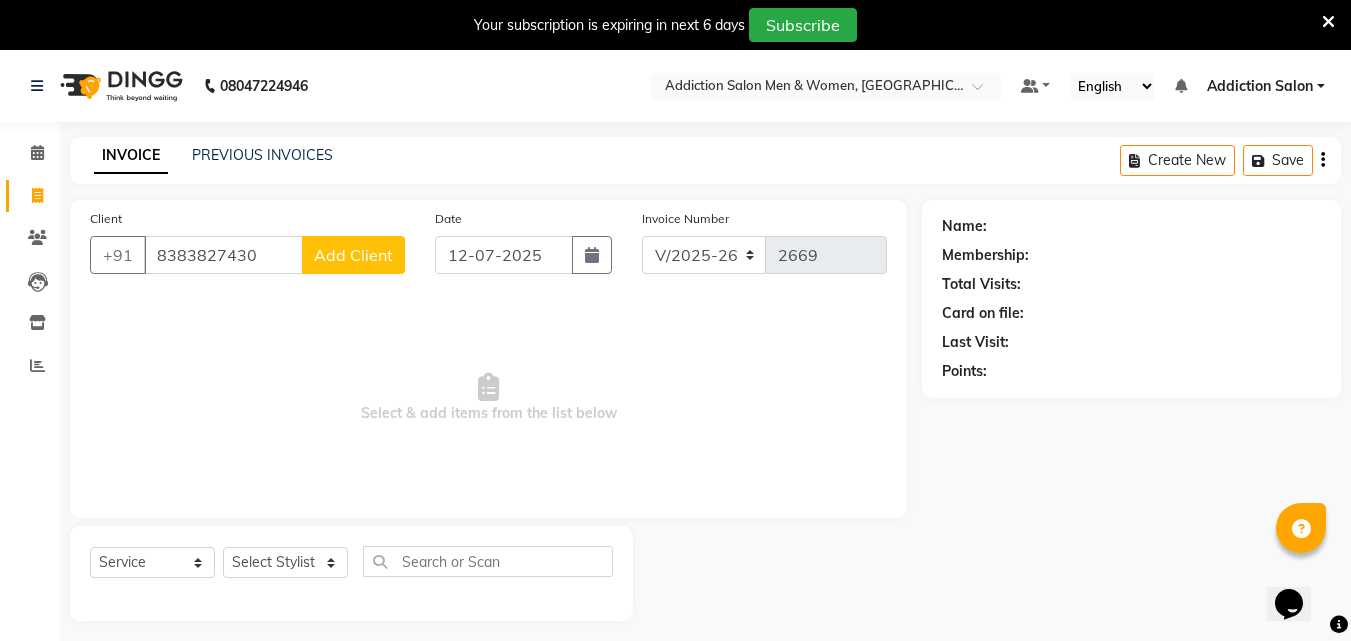type on "8383827430" 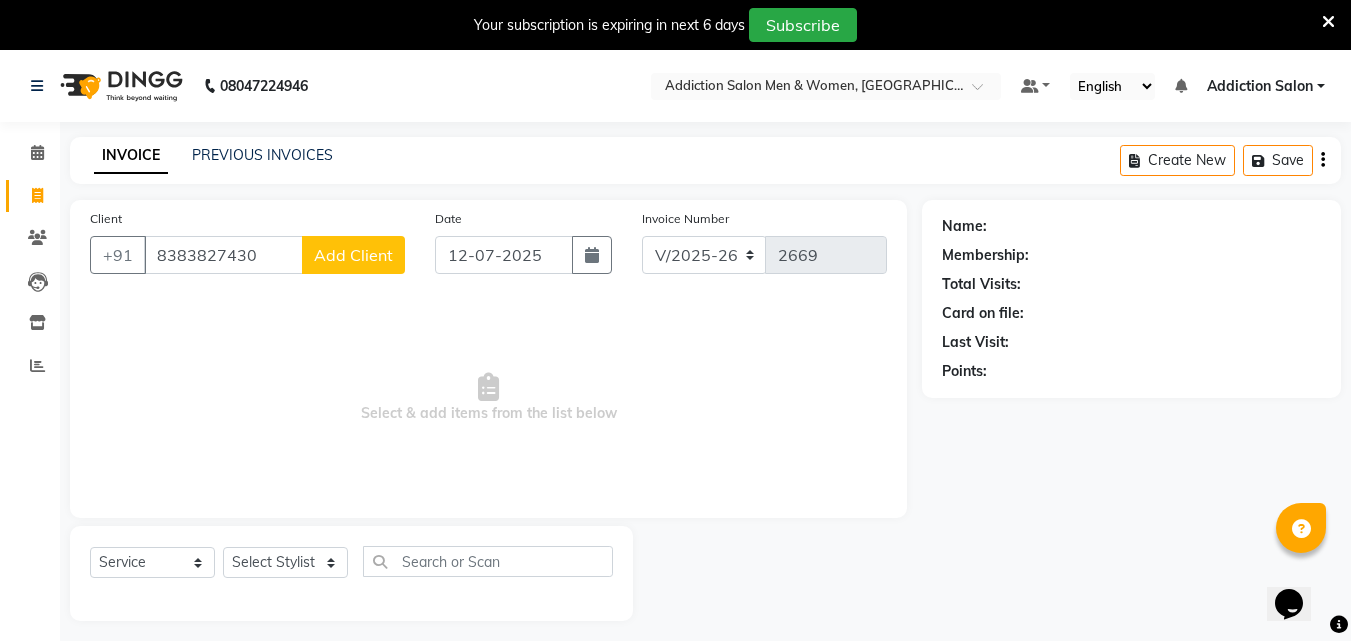 click on "Add Client" 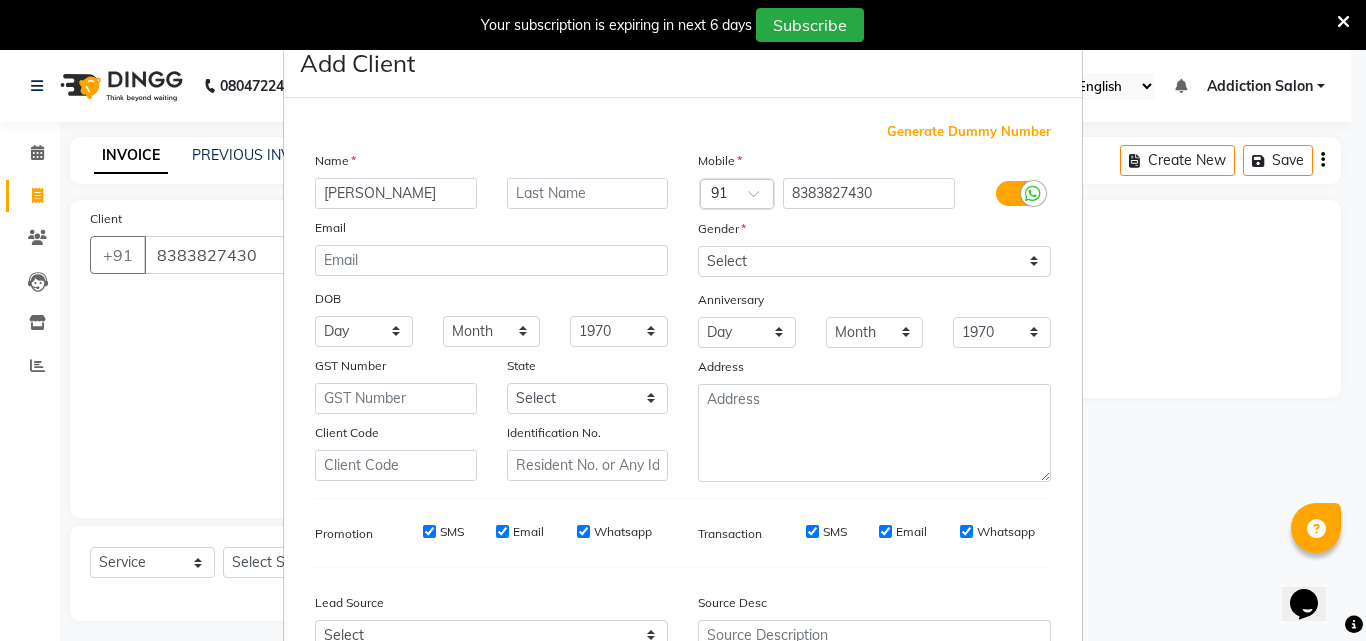 type on "[PERSON_NAME]" 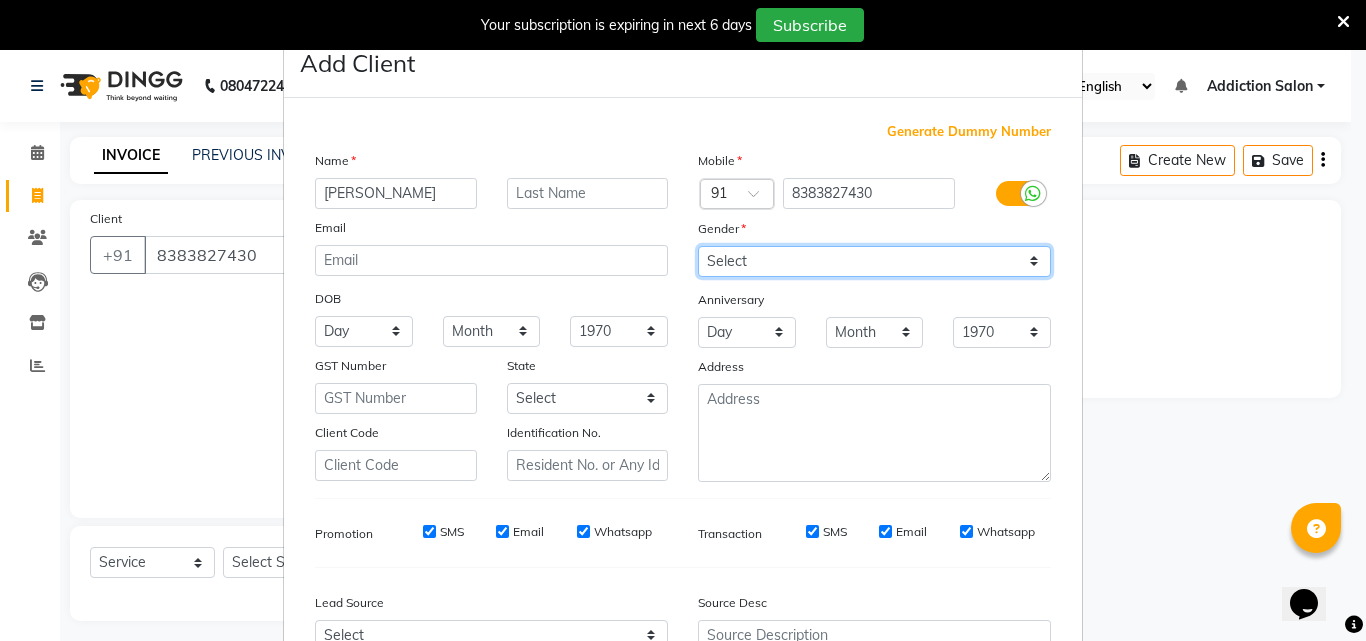 click on "Select [DEMOGRAPHIC_DATA] [DEMOGRAPHIC_DATA] Other Prefer Not To Say" at bounding box center (874, 261) 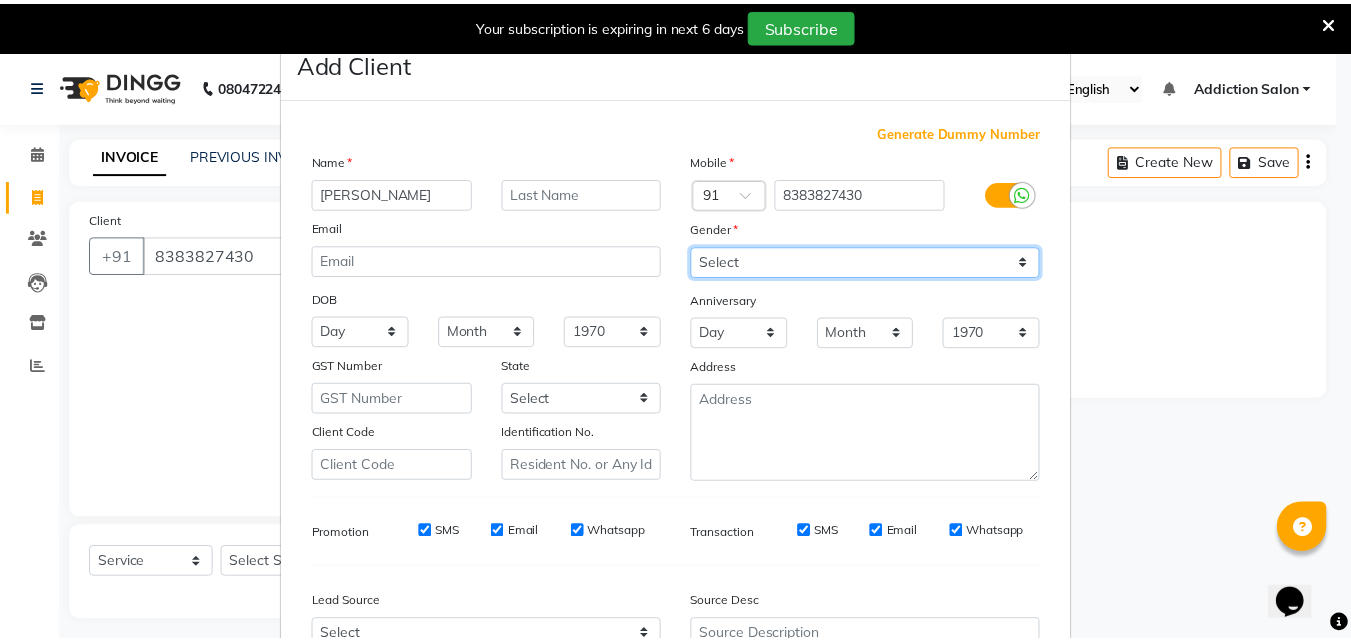 scroll, scrollTop: 200, scrollLeft: 0, axis: vertical 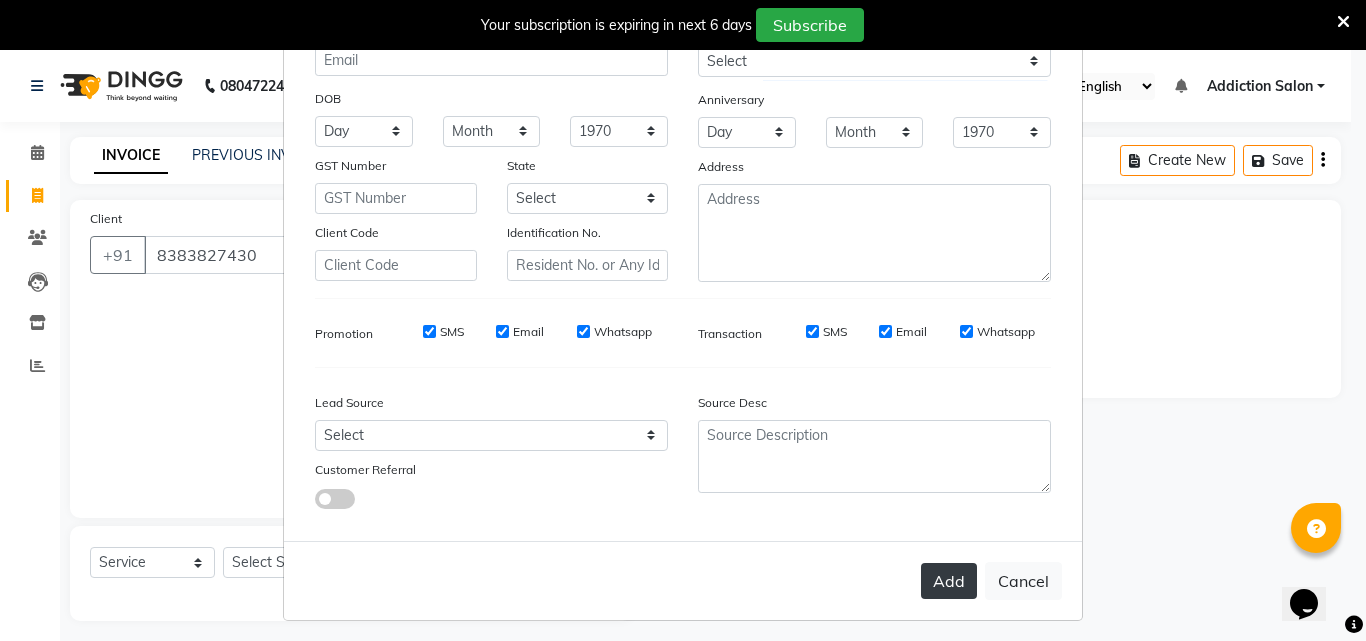 click on "Add" at bounding box center (949, 581) 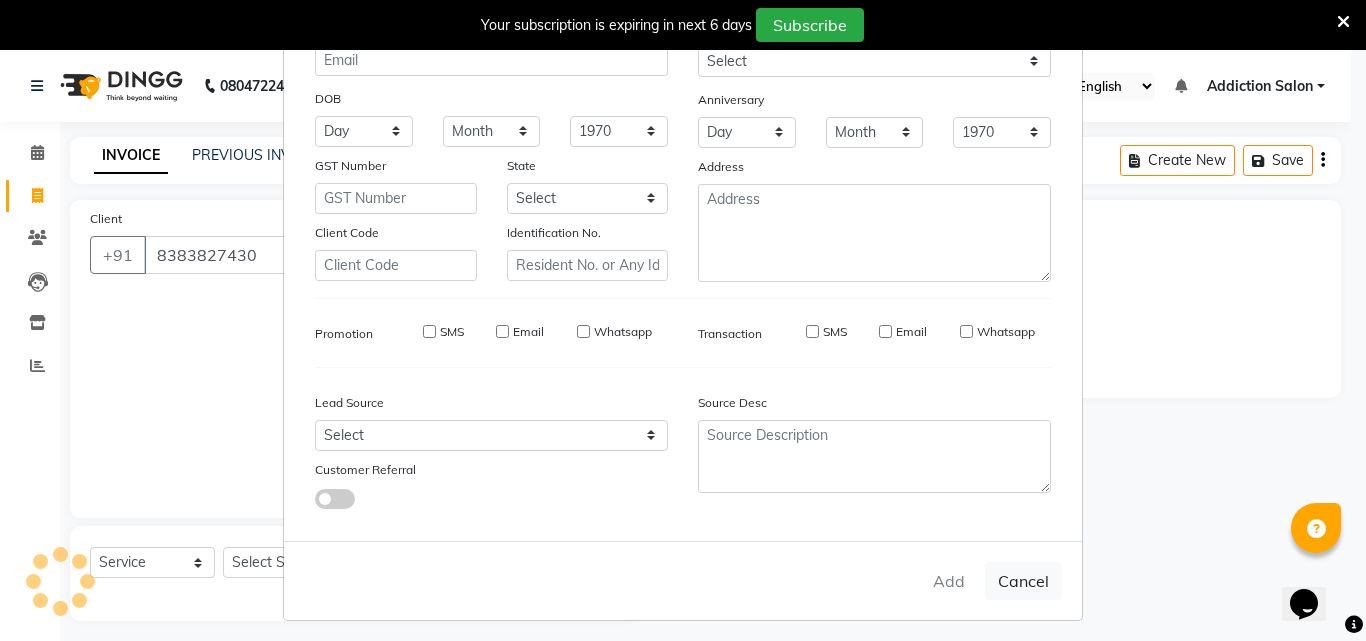 type on "83******30" 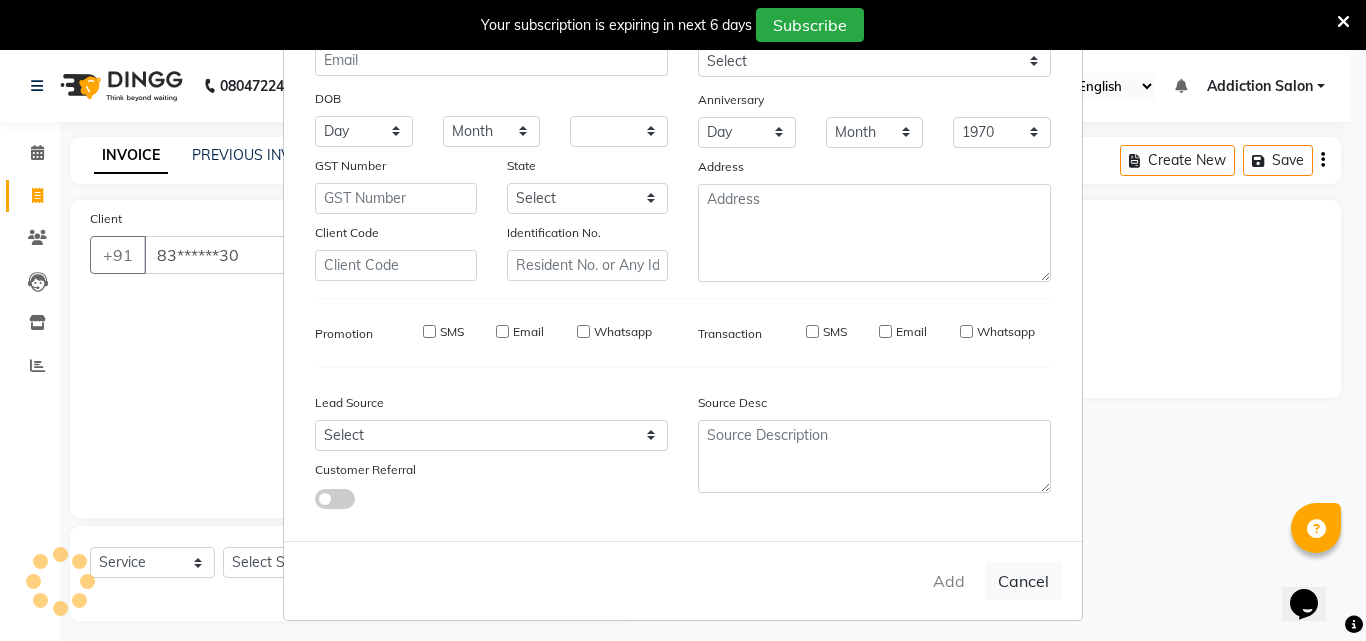 select 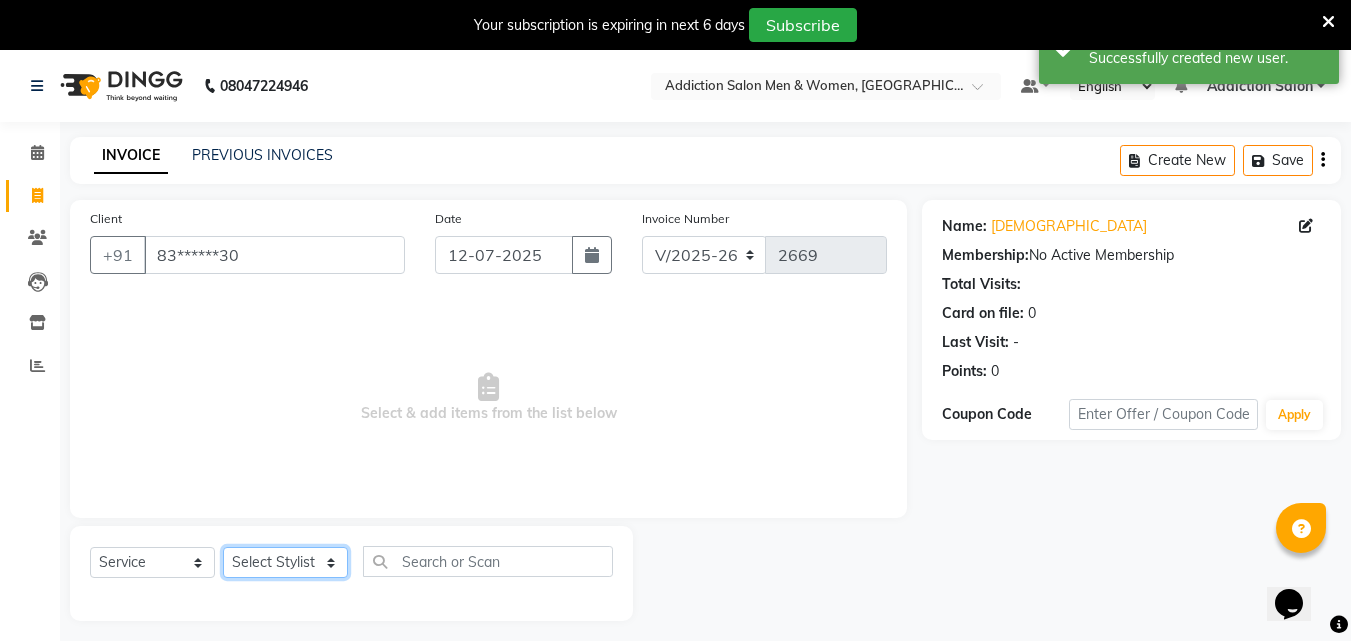 click on "Select Stylist Addiction Salon ANJALI BANSIKA [PERSON_NAME] [PERSON_NAME] [PERSON_NAME]" 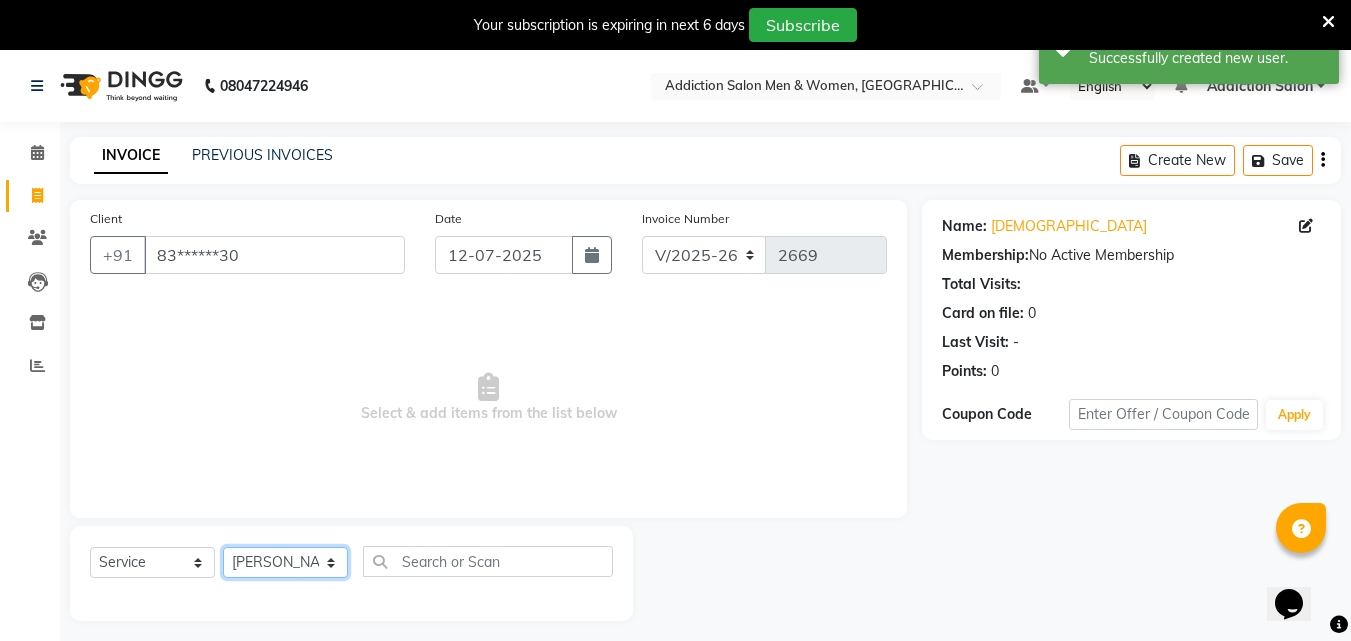 click on "Select Stylist Addiction Salon ANJALI BANSIKA [PERSON_NAME] [PERSON_NAME] [PERSON_NAME]" 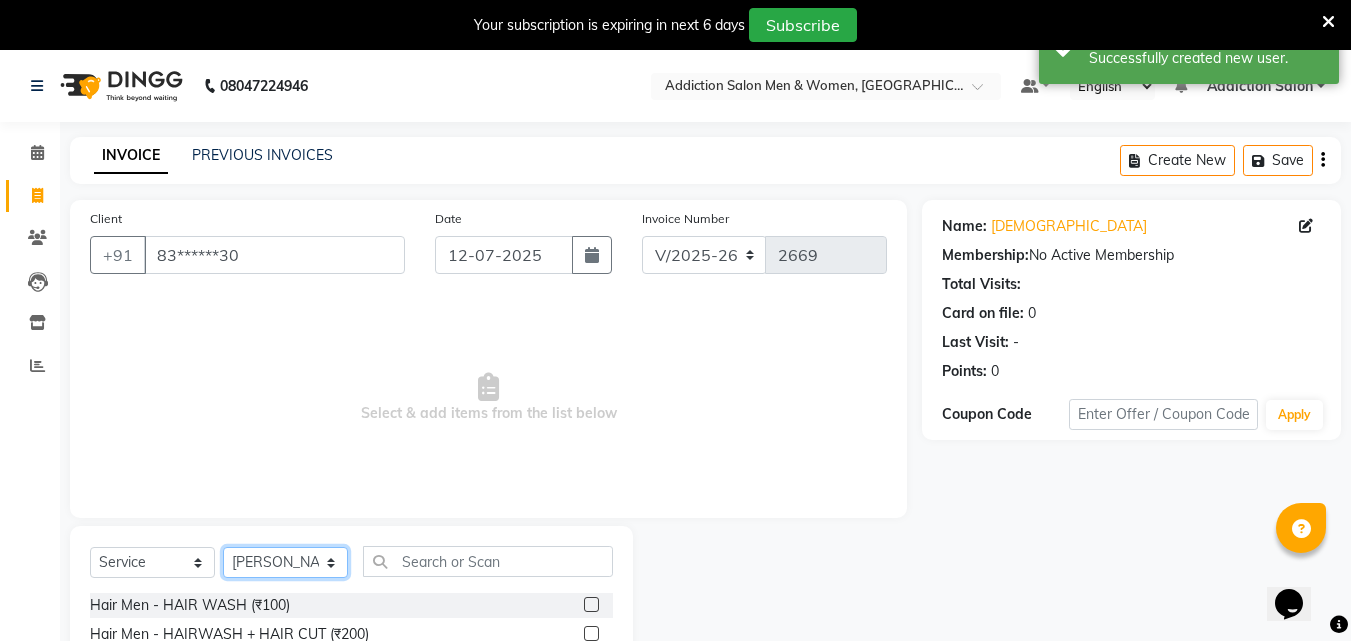 scroll, scrollTop: 200, scrollLeft: 0, axis: vertical 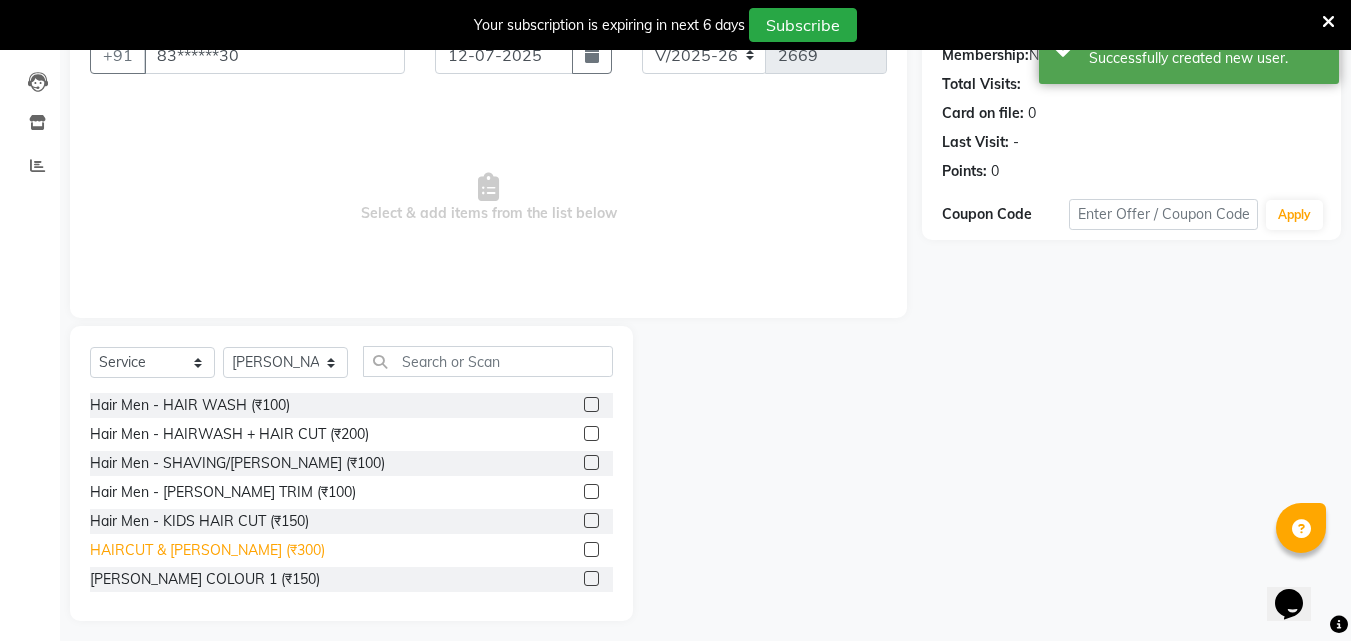 click on "HAIRCUT & [PERSON_NAME] (₹300)" 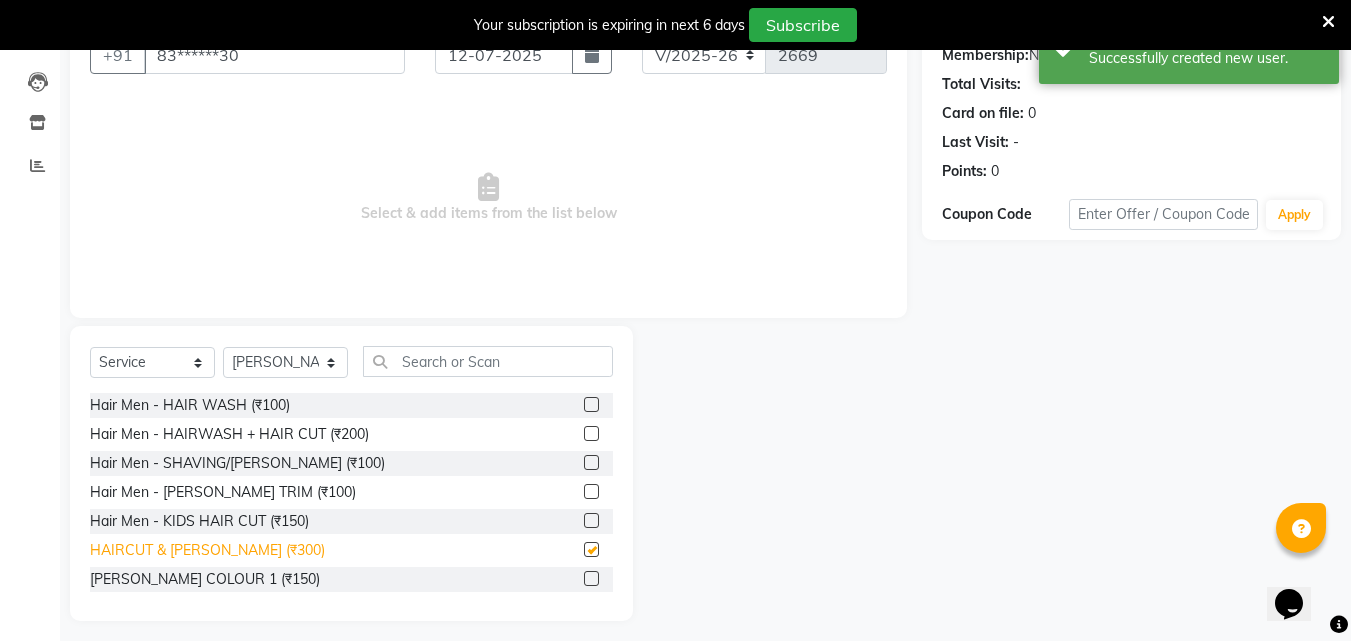 checkbox on "false" 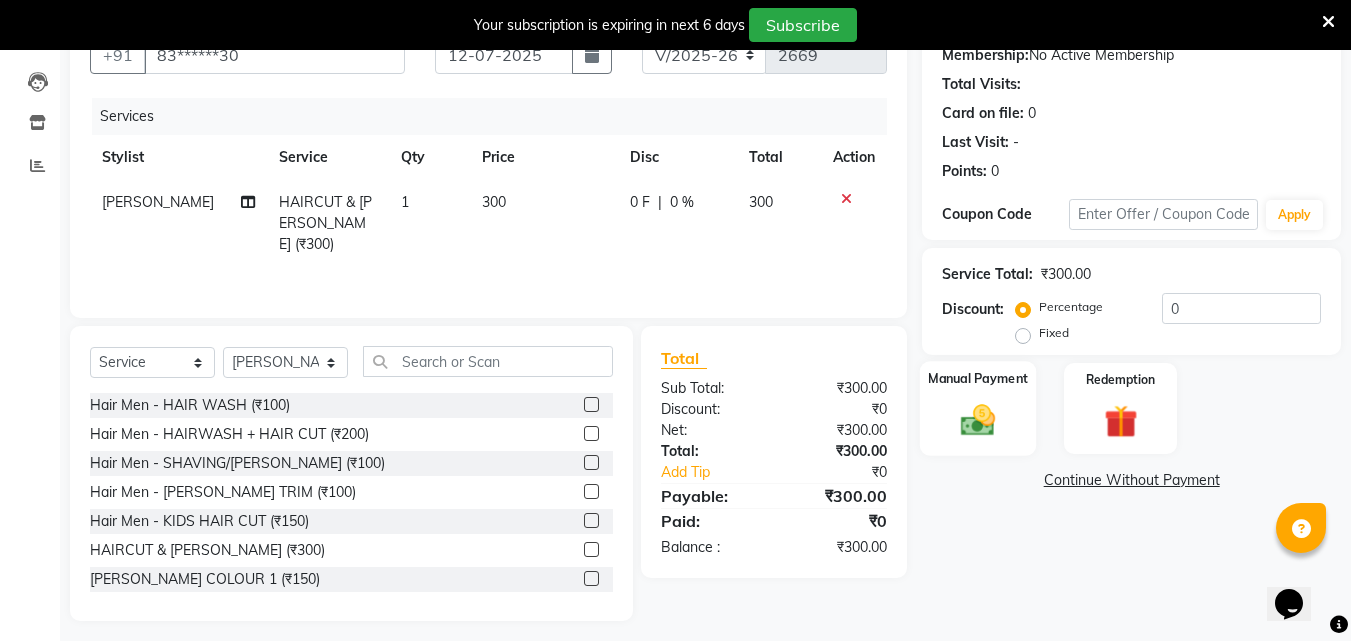 click on "Manual Payment" 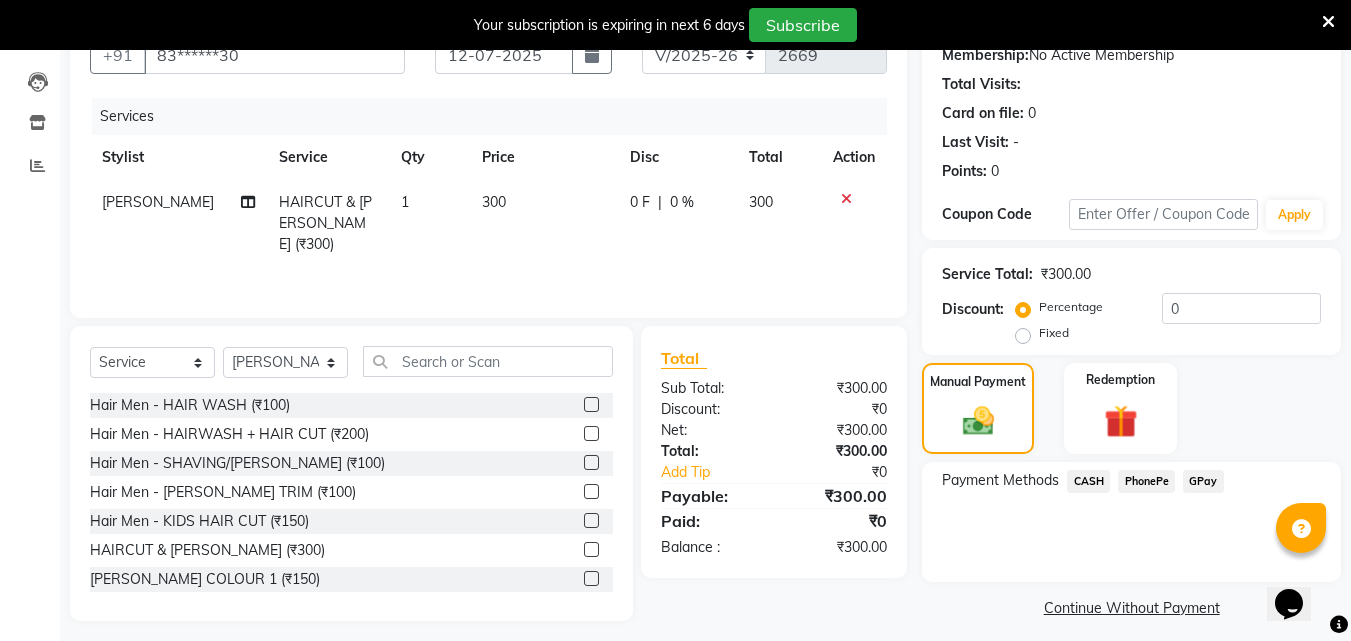 click on "PhonePe" 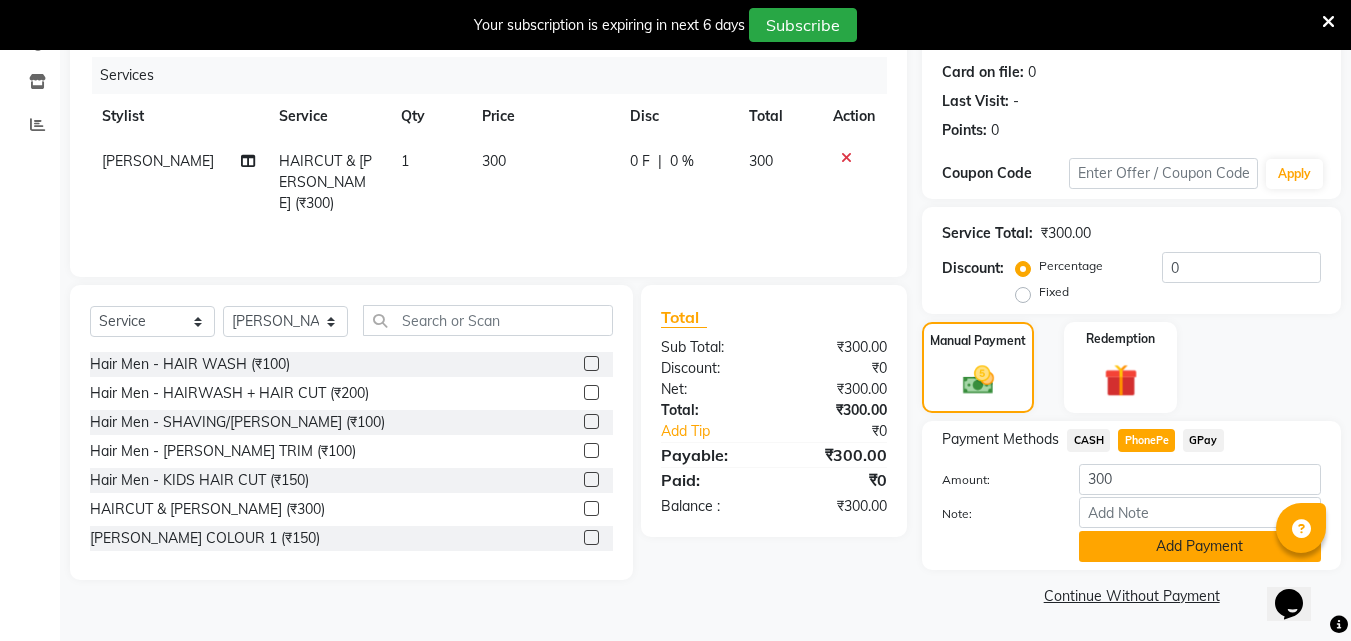 click on "Add Payment" 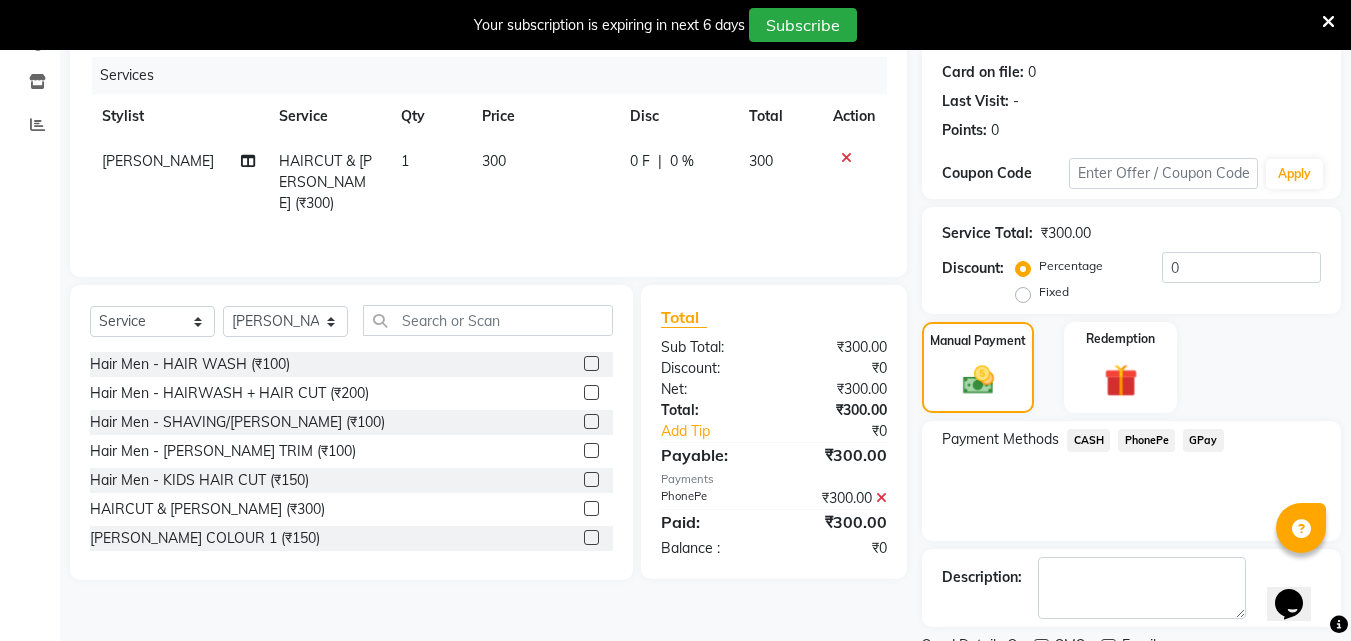 scroll, scrollTop: 325, scrollLeft: 0, axis: vertical 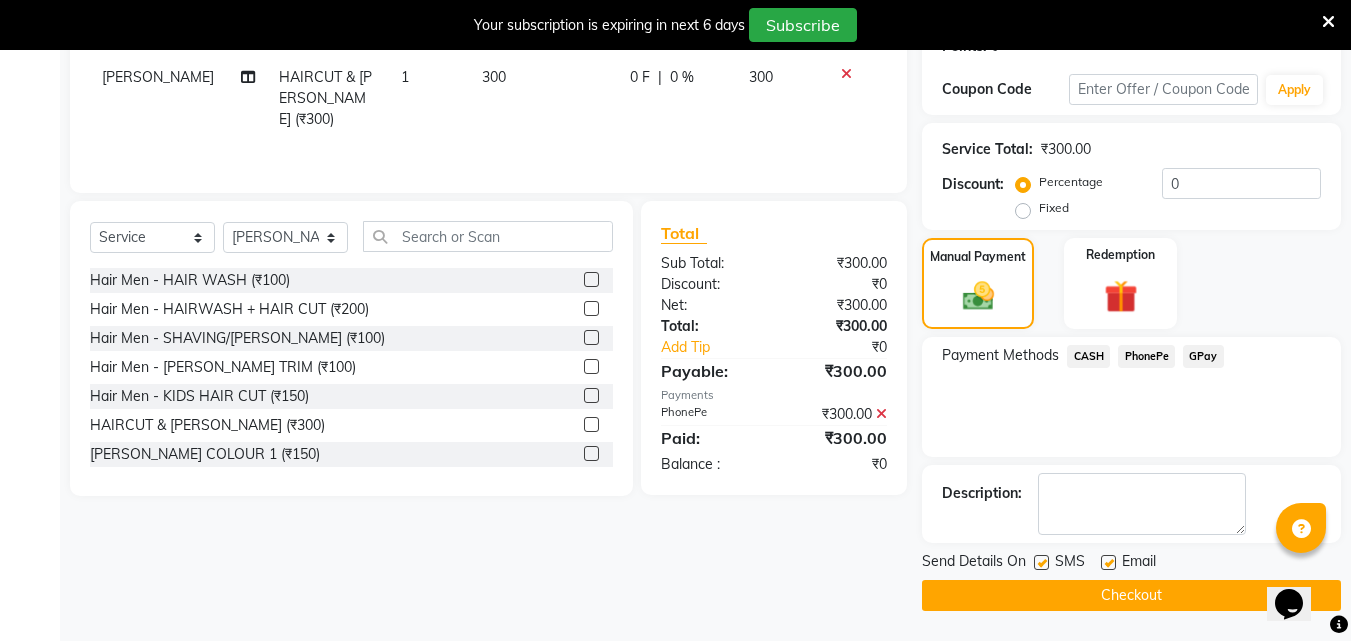 click on "Checkout" 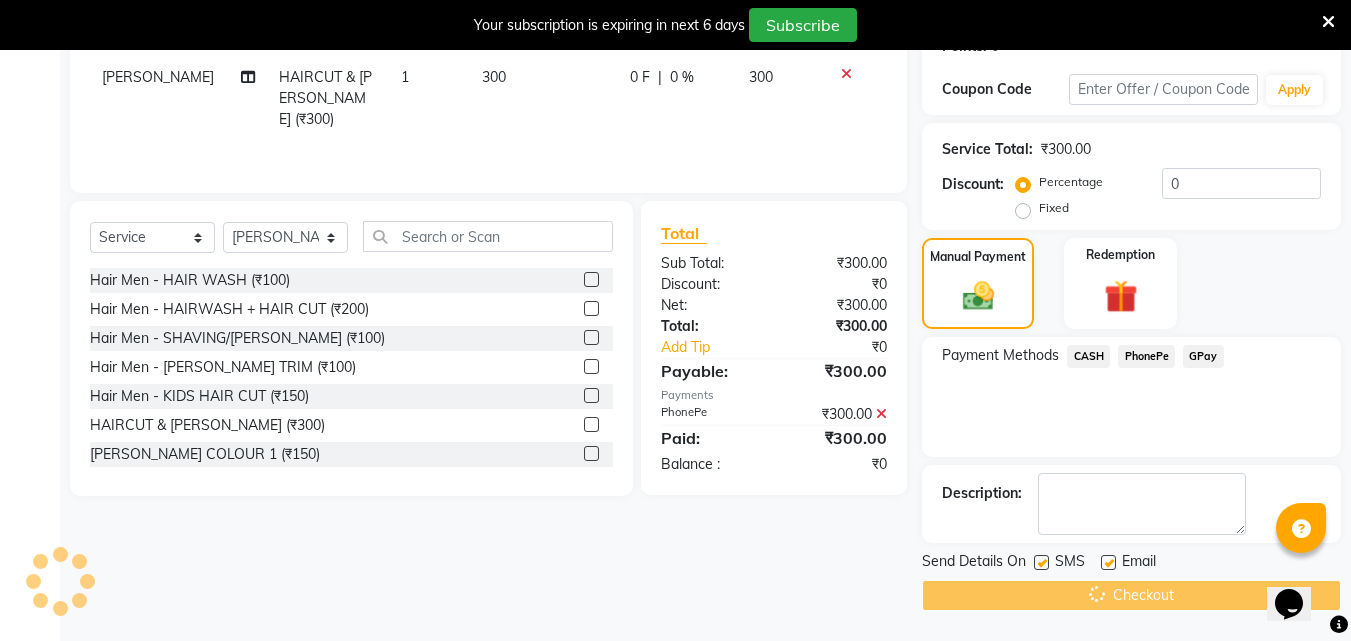 scroll, scrollTop: 101, scrollLeft: 0, axis: vertical 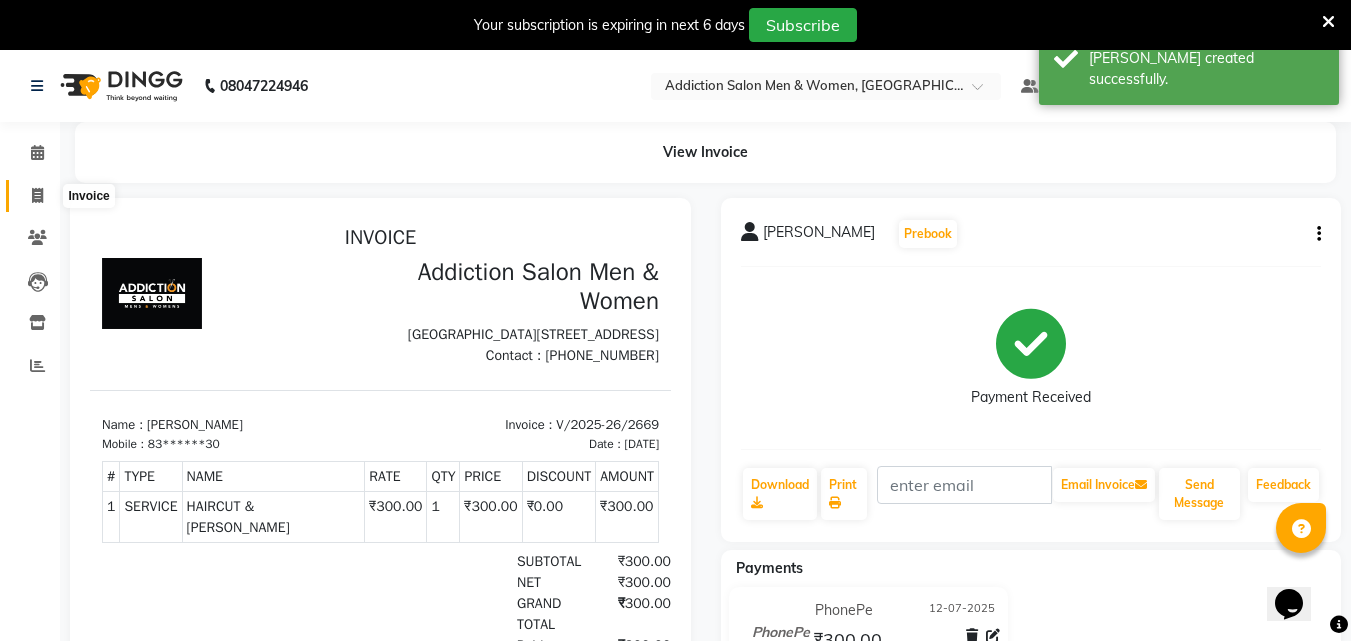 click 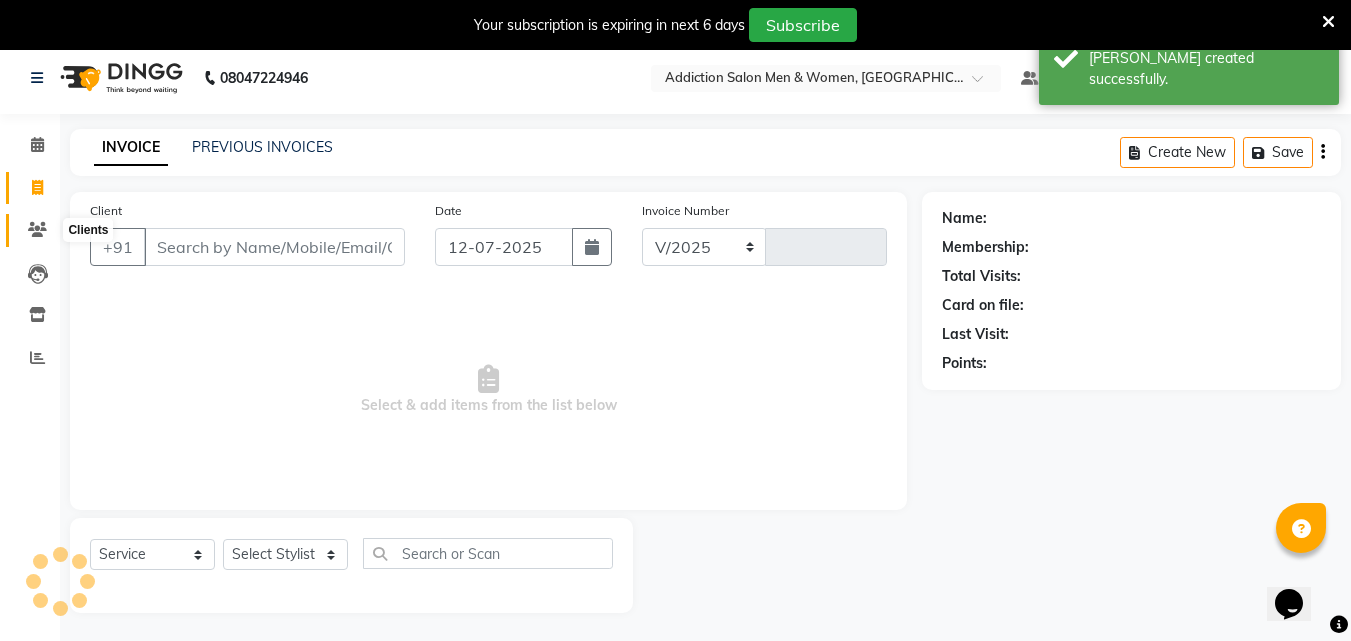 select on "6595" 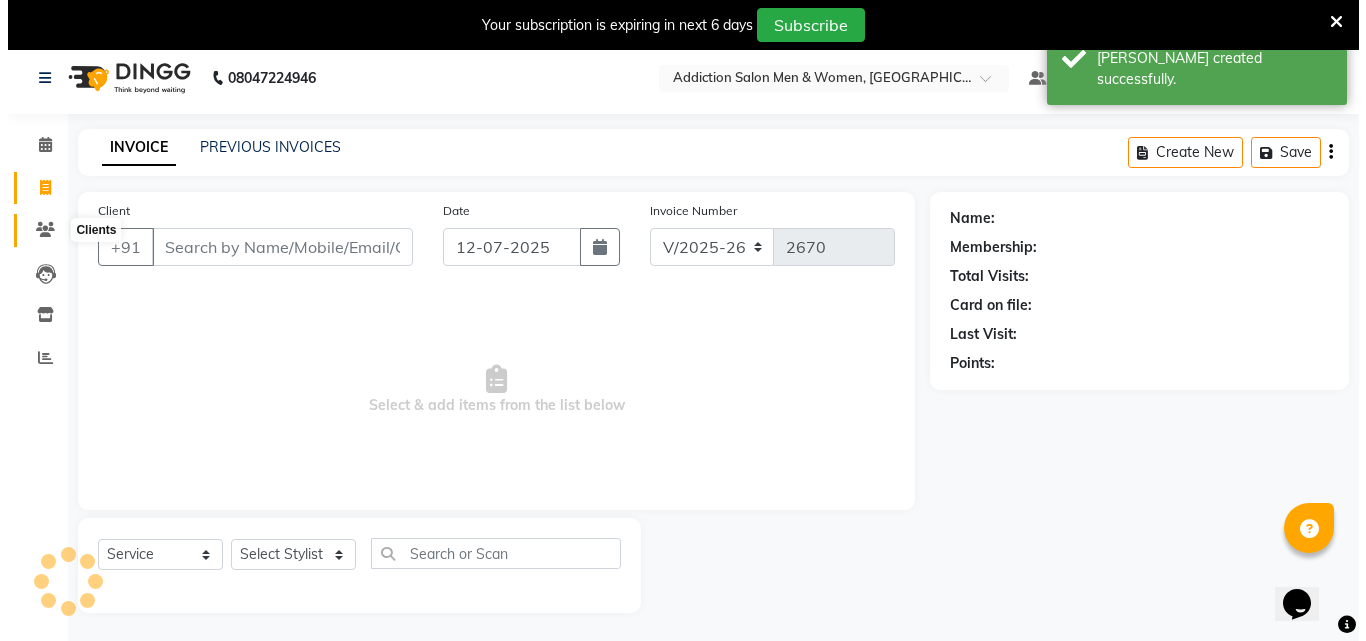 scroll, scrollTop: 50, scrollLeft: 0, axis: vertical 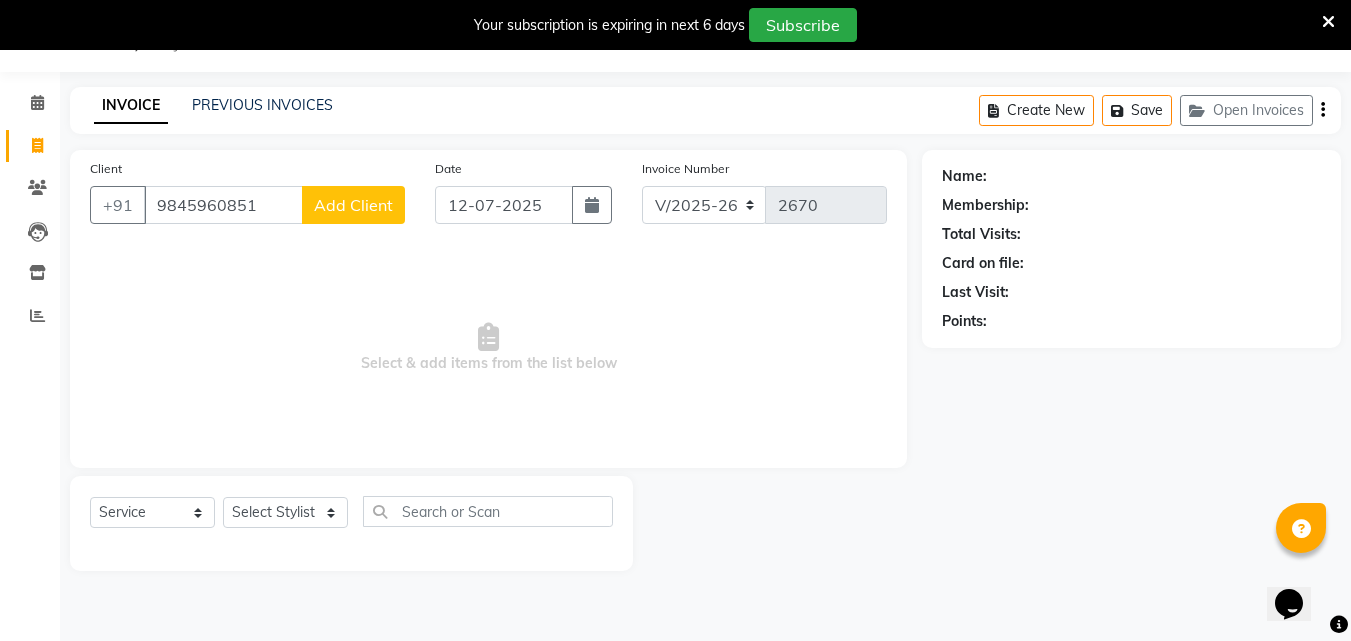 type on "9845960851" 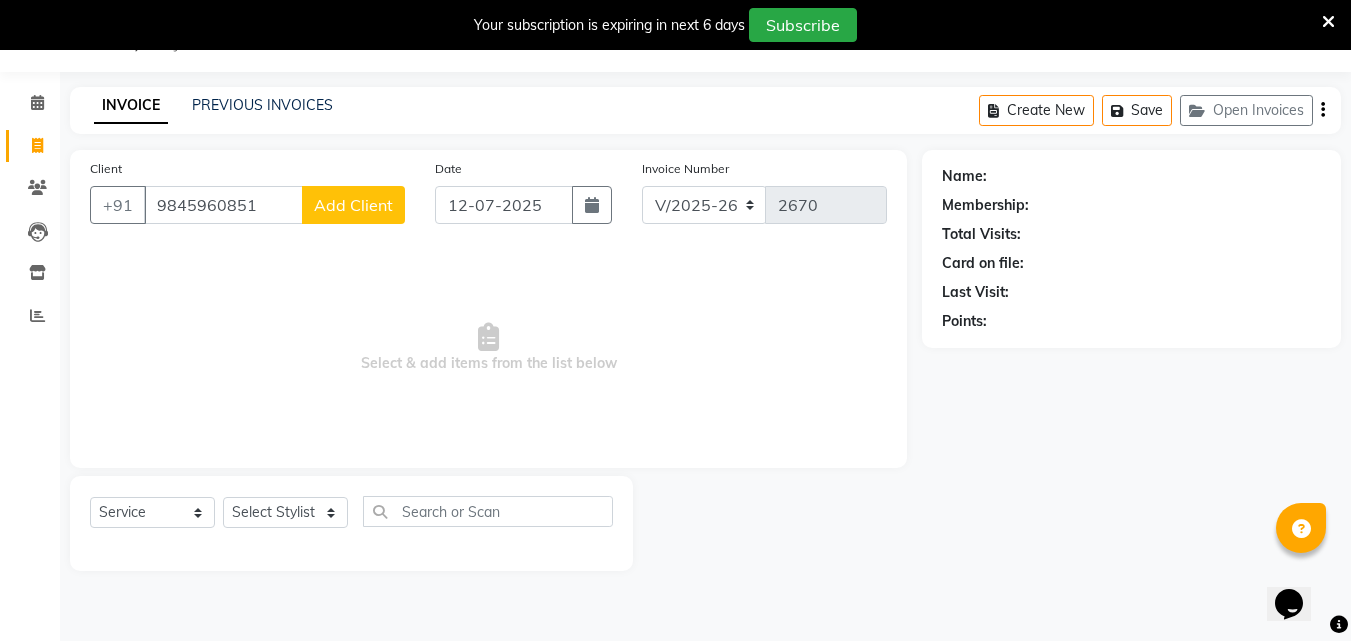 click on "Add Client" 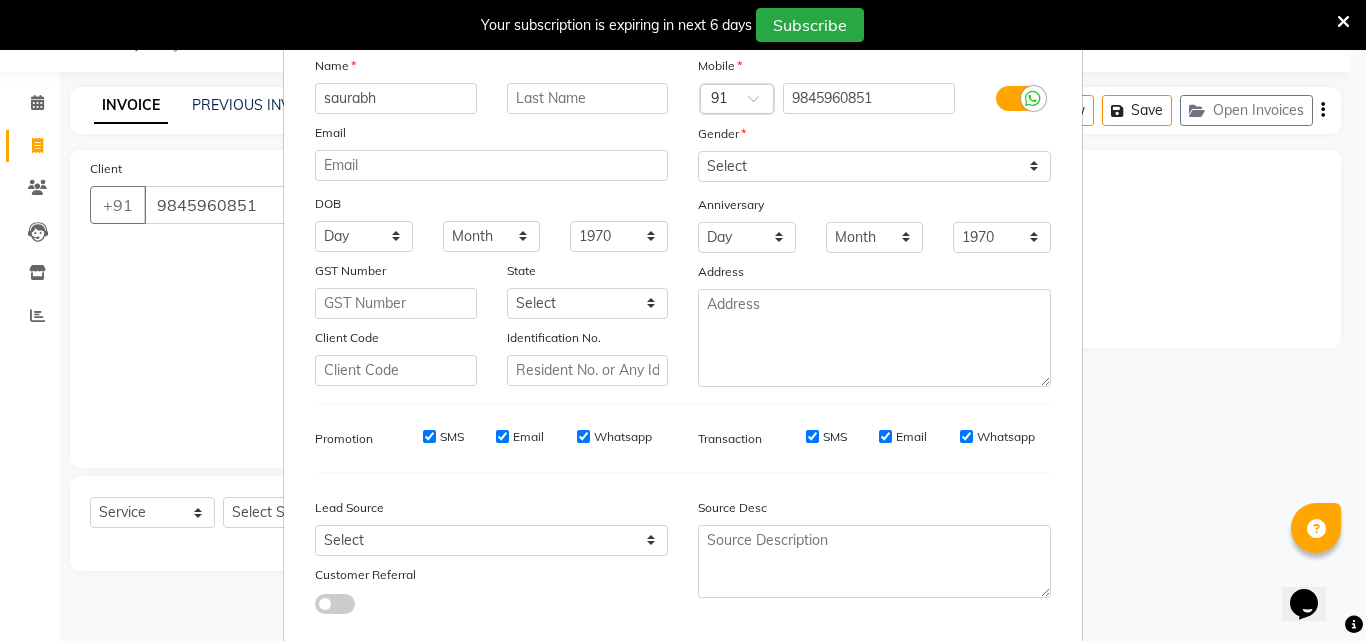 scroll, scrollTop: 100, scrollLeft: 0, axis: vertical 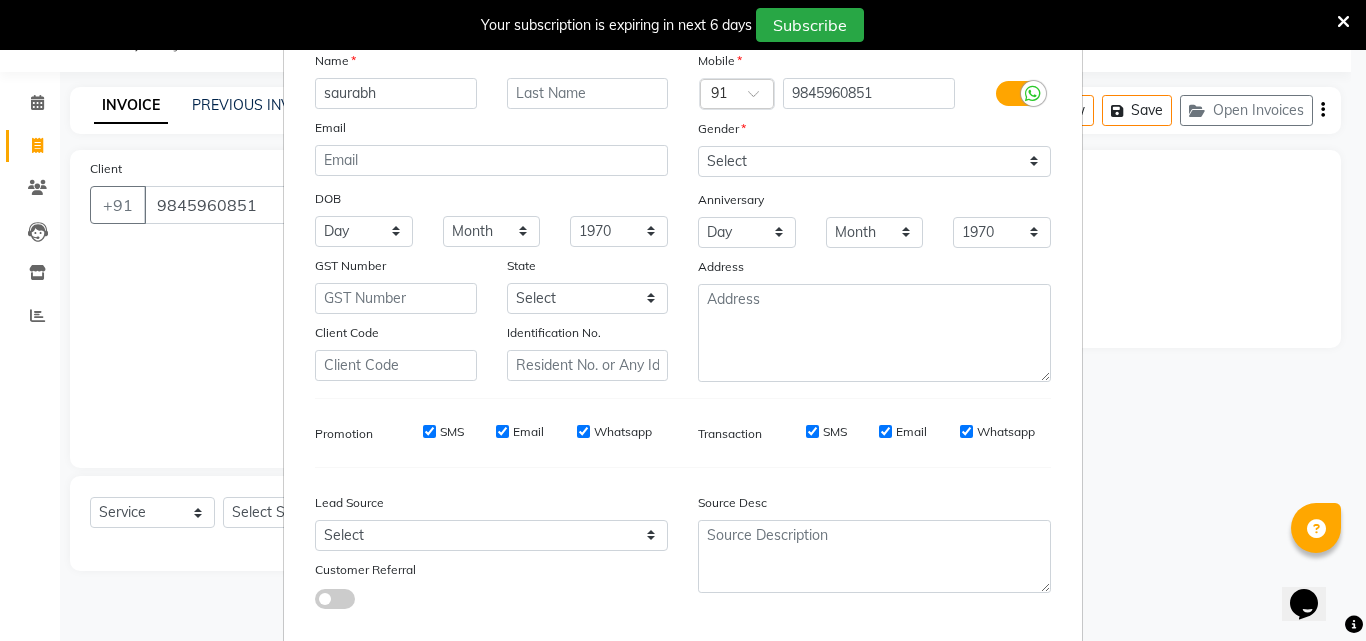 type on "saurabh" 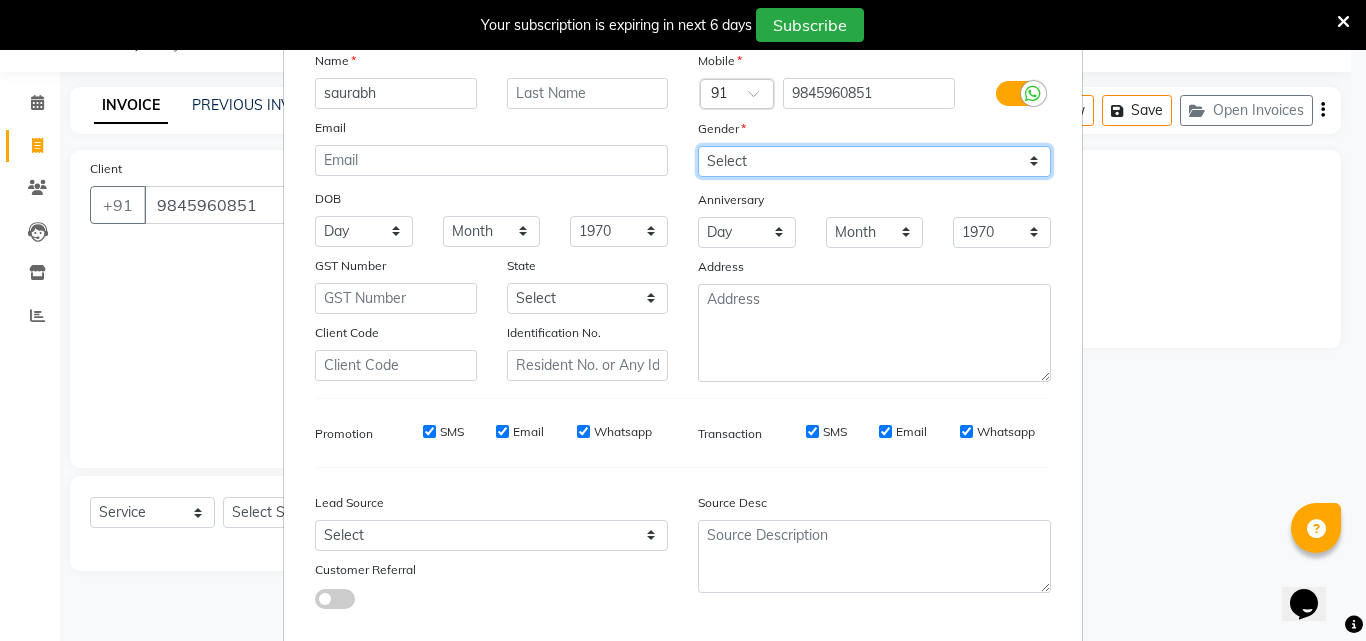 click on "Select [DEMOGRAPHIC_DATA] [DEMOGRAPHIC_DATA] Other Prefer Not To Say" at bounding box center [874, 161] 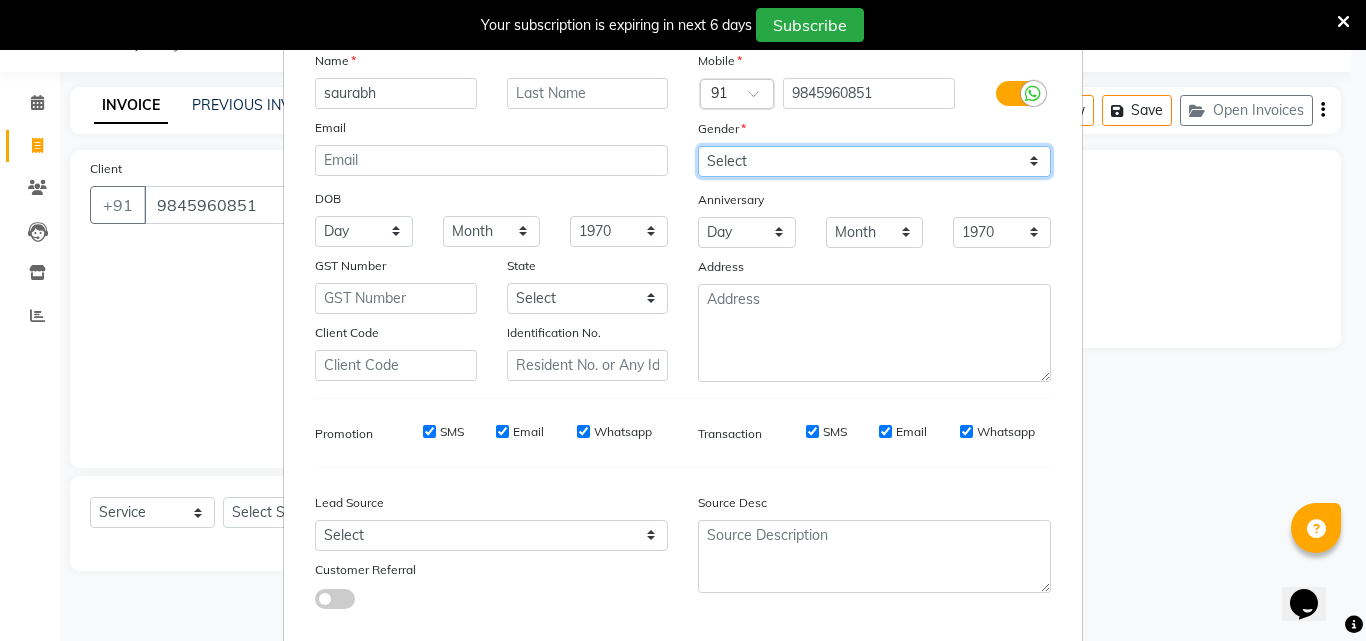 click on "Select [DEMOGRAPHIC_DATA] [DEMOGRAPHIC_DATA] Other Prefer Not To Say" at bounding box center (874, 161) 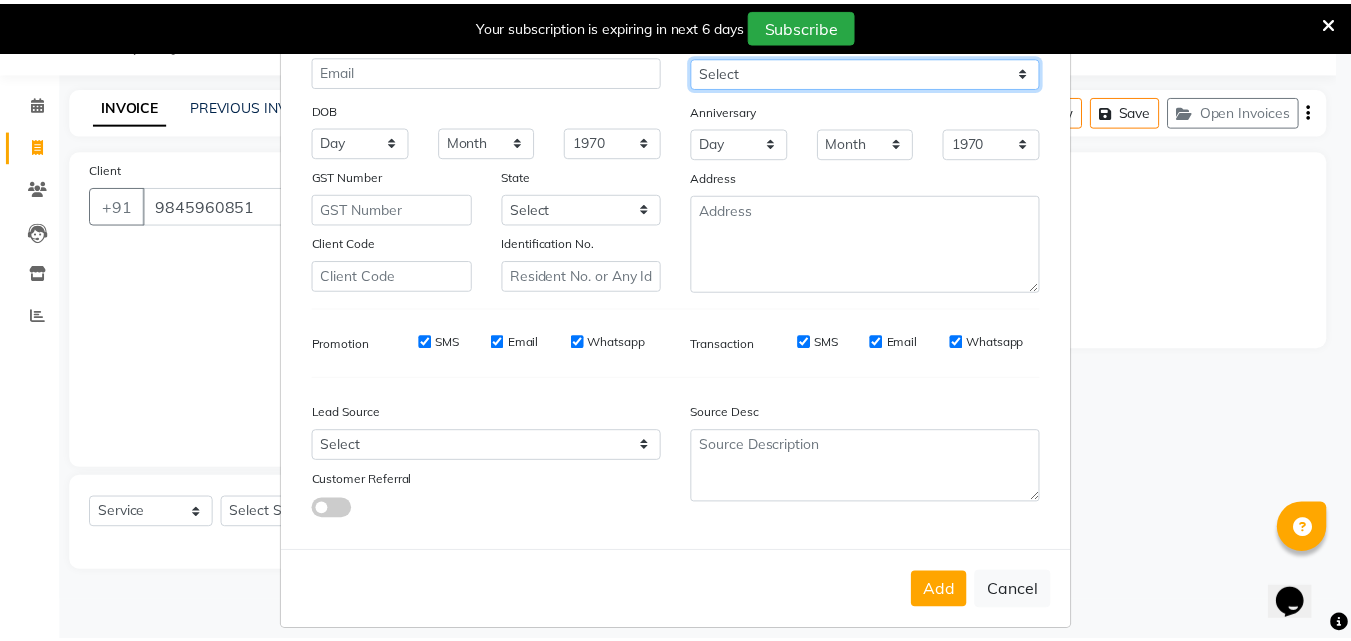 scroll, scrollTop: 208, scrollLeft: 0, axis: vertical 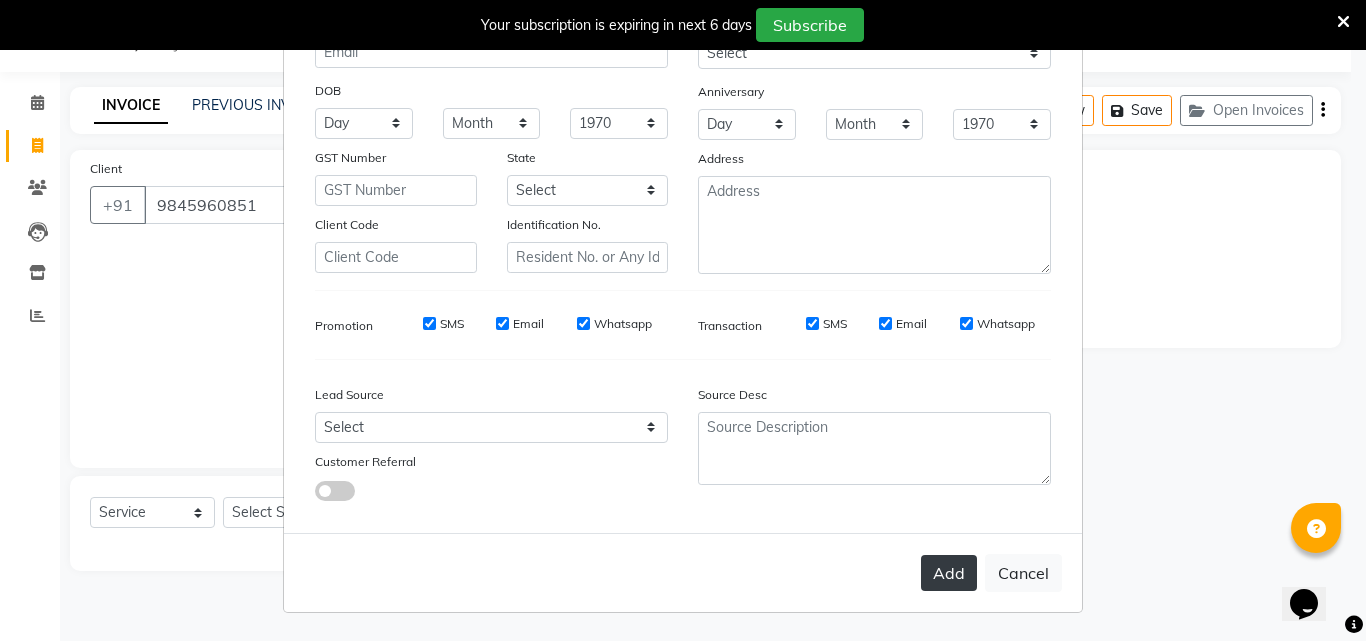 click on "Add" at bounding box center [949, 573] 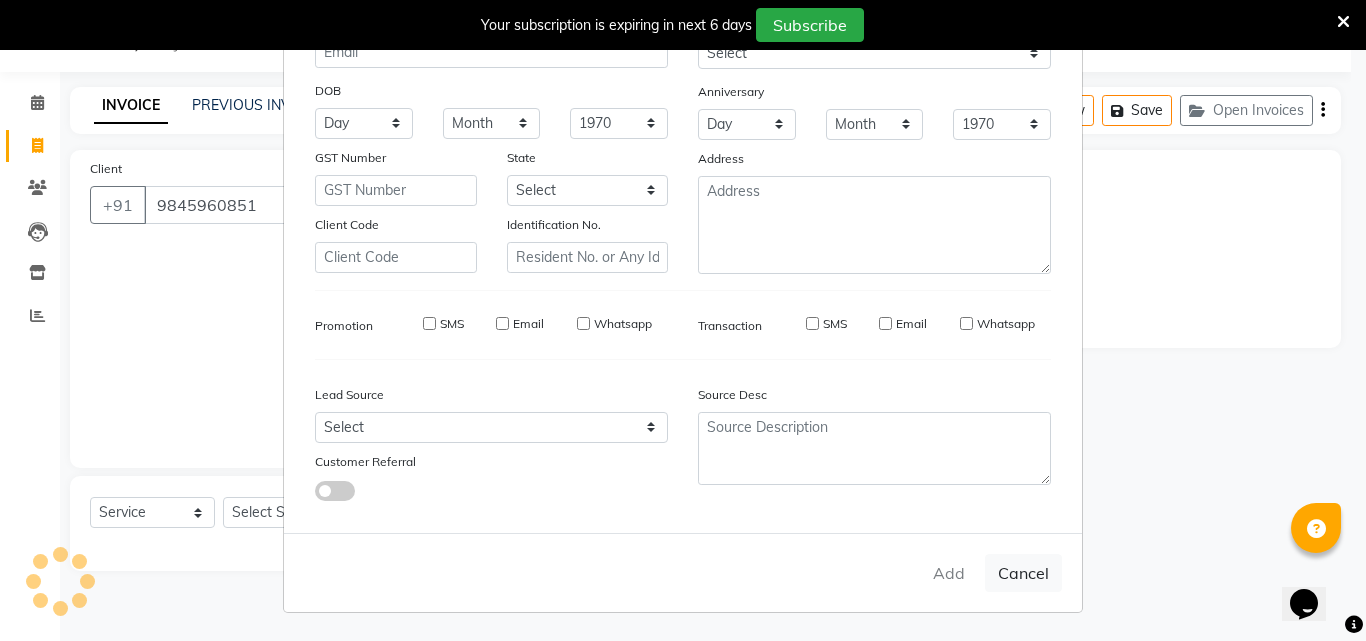 type on "98******51" 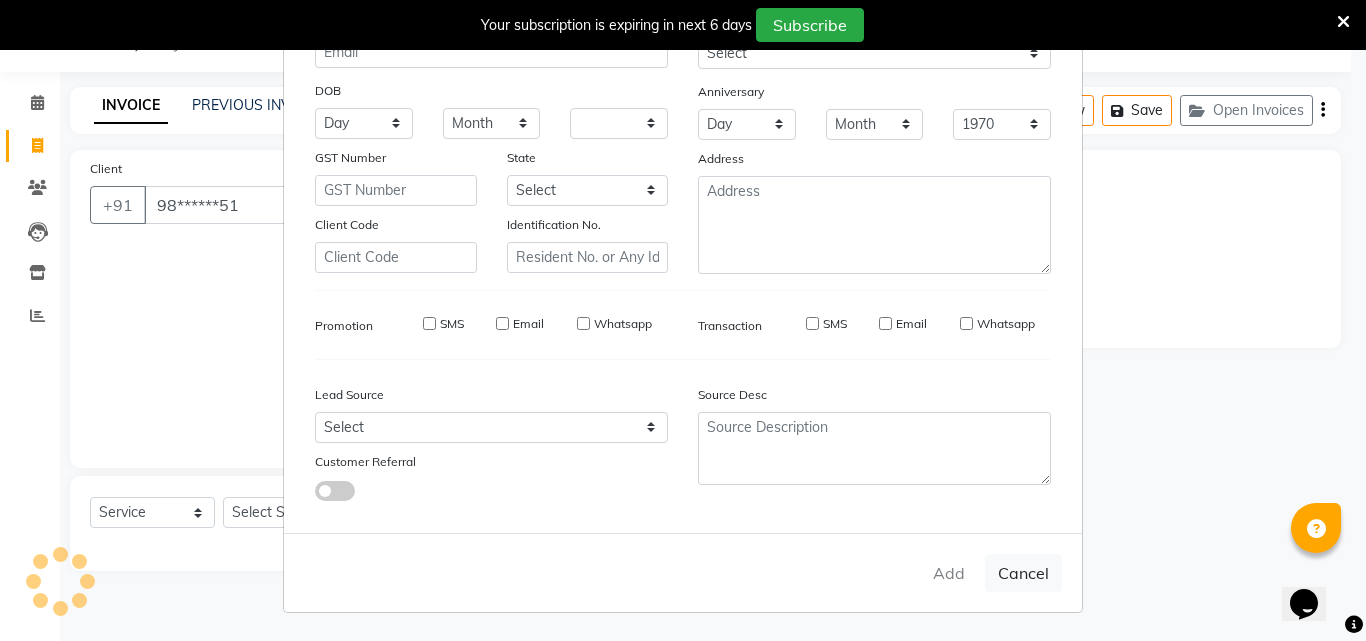 select 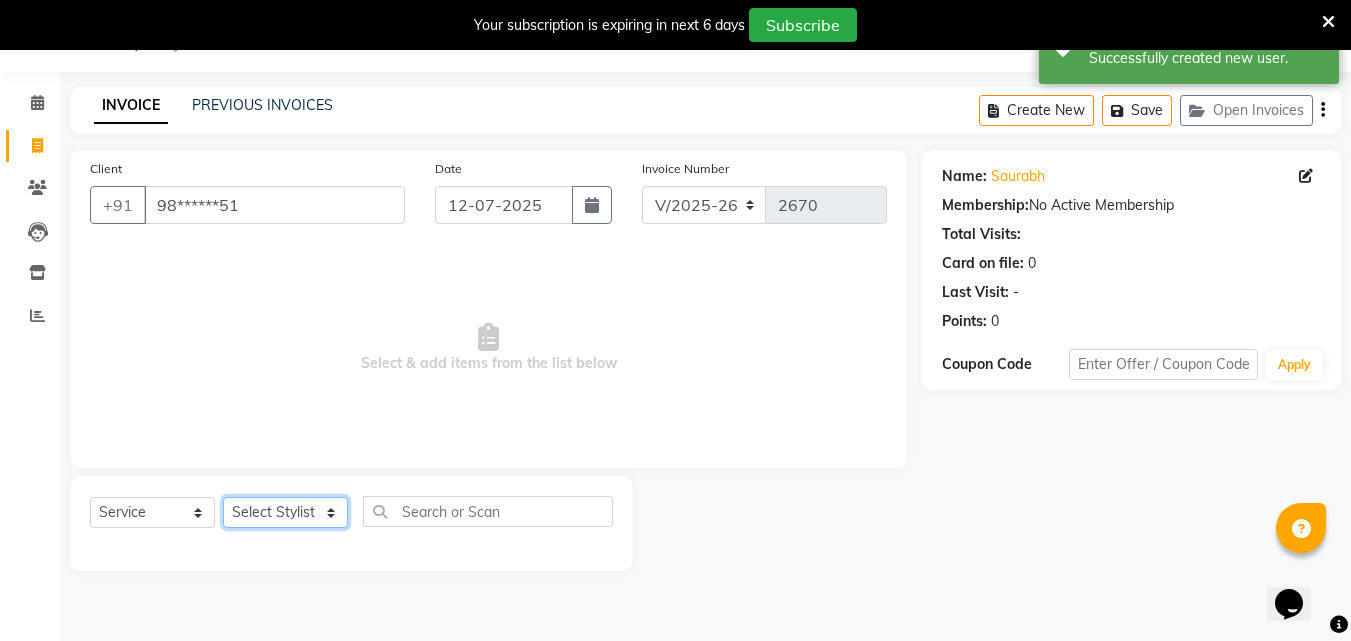 click on "Select Stylist Addiction Salon ANJALI BANSIKA [PERSON_NAME] [PERSON_NAME] [PERSON_NAME]" 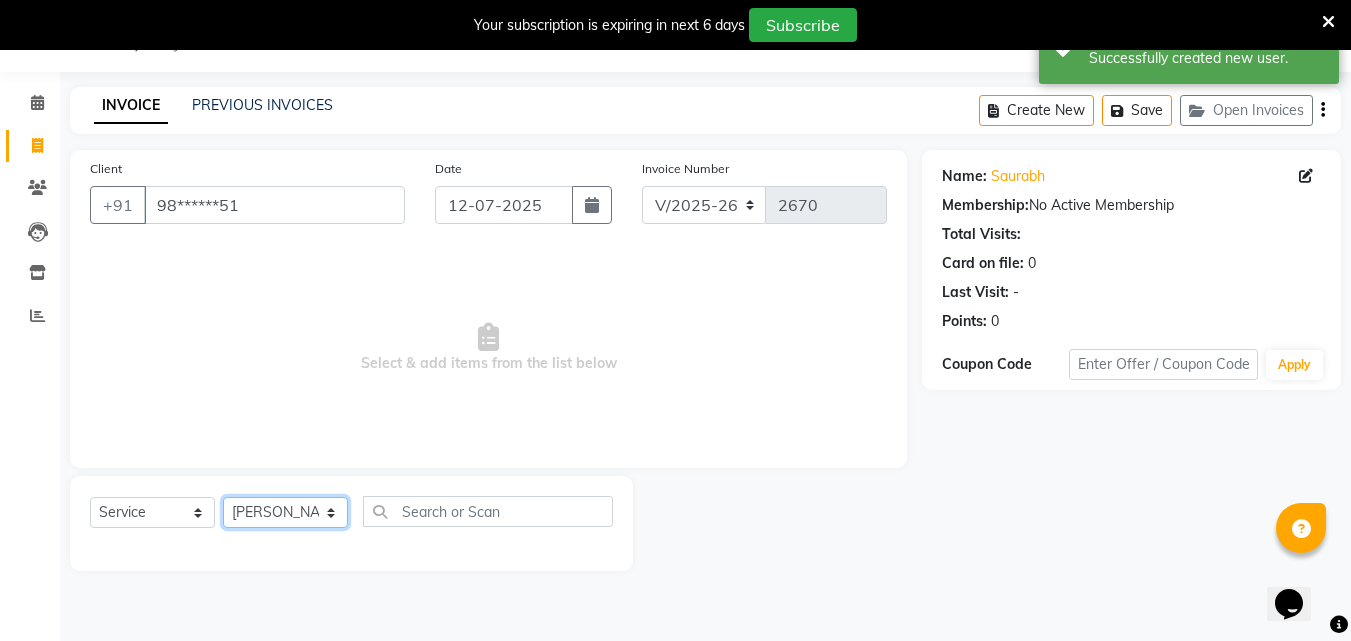 click on "Select Stylist Addiction Salon ANJALI BANSIKA [PERSON_NAME] [PERSON_NAME] [PERSON_NAME]" 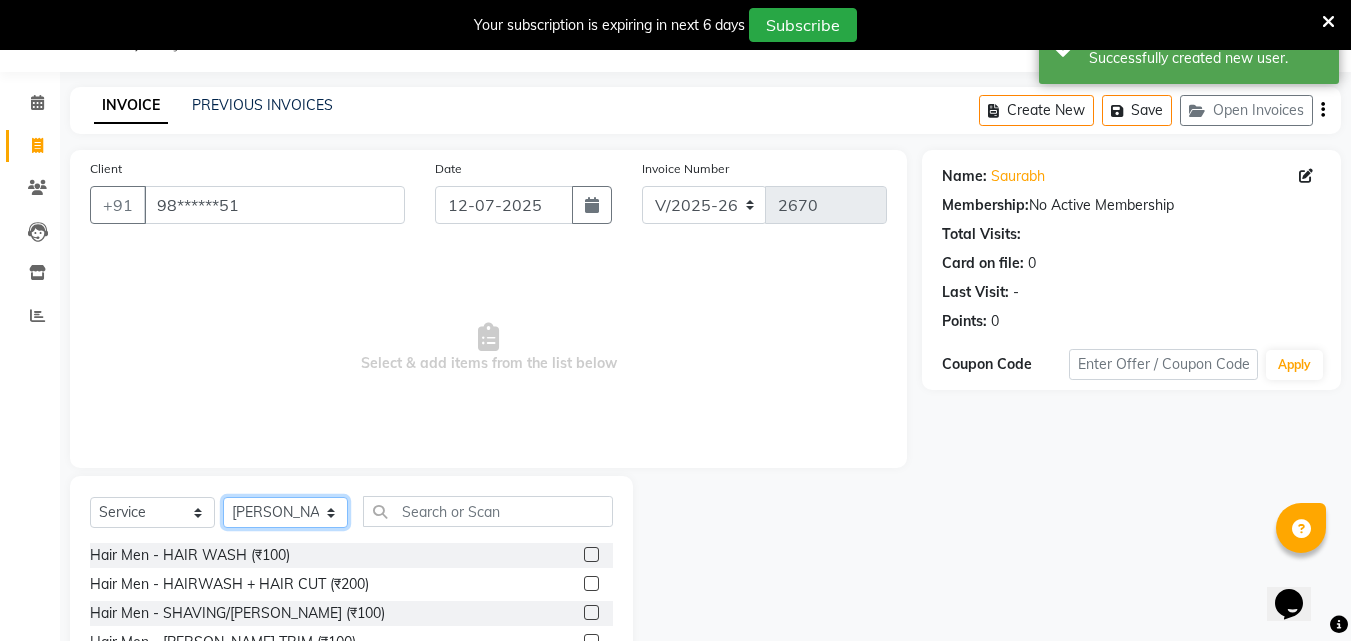 scroll, scrollTop: 210, scrollLeft: 0, axis: vertical 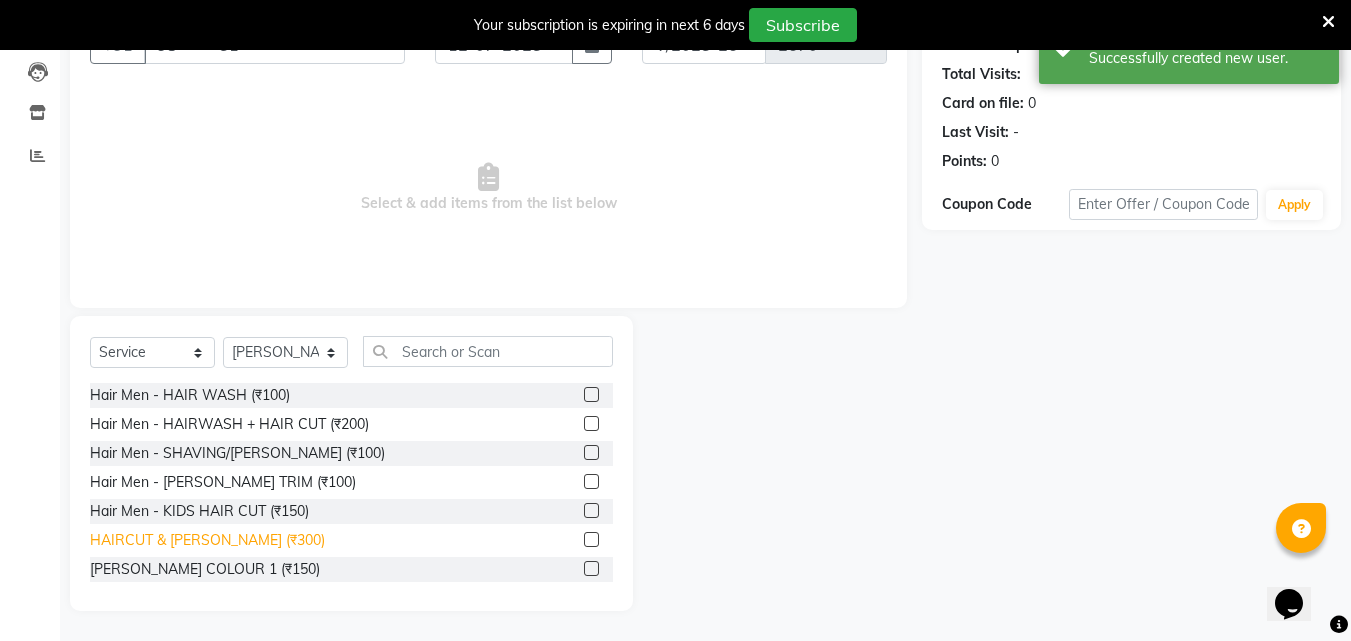 click on "HAIRCUT & [PERSON_NAME] (₹300)" 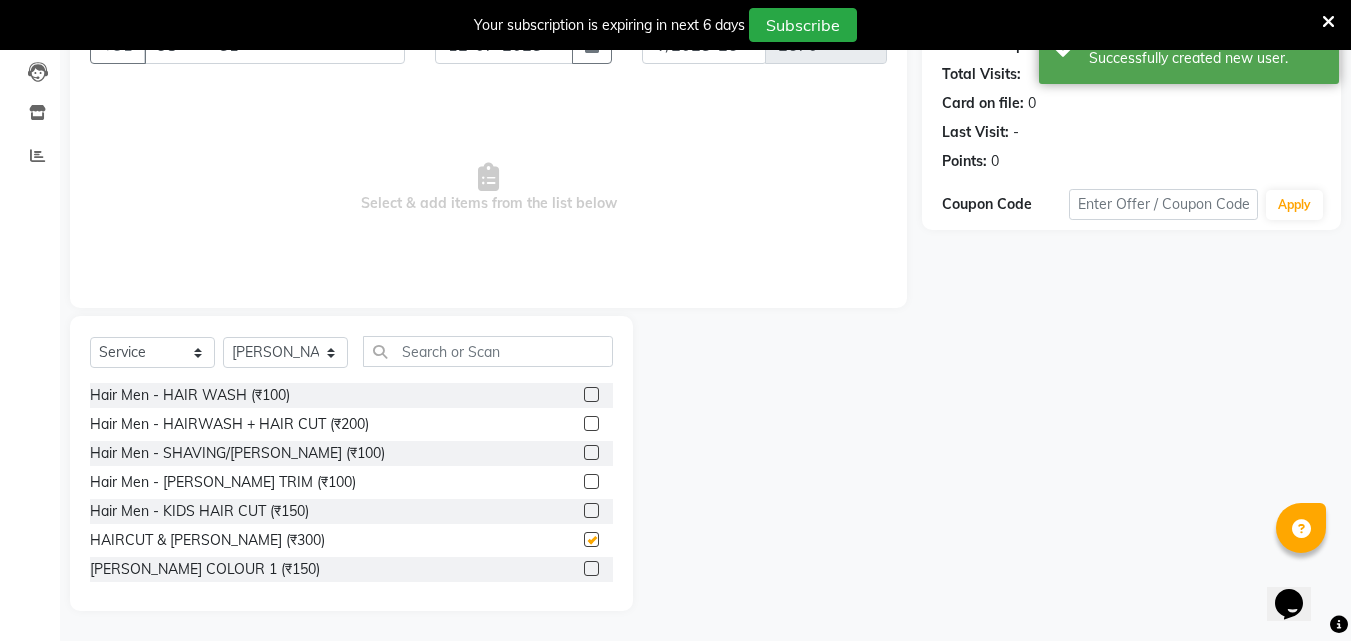checkbox on "false" 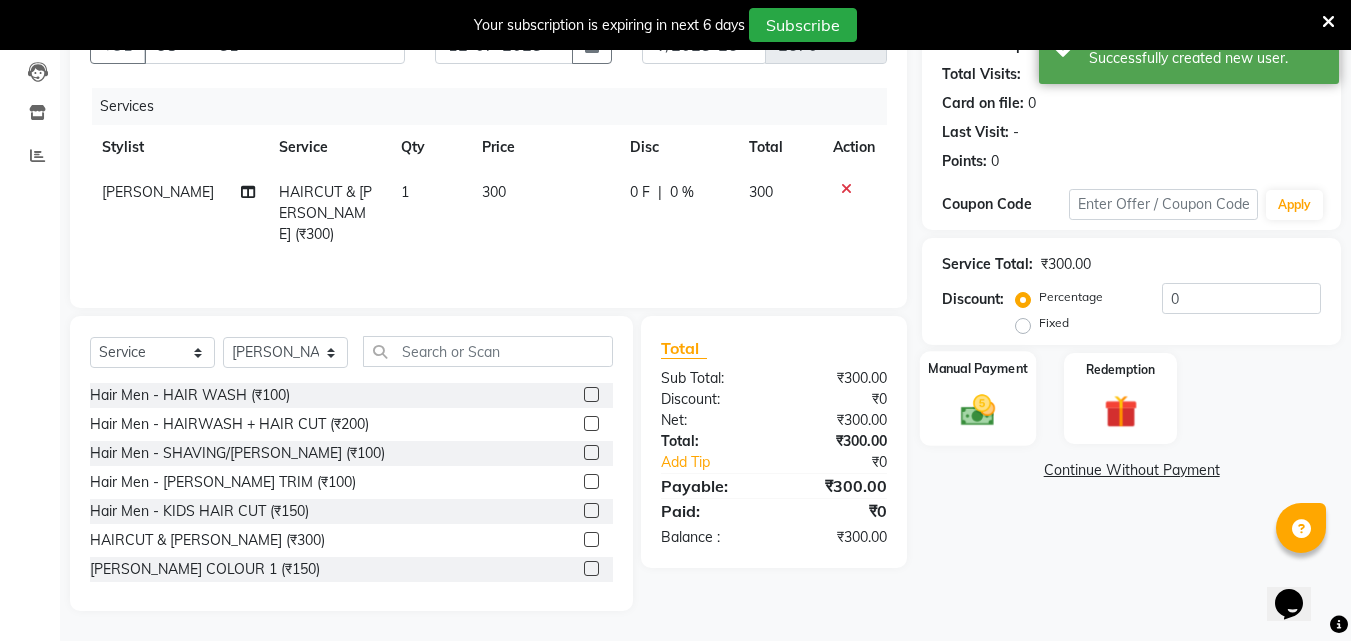 click 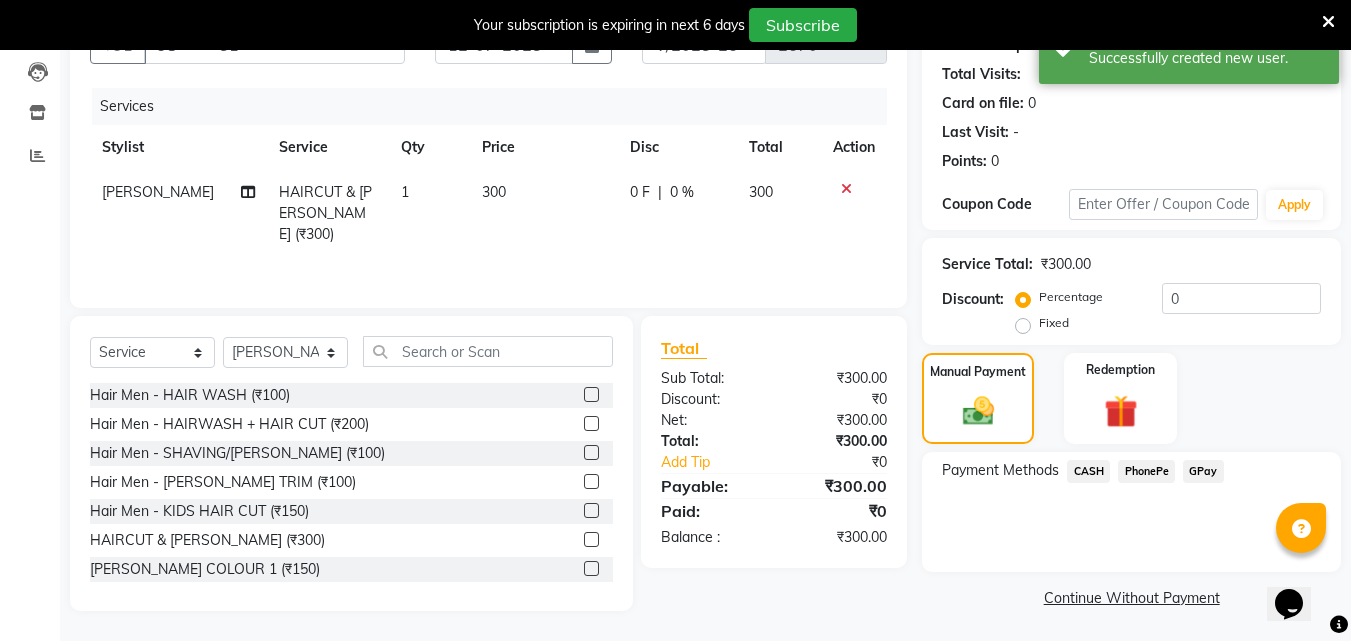 drag, startPoint x: 1088, startPoint y: 469, endPoint x: 1088, endPoint y: 487, distance: 18 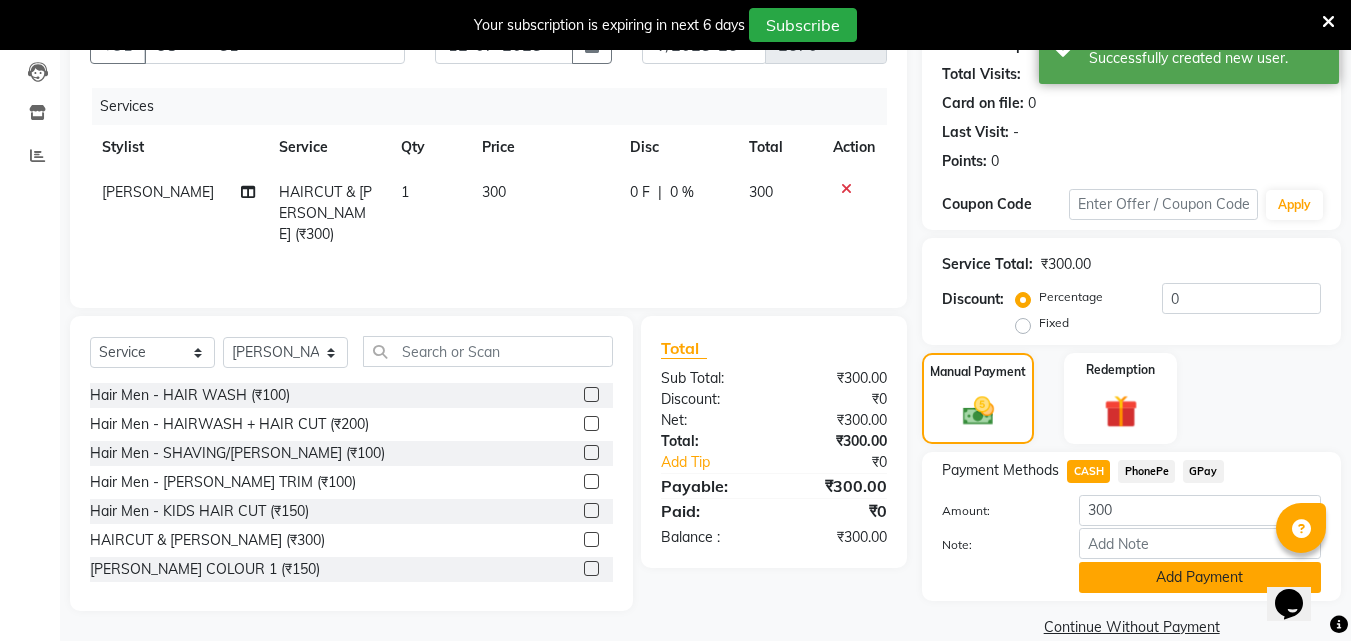 click on "Add Payment" 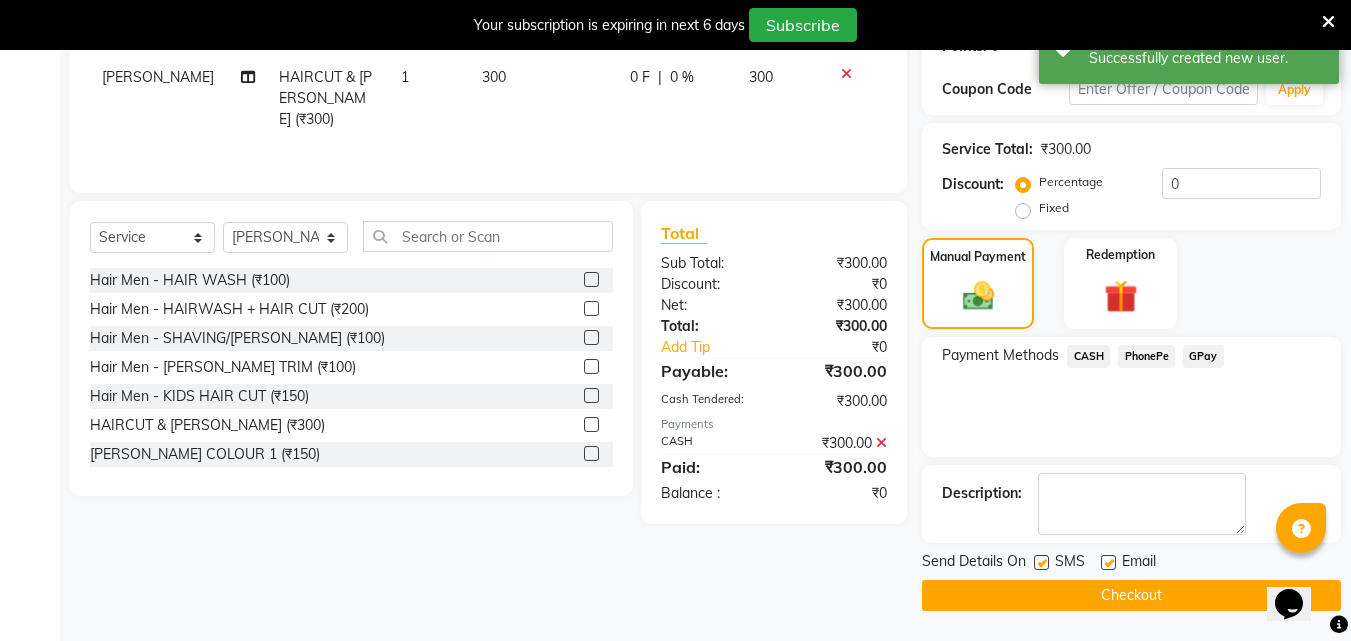 click on "Checkout" 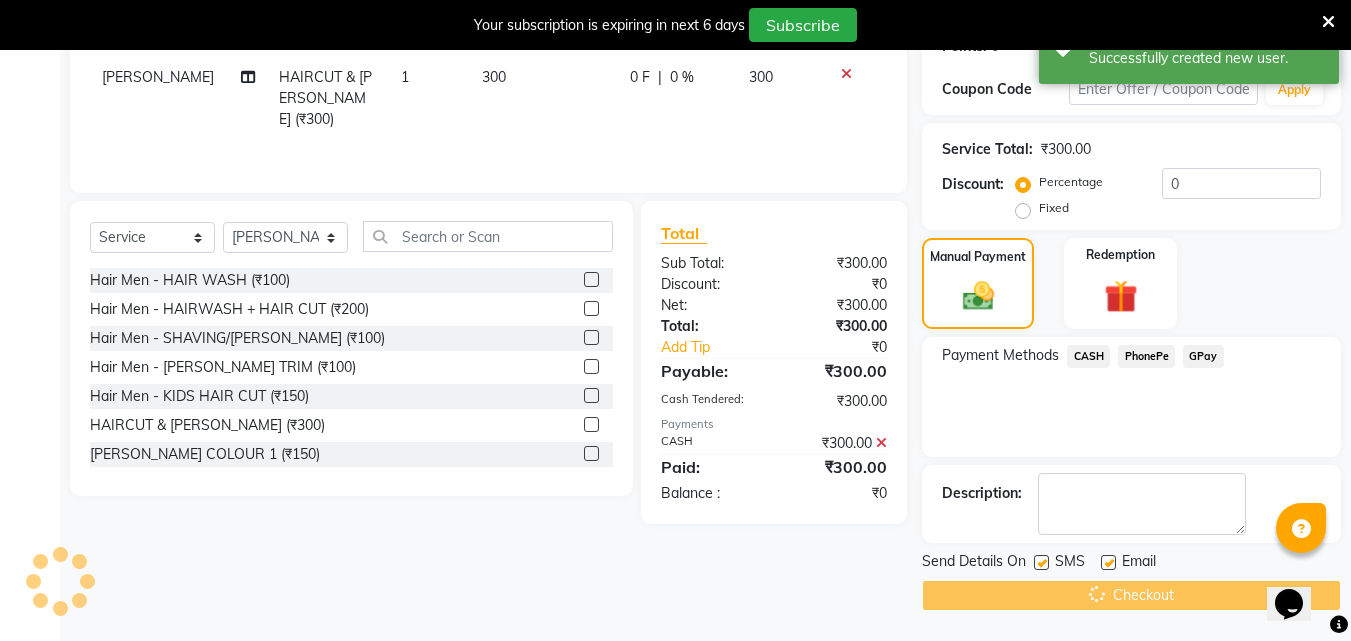 scroll, scrollTop: 12, scrollLeft: 0, axis: vertical 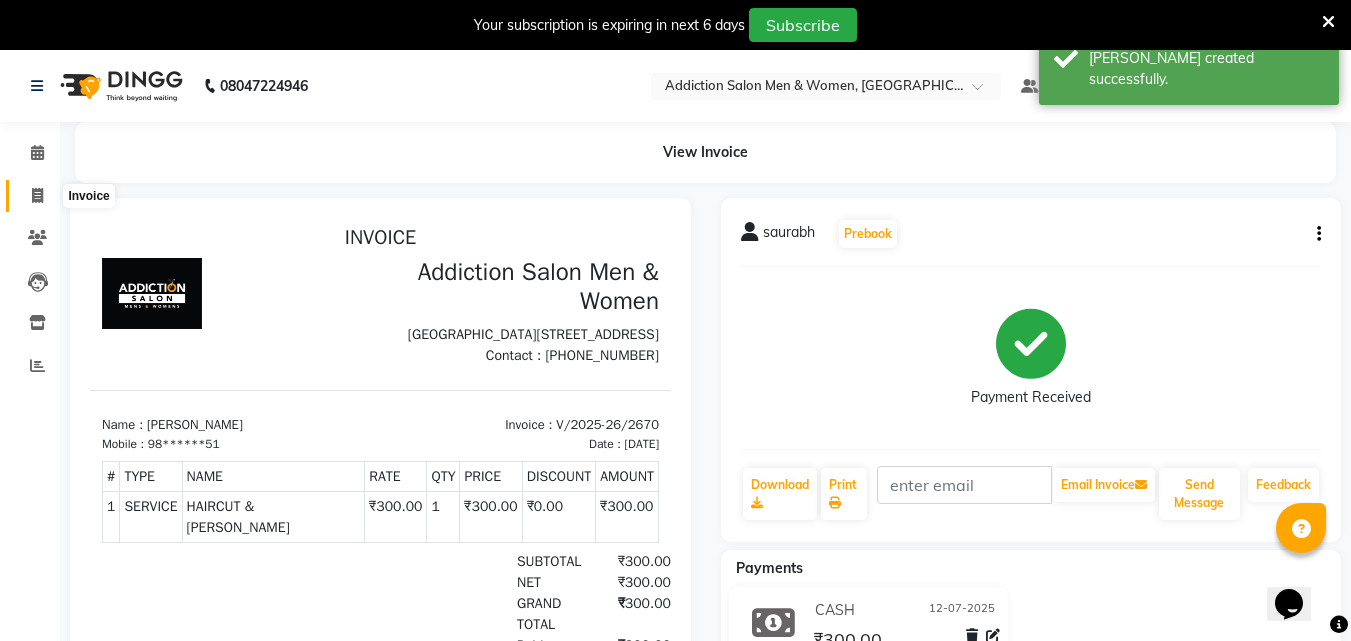 click 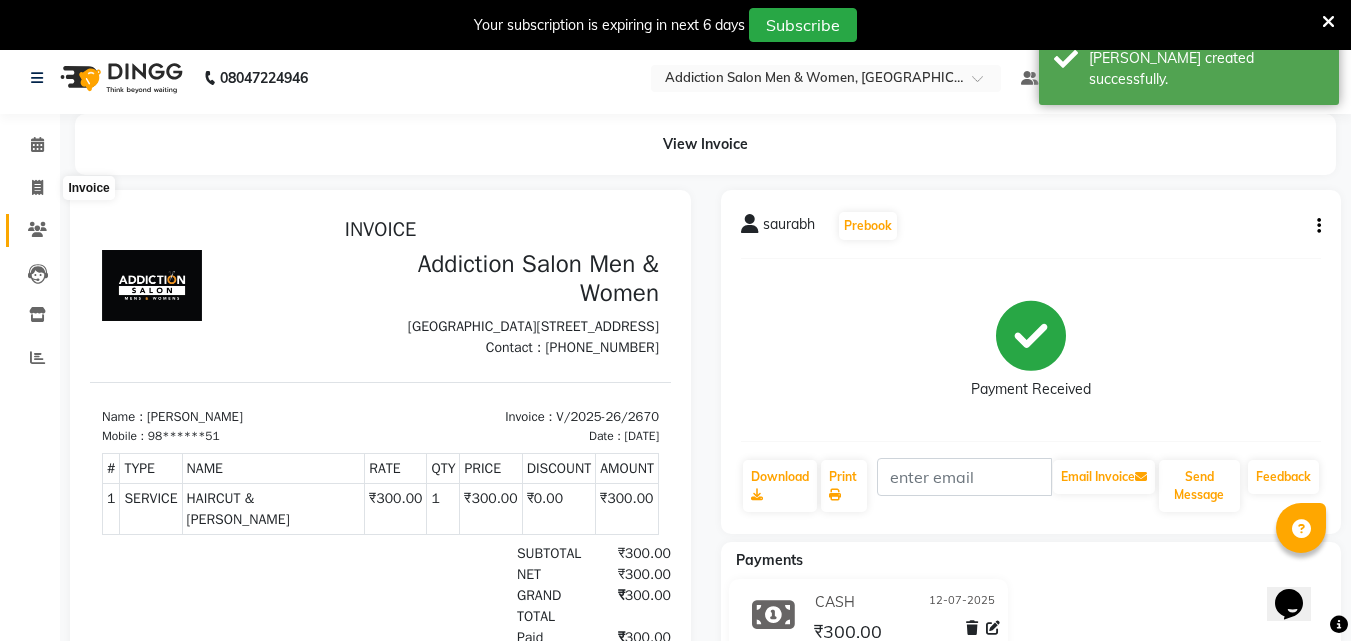 select on "service" 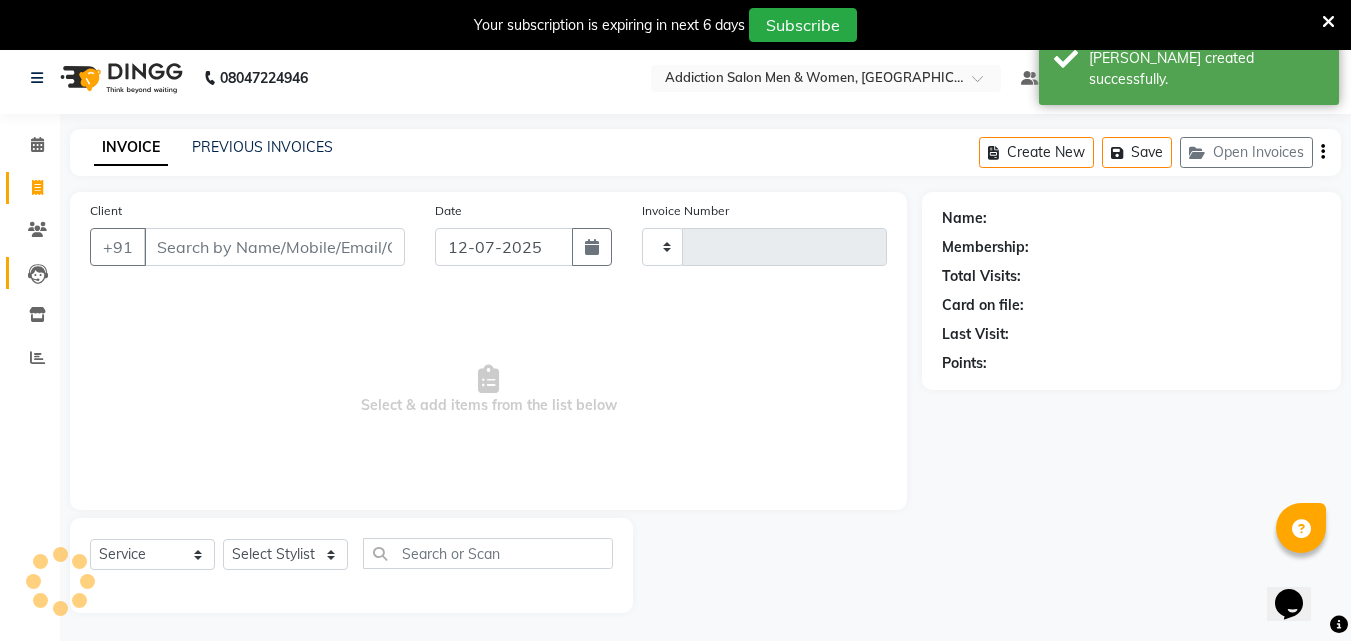 scroll, scrollTop: 50, scrollLeft: 0, axis: vertical 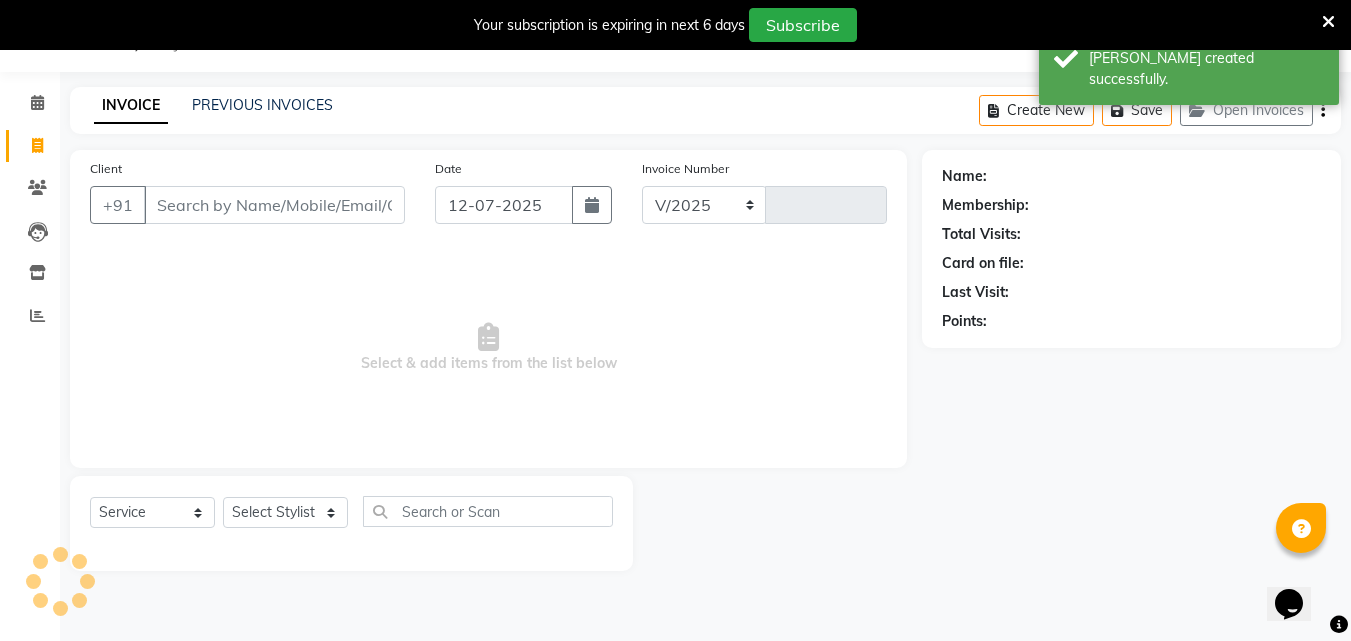 select on "6595" 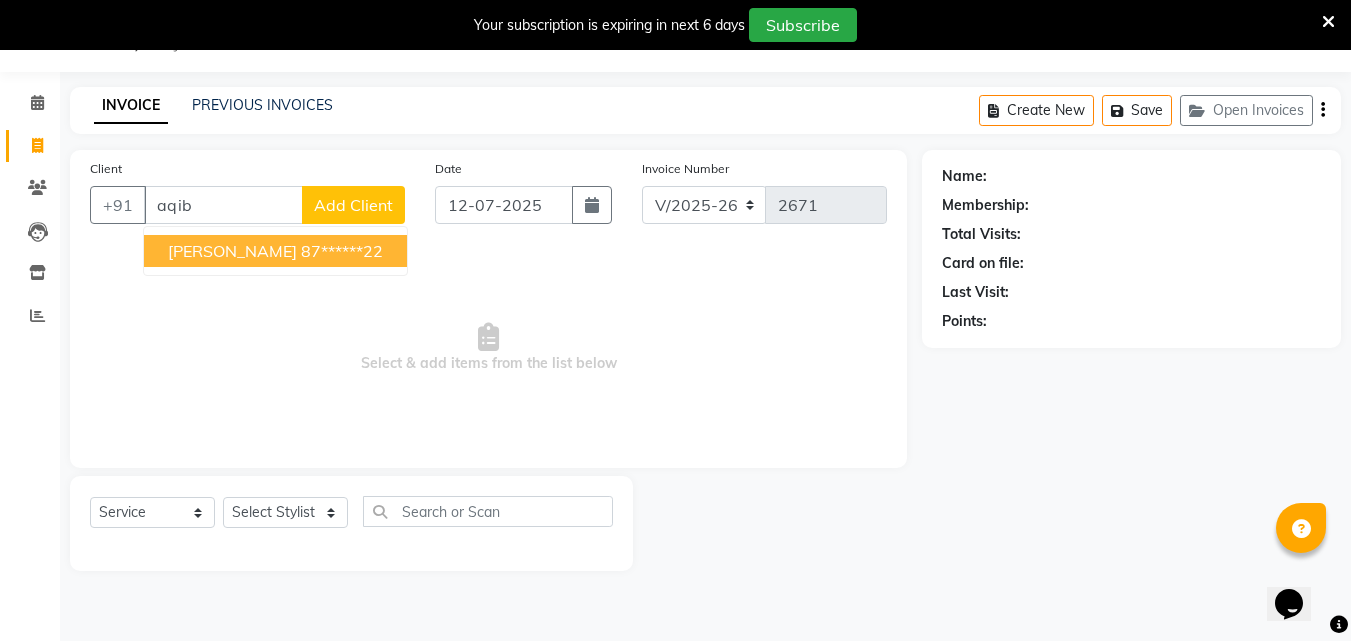 click on "[PERSON_NAME]" at bounding box center (232, 251) 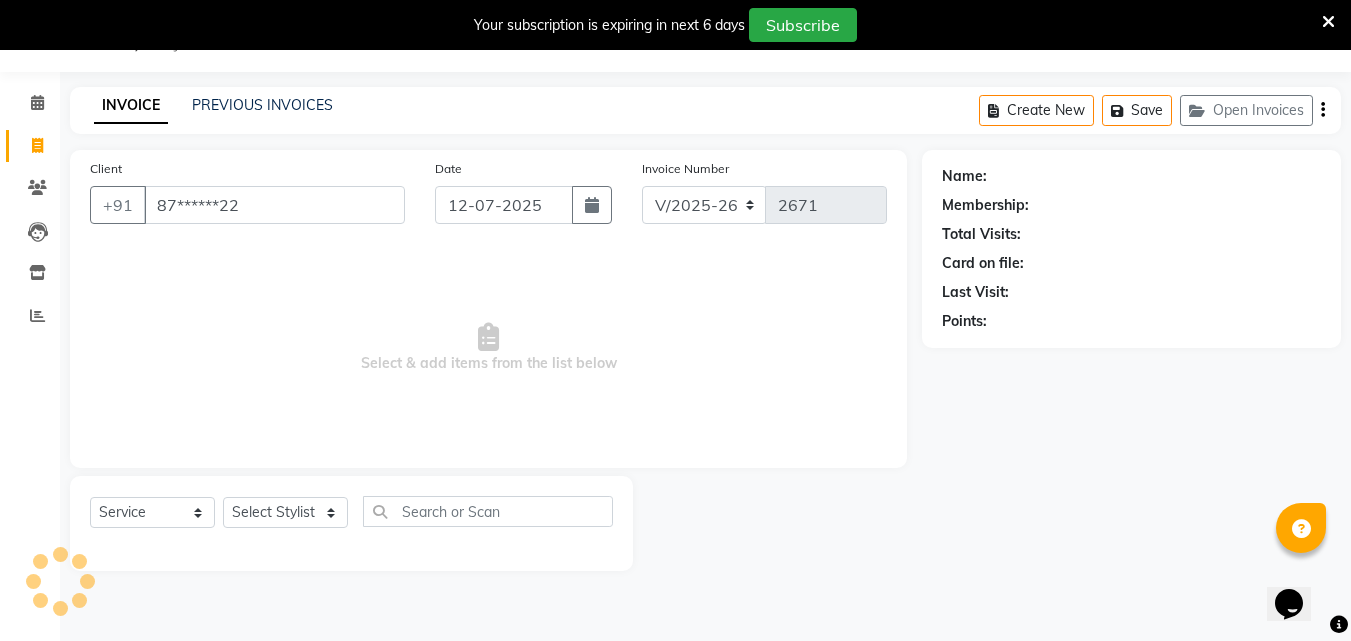 type on "87******22" 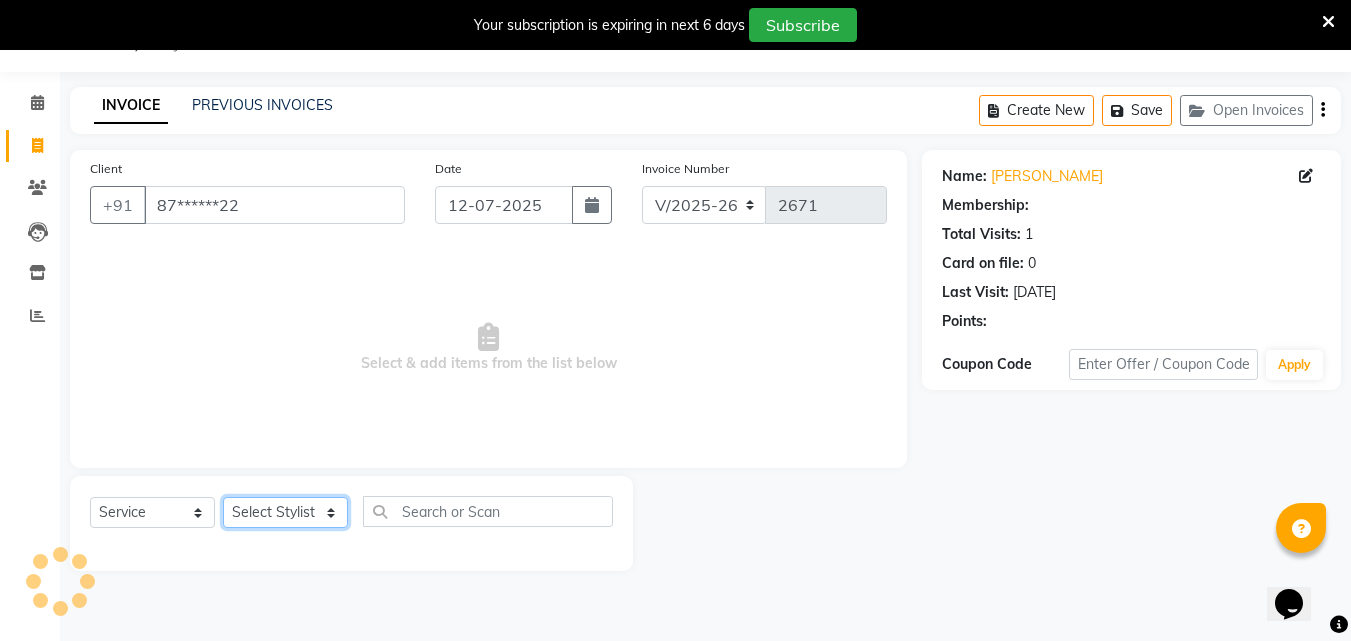 click on "Select Stylist Addiction Salon ANJALI BANSIKA [PERSON_NAME] [PERSON_NAME] [PERSON_NAME]" 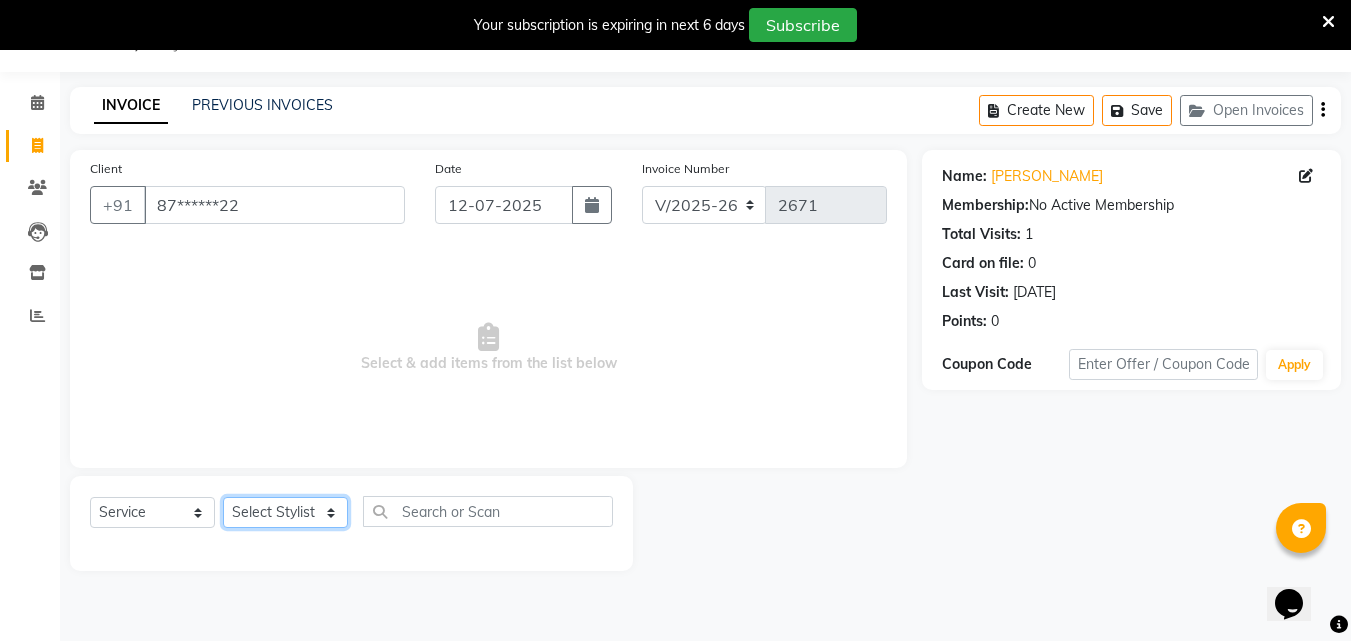 select on "50849" 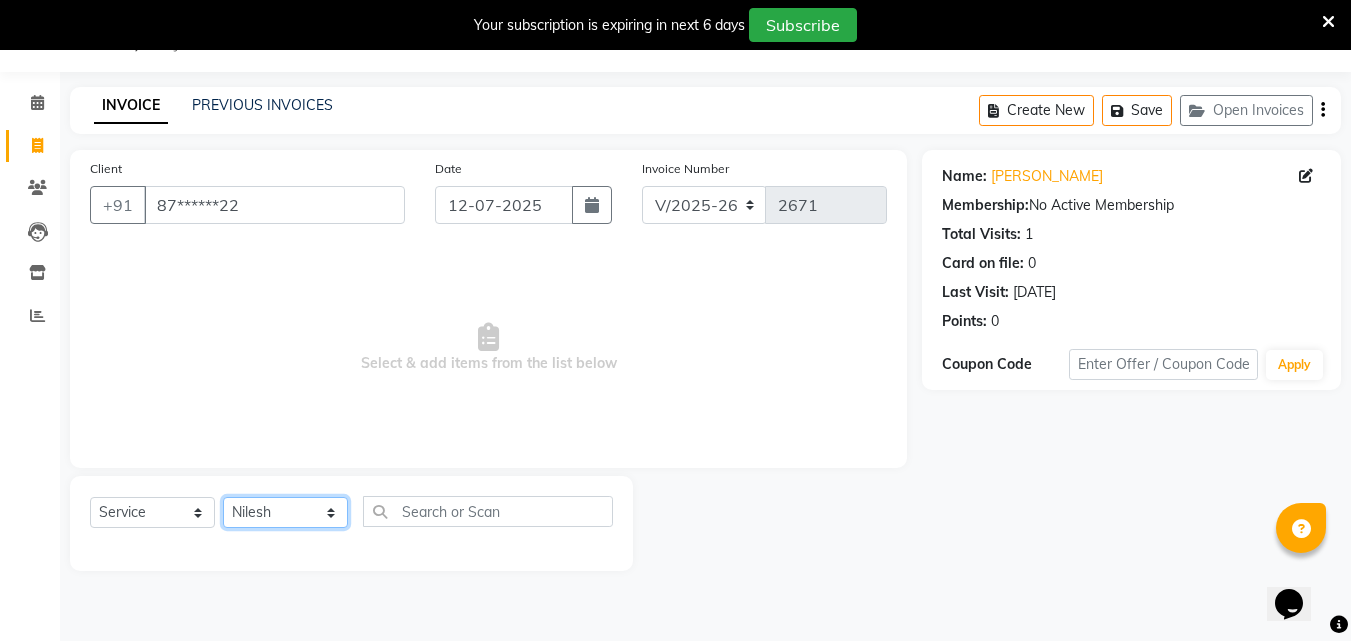 click on "Select Stylist Addiction Salon ANJALI BANSIKA [PERSON_NAME] [PERSON_NAME] [PERSON_NAME]" 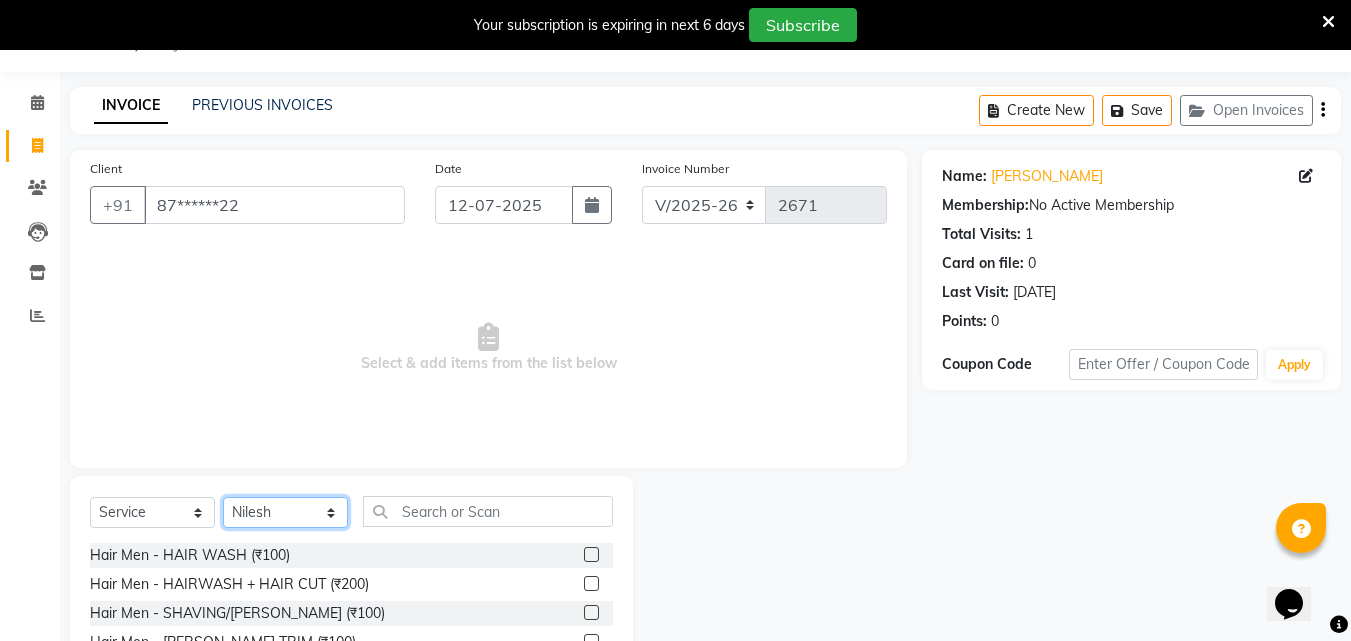 scroll, scrollTop: 150, scrollLeft: 0, axis: vertical 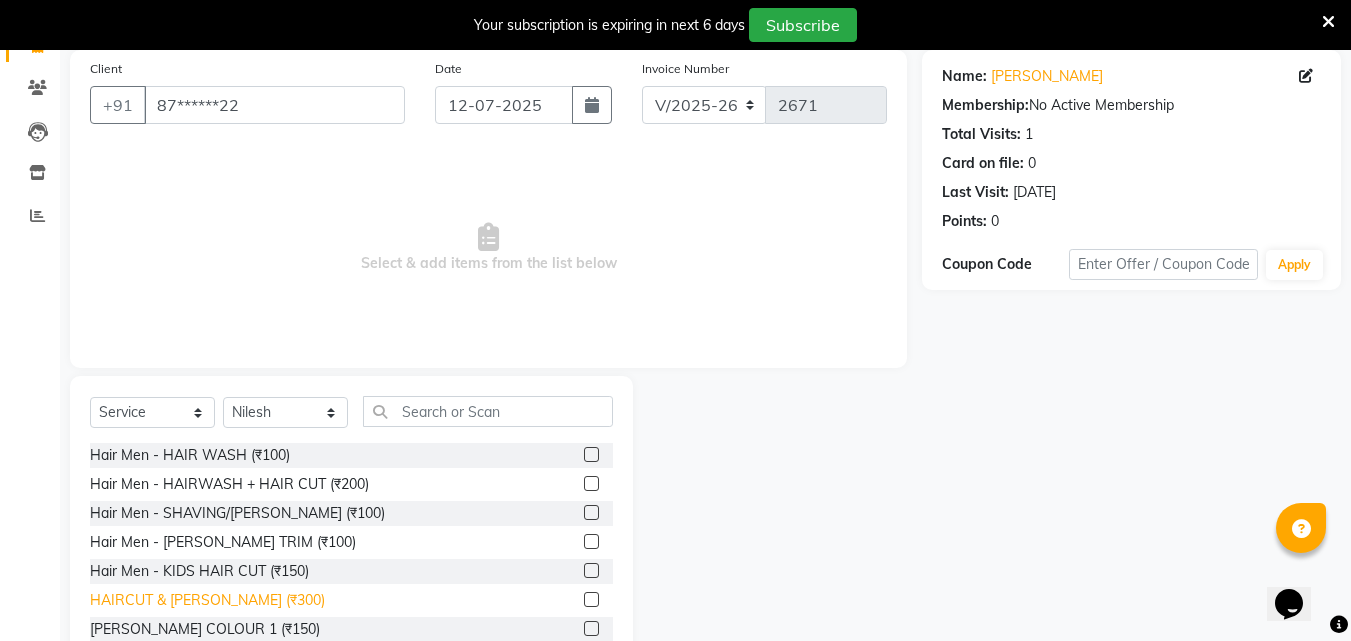 click on "HAIRCUT & [PERSON_NAME] (₹300)" 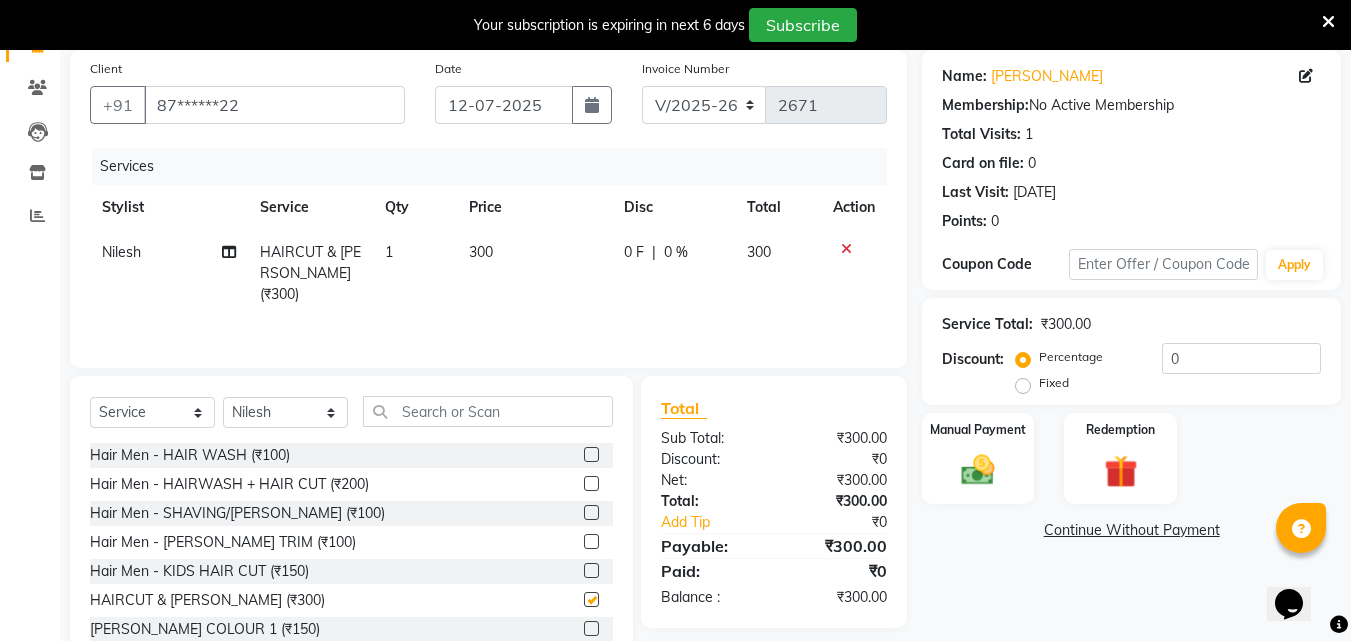 checkbox on "false" 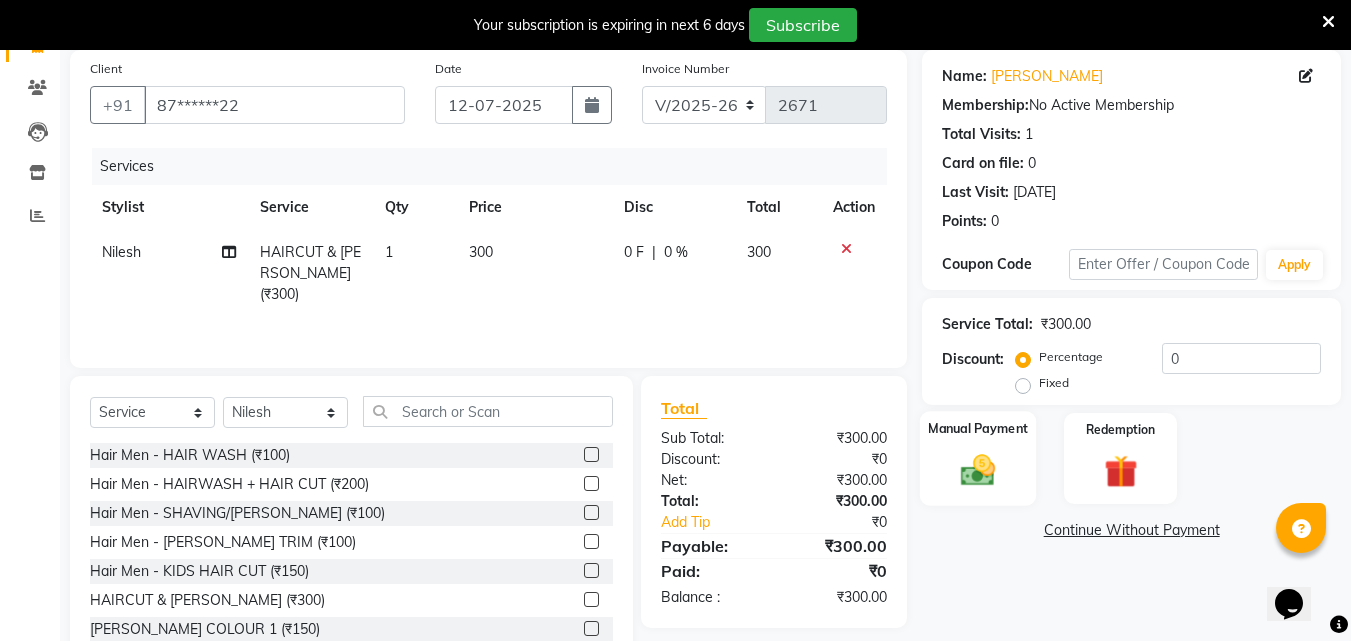click on "Manual Payment" 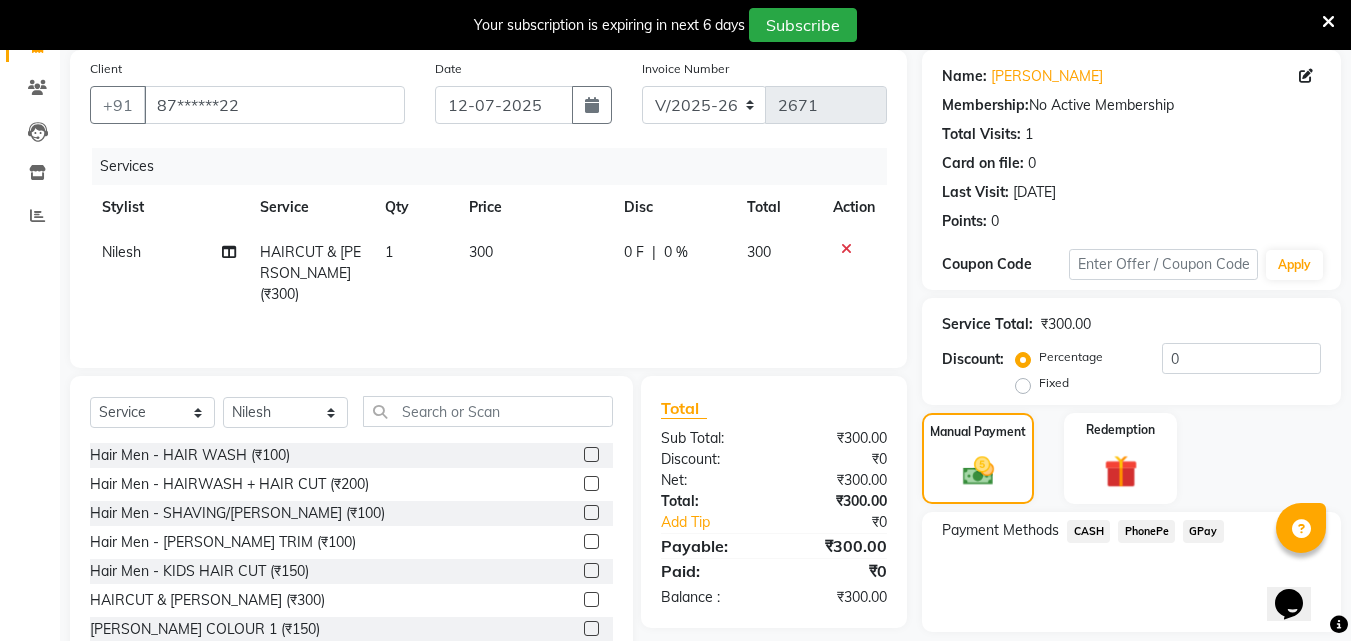 click on "PhonePe" 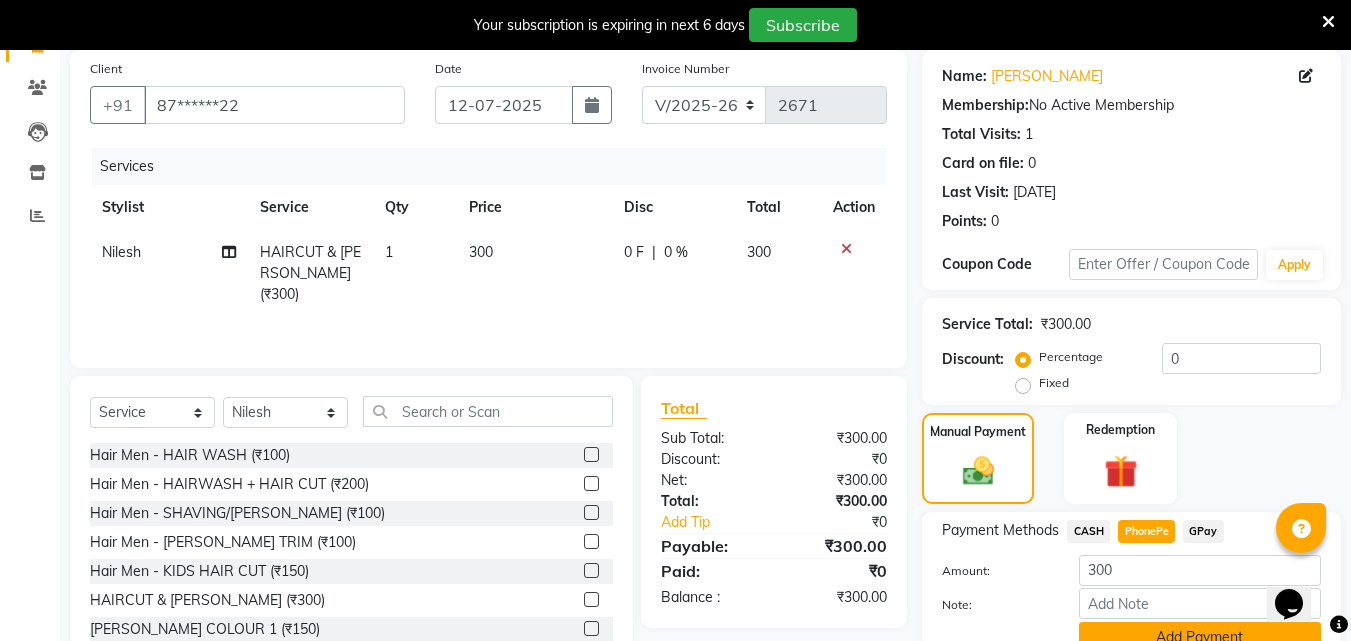 click on "Add Payment" 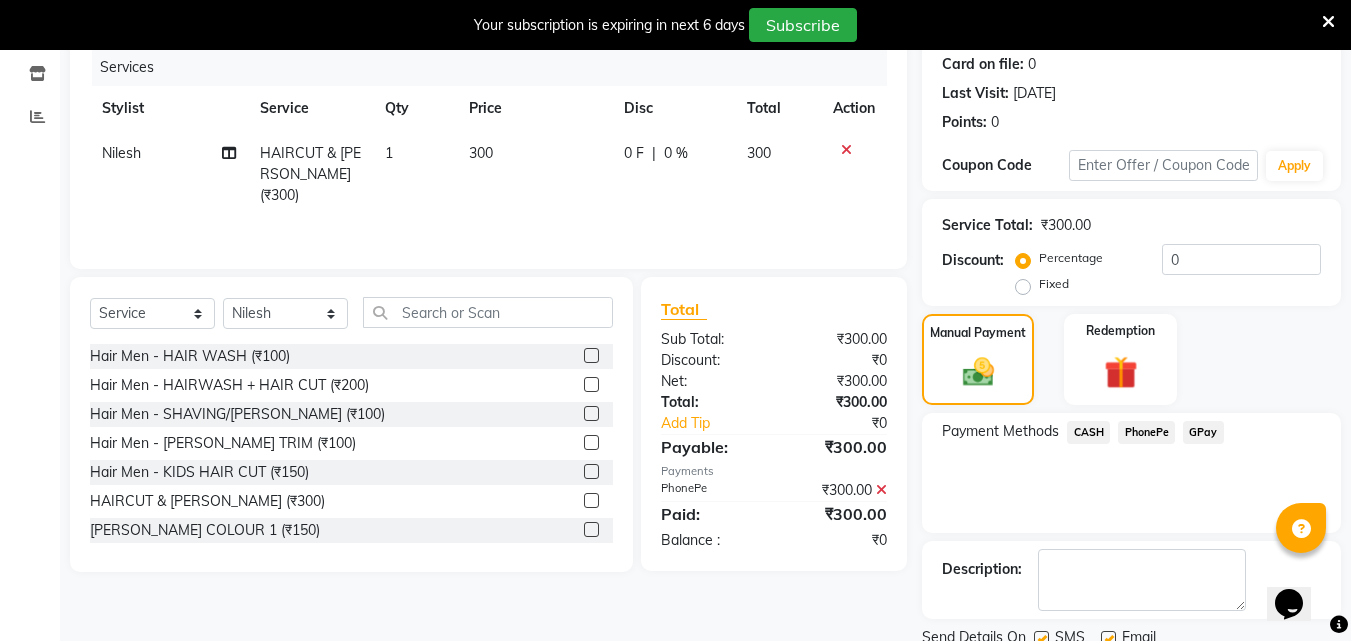 scroll, scrollTop: 325, scrollLeft: 0, axis: vertical 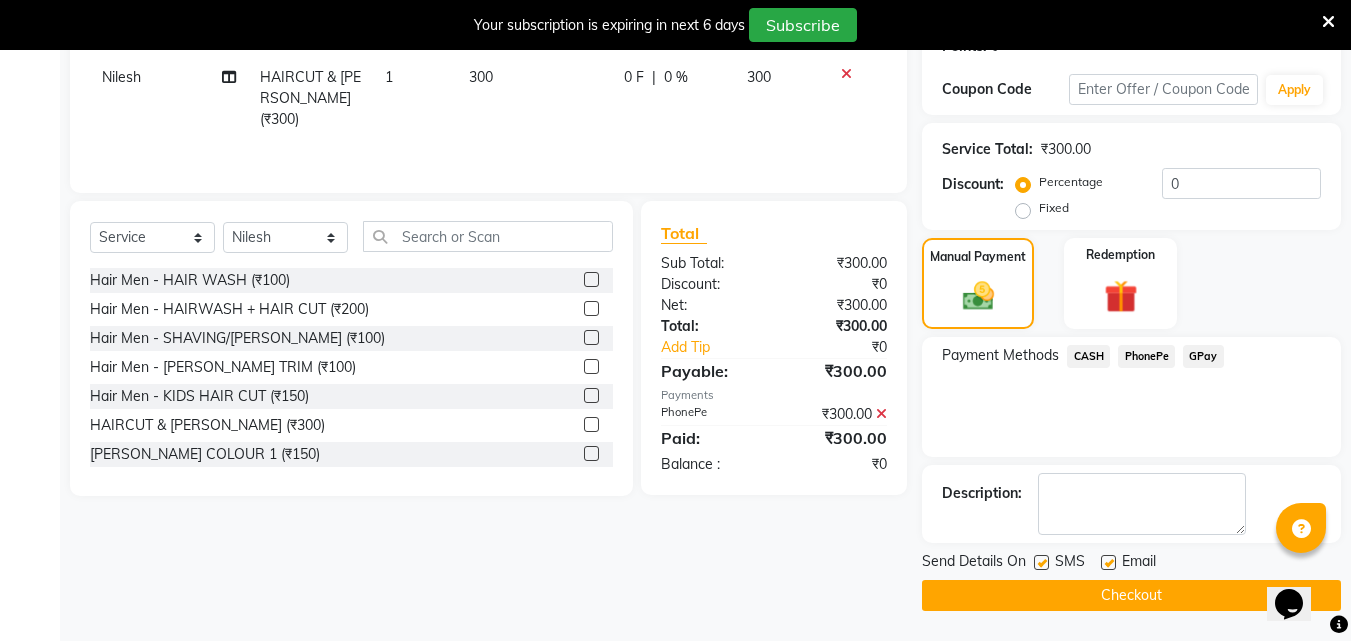 click on "Checkout" 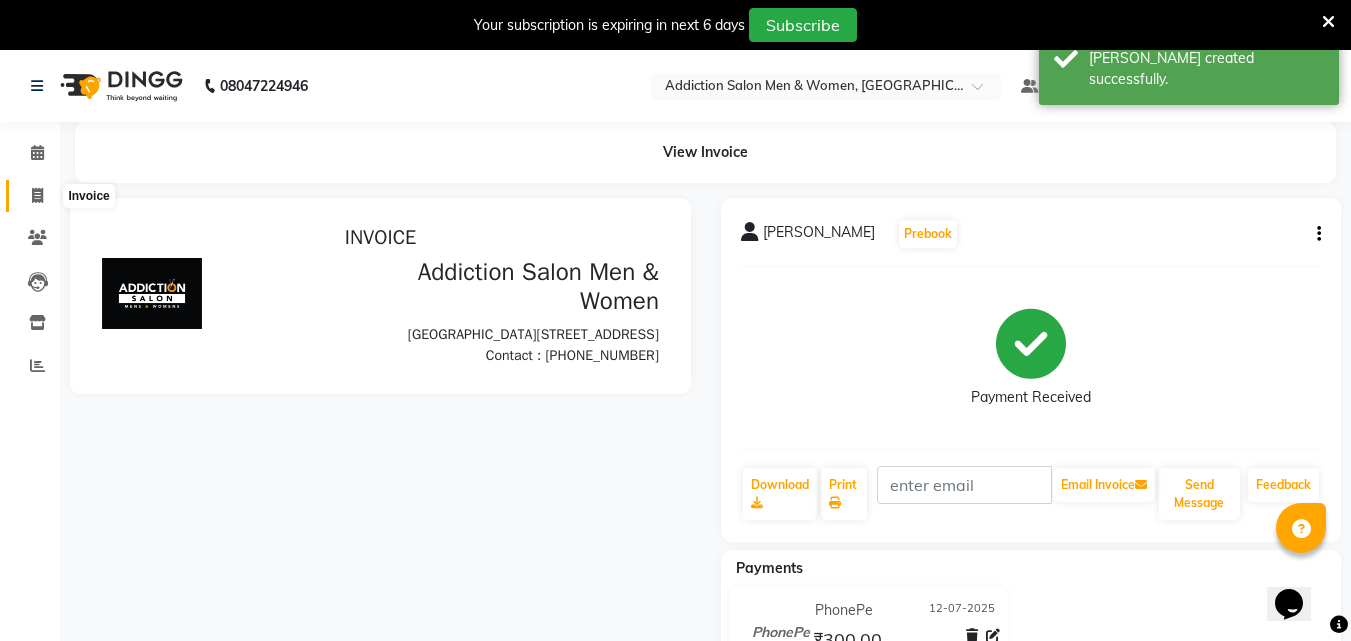 scroll, scrollTop: 0, scrollLeft: 0, axis: both 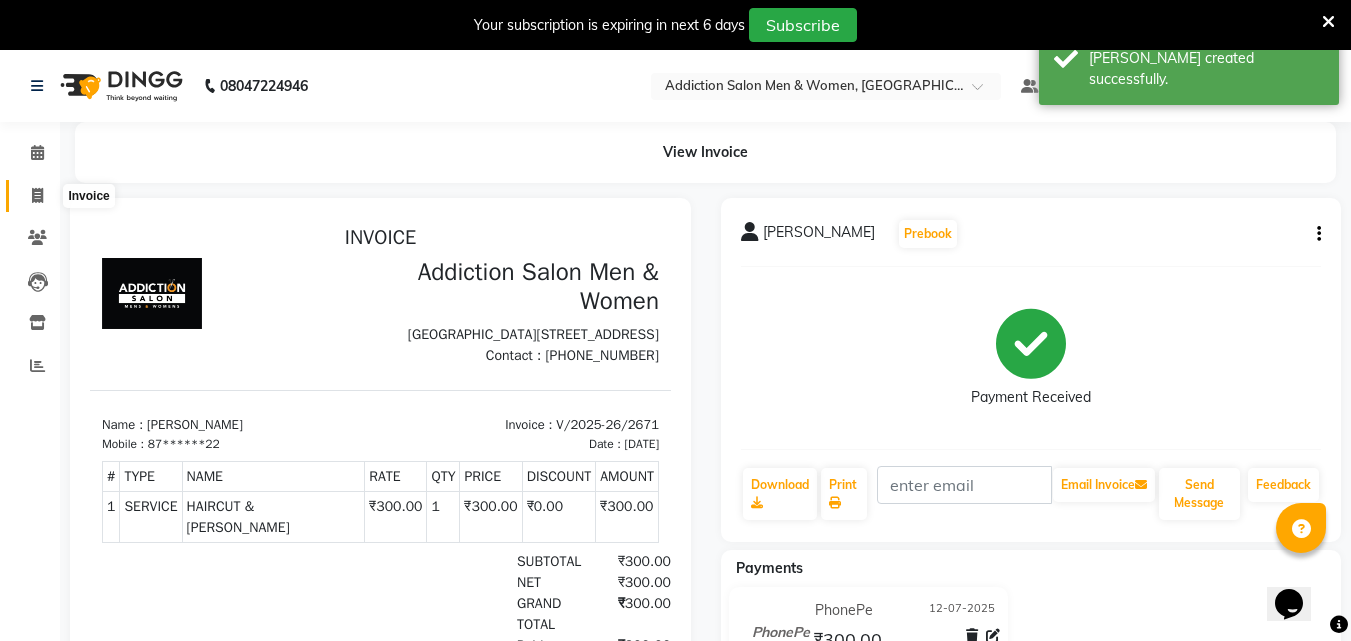 click 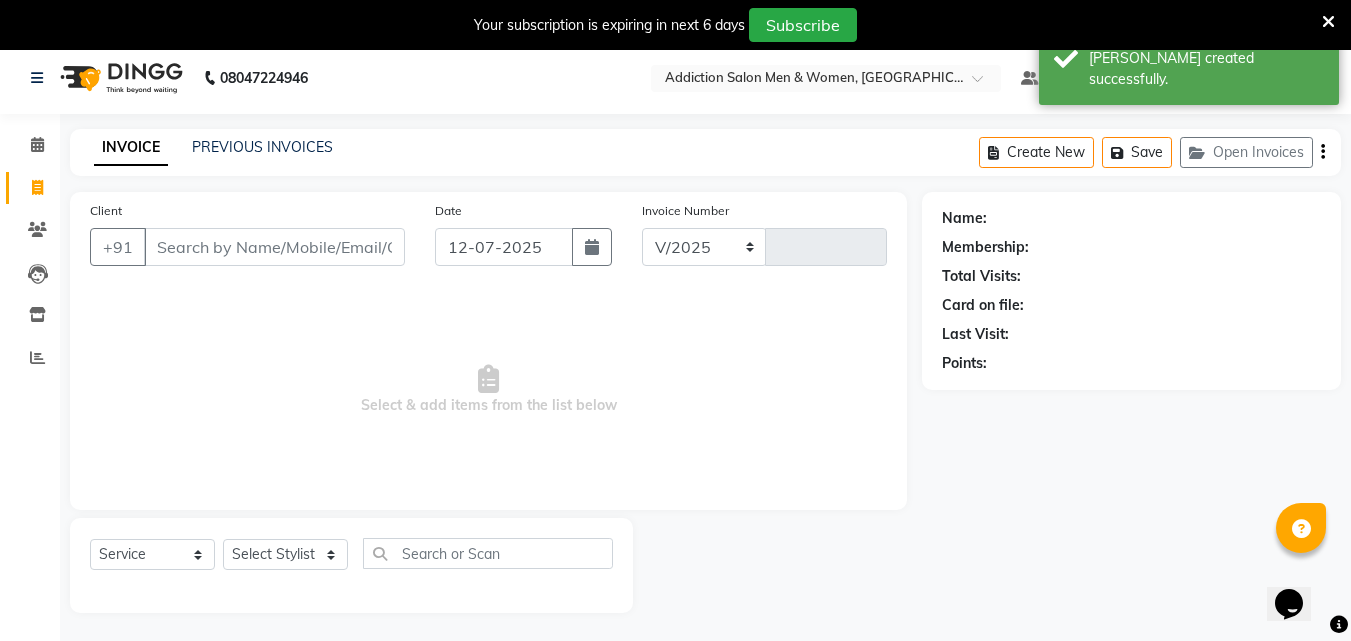 select on "6595" 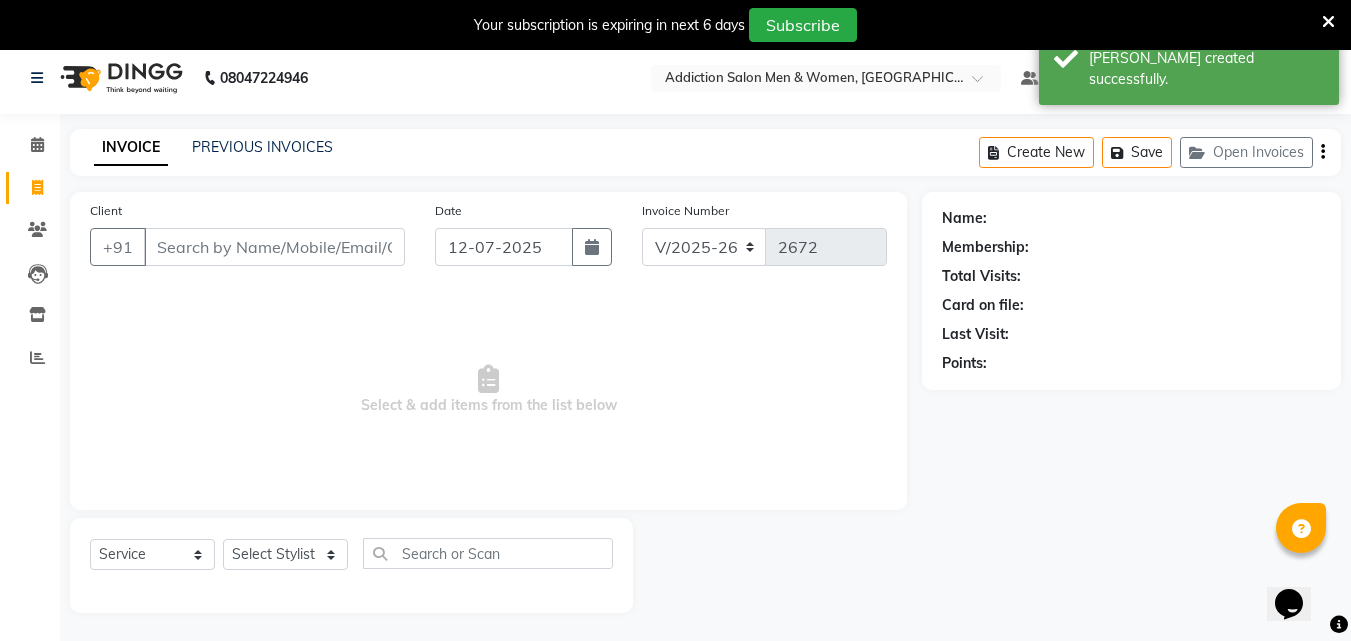scroll, scrollTop: 50, scrollLeft: 0, axis: vertical 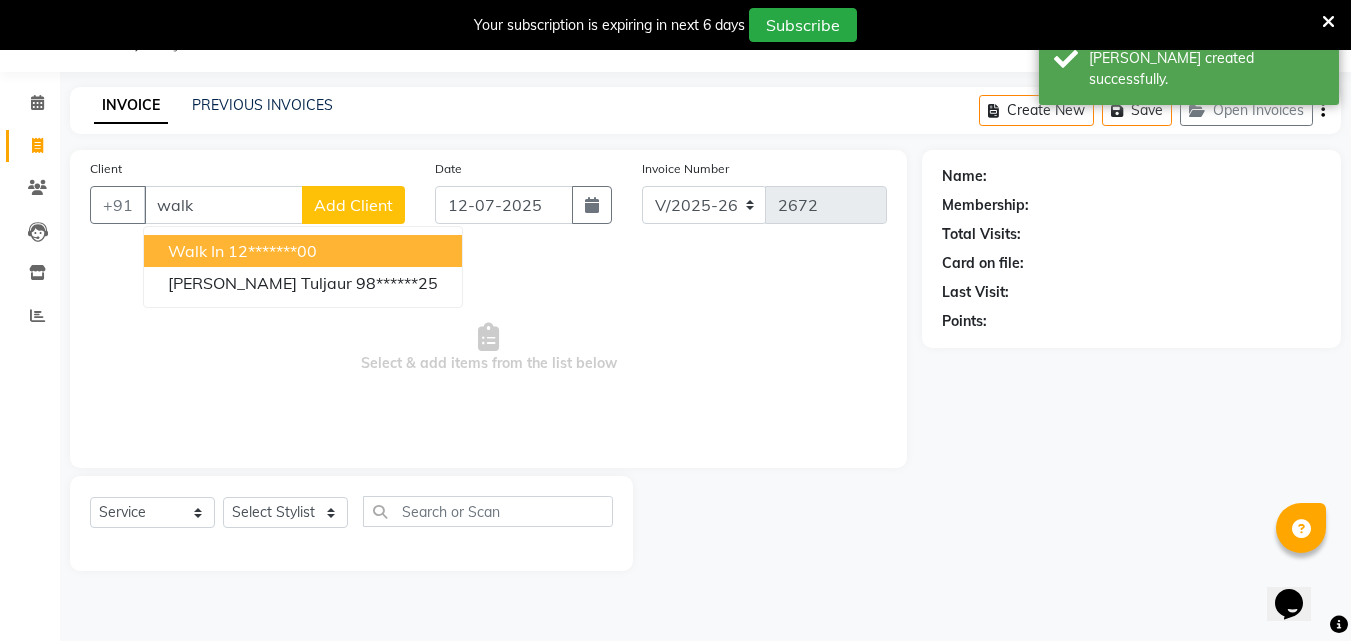 drag, startPoint x: 300, startPoint y: 248, endPoint x: 304, endPoint y: 339, distance: 91.08787 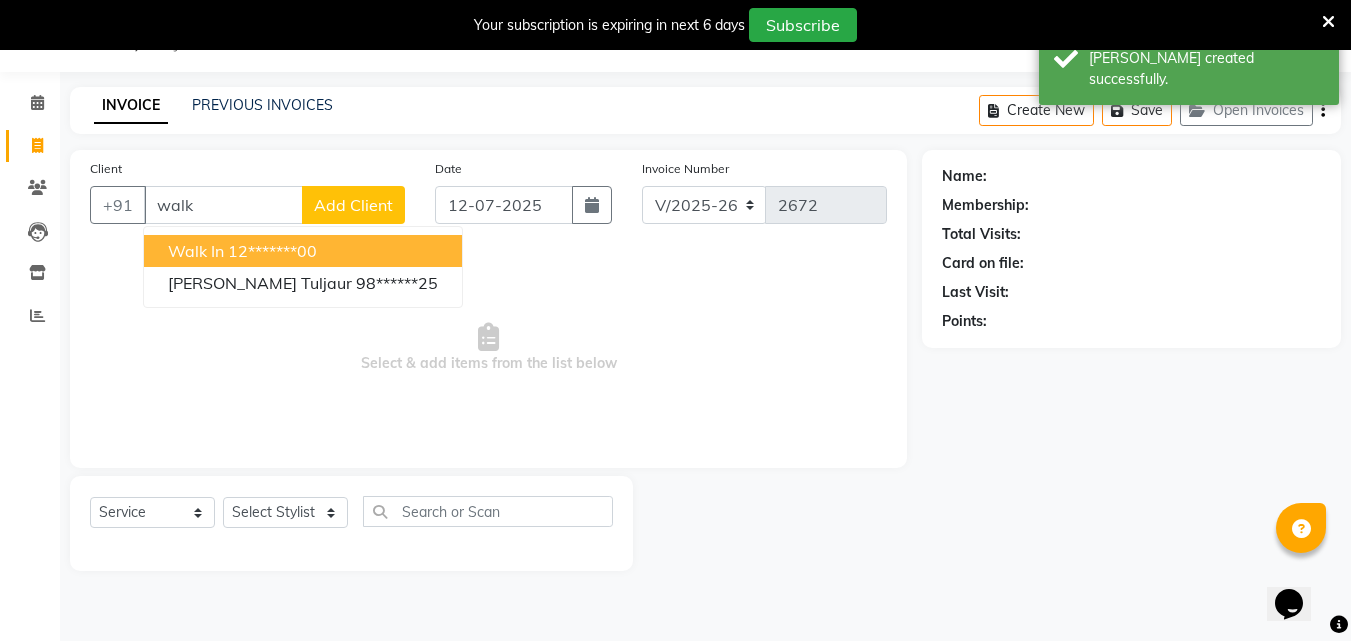 click on "12*******00" at bounding box center (272, 251) 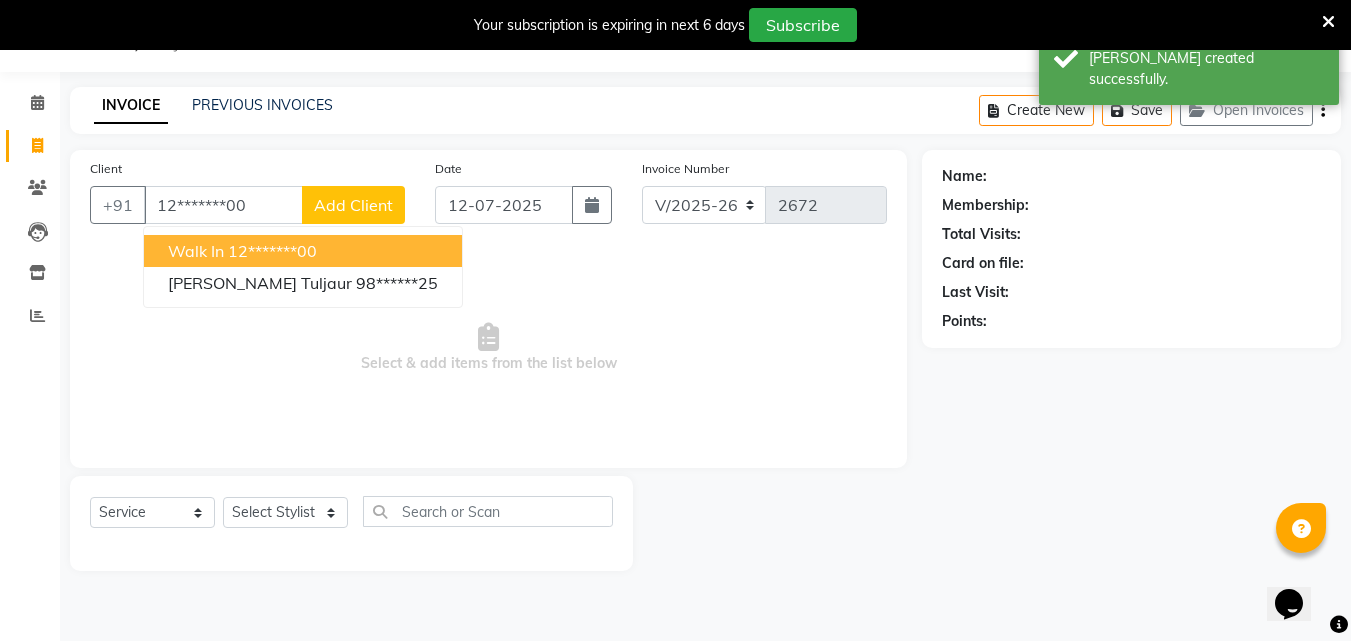 type on "12*******00" 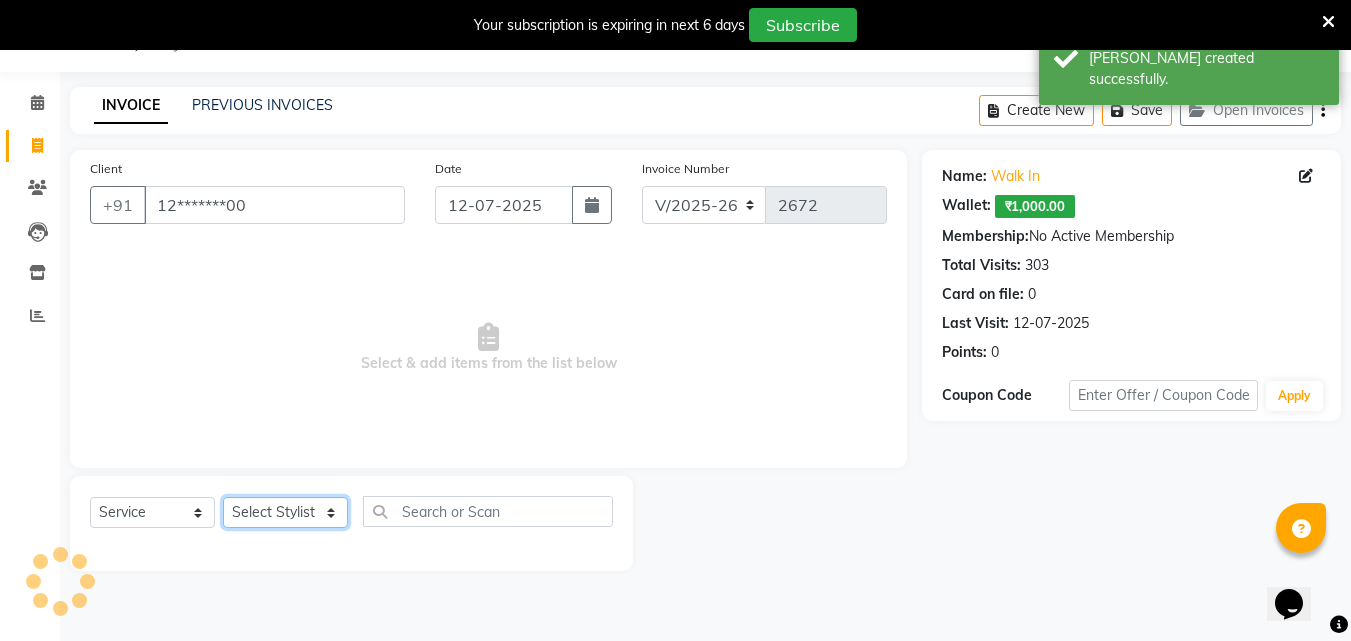 click on "Select Stylist Addiction Salon ANJALI BANSIKA [PERSON_NAME] [PERSON_NAME] [PERSON_NAME]" 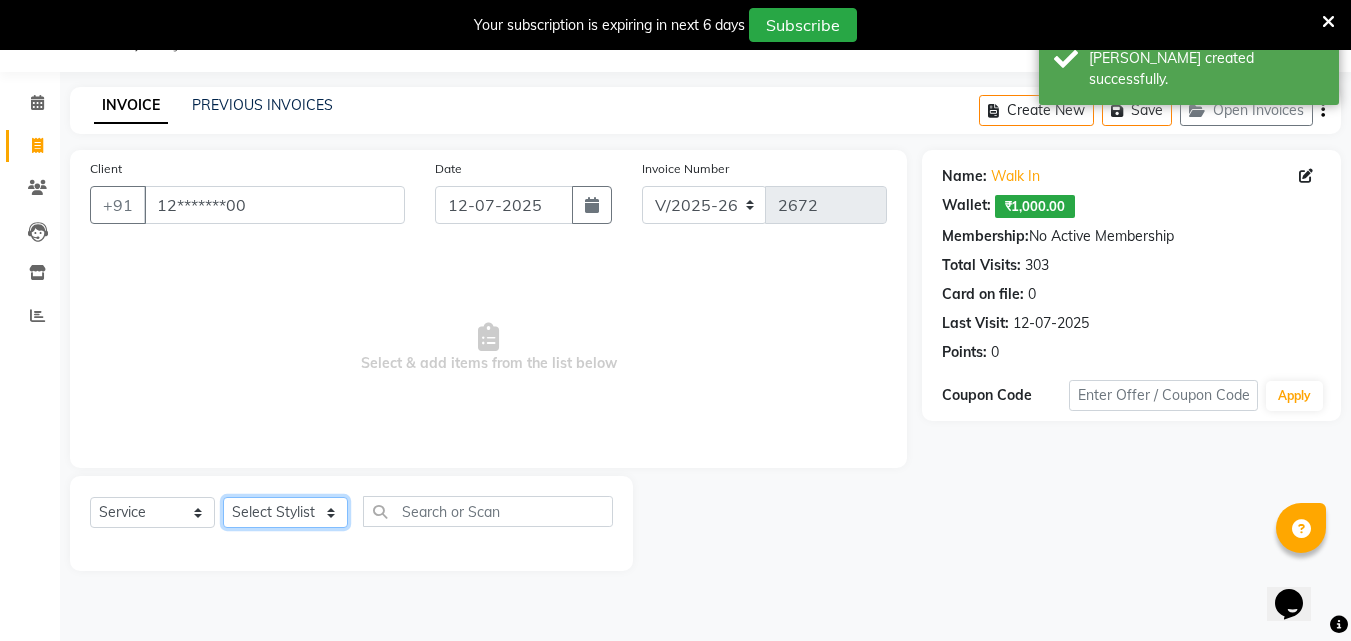 select on "67107" 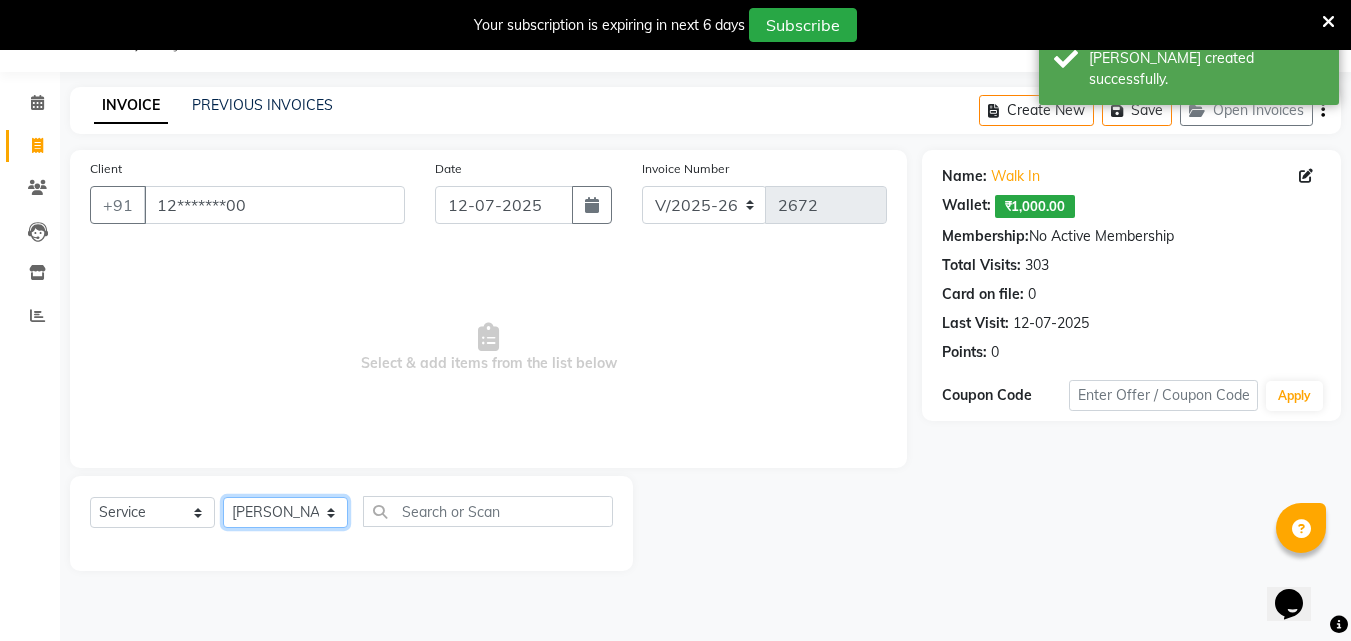 click on "Select Stylist Addiction Salon ANJALI BANSIKA [PERSON_NAME] [PERSON_NAME] [PERSON_NAME]" 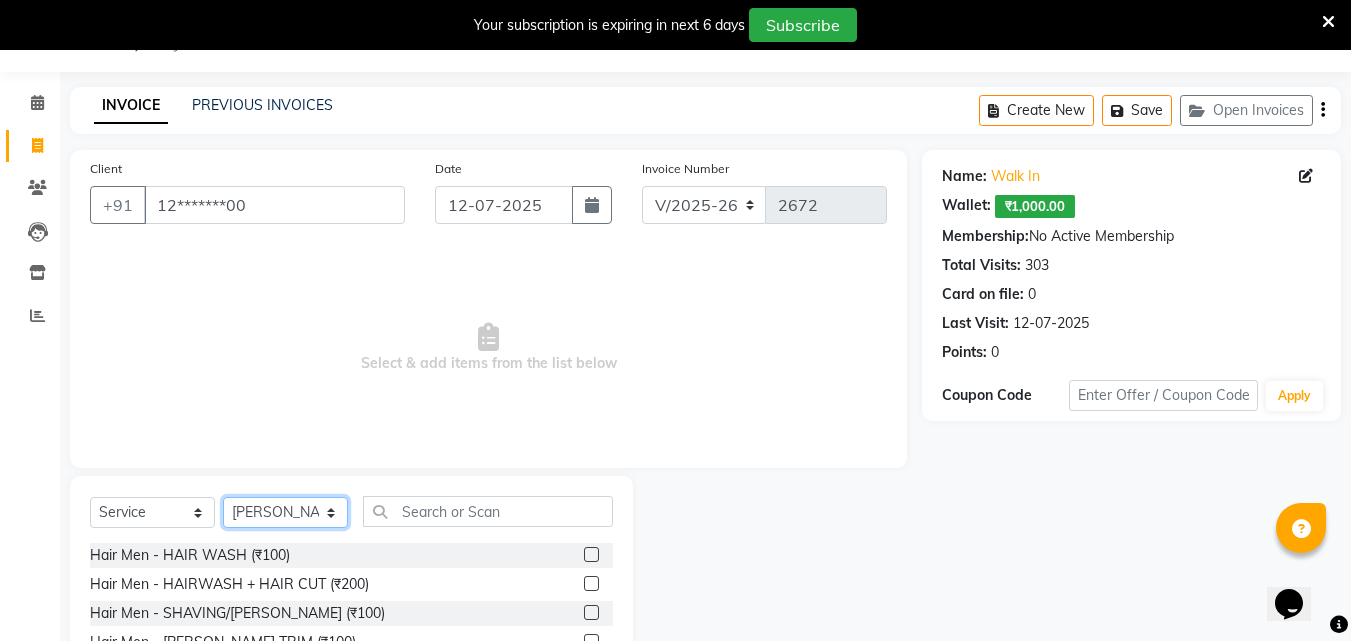 scroll, scrollTop: 150, scrollLeft: 0, axis: vertical 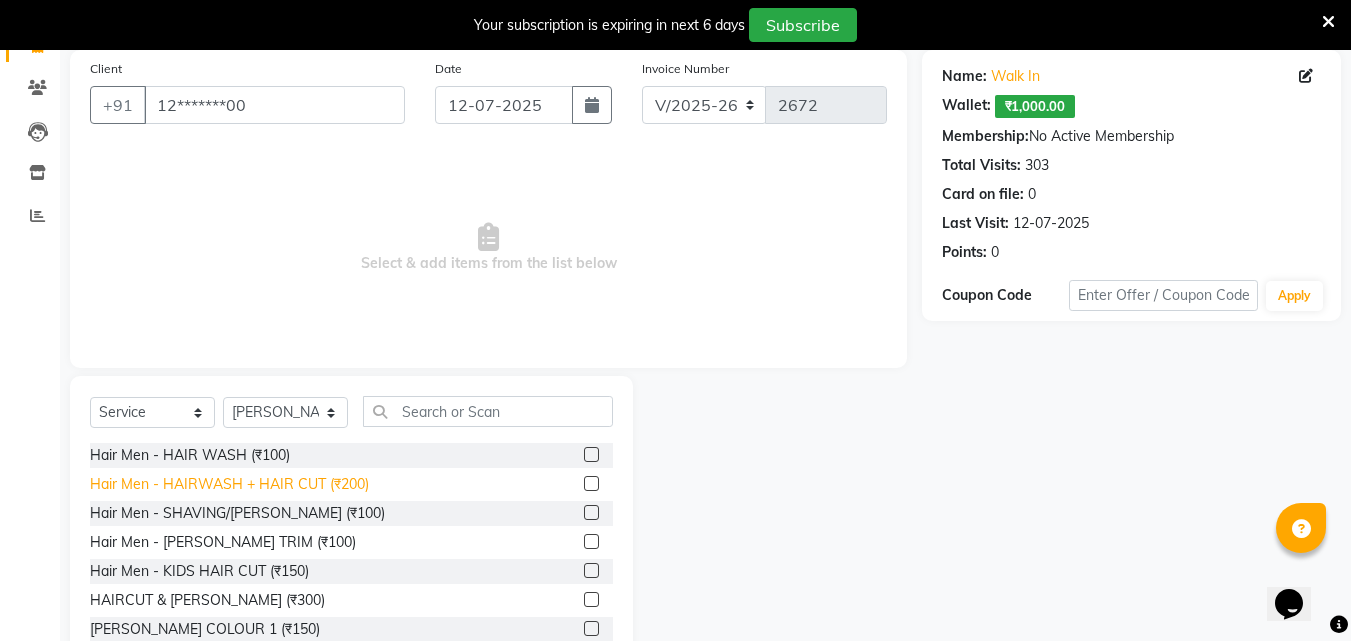 click on "Hair Men - HAIRWASH + HAIR CUT (₹200)" 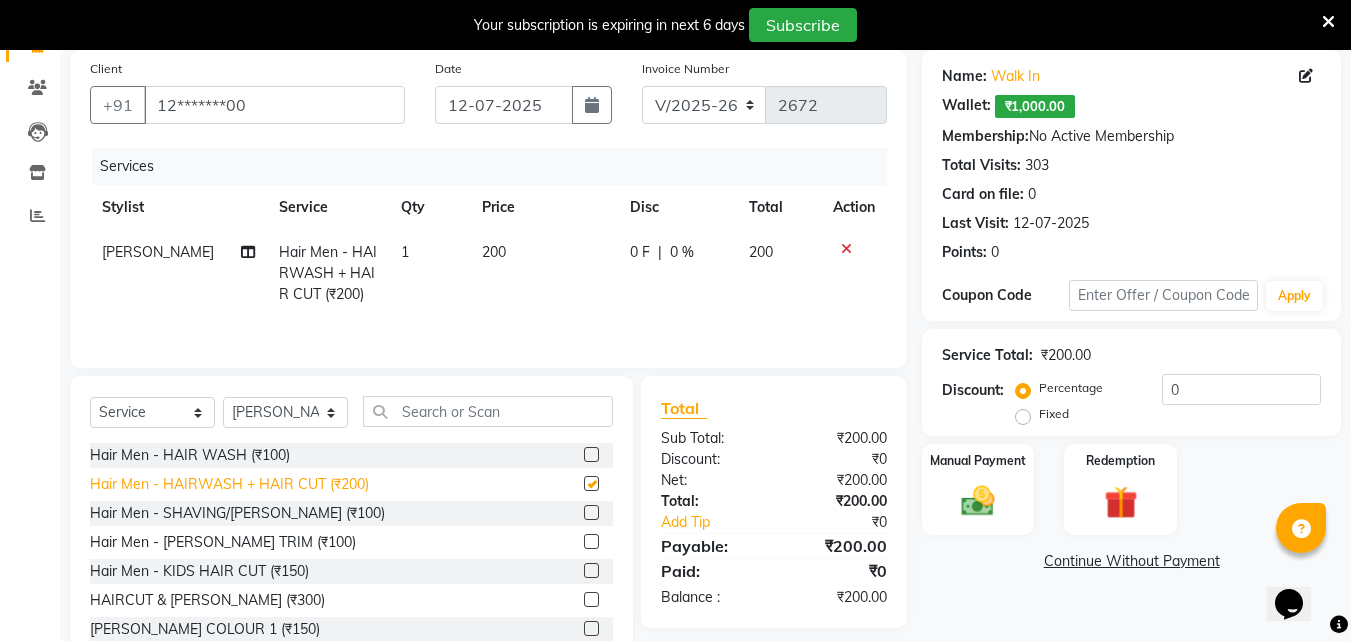 checkbox on "false" 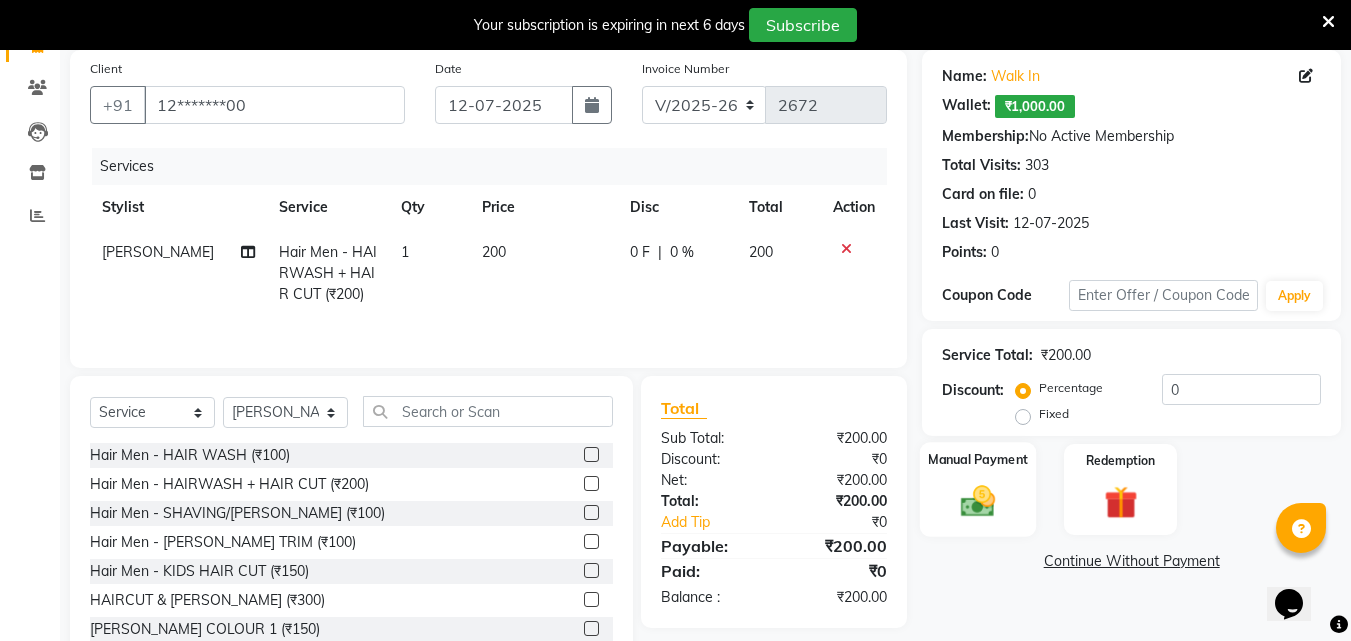 click 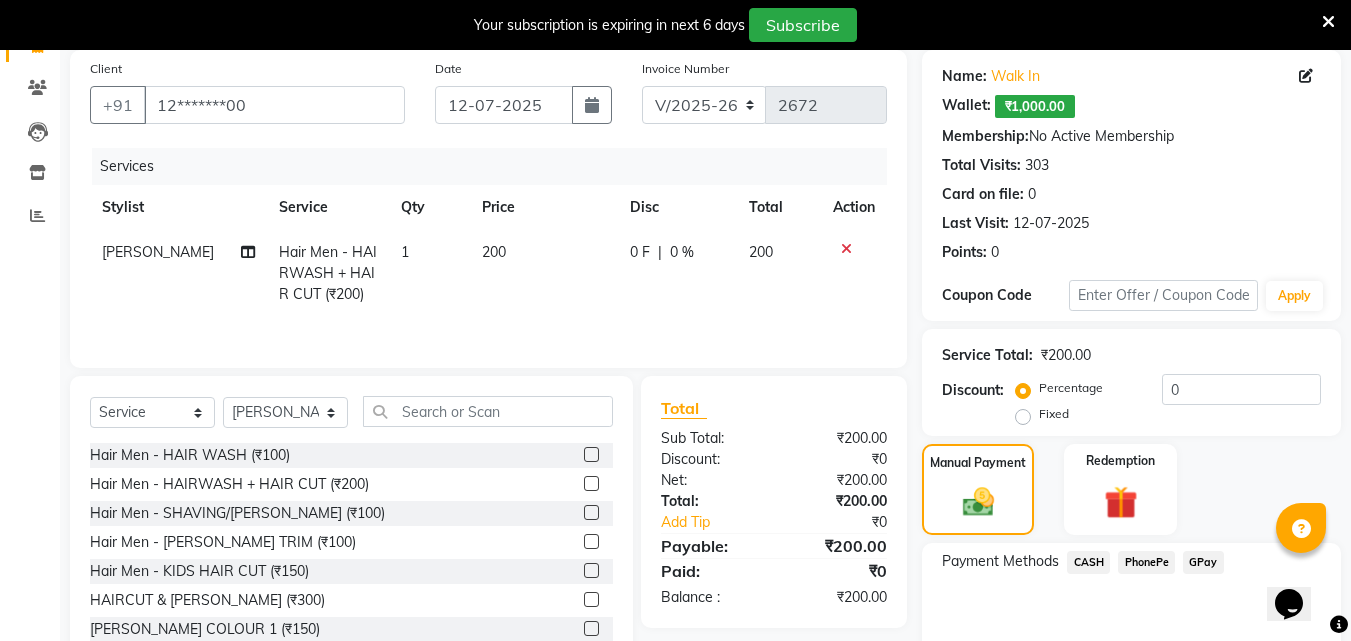 click on "CASH" 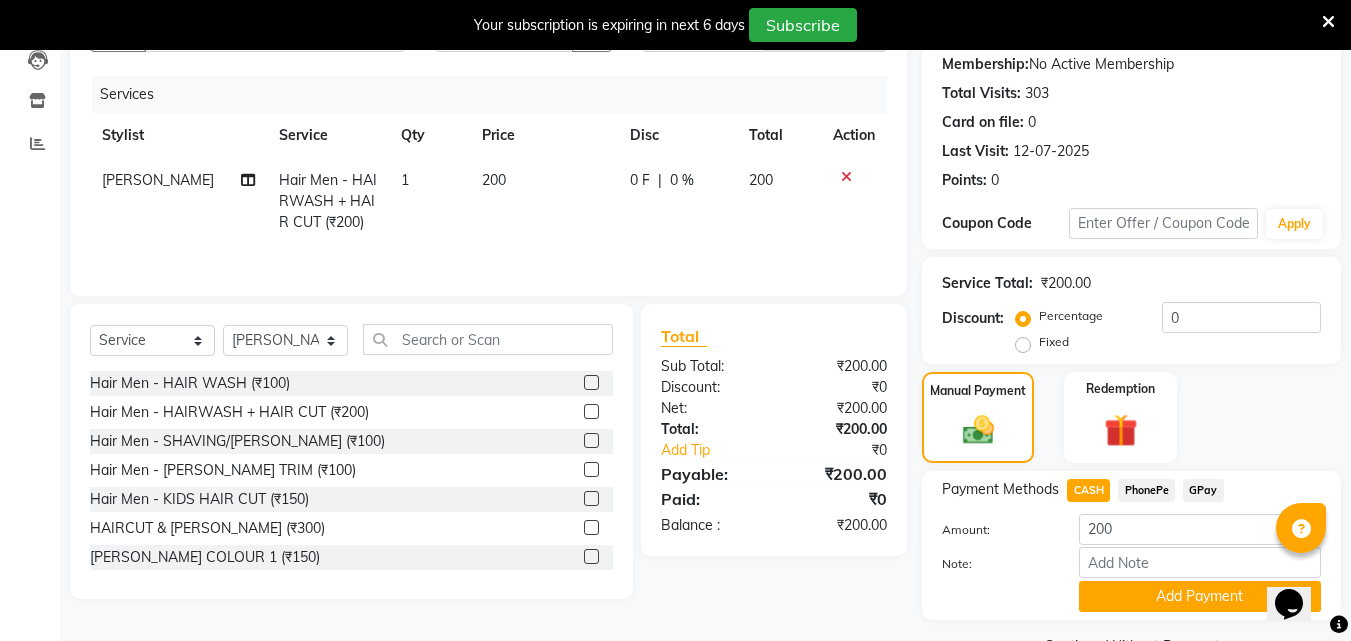scroll, scrollTop: 272, scrollLeft: 0, axis: vertical 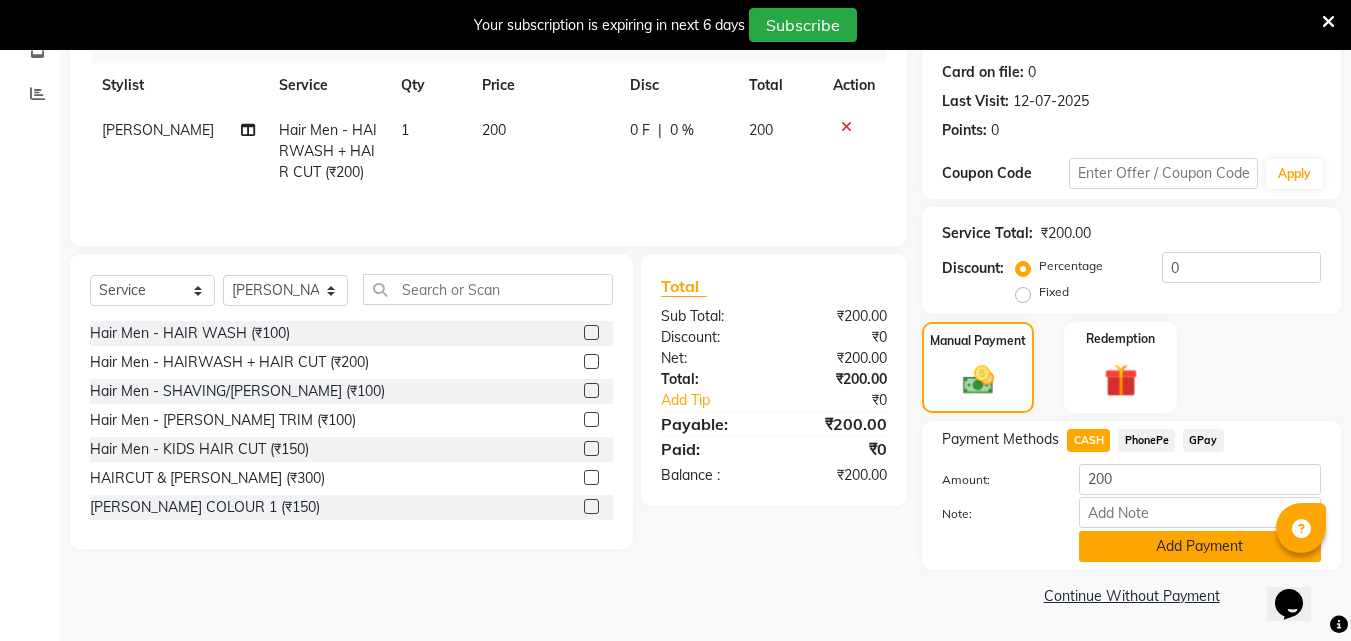click on "Add Payment" 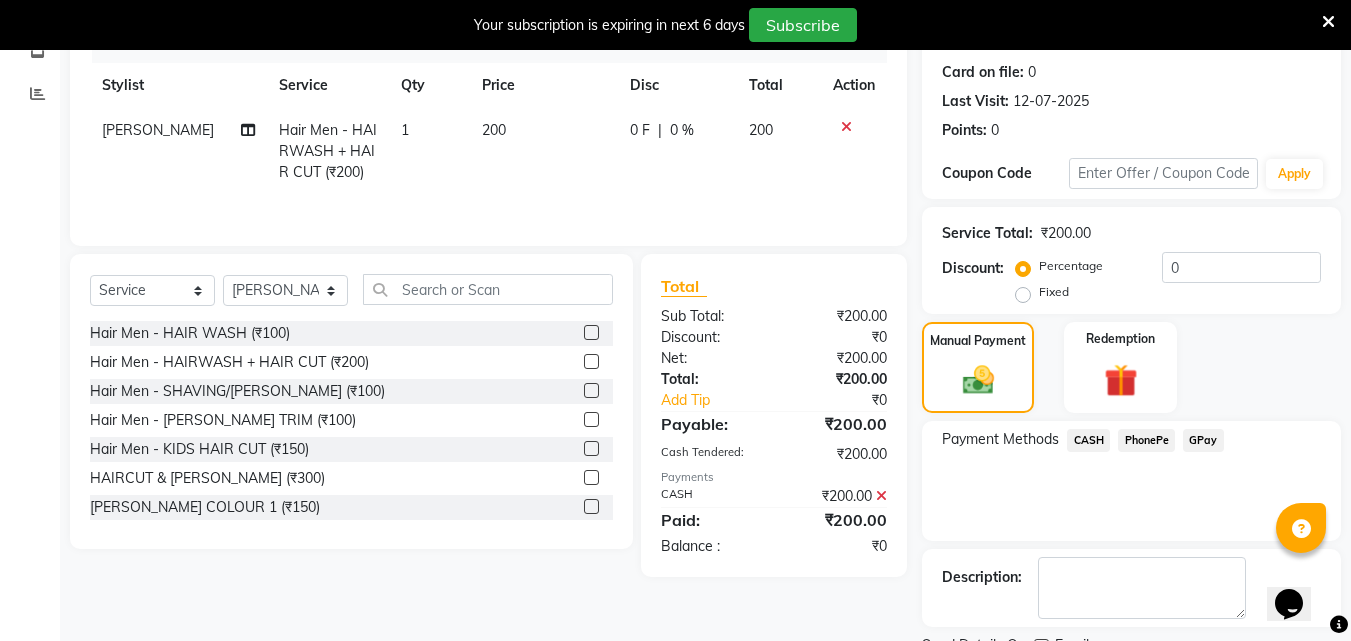 scroll, scrollTop: 356, scrollLeft: 0, axis: vertical 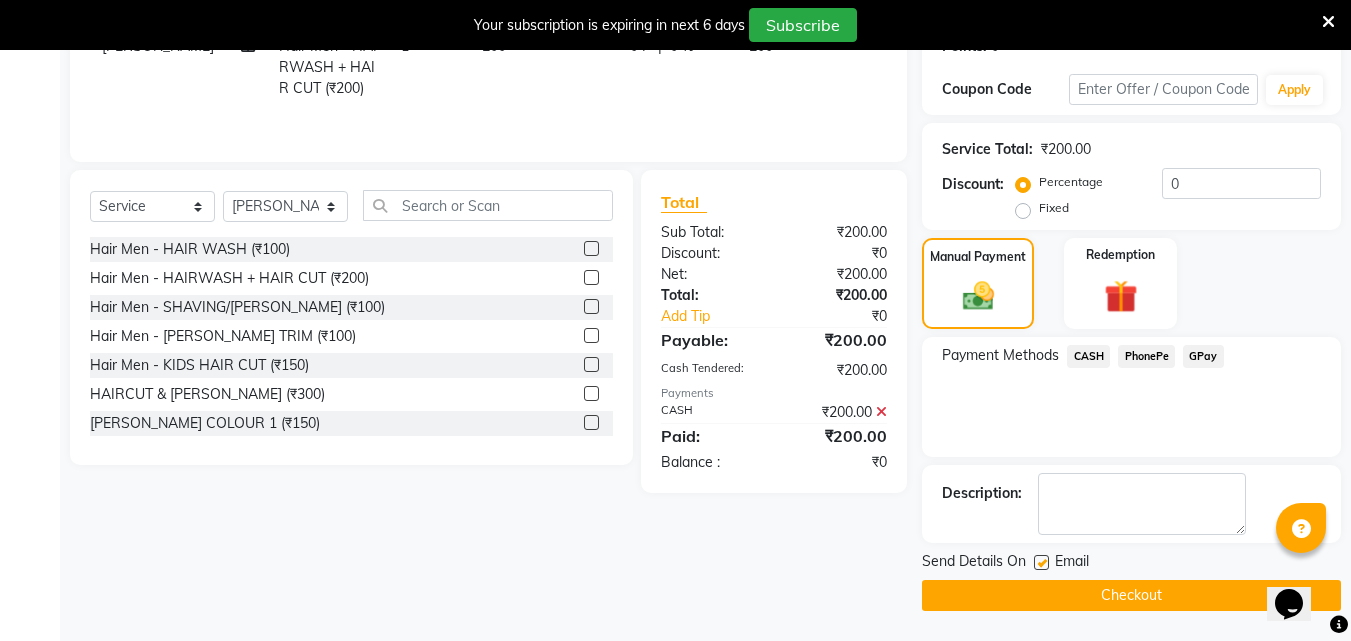 drag, startPoint x: 1108, startPoint y: 594, endPoint x: 1041, endPoint y: 578, distance: 68.88396 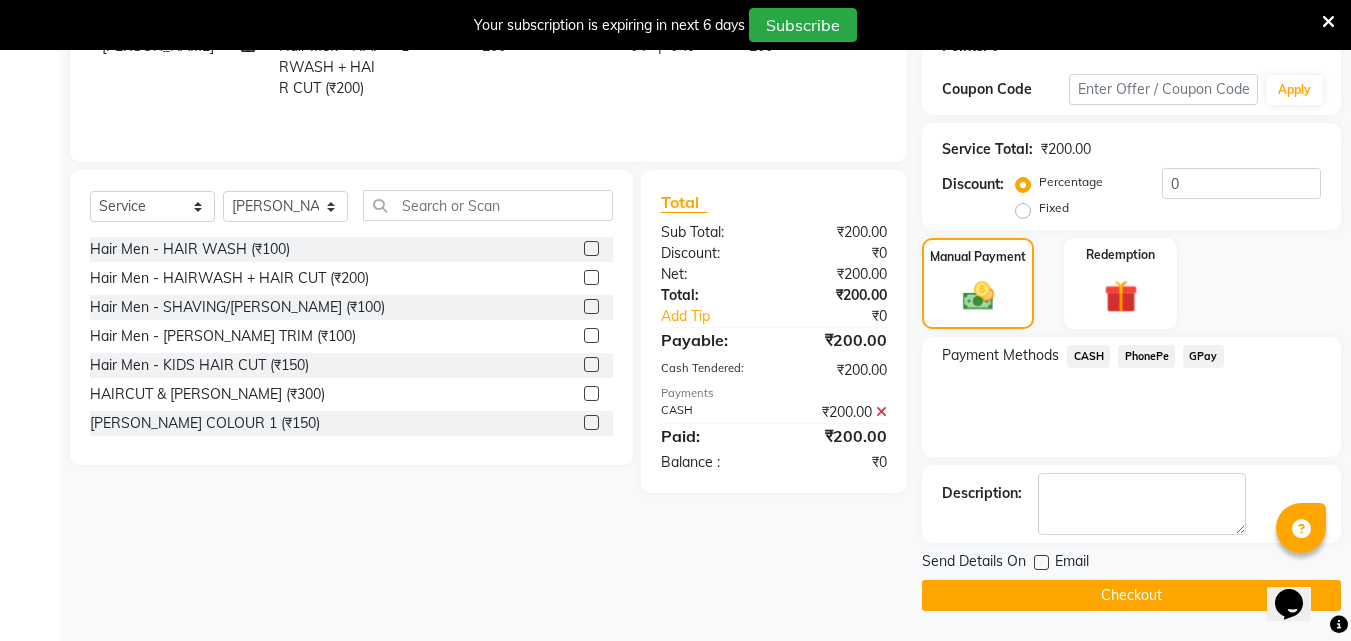 click on "Checkout" 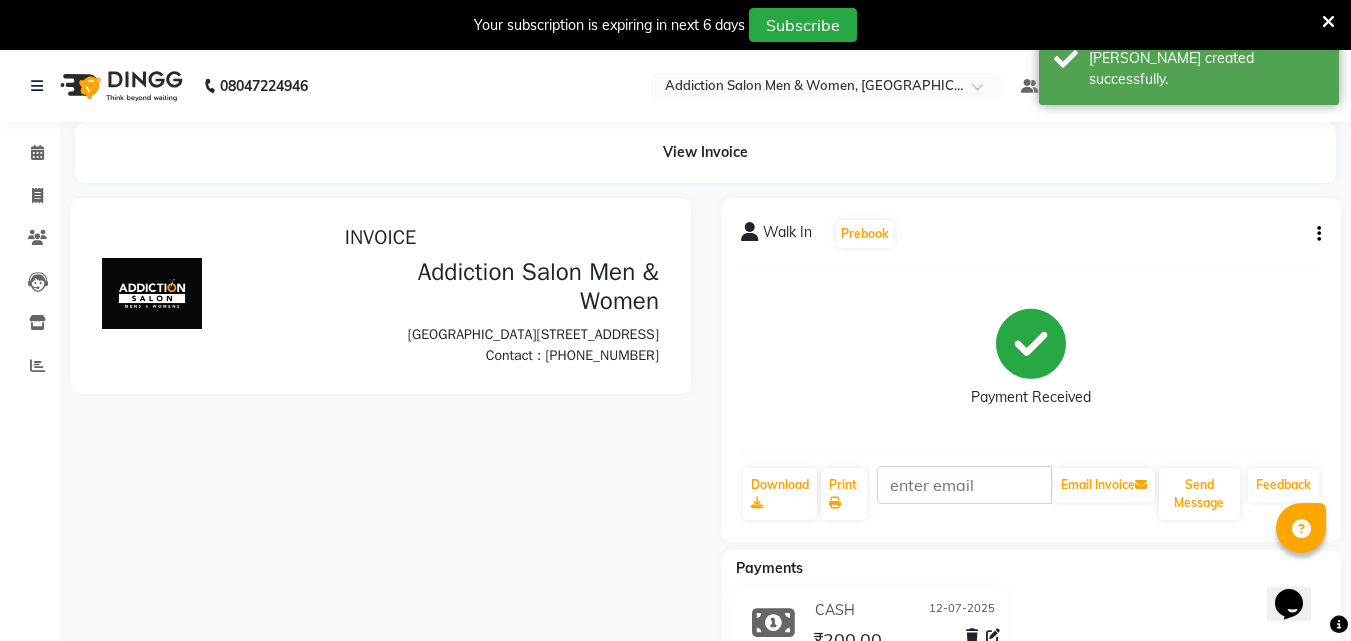 scroll, scrollTop: 0, scrollLeft: 0, axis: both 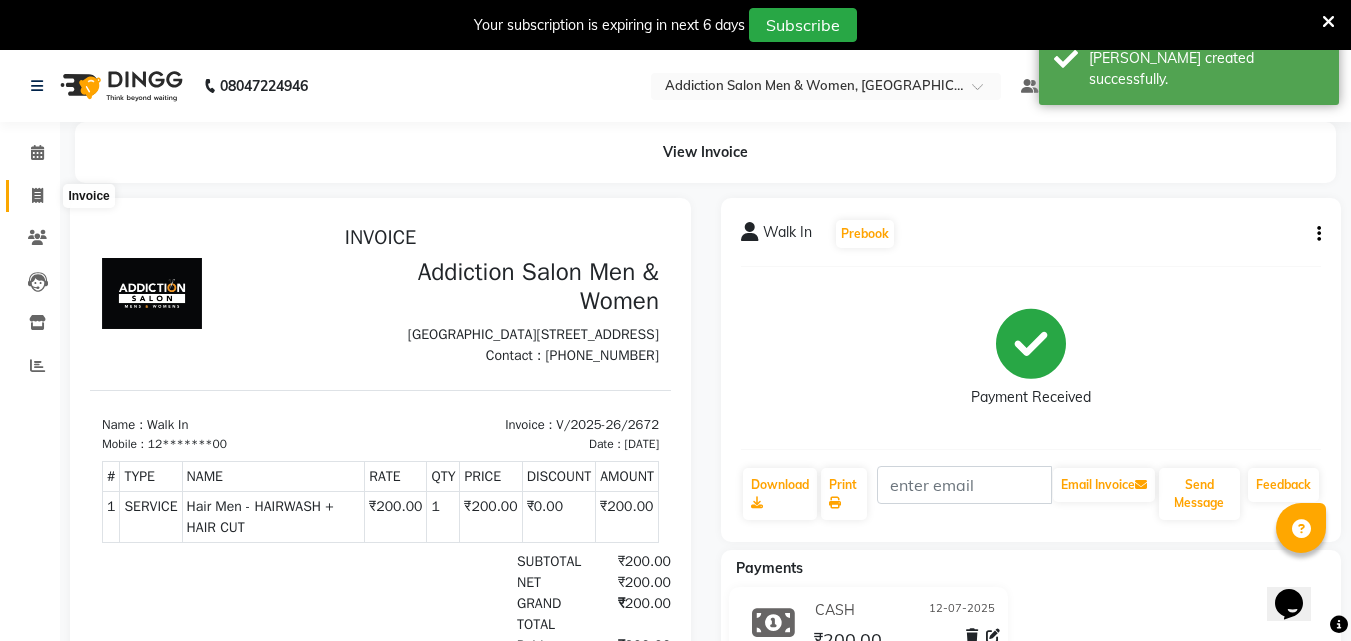 click 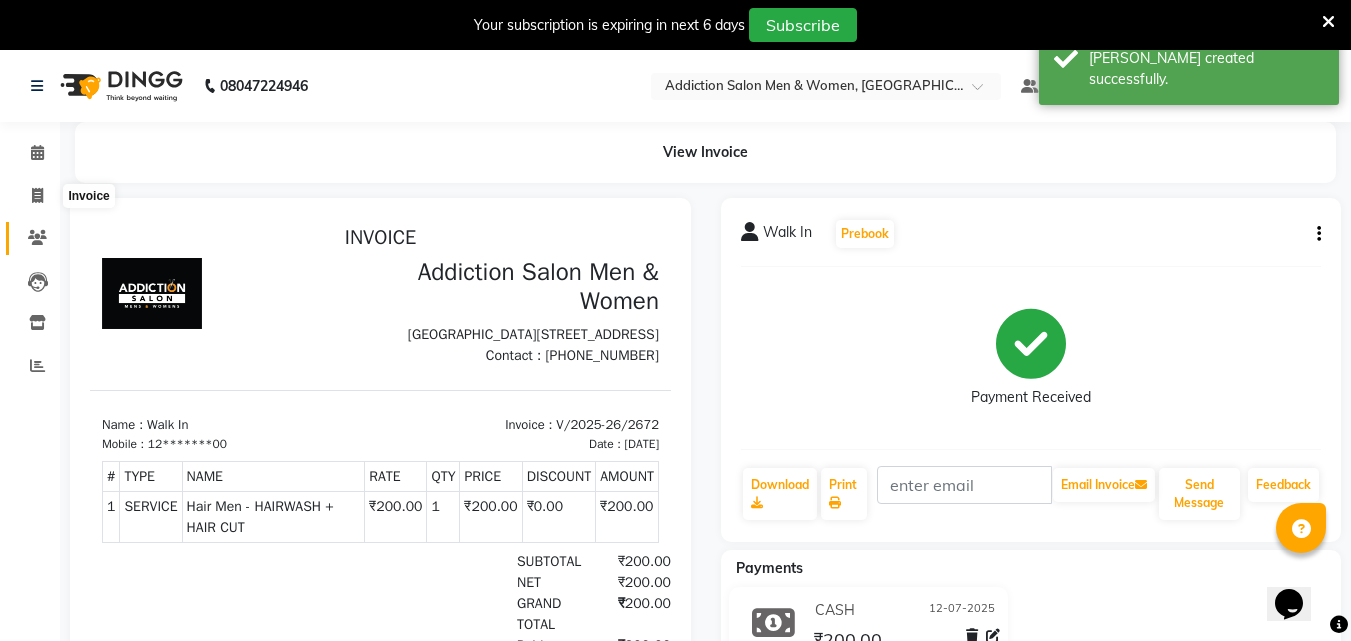 select on "6595" 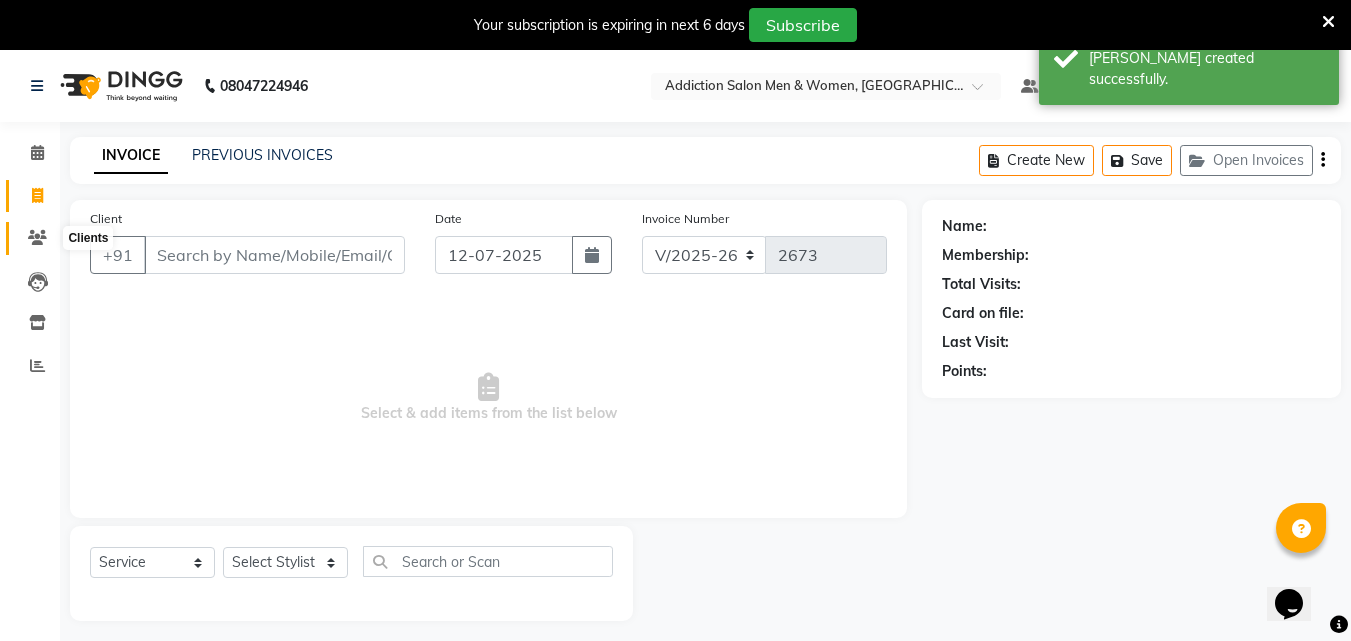 scroll, scrollTop: 50, scrollLeft: 0, axis: vertical 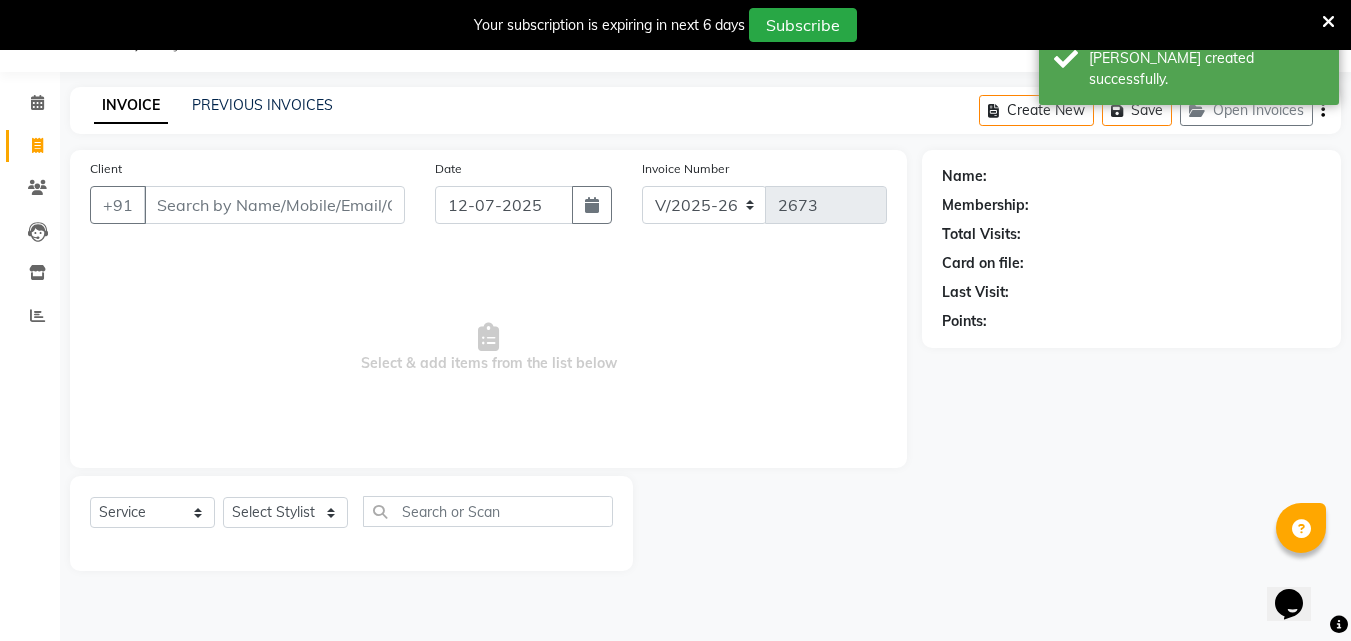 type on "m" 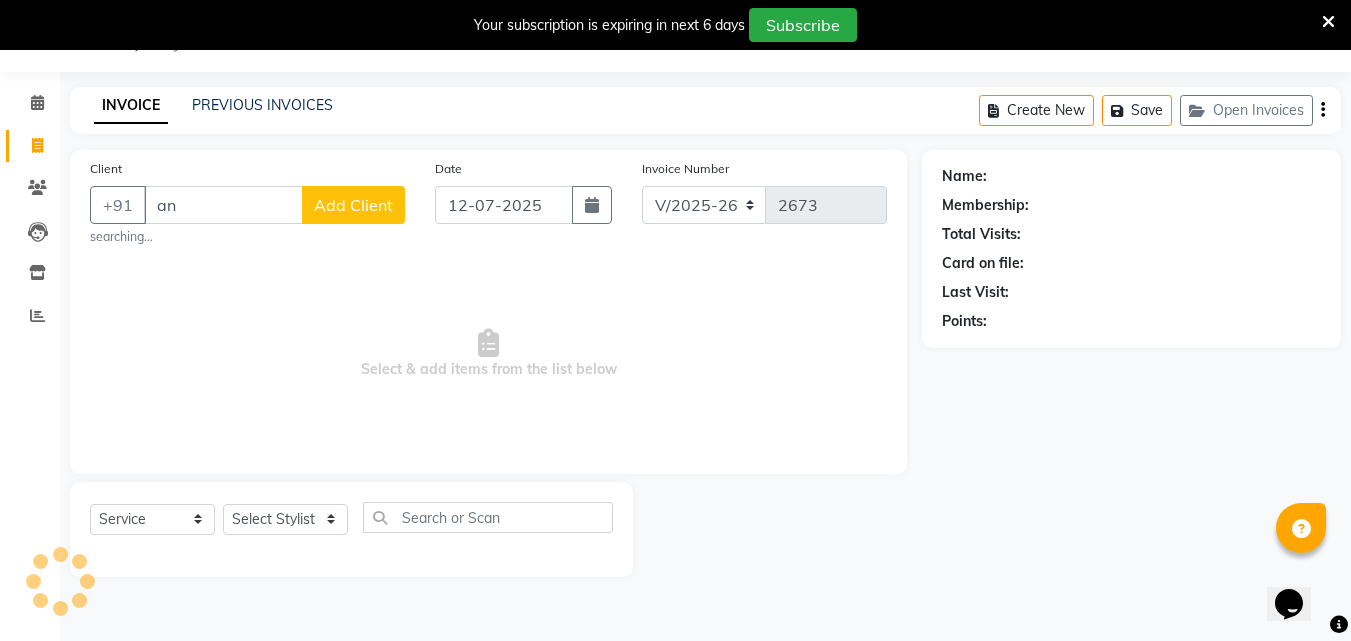 type on "a" 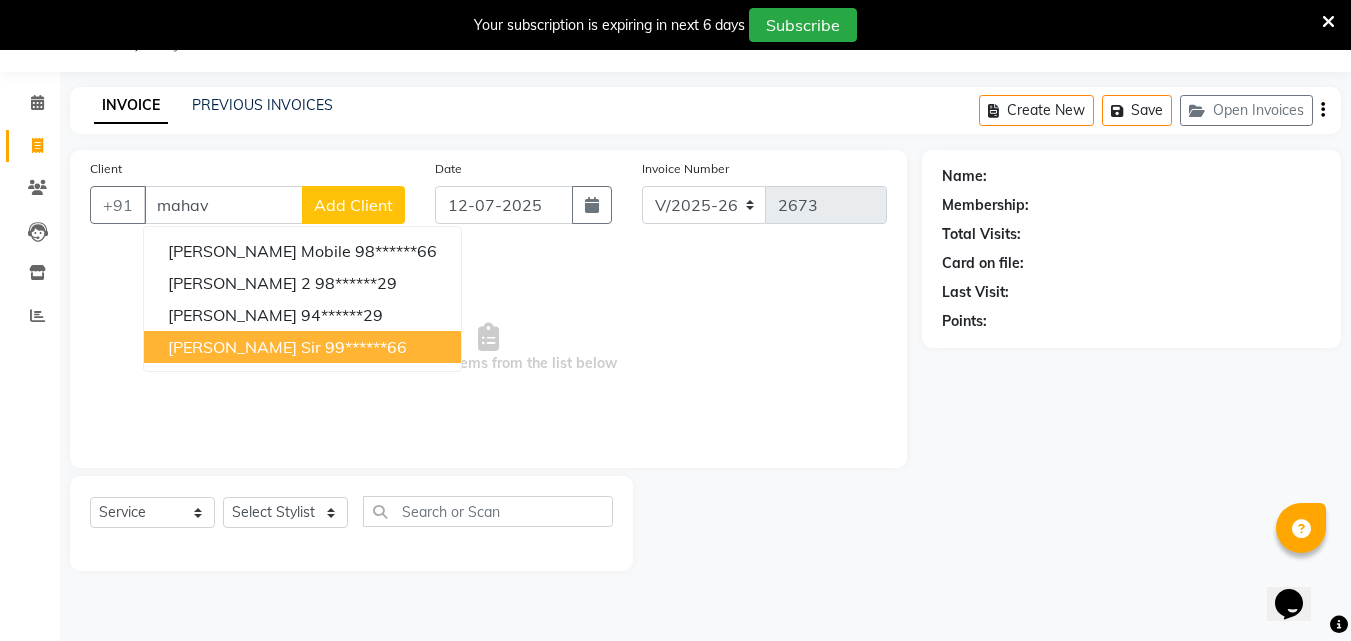 click on "[PERSON_NAME] sir  99******66" at bounding box center (302, 347) 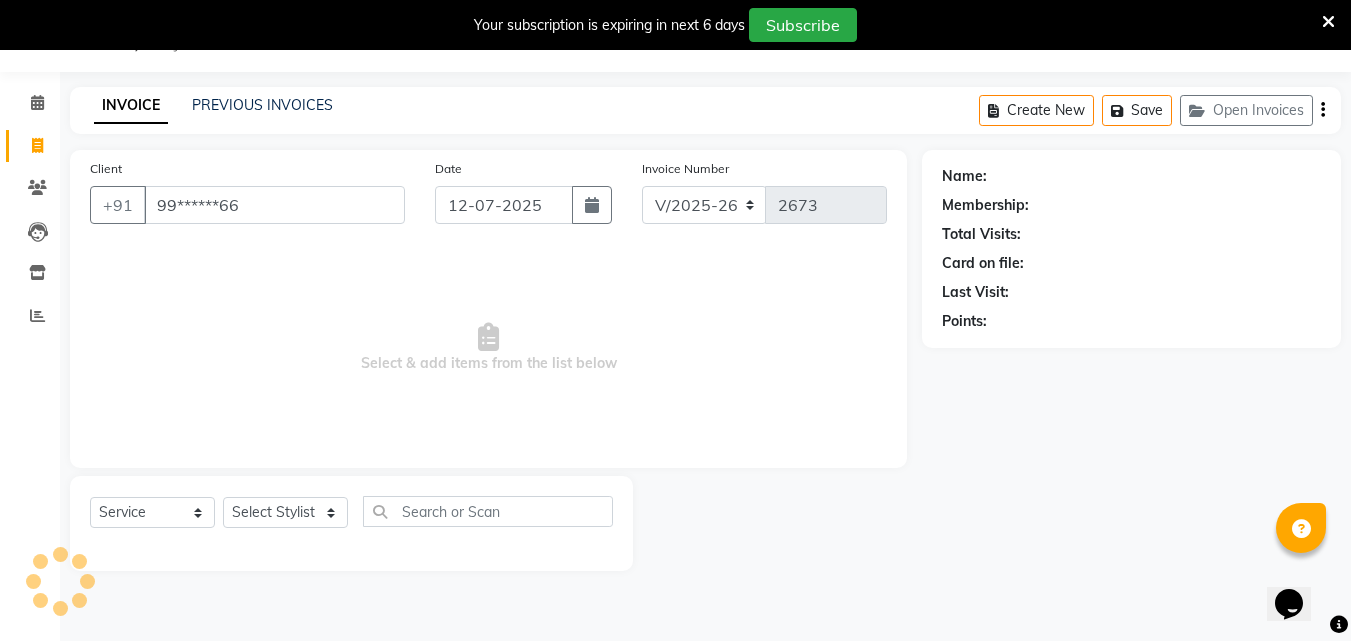 type on "99******66" 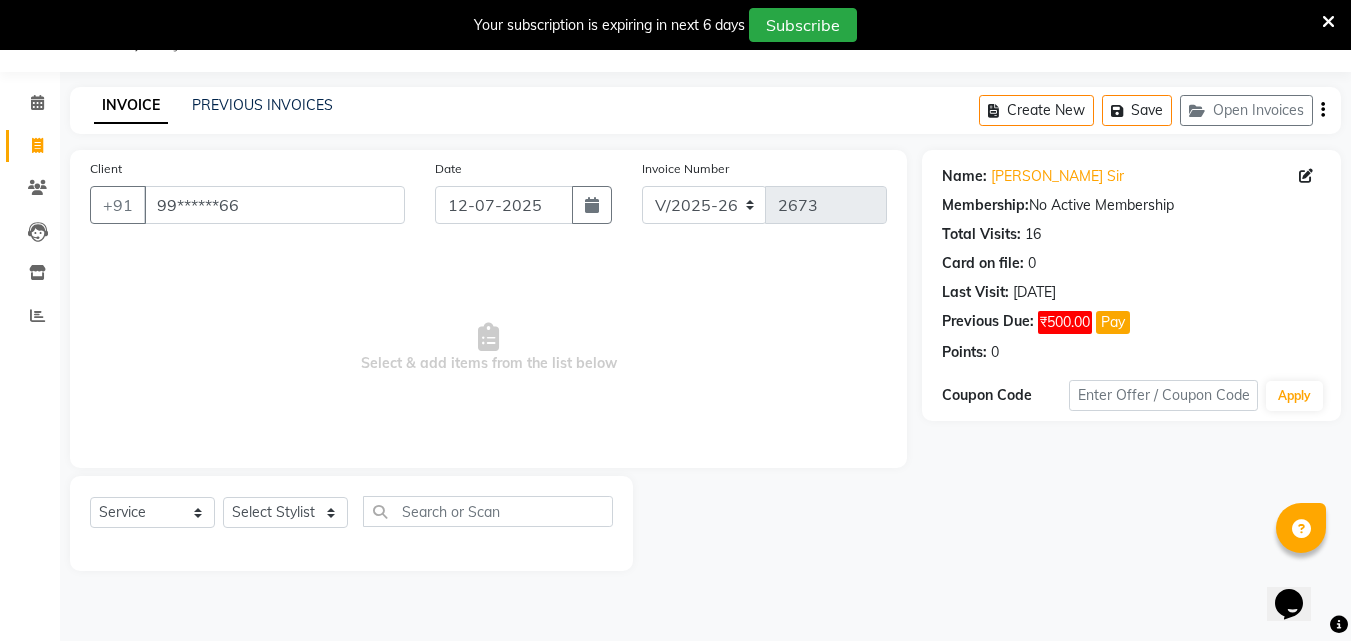 click on "Select  Service  Product  Membership  Package Voucher Prepaid Gift Card  Select Stylist Addiction Salon ANJALI BANSIKA [PERSON_NAME] [PERSON_NAME] REKHA [PERSON_NAME]" 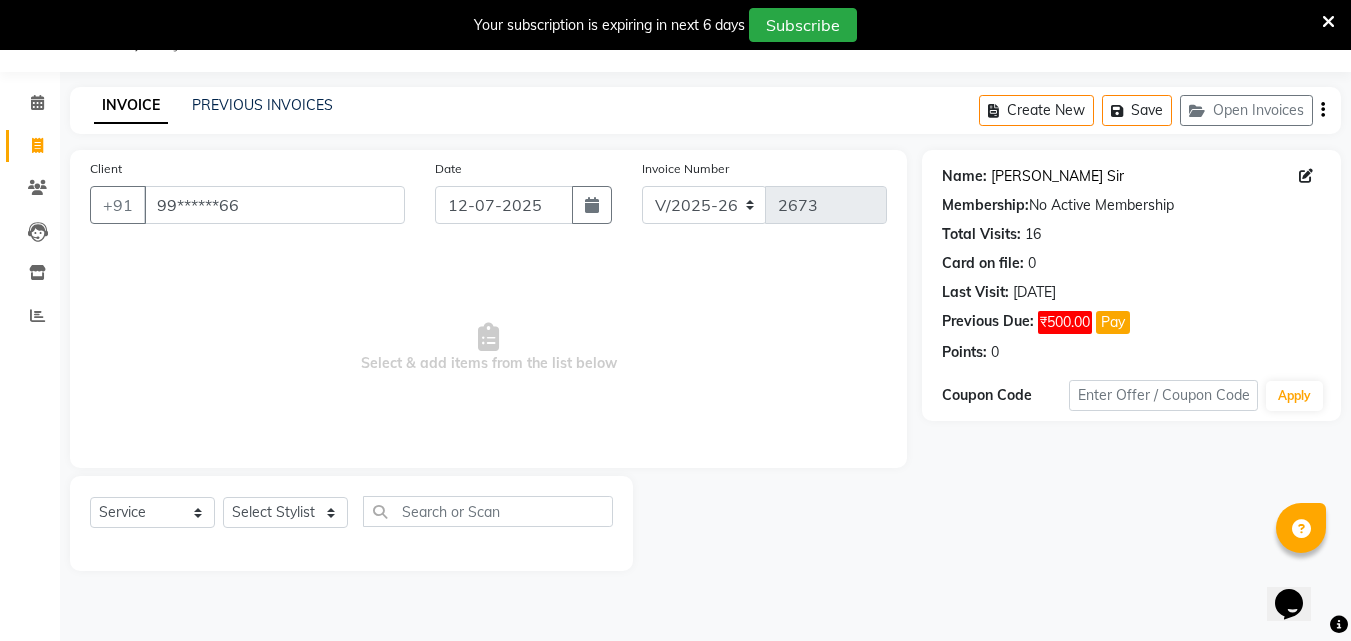 click on "[PERSON_NAME] Sir" 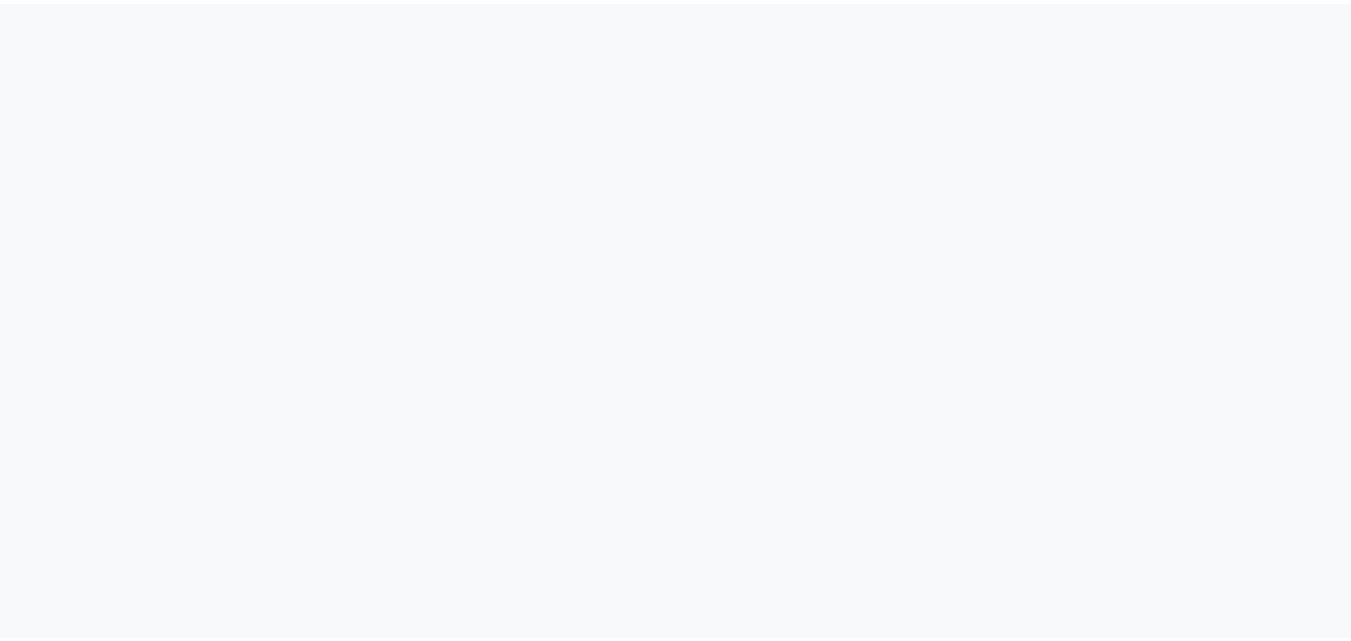scroll, scrollTop: 0, scrollLeft: 0, axis: both 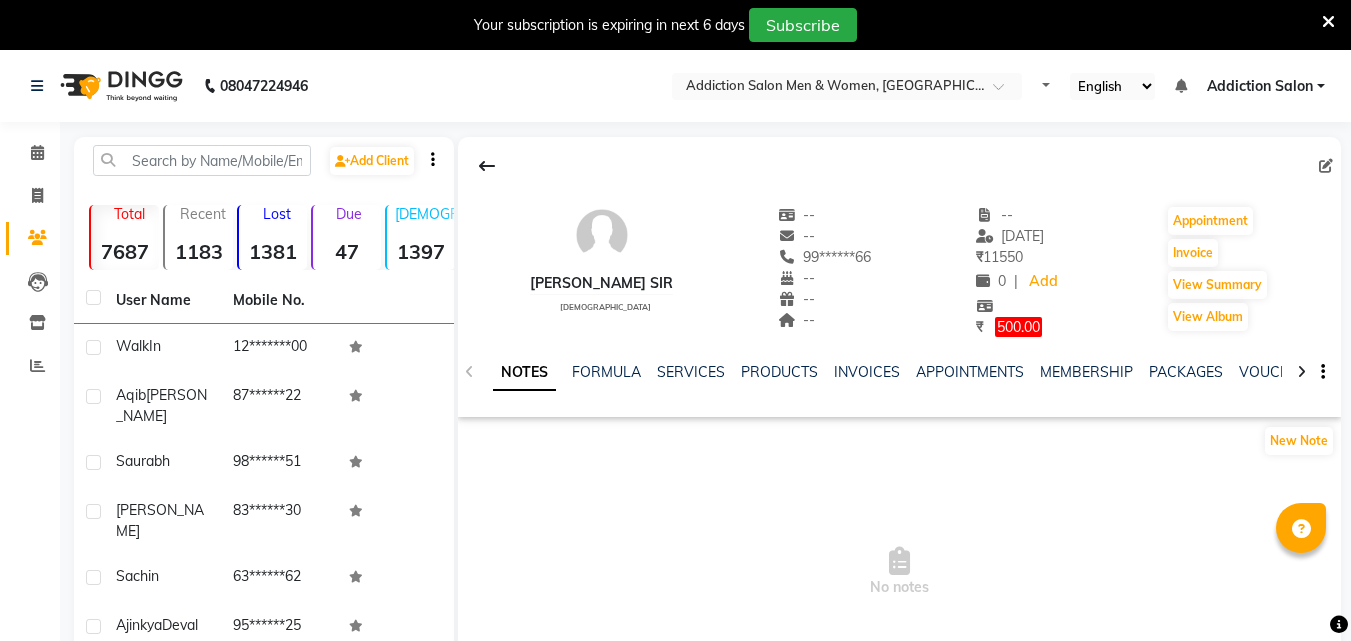 select on "en" 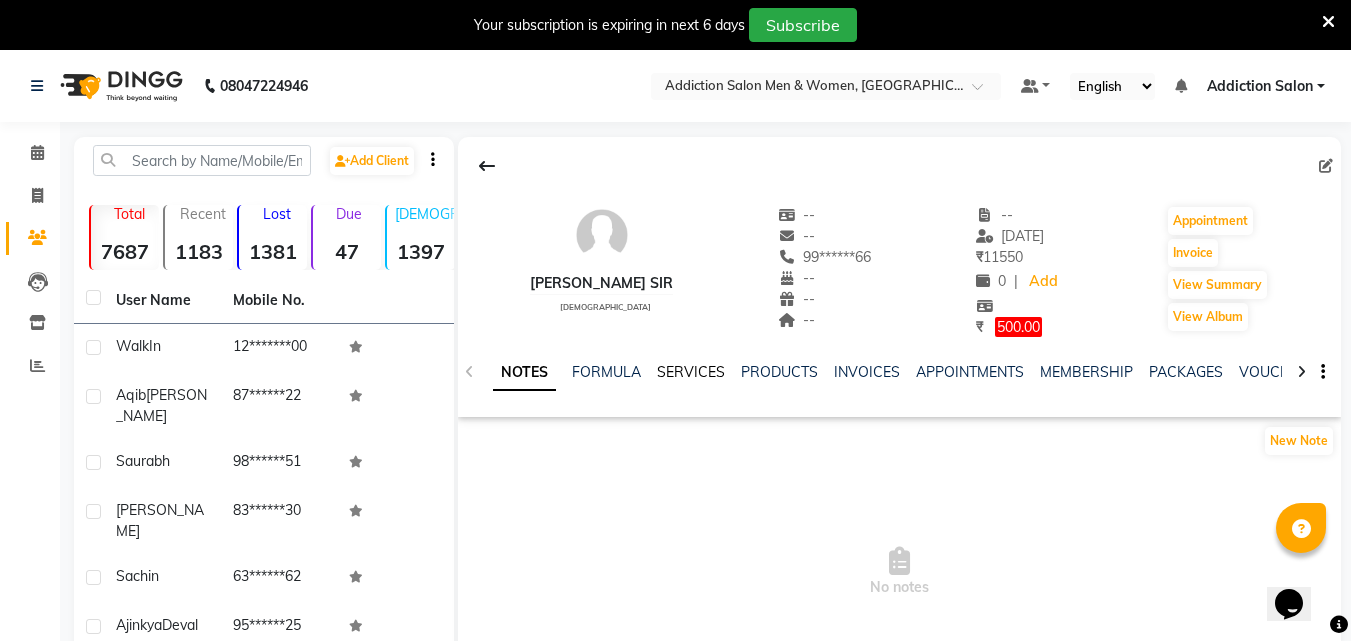 scroll, scrollTop: 0, scrollLeft: 0, axis: both 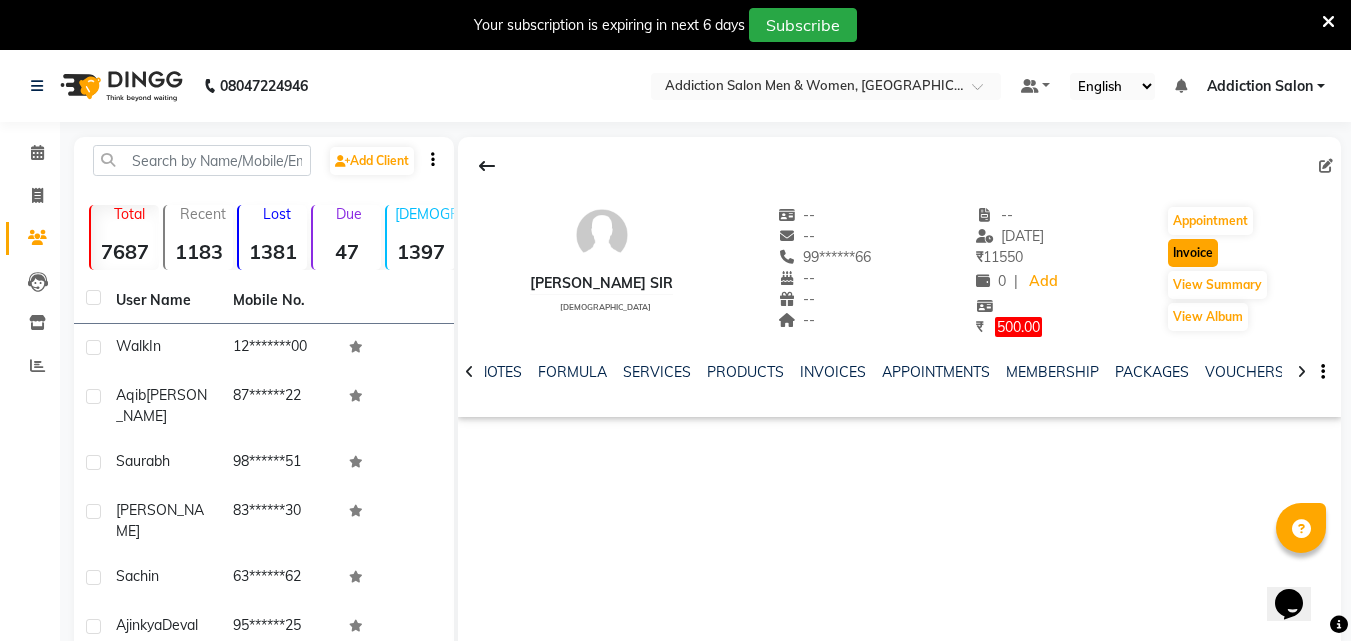 drag, startPoint x: 42, startPoint y: 45, endPoint x: 1199, endPoint y: 253, distance: 1175.548 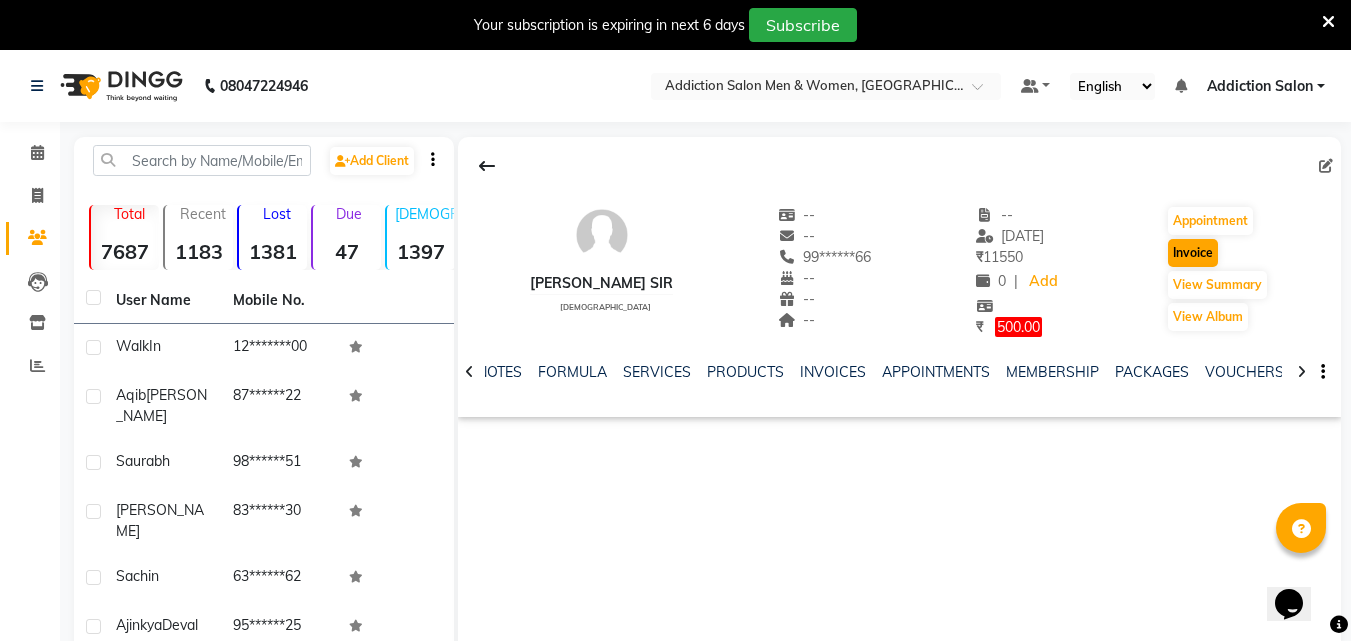 select on "service" 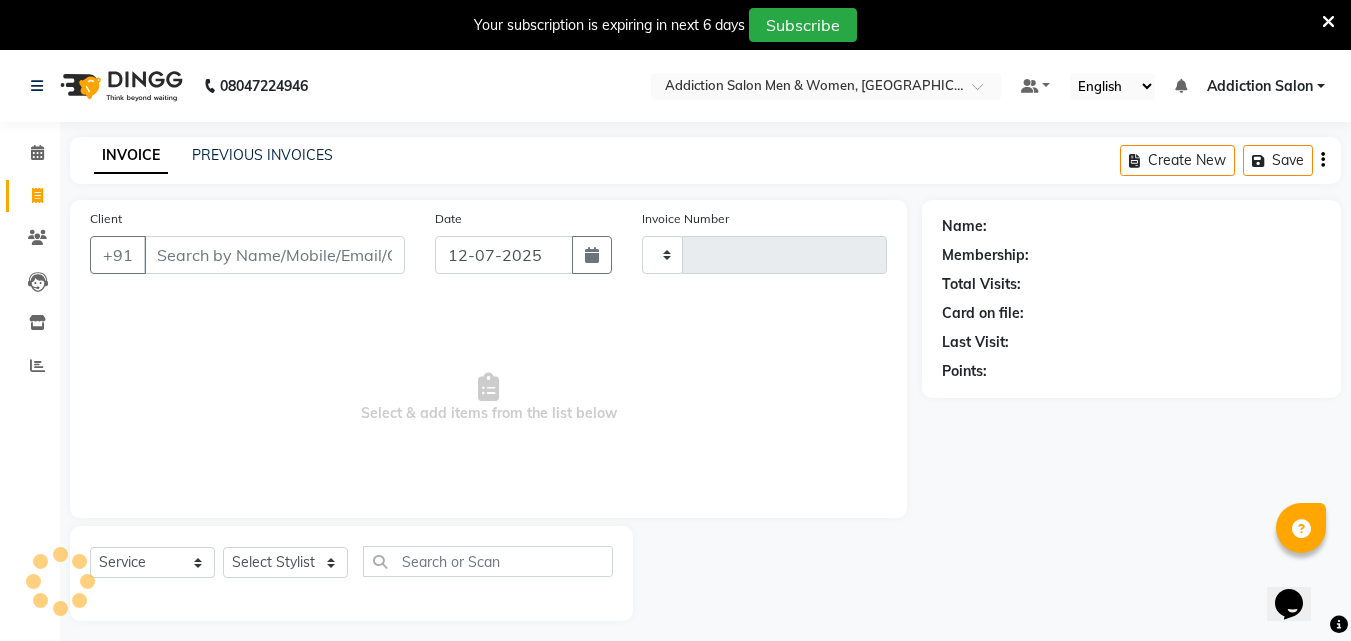scroll, scrollTop: 50, scrollLeft: 0, axis: vertical 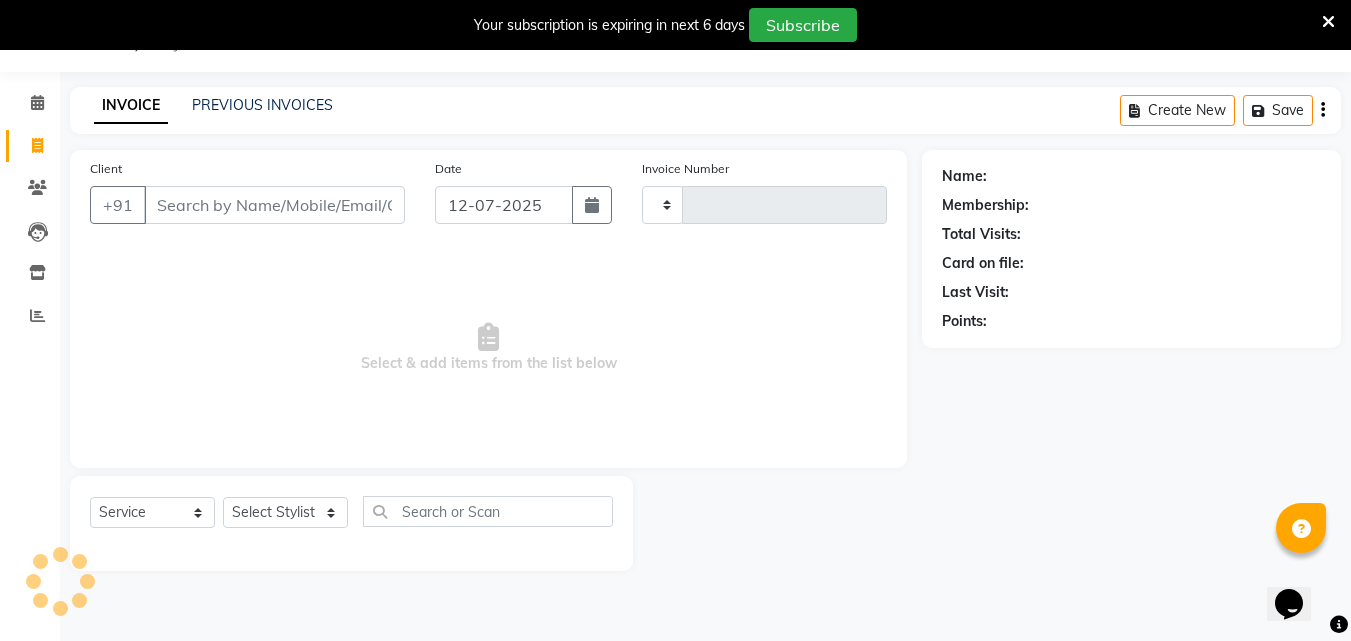 type on "2673" 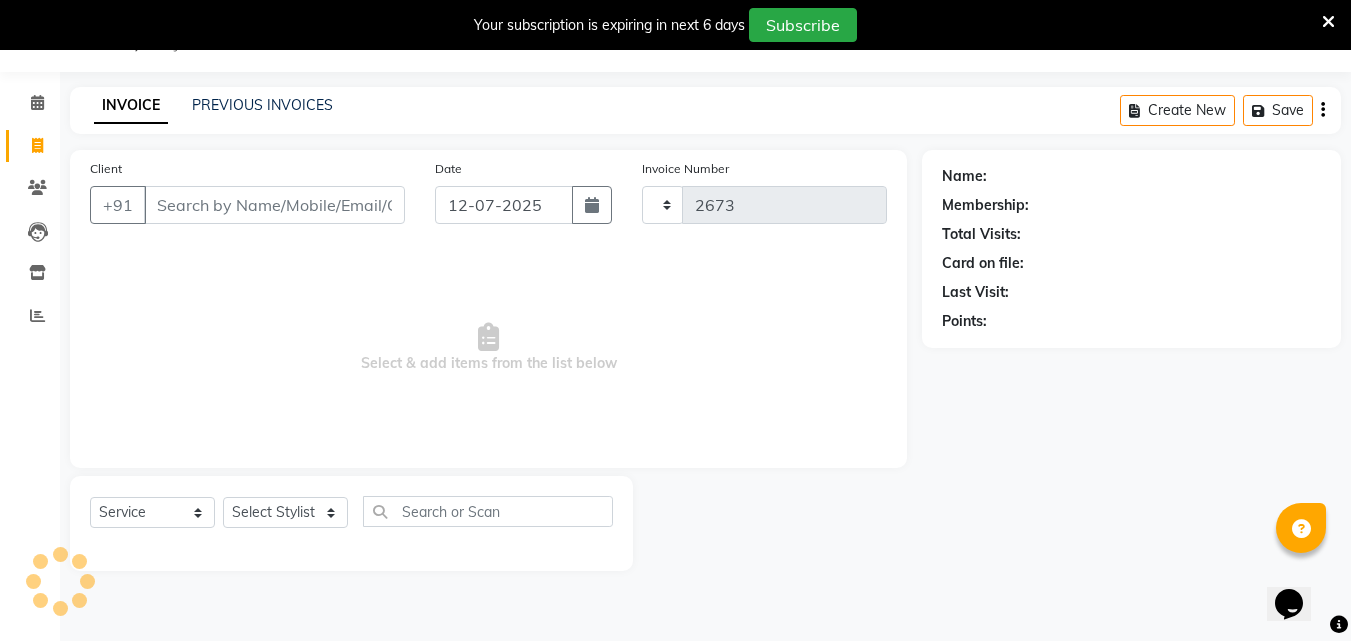 select on "6595" 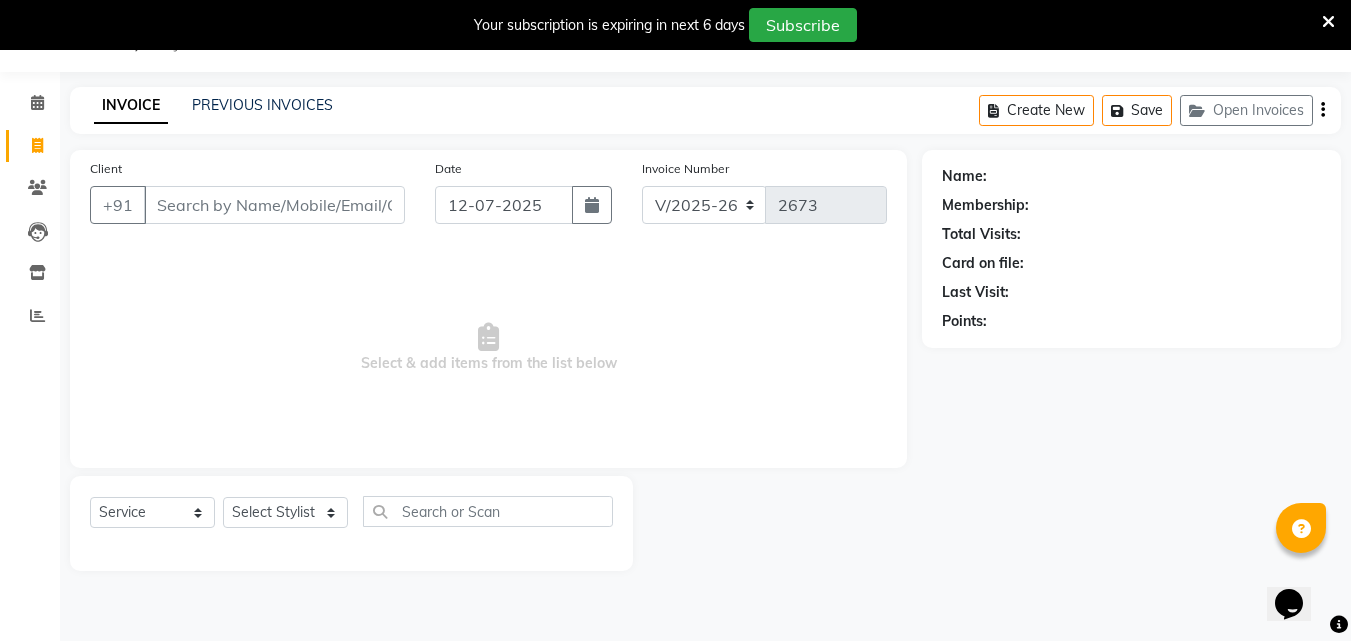 type on "99******66" 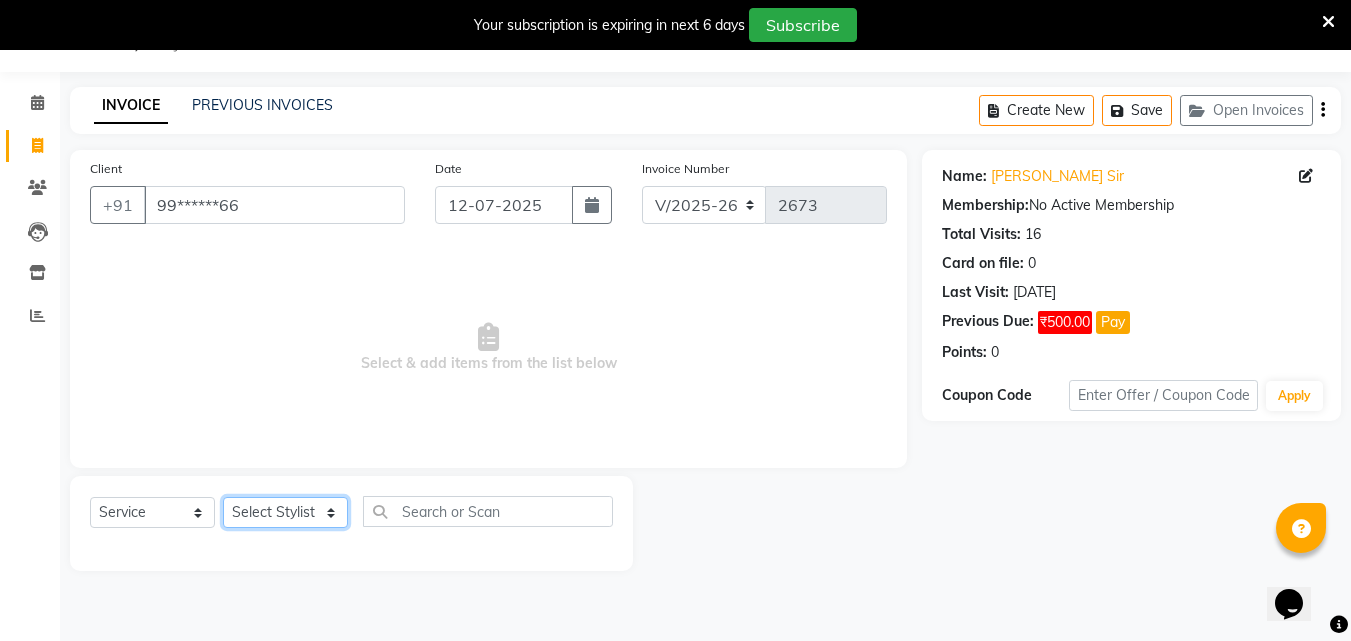 click on "Select Stylist Addiction Salon ANJALI BANSIKA [PERSON_NAME] [PERSON_NAME] [PERSON_NAME]" 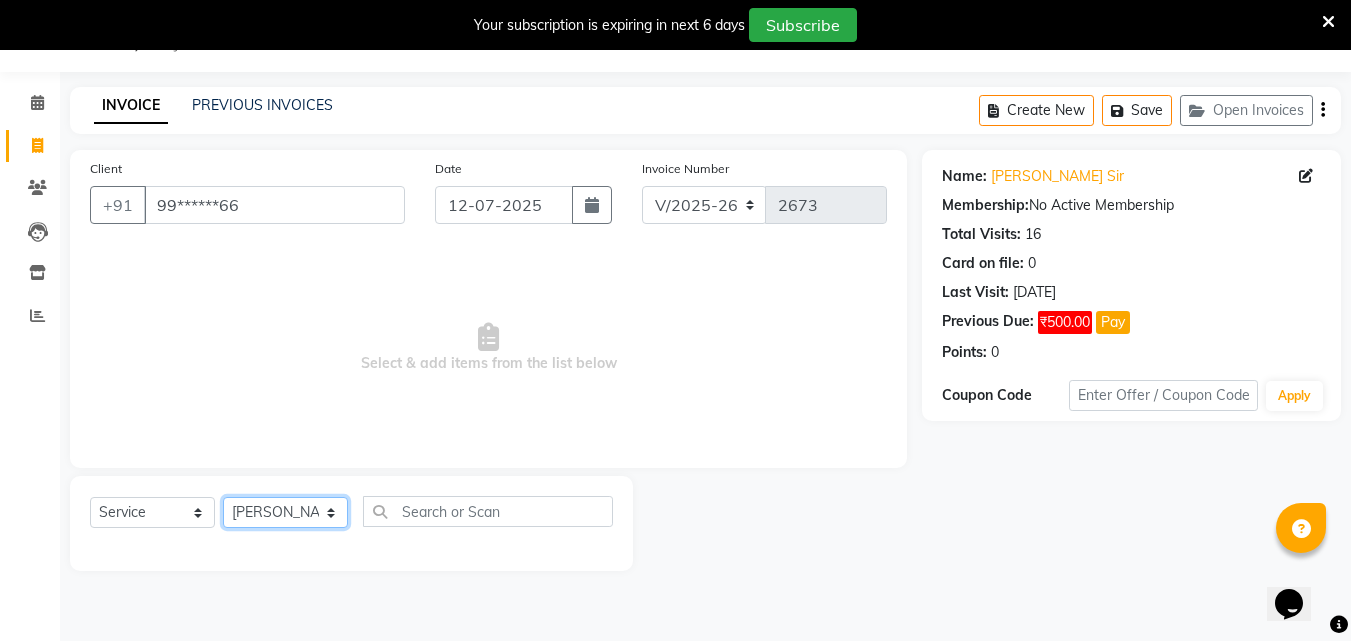 click on "Select Stylist Addiction Salon ANJALI BANSIKA [PERSON_NAME] [PERSON_NAME] [PERSON_NAME]" 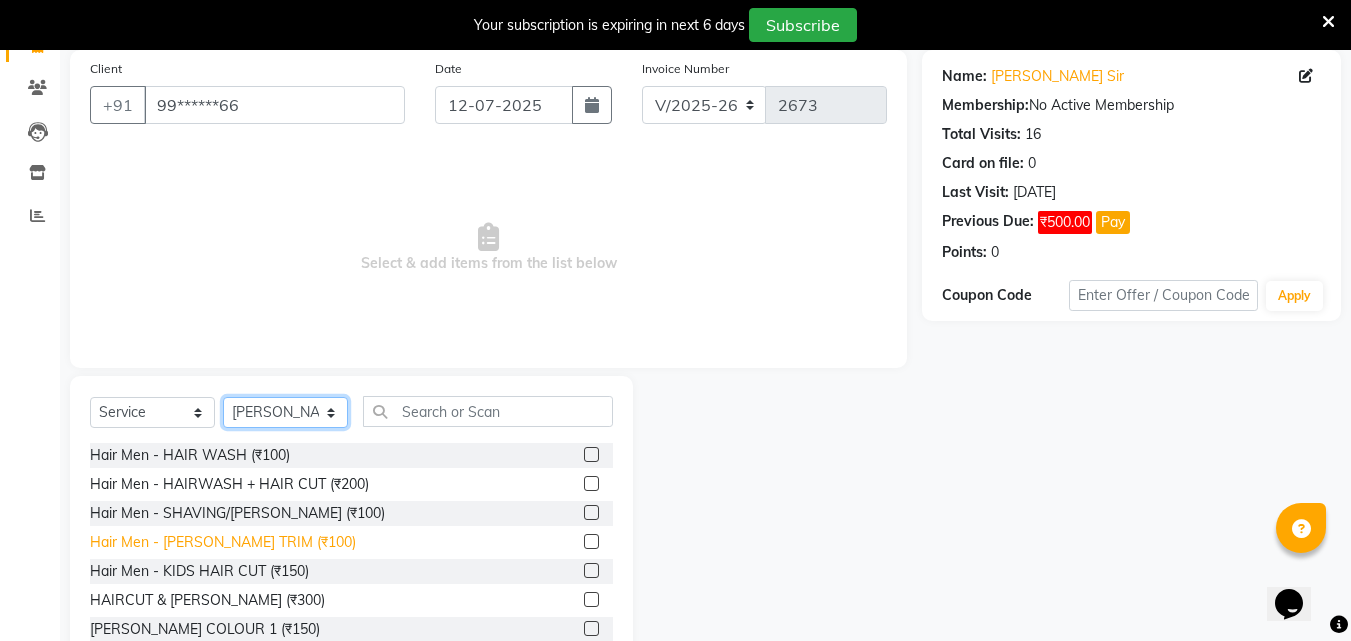 scroll, scrollTop: 210, scrollLeft: 0, axis: vertical 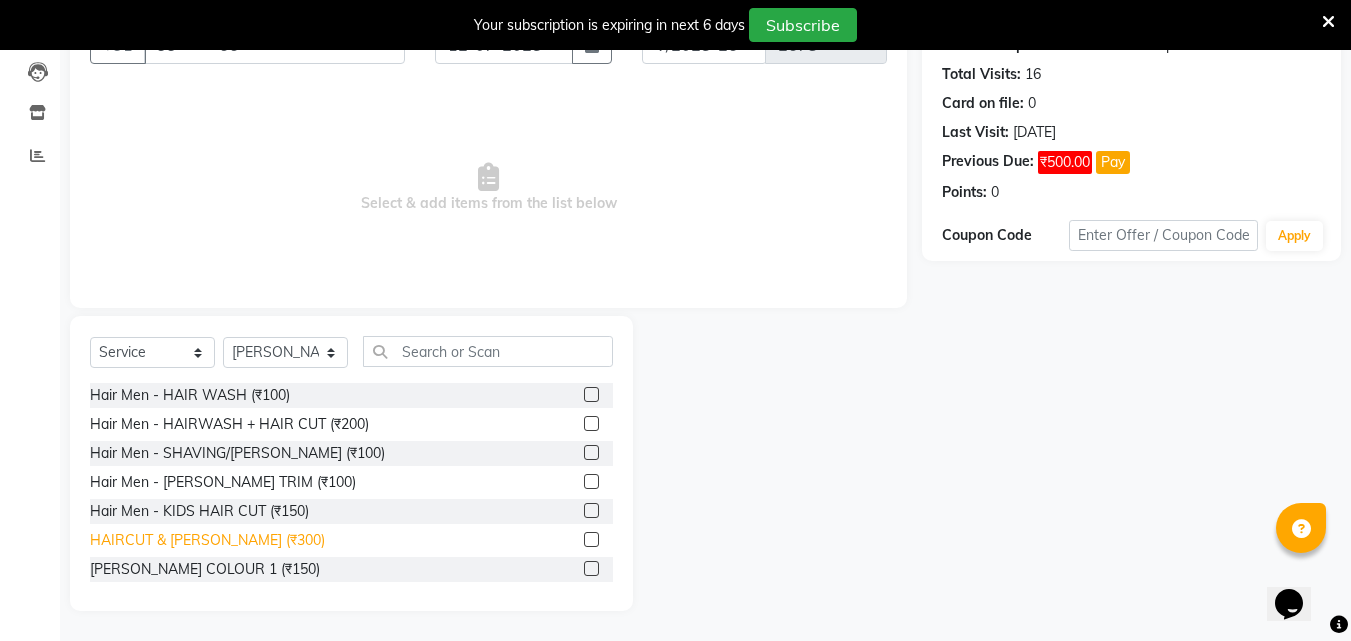 click on "HAIRCUT & [PERSON_NAME] (₹300)" 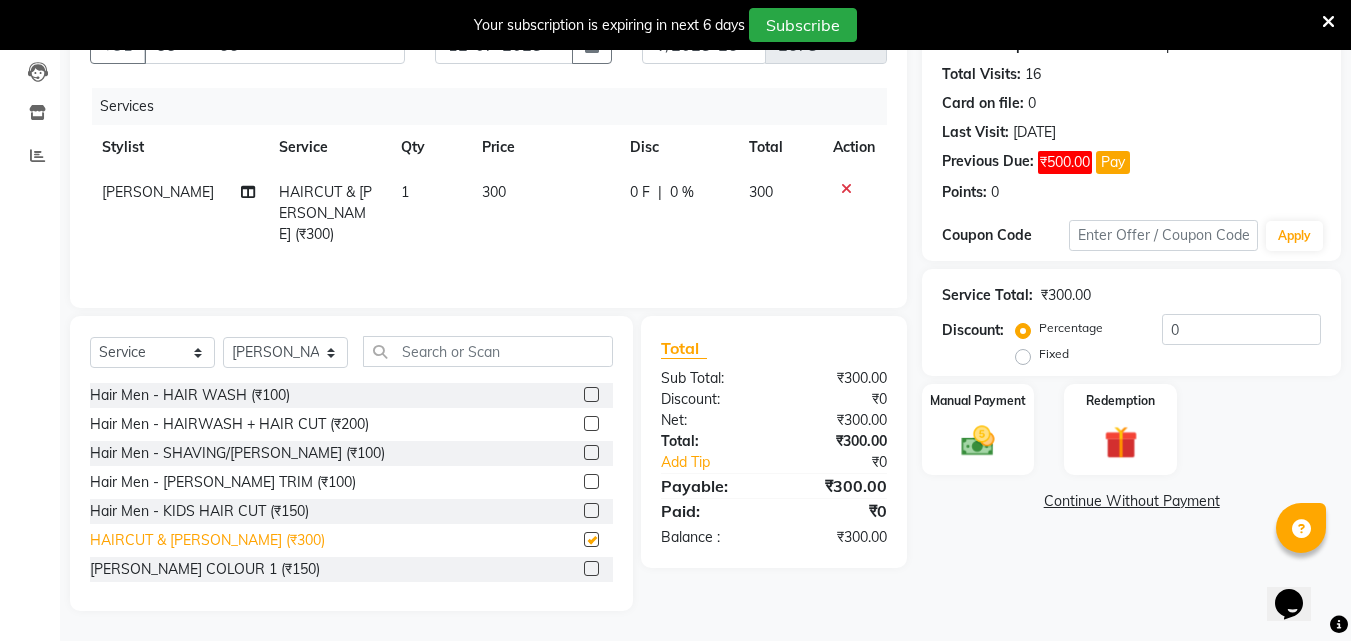 checkbox on "false" 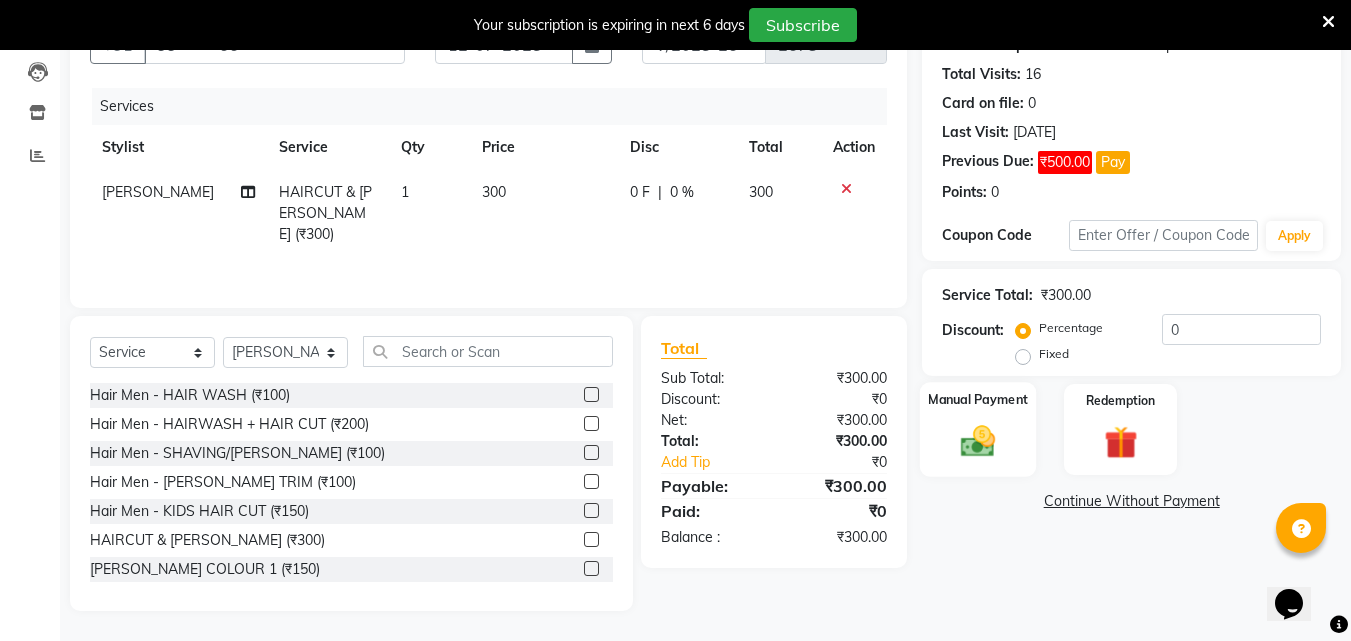 click on "Manual Payment" 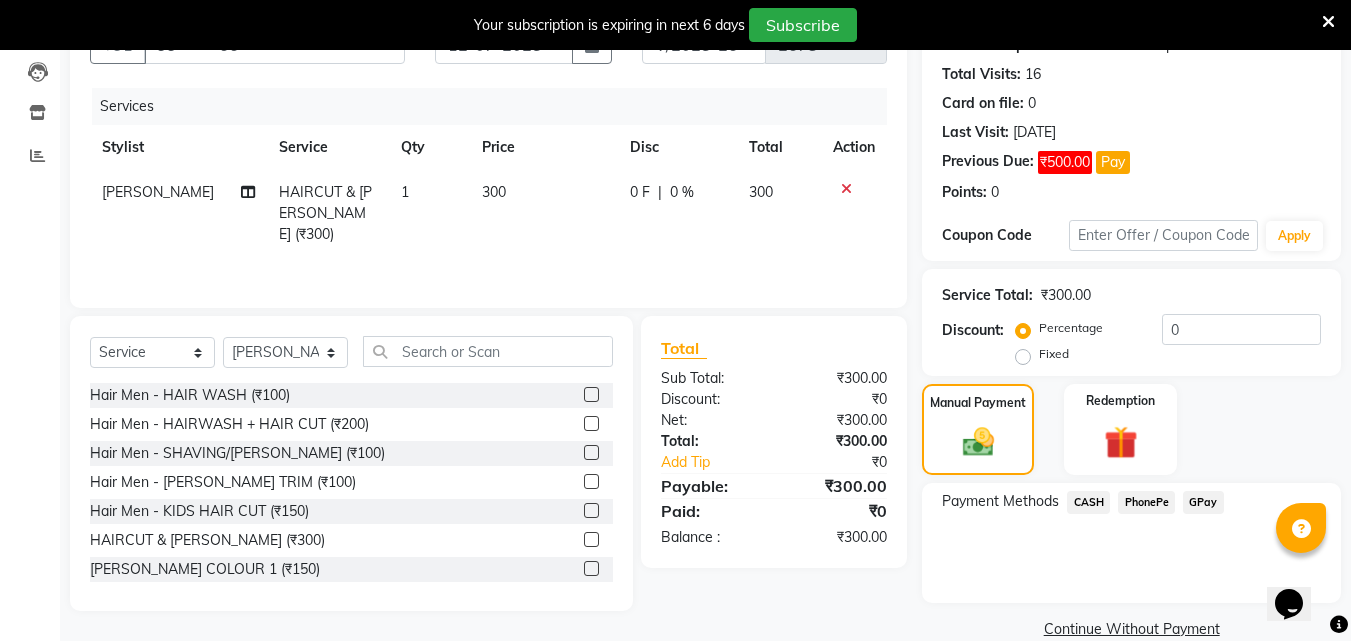 click on "CASH" 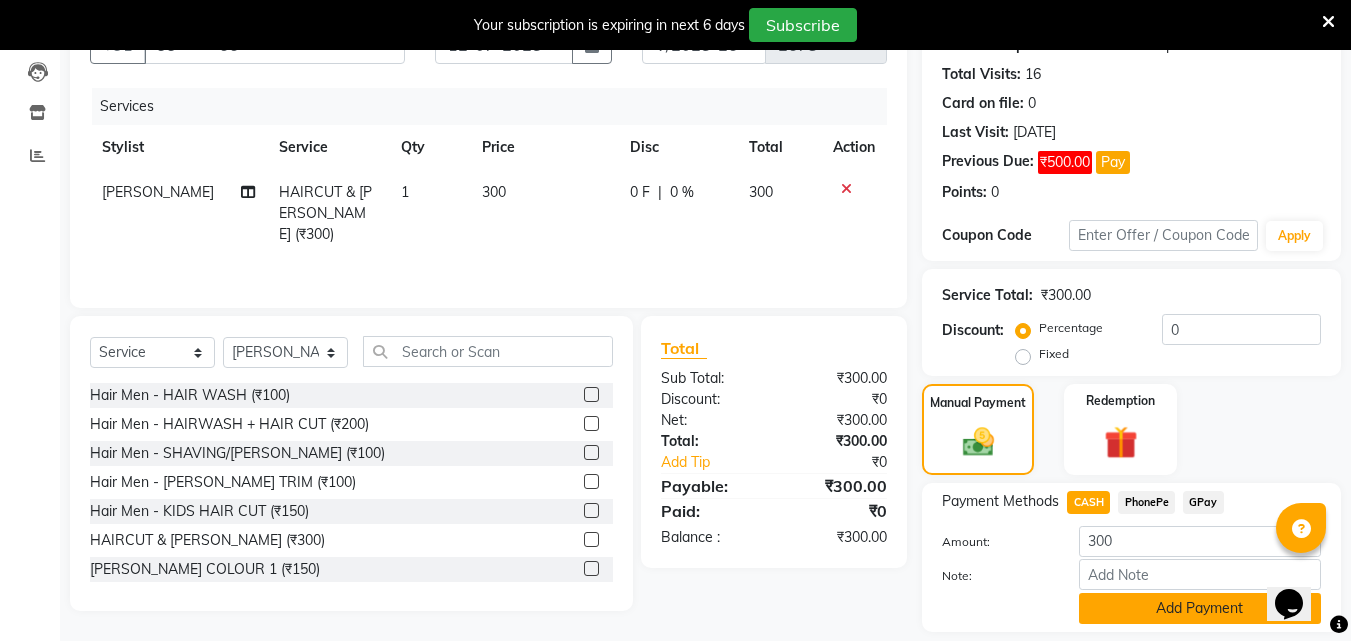 click on "Add Payment" 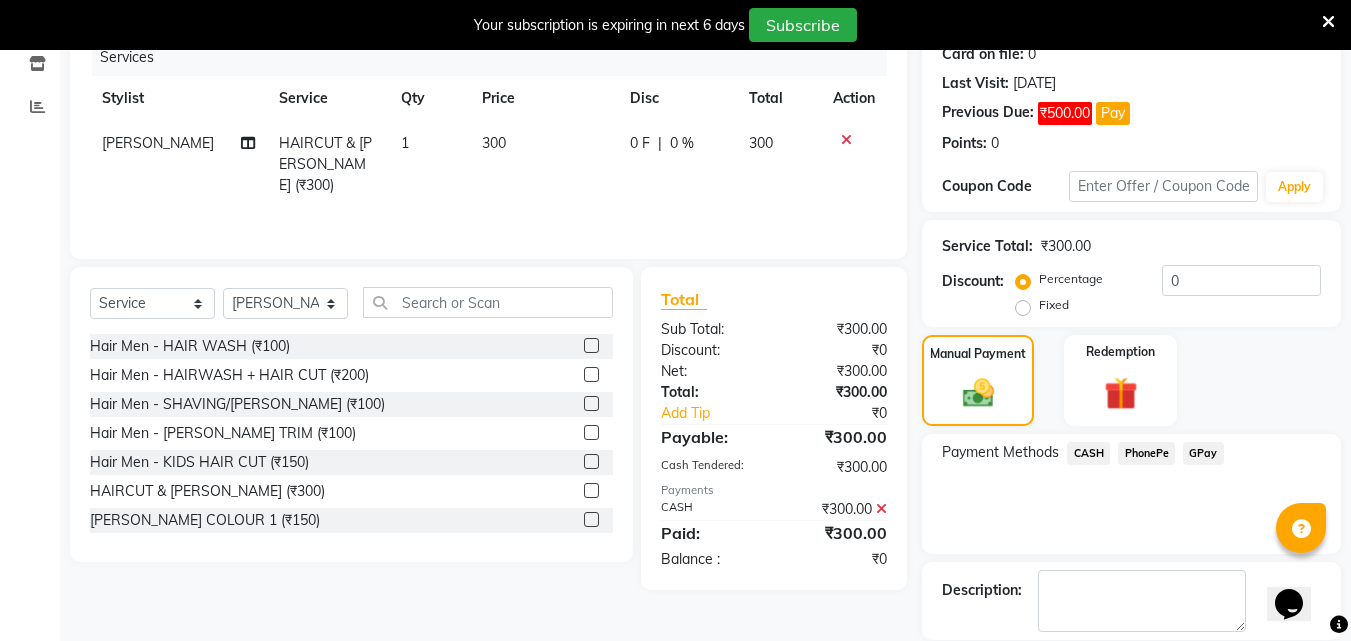 scroll, scrollTop: 356, scrollLeft: 0, axis: vertical 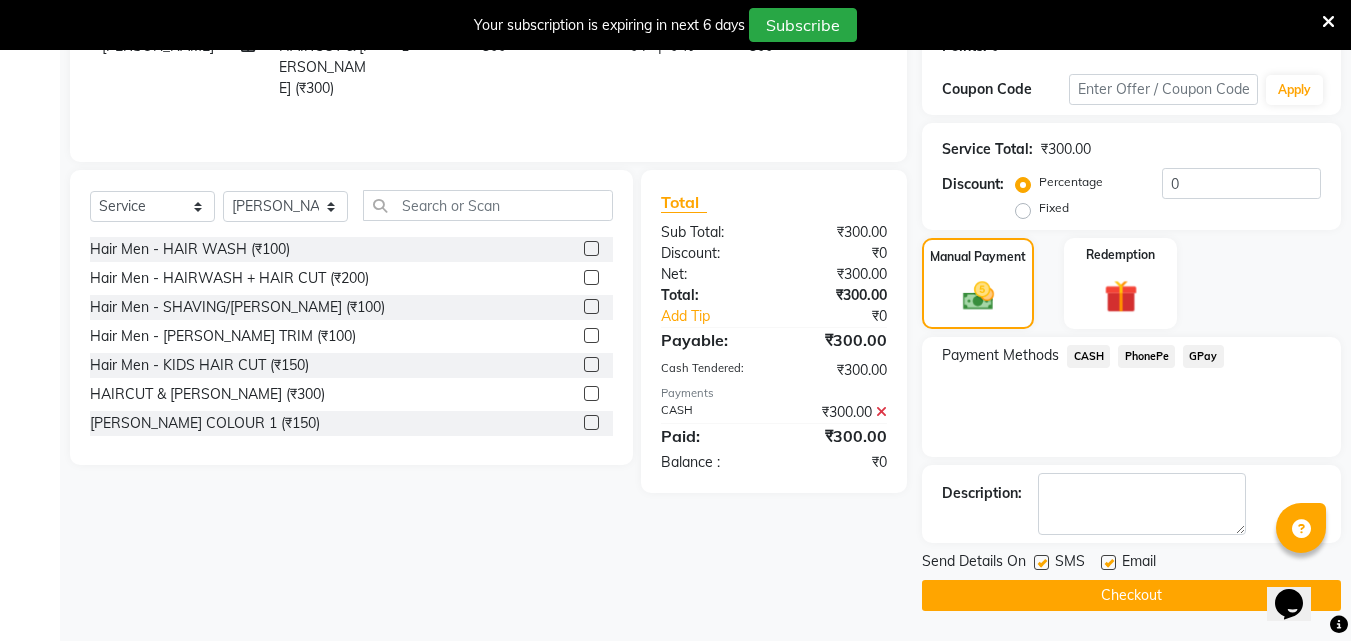 click on "Checkout" 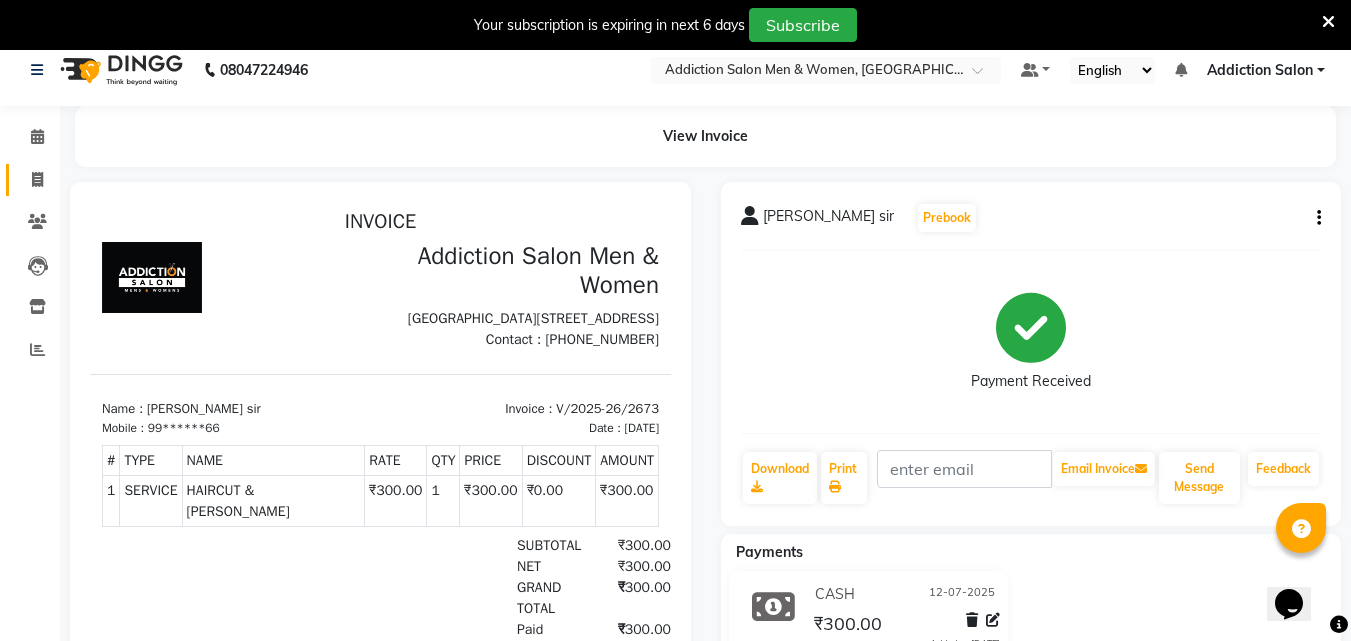 scroll, scrollTop: 0, scrollLeft: 0, axis: both 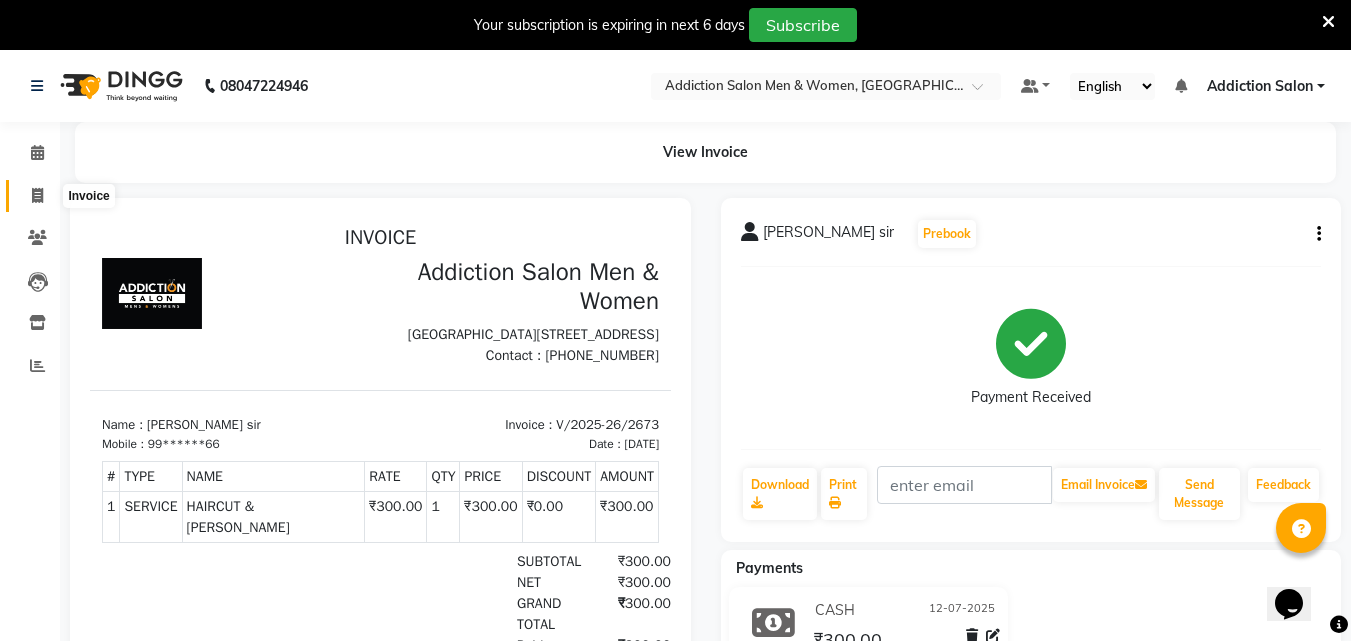 click 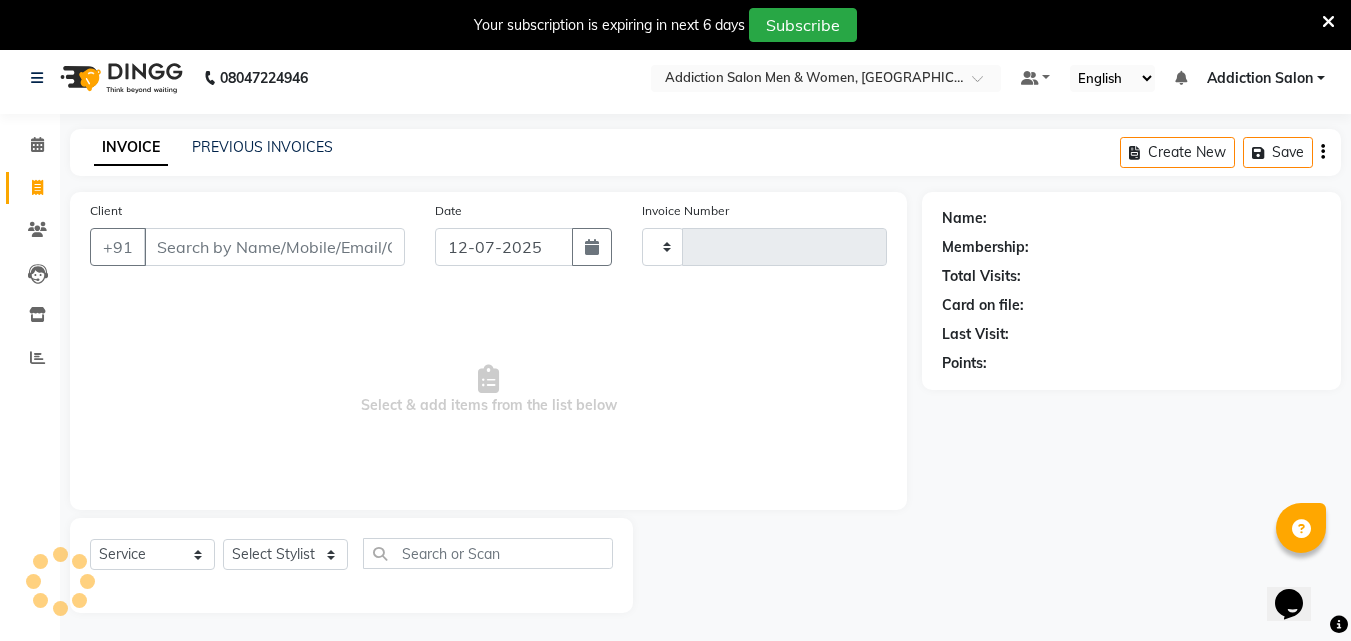 scroll, scrollTop: 50, scrollLeft: 0, axis: vertical 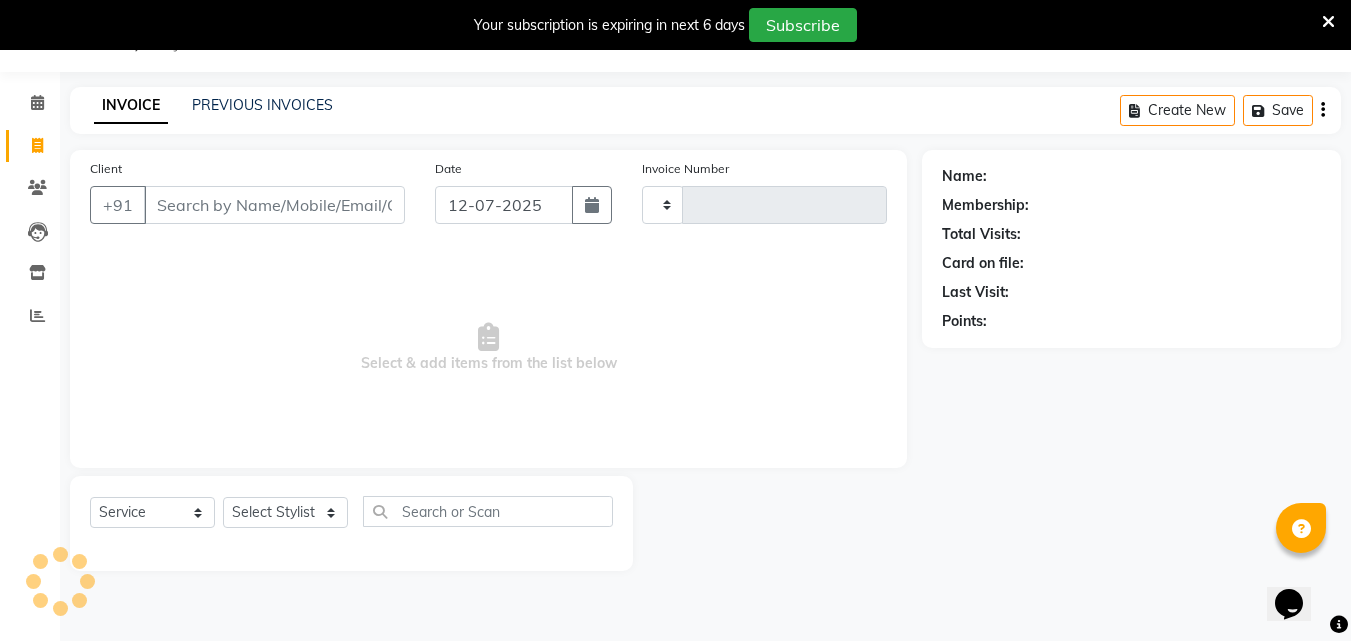 type on "2674" 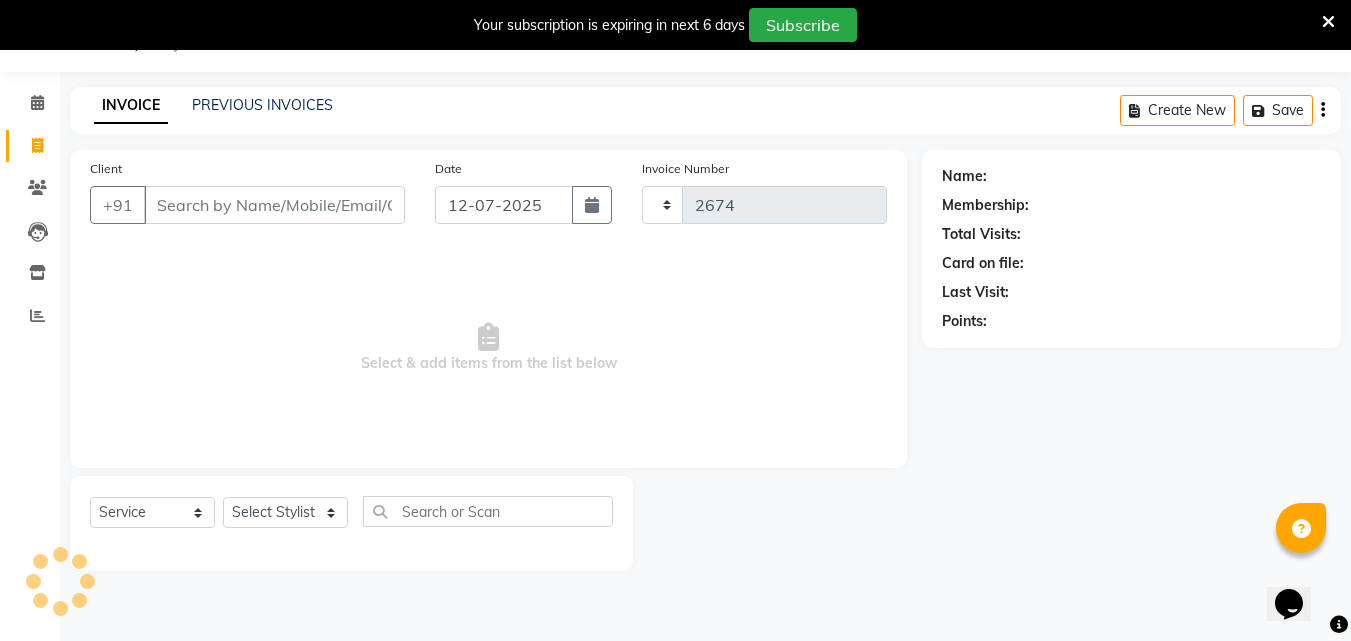 select on "6595" 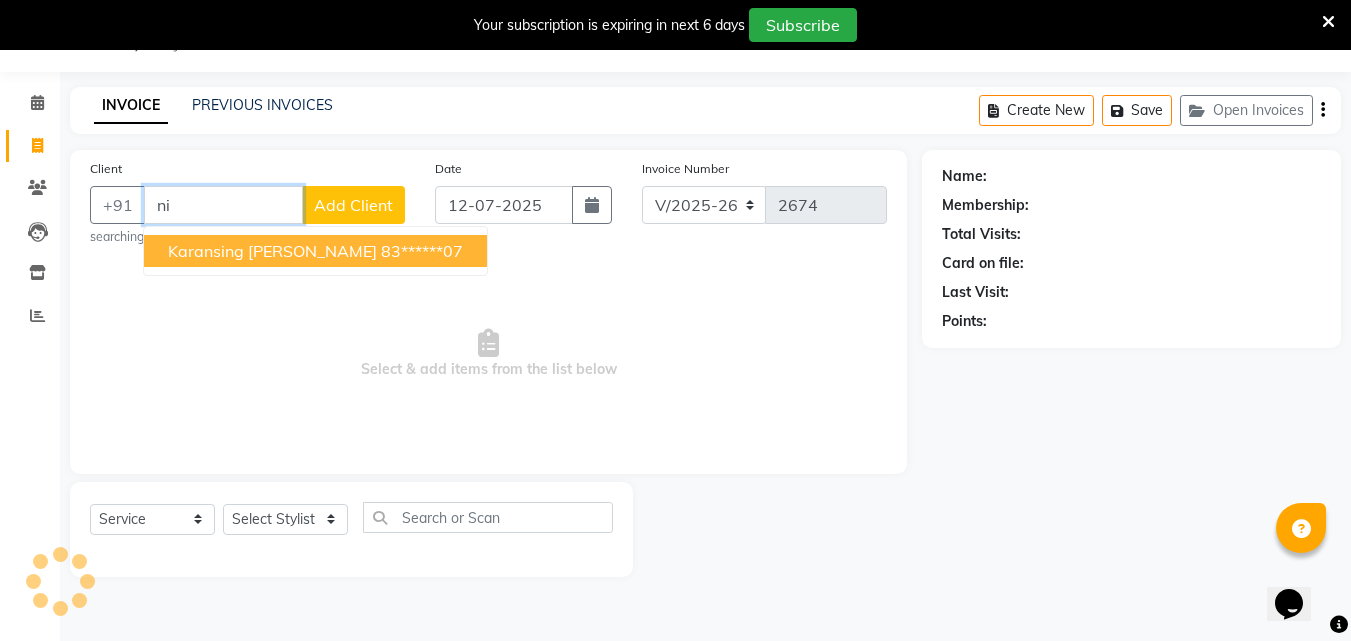 type on "n" 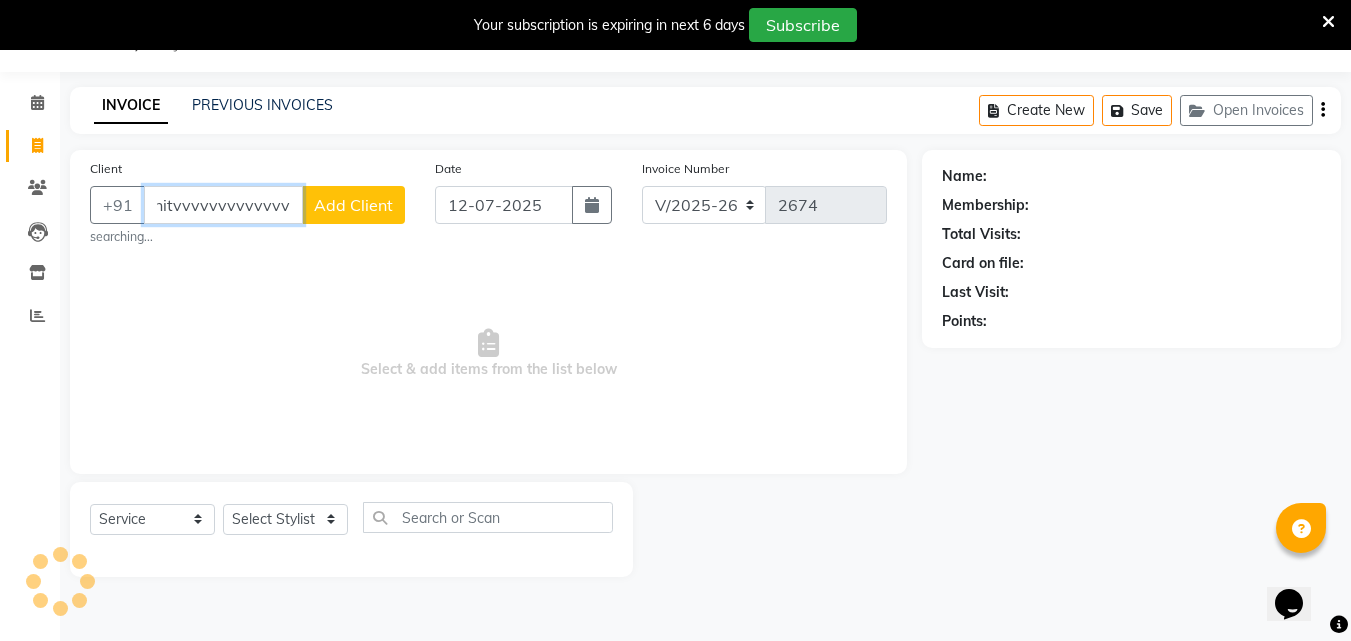 scroll, scrollTop: 0, scrollLeft: 0, axis: both 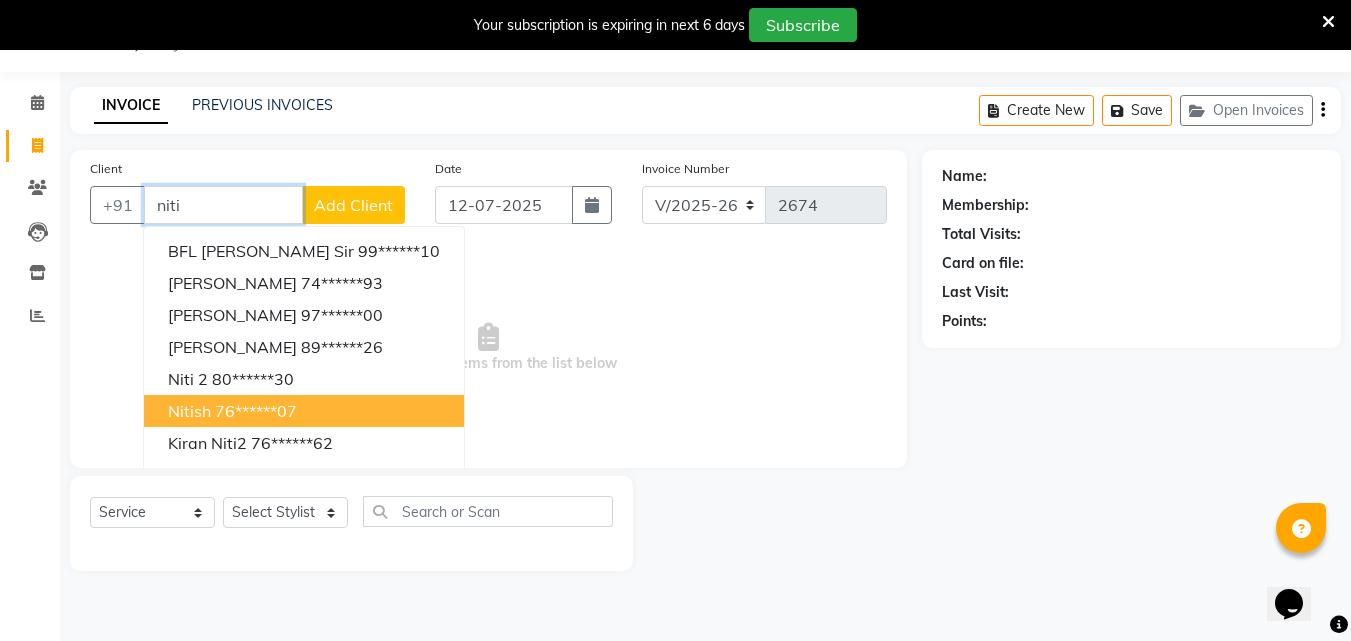 click on "Nitish" at bounding box center (189, 411) 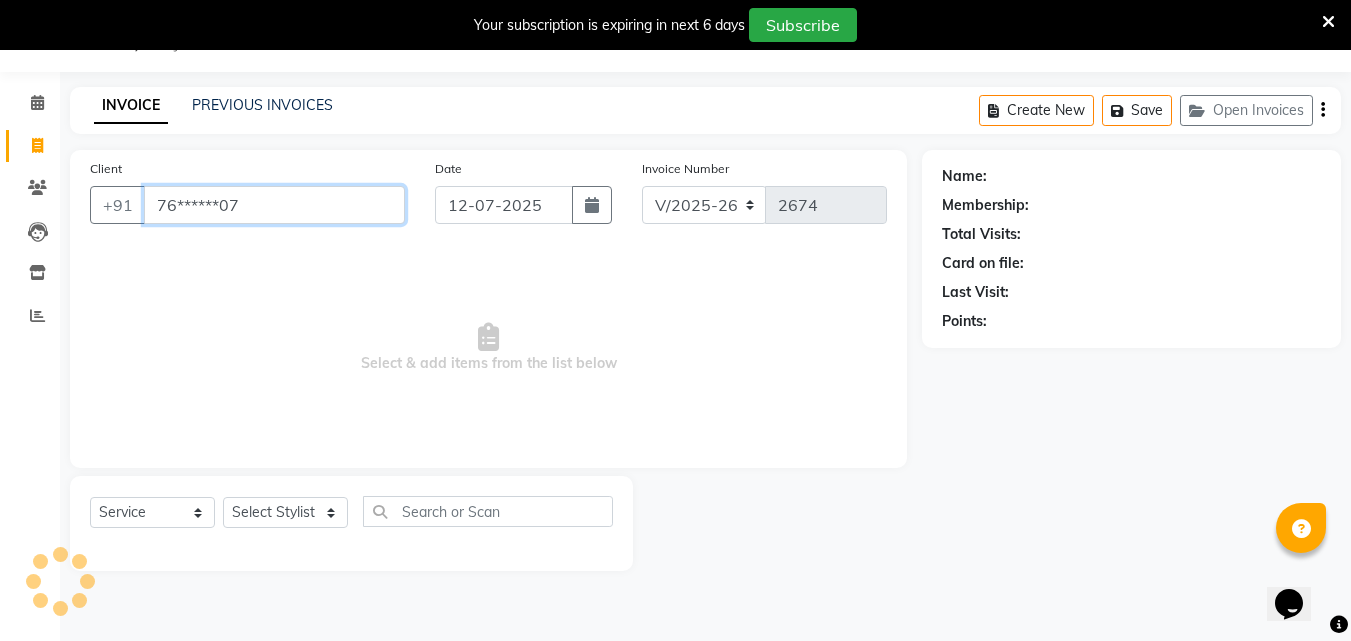 type on "76******07" 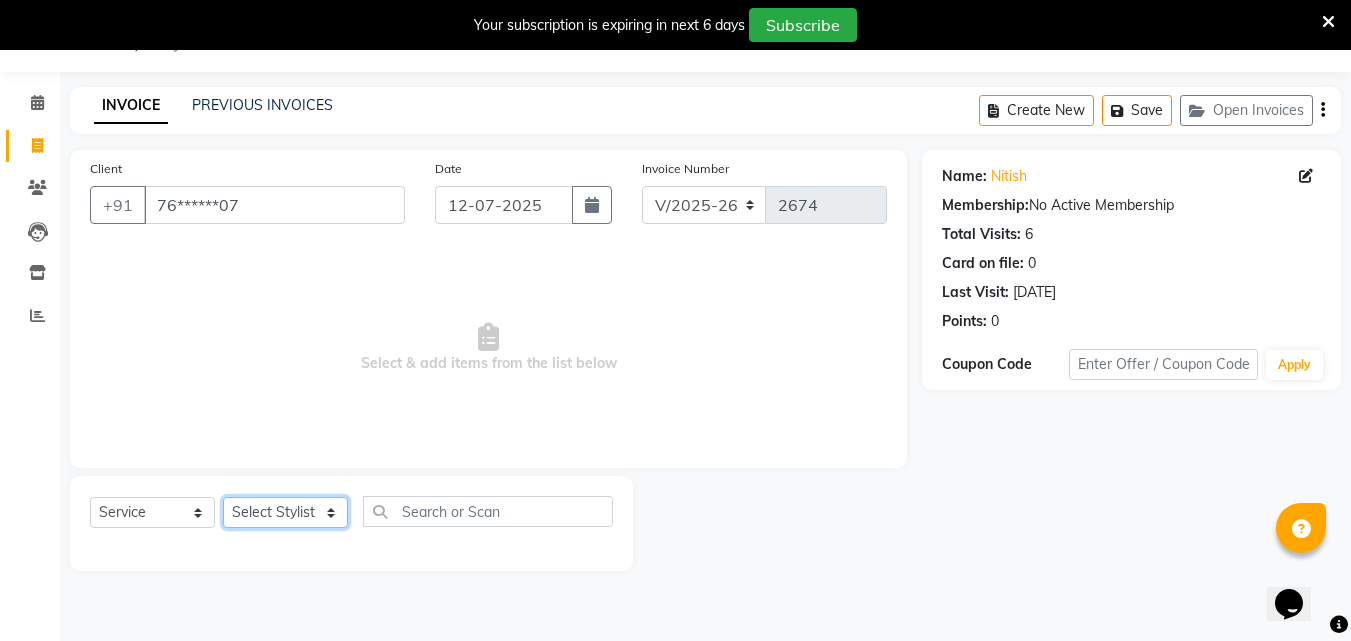 click on "Select Stylist Addiction Salon ANJALI BANSIKA [PERSON_NAME] [PERSON_NAME] [PERSON_NAME]" 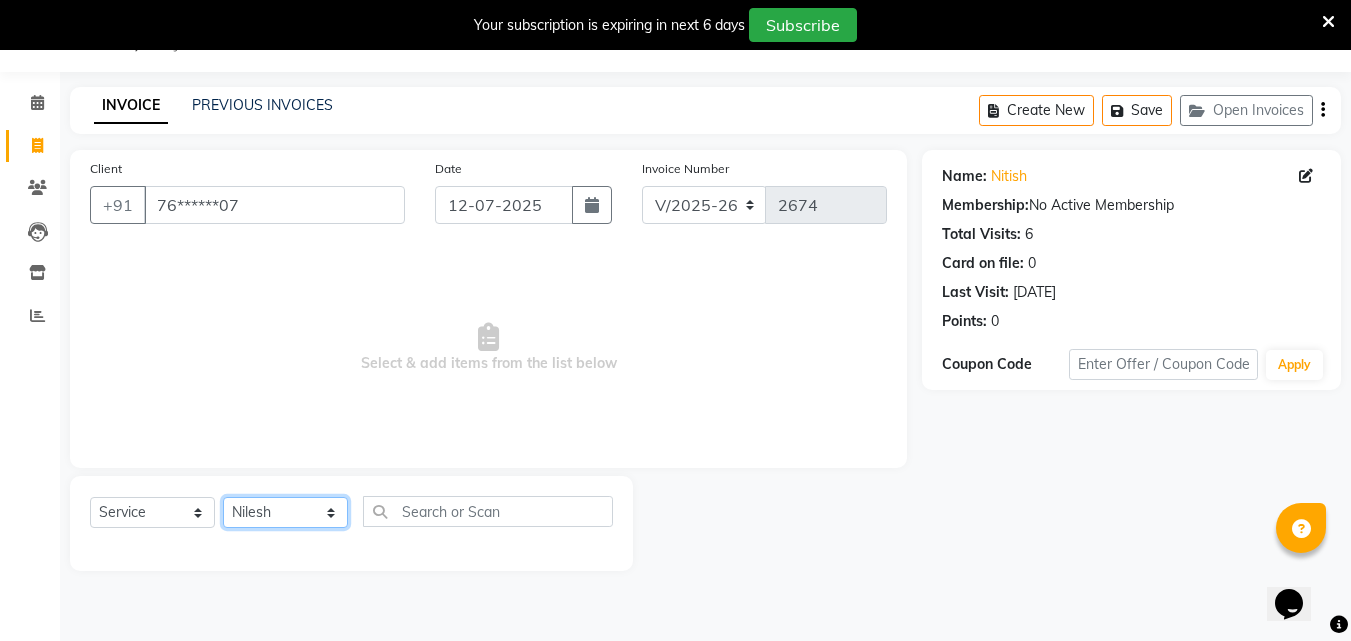 click on "Select Stylist Addiction Salon ANJALI BANSIKA [PERSON_NAME] [PERSON_NAME] [PERSON_NAME]" 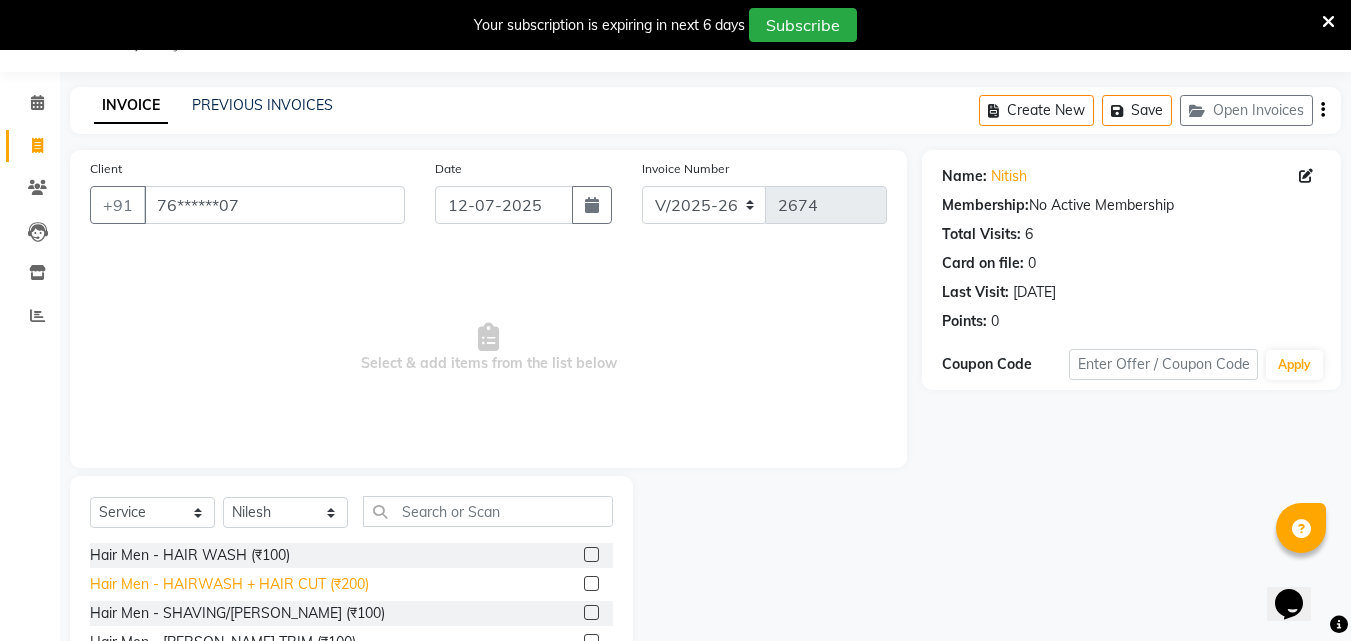 click on "Hair Men - HAIRWASH + HAIR CUT (₹200)" 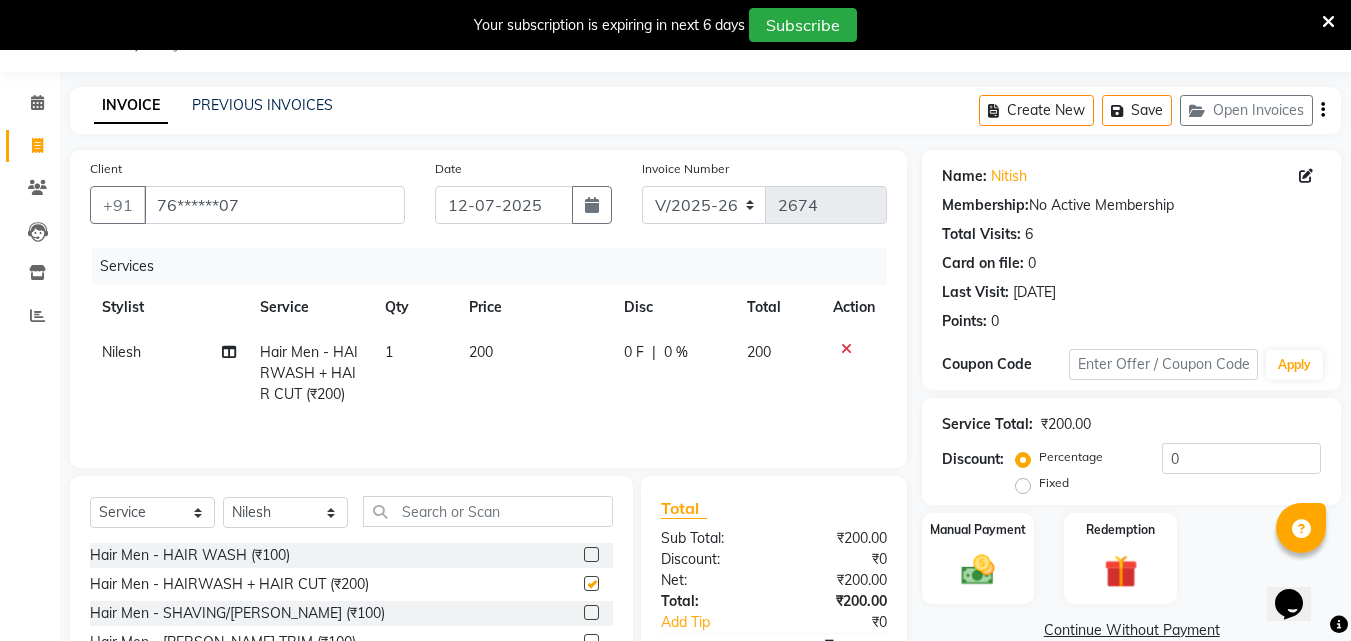 checkbox on "false" 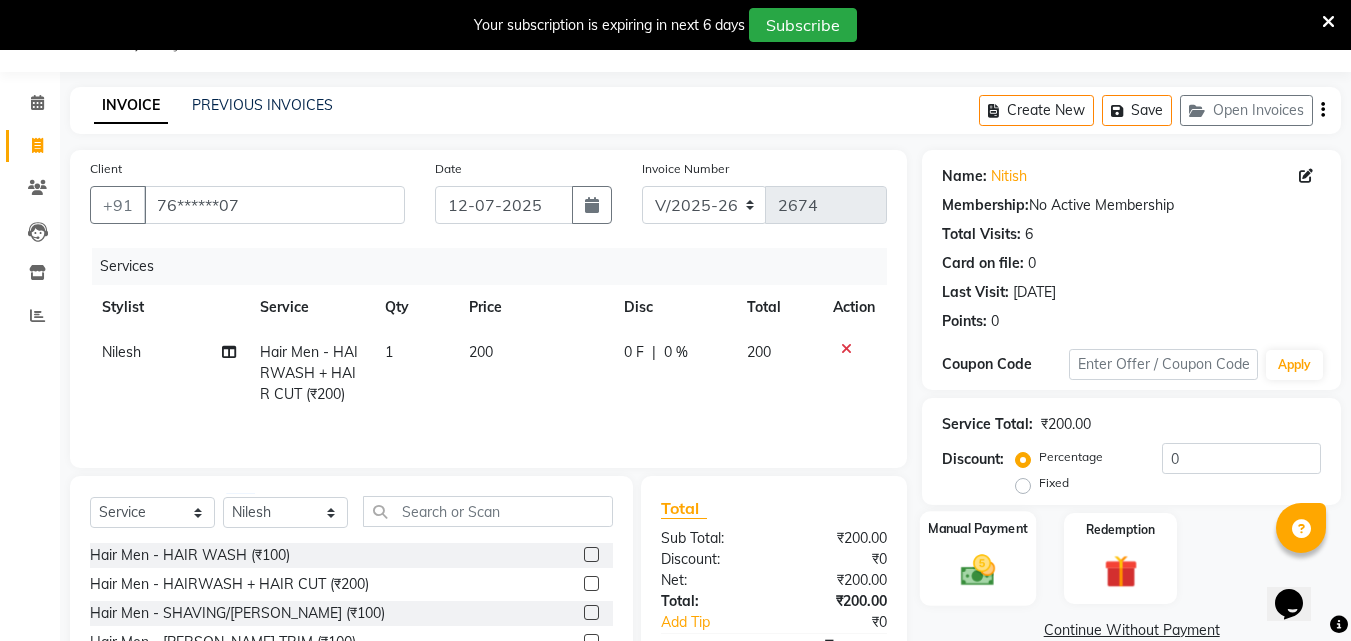 click on "Manual Payment" 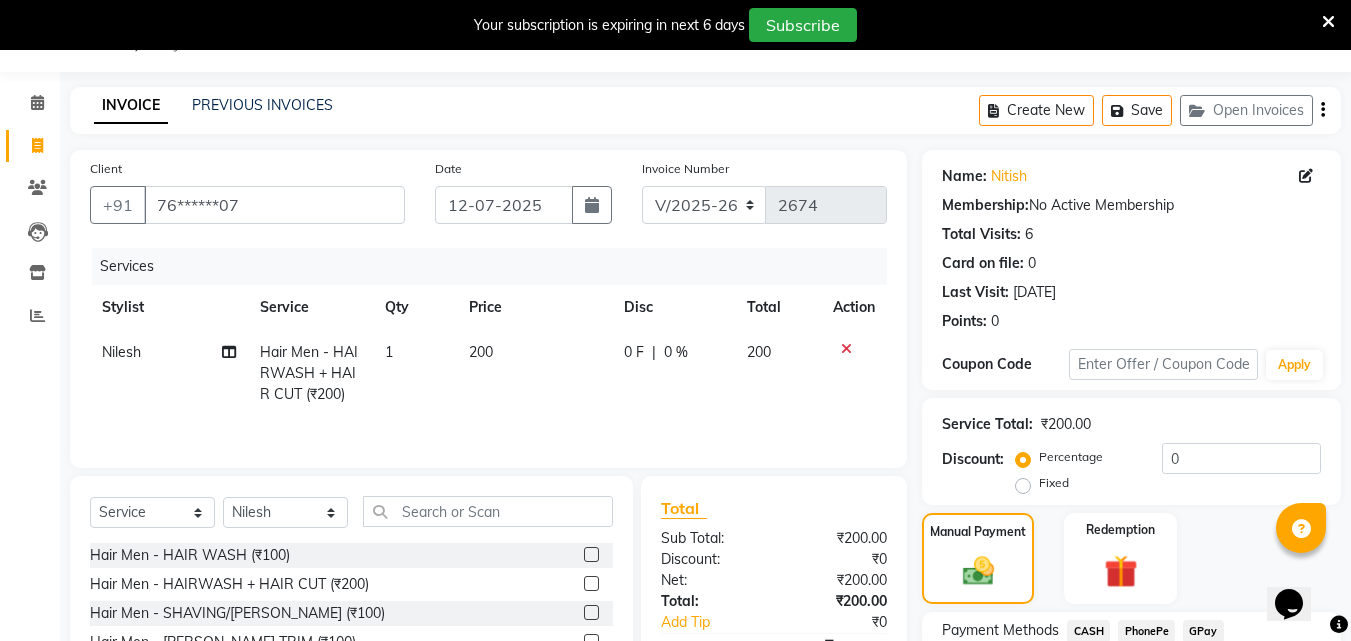 click on "PhonePe" 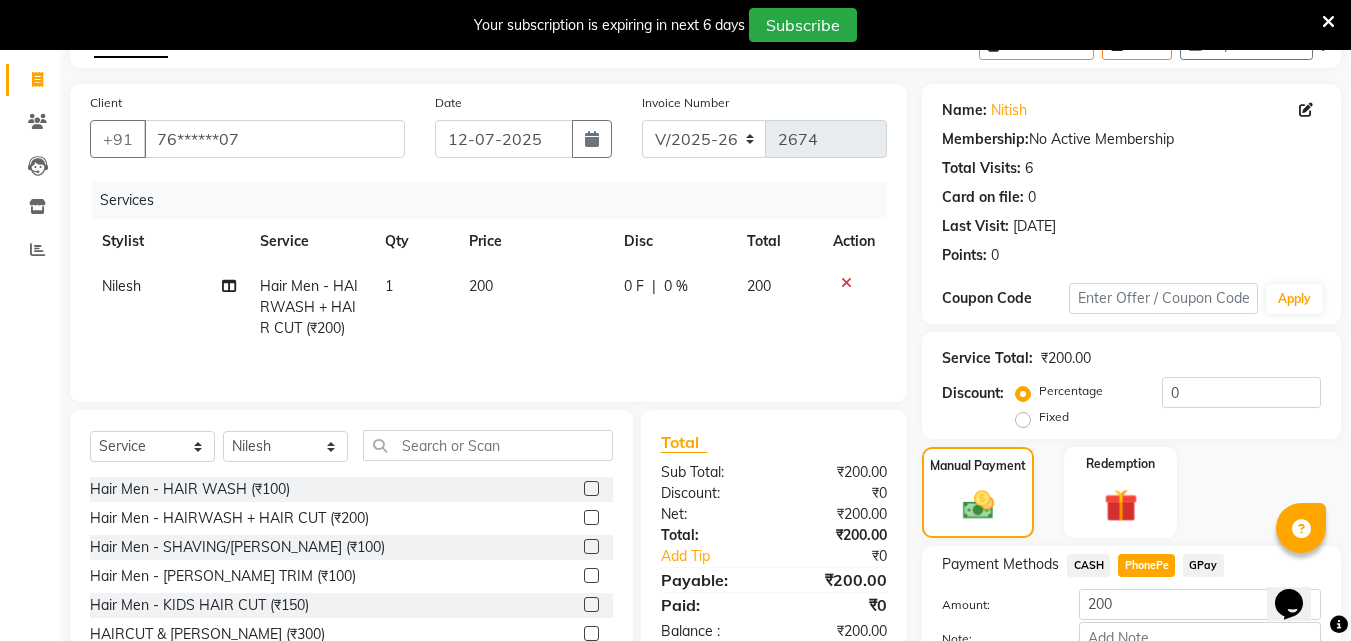 scroll, scrollTop: 241, scrollLeft: 0, axis: vertical 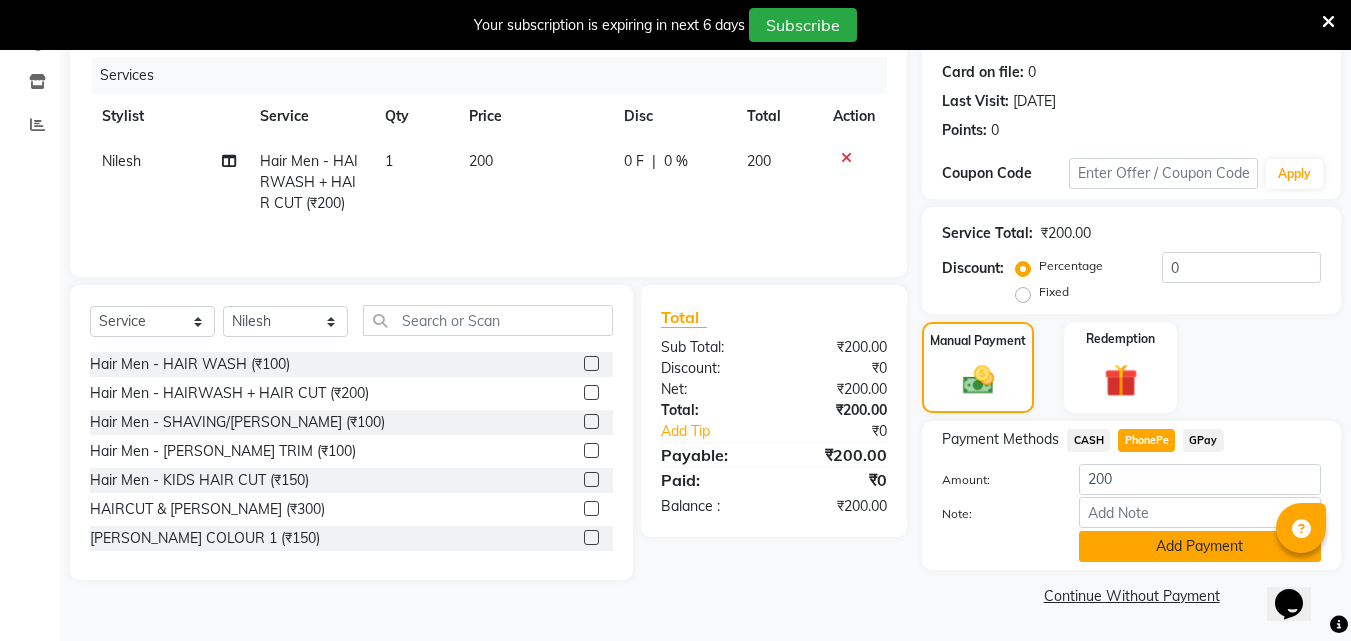 click on "Add Payment" 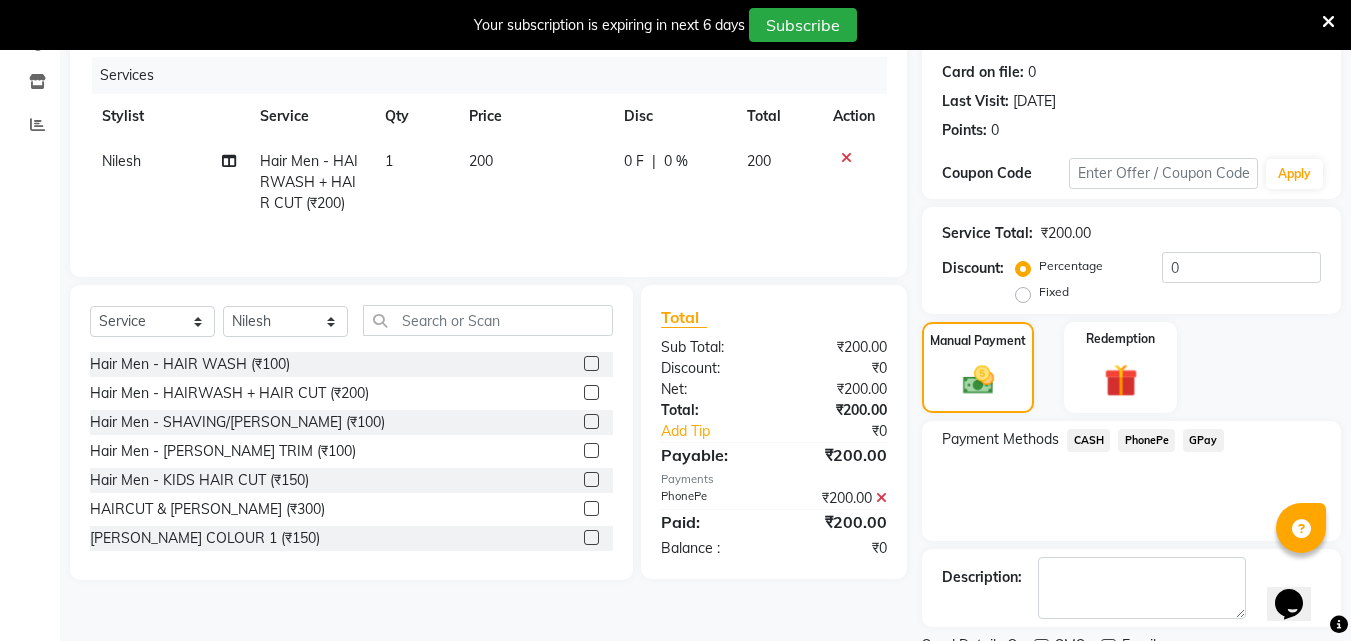 scroll, scrollTop: 325, scrollLeft: 0, axis: vertical 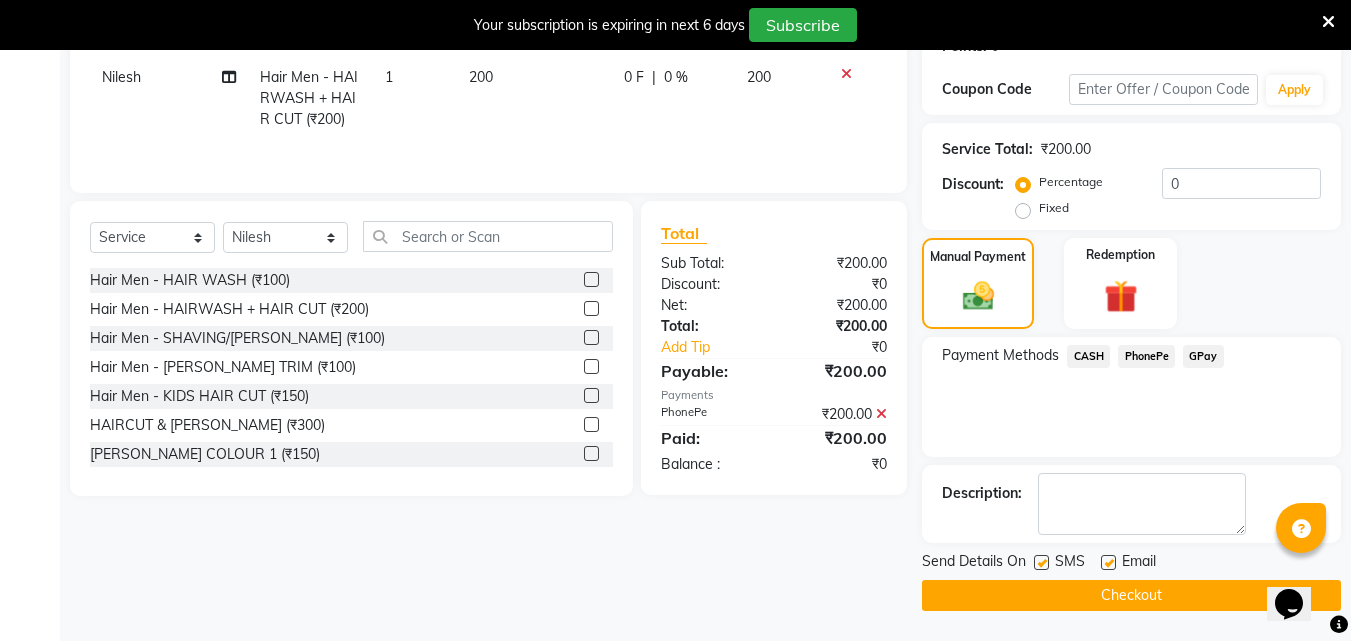 click on "Checkout" 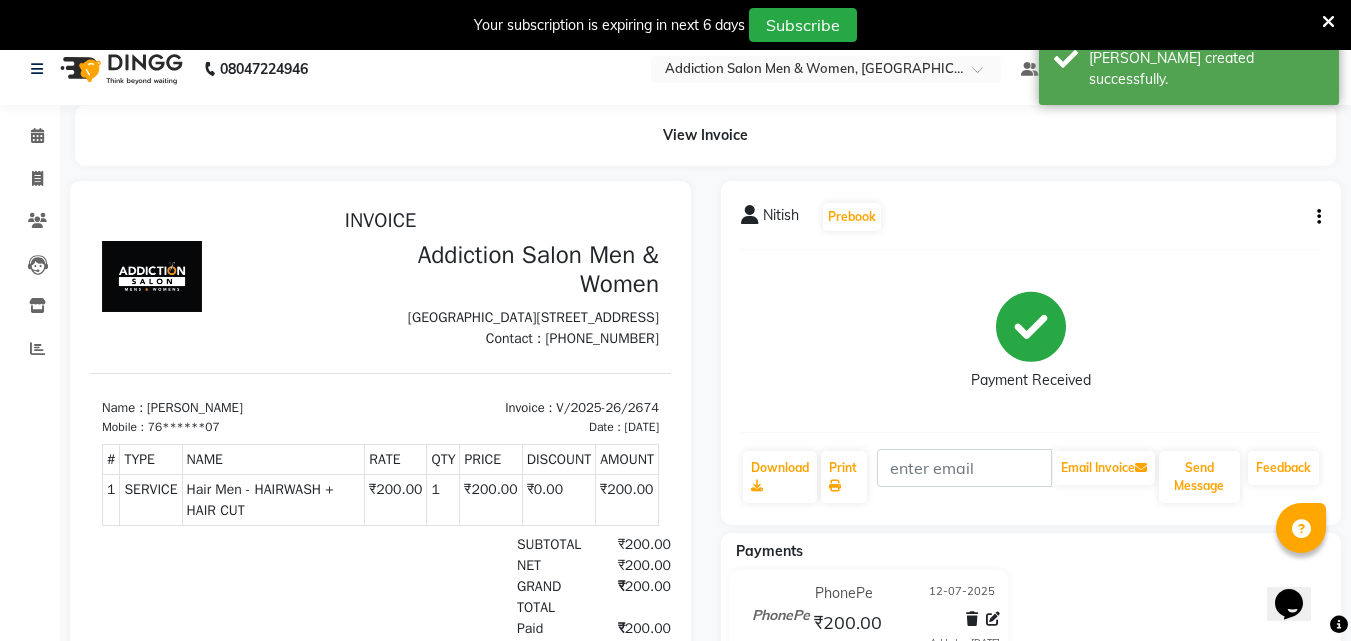 scroll, scrollTop: 0, scrollLeft: 0, axis: both 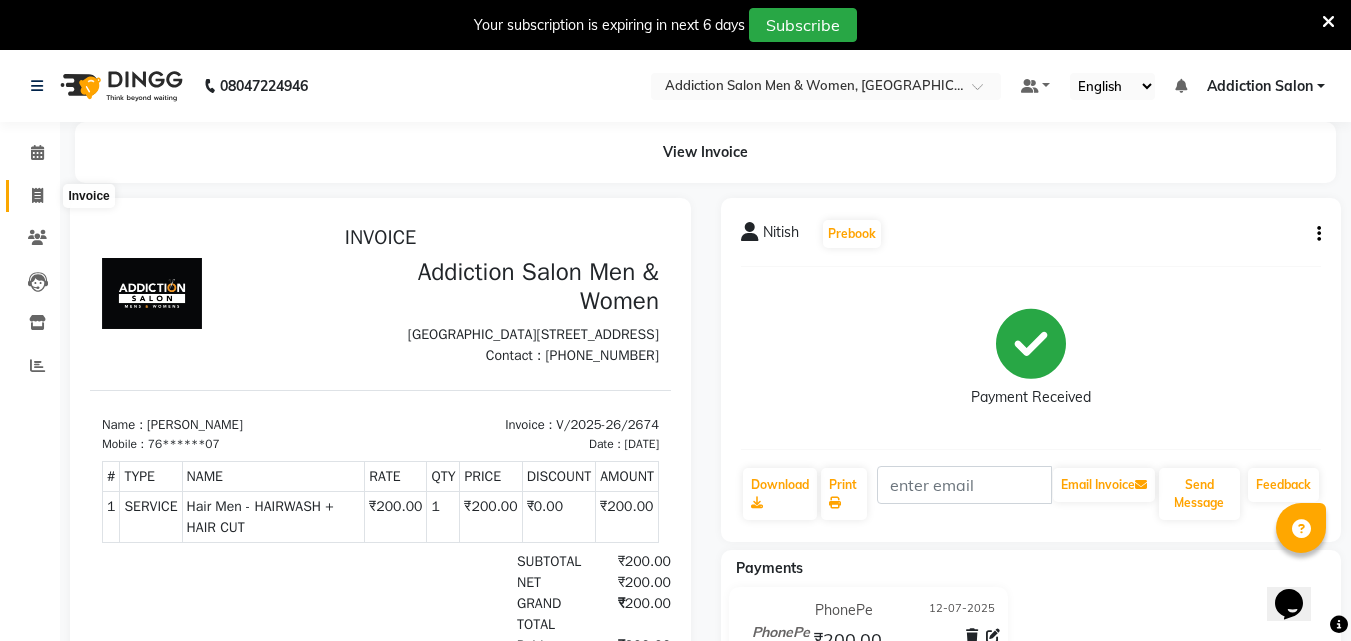 click 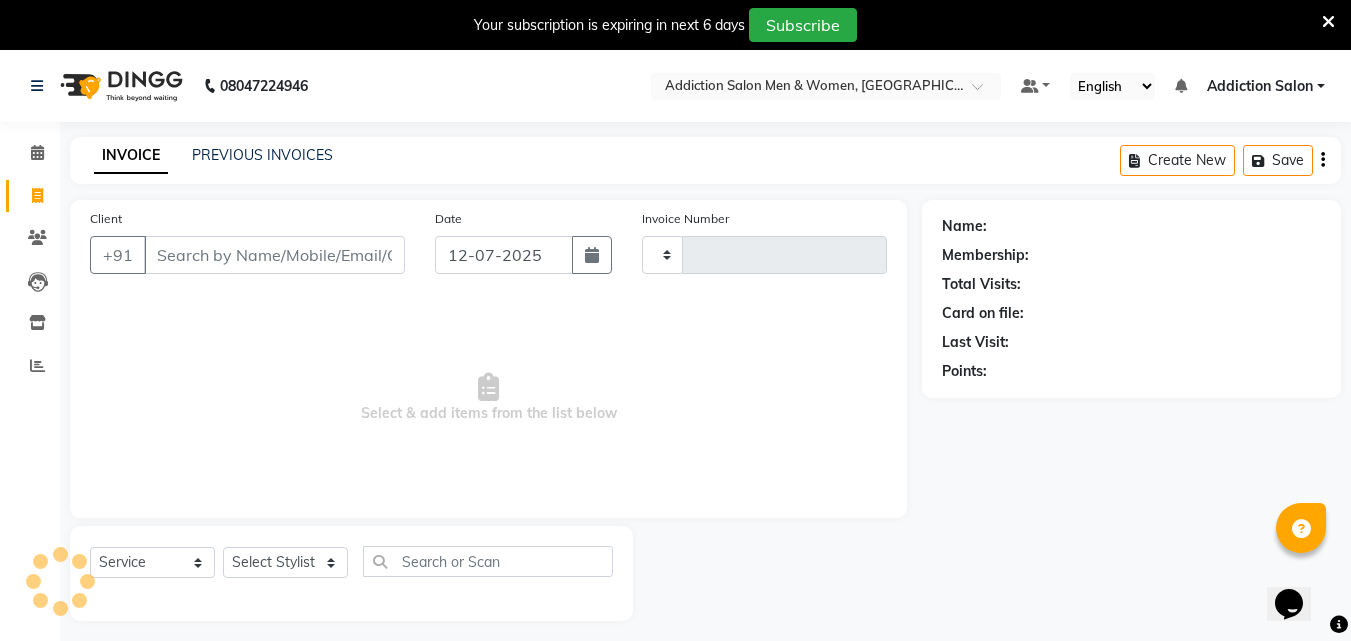 scroll, scrollTop: 50, scrollLeft: 0, axis: vertical 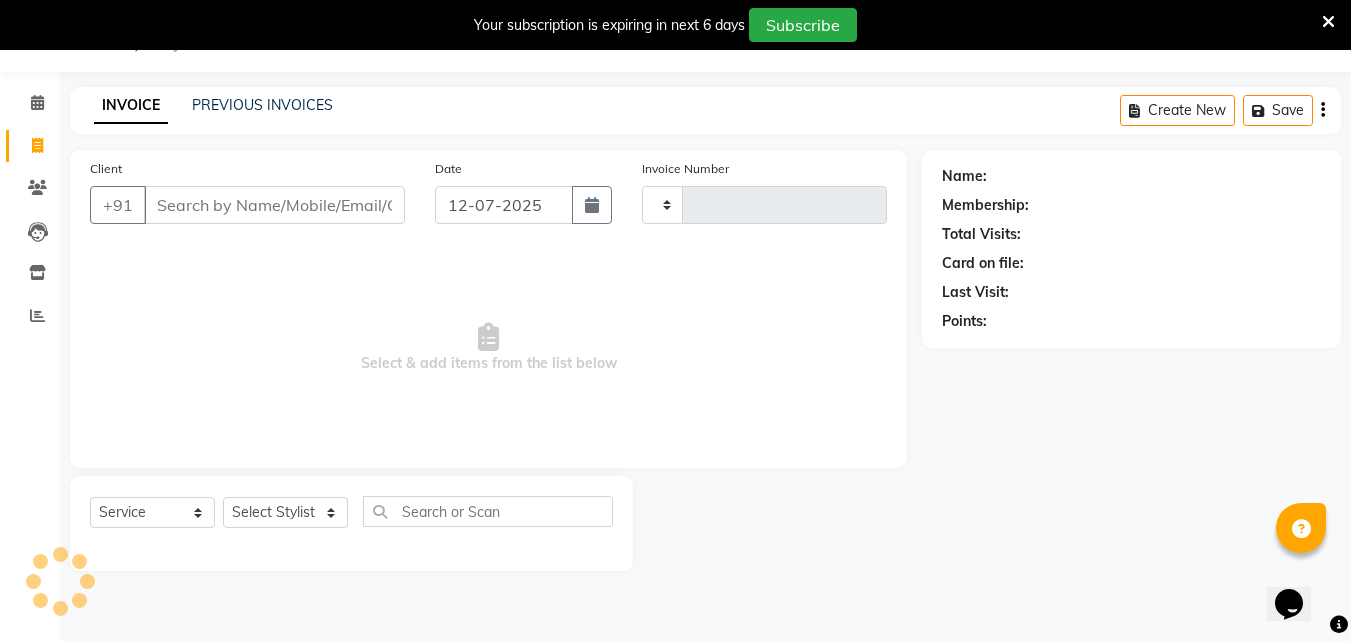 type on "2675" 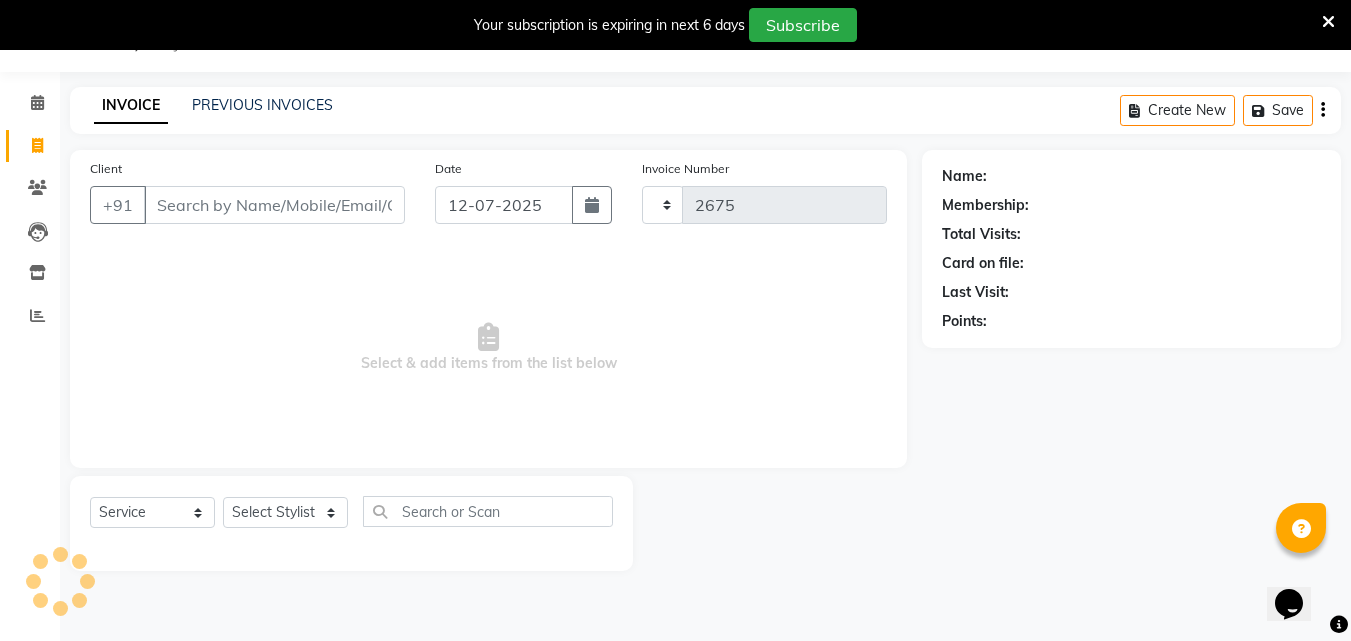select on "6595" 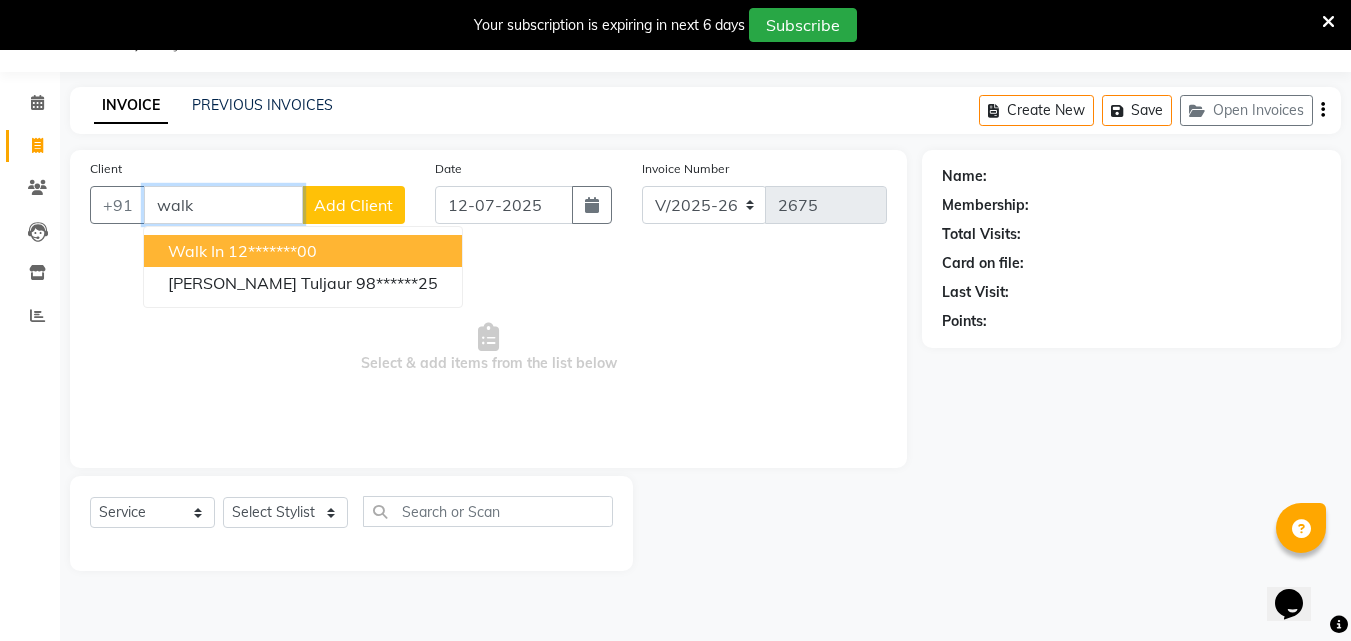 click on "12*******00" at bounding box center (272, 251) 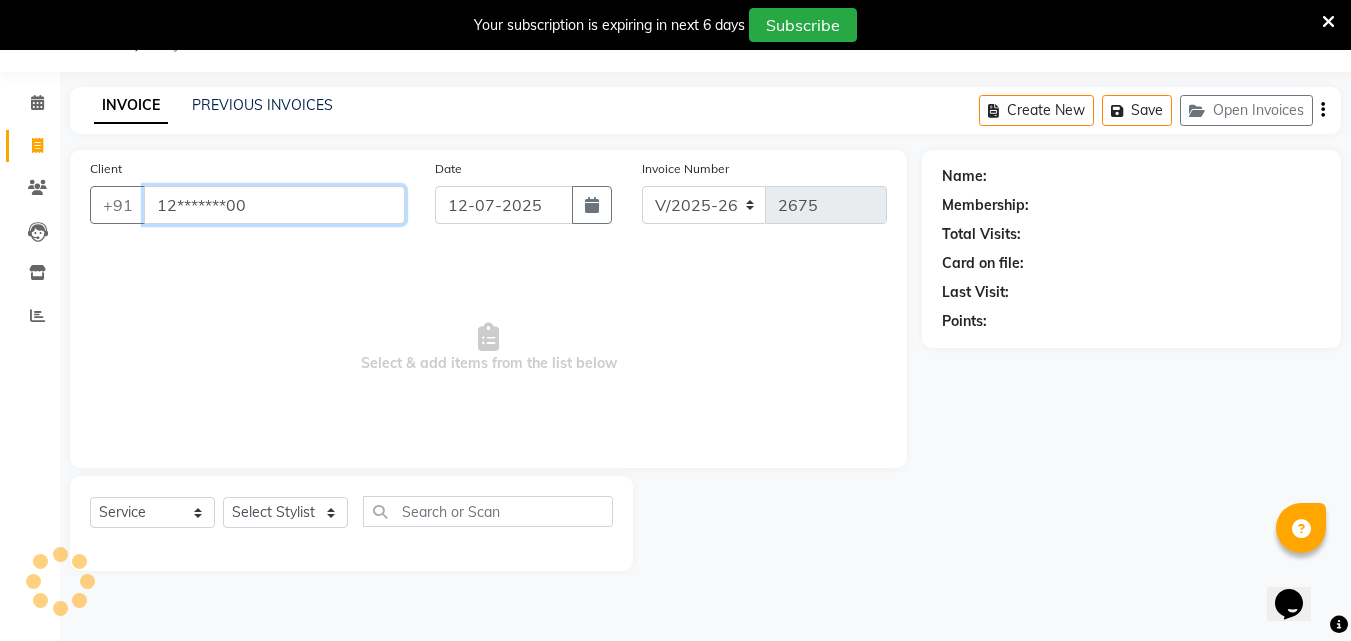 type on "12*******00" 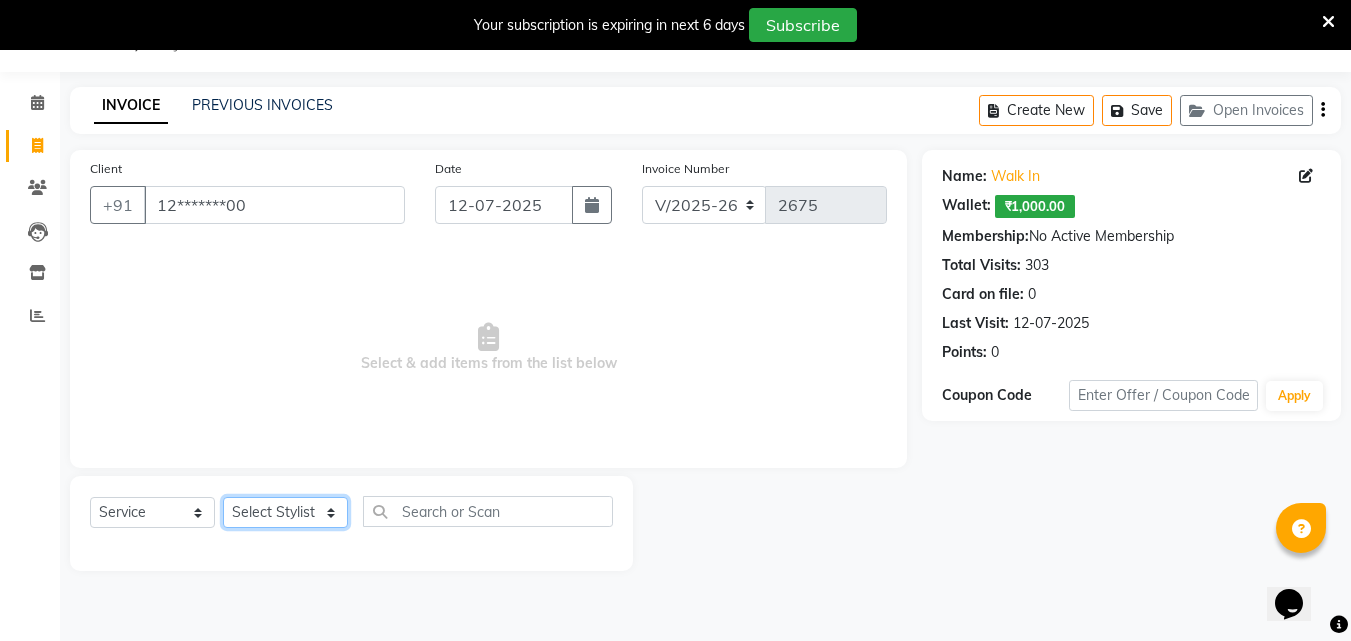 click on "Select Stylist Addiction Salon ANJALI BANSIKA [PERSON_NAME] [PERSON_NAME] [PERSON_NAME]" 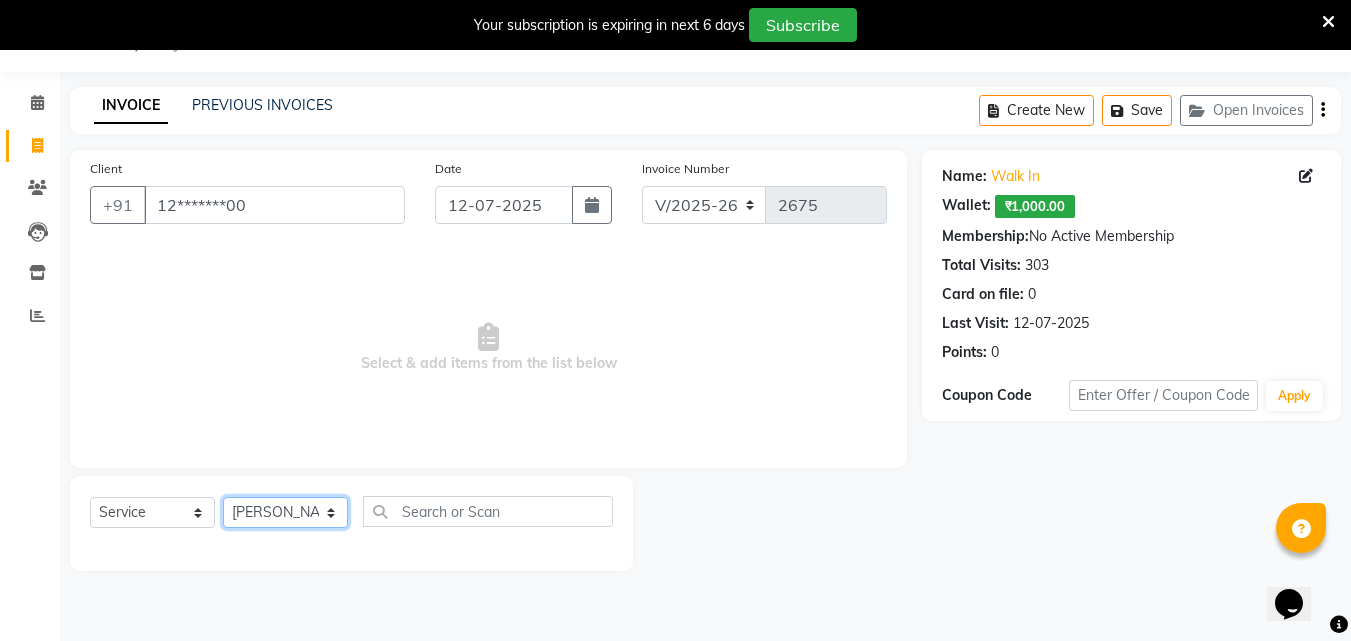 click on "Select Stylist Addiction Salon ANJALI BANSIKA [PERSON_NAME] [PERSON_NAME] [PERSON_NAME]" 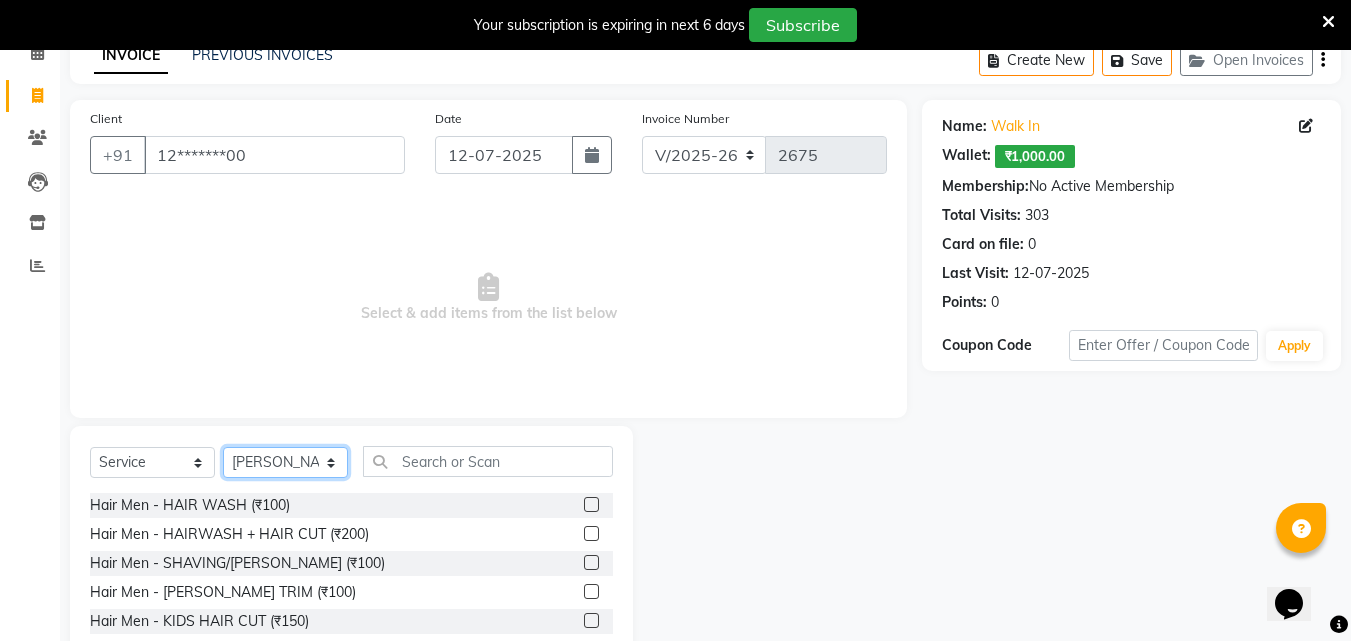 scroll, scrollTop: 210, scrollLeft: 0, axis: vertical 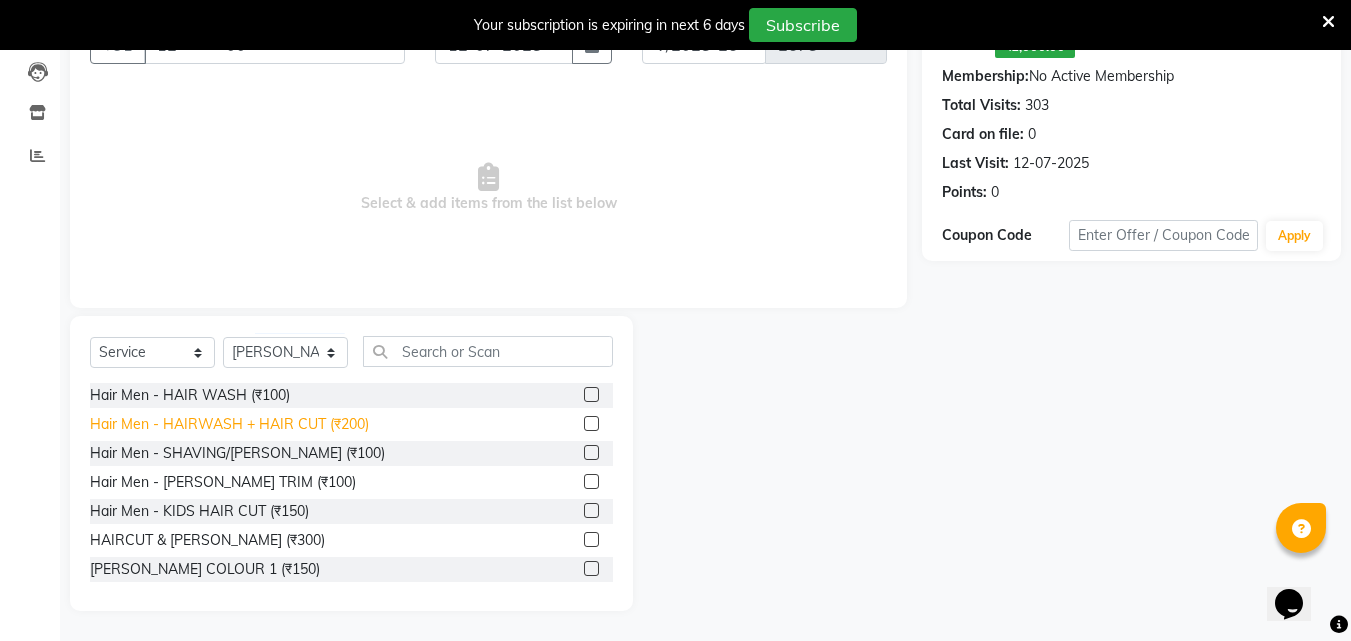 click on "Hair Men - HAIRWASH + HAIR CUT (₹200)" 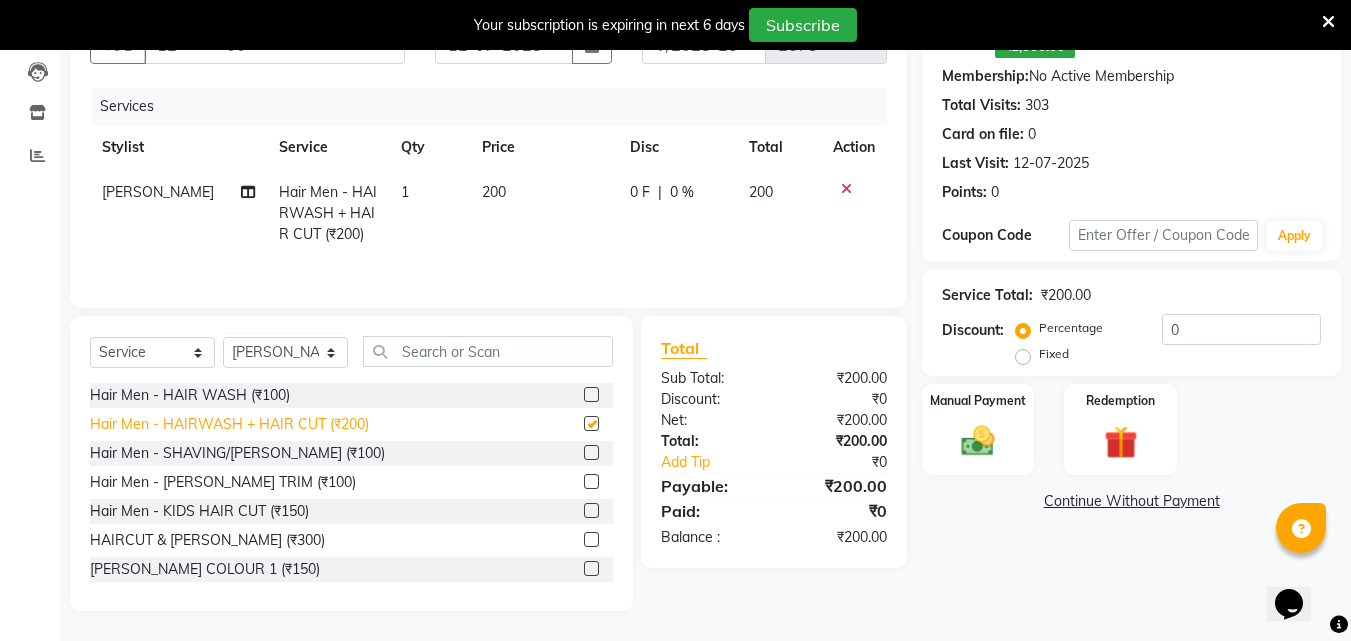 checkbox on "false" 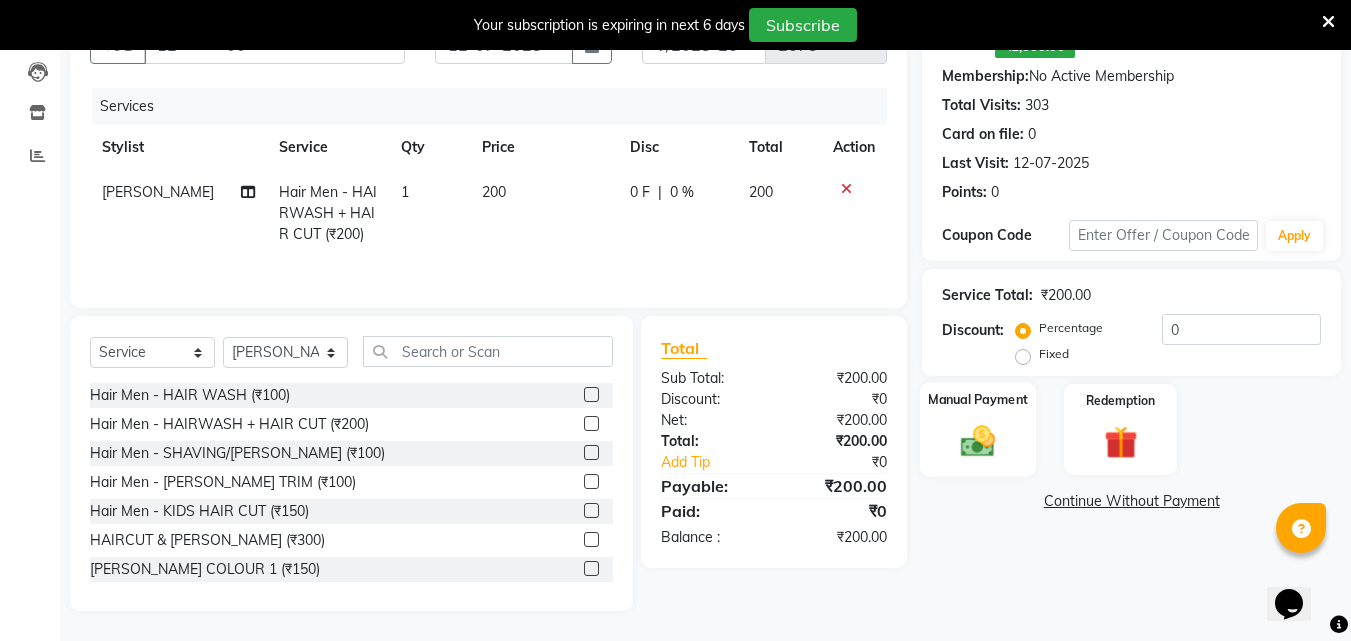 click on "Manual Payment" 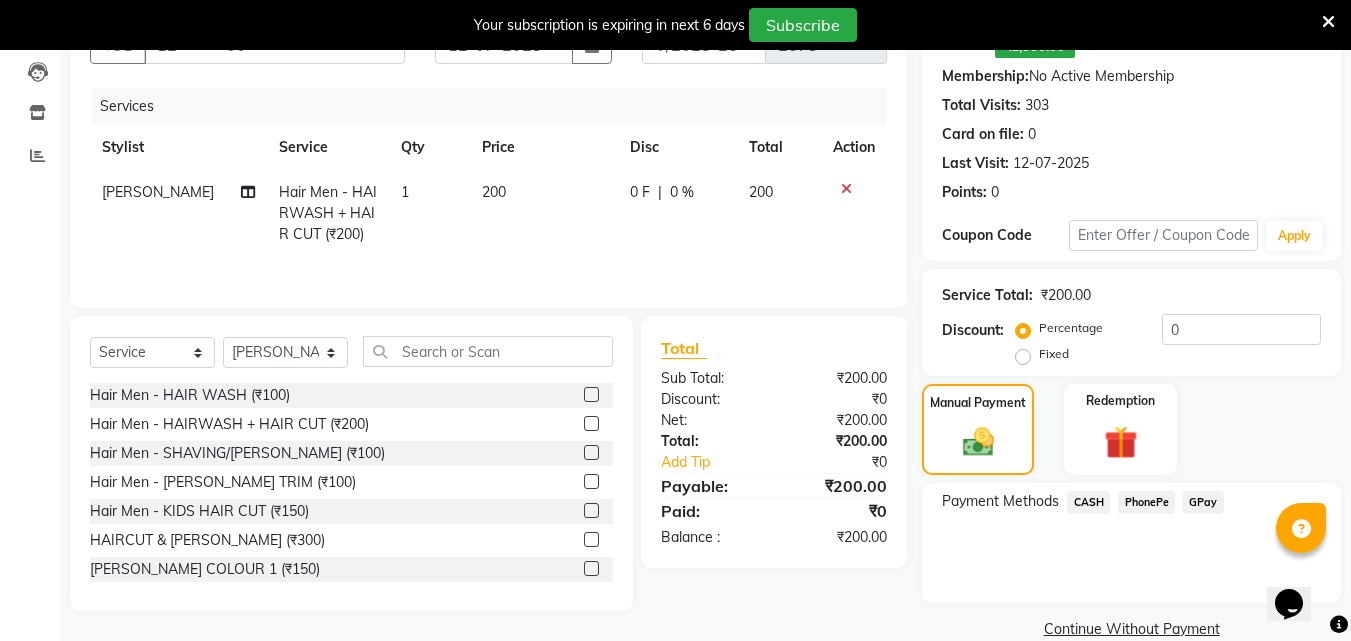 click on "CASH" 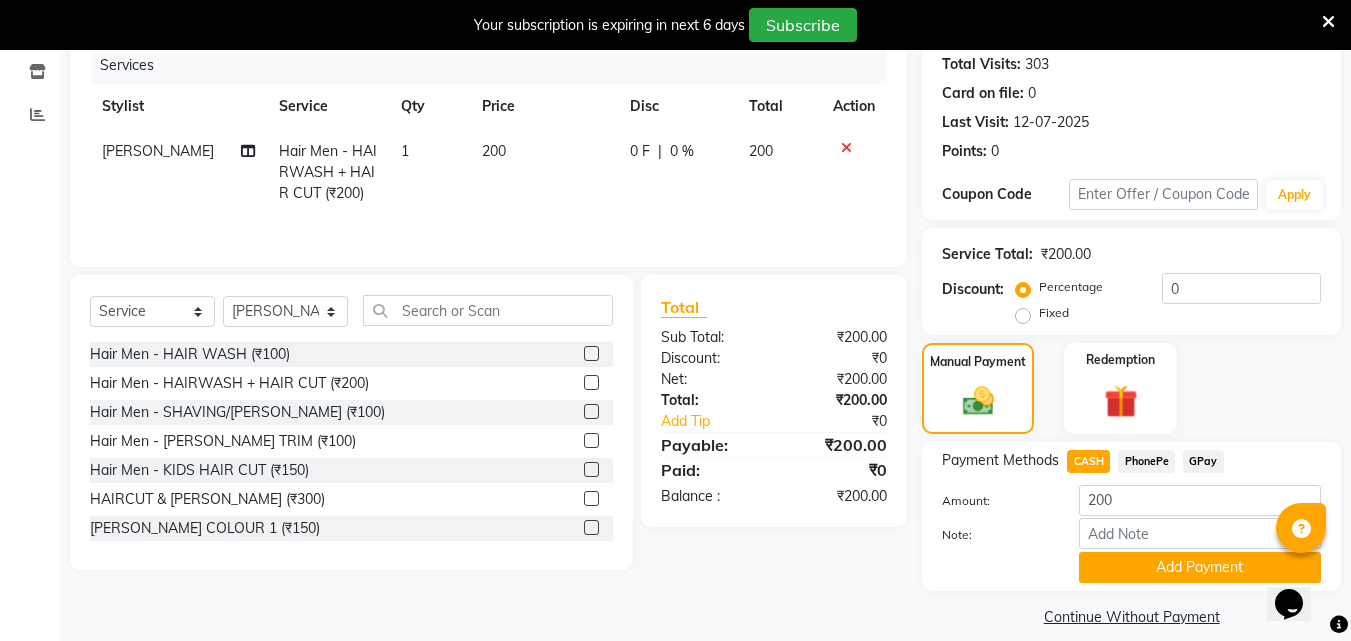 scroll, scrollTop: 272, scrollLeft: 0, axis: vertical 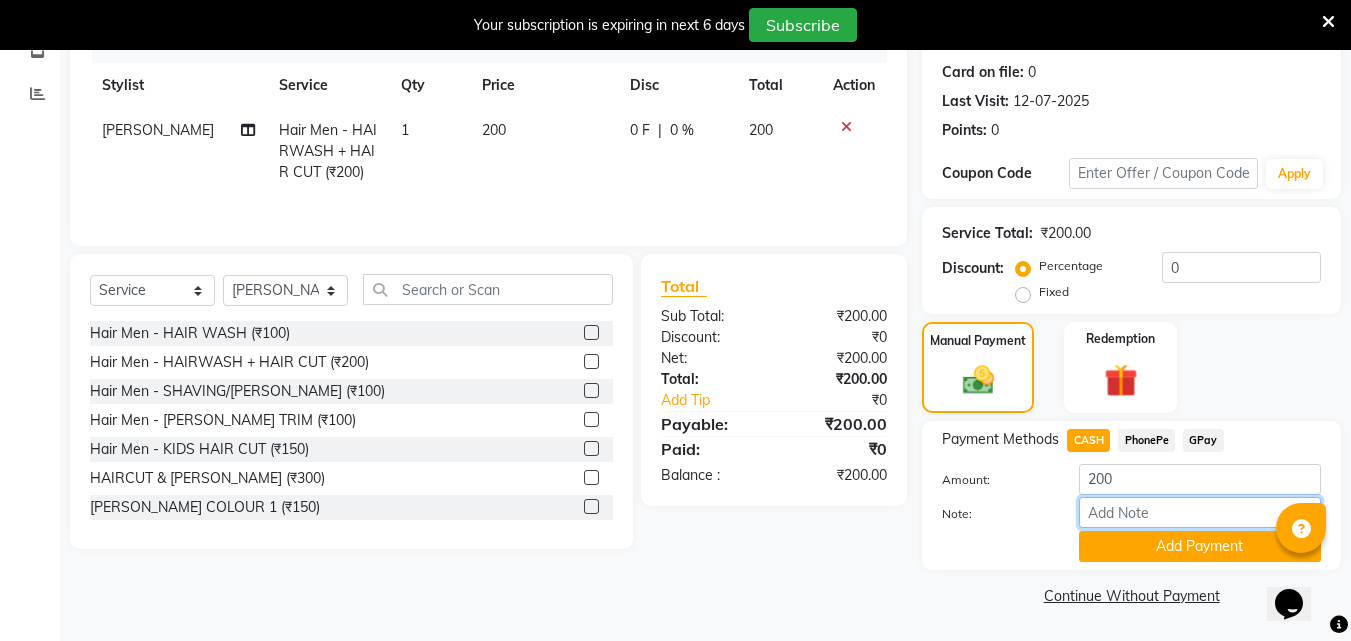 click on "Note:" at bounding box center (1200, 512) 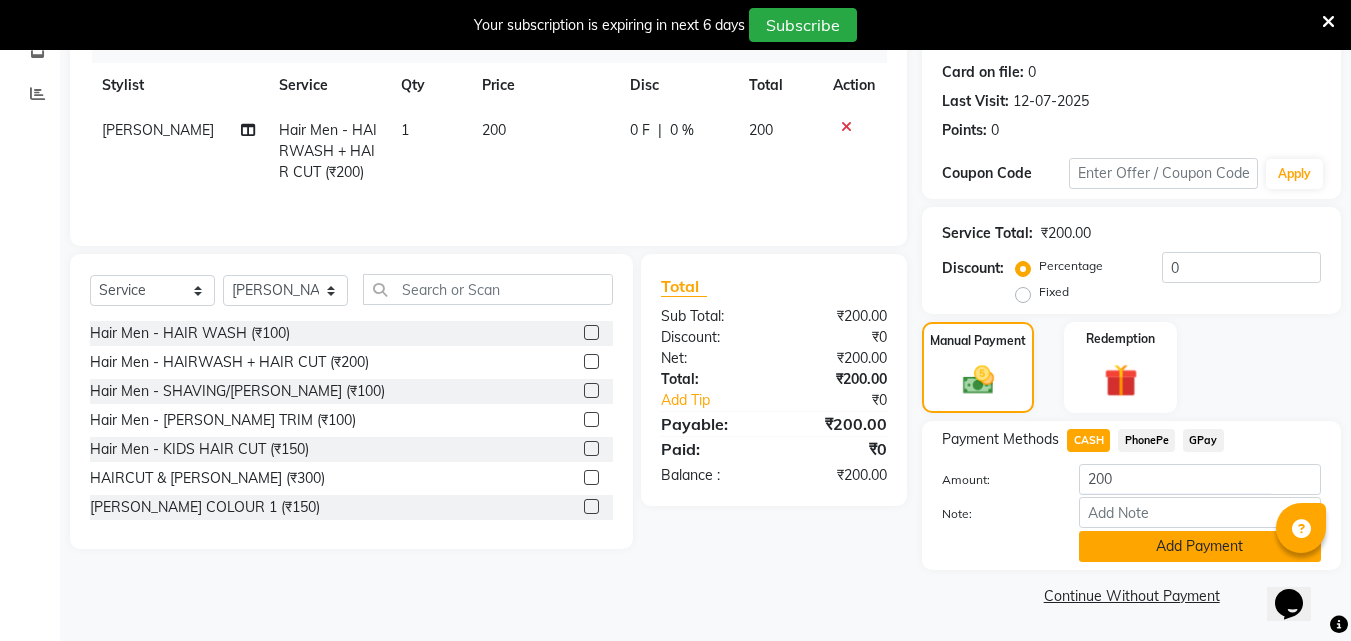 click on "Add Payment" 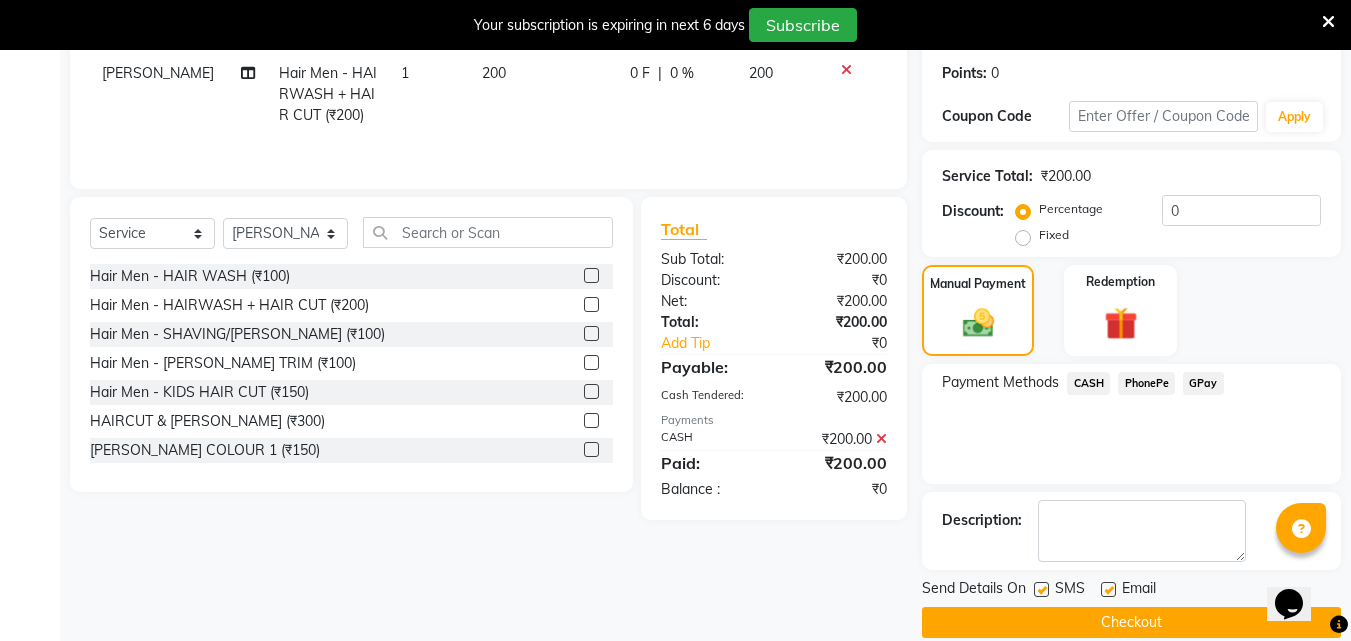 scroll, scrollTop: 356, scrollLeft: 0, axis: vertical 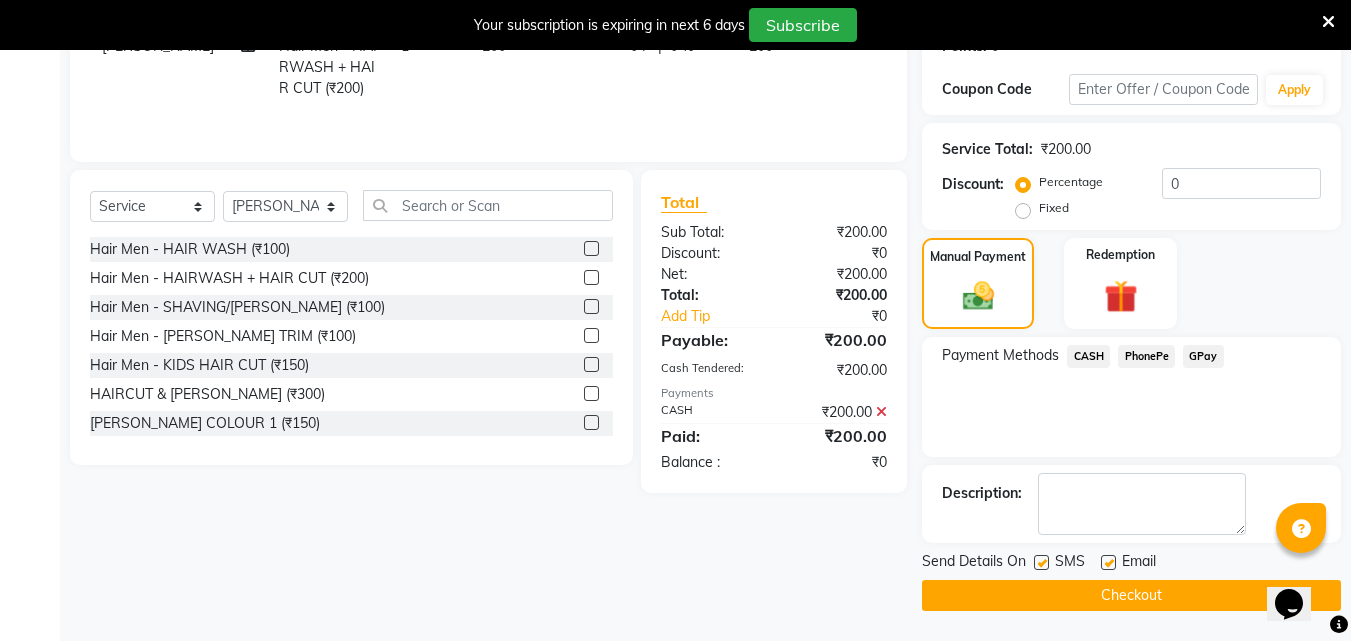 click on "Send Details On SMS Email" 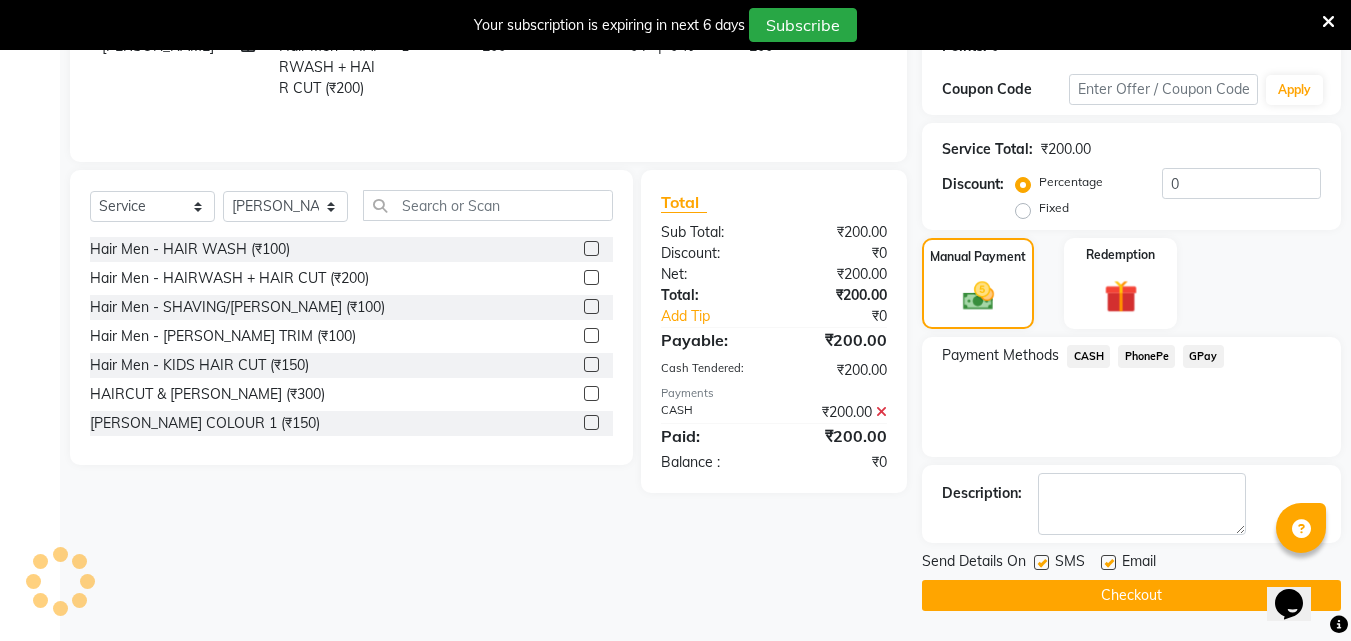 click 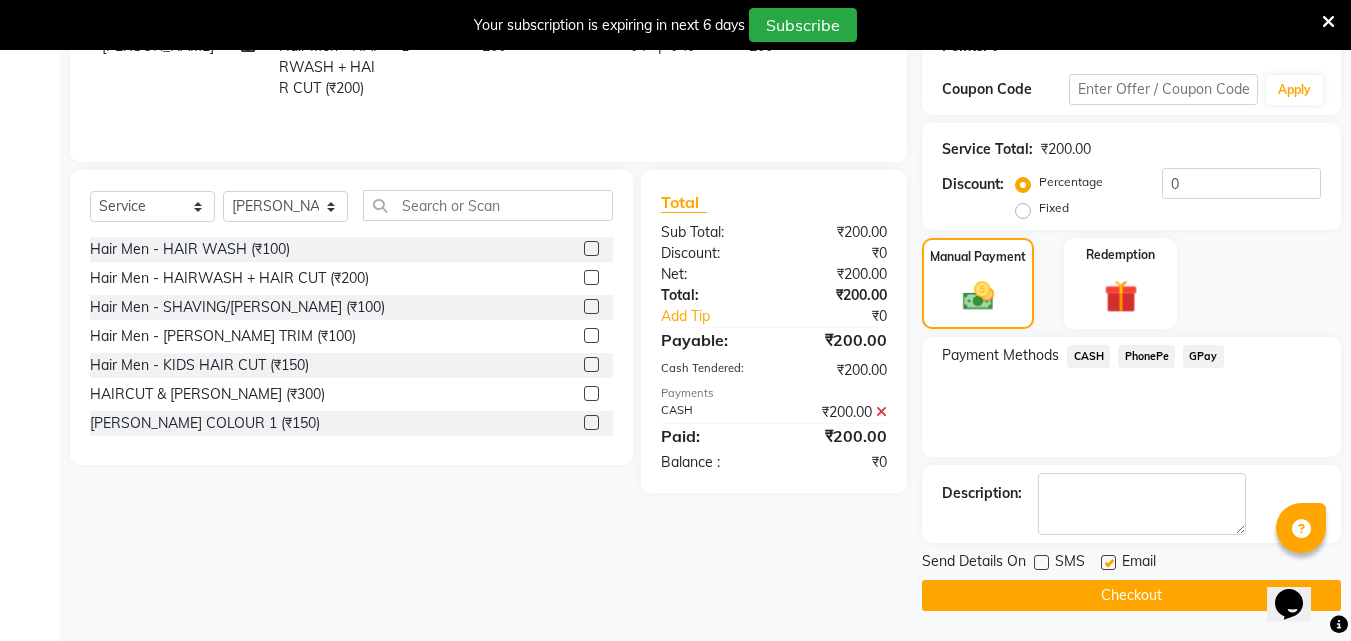 click on "Email" 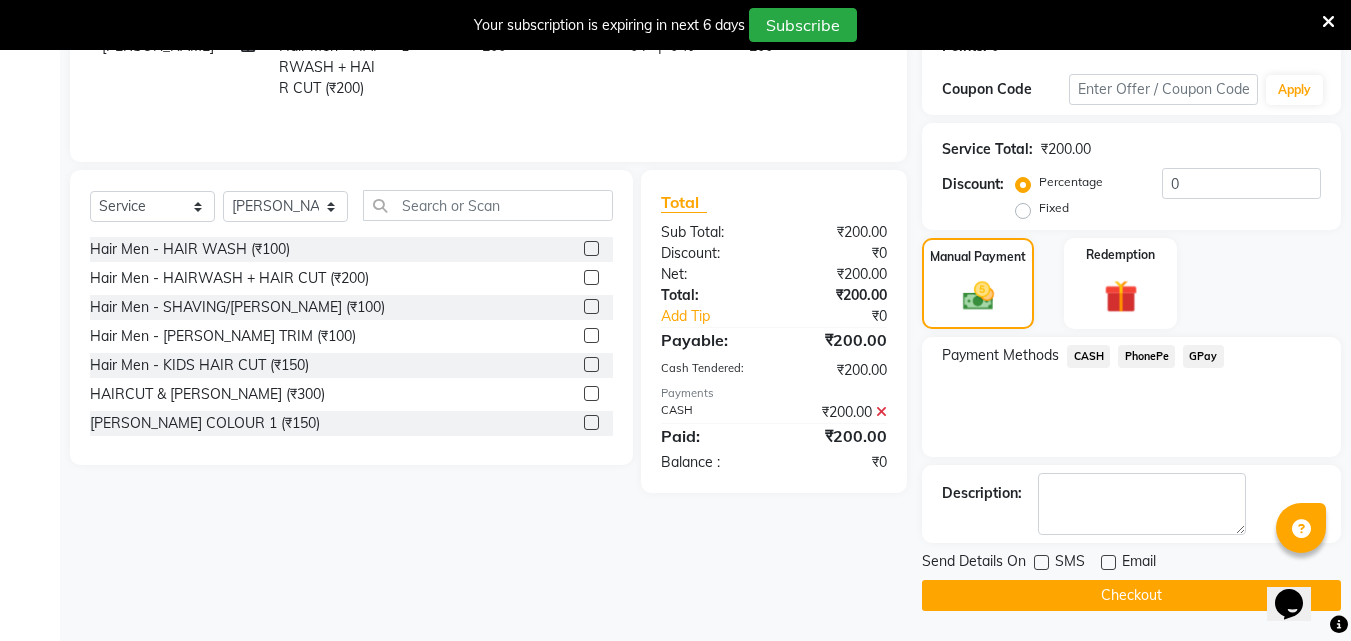 click on "Checkout" 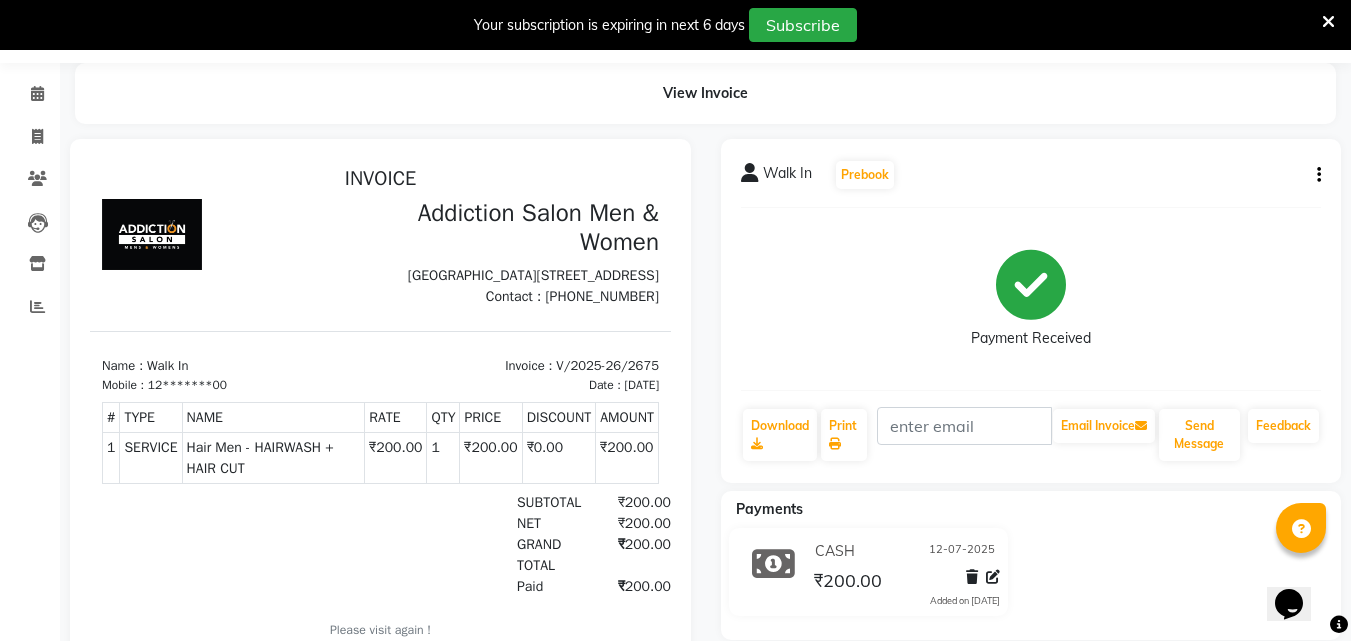 scroll, scrollTop: 0, scrollLeft: 0, axis: both 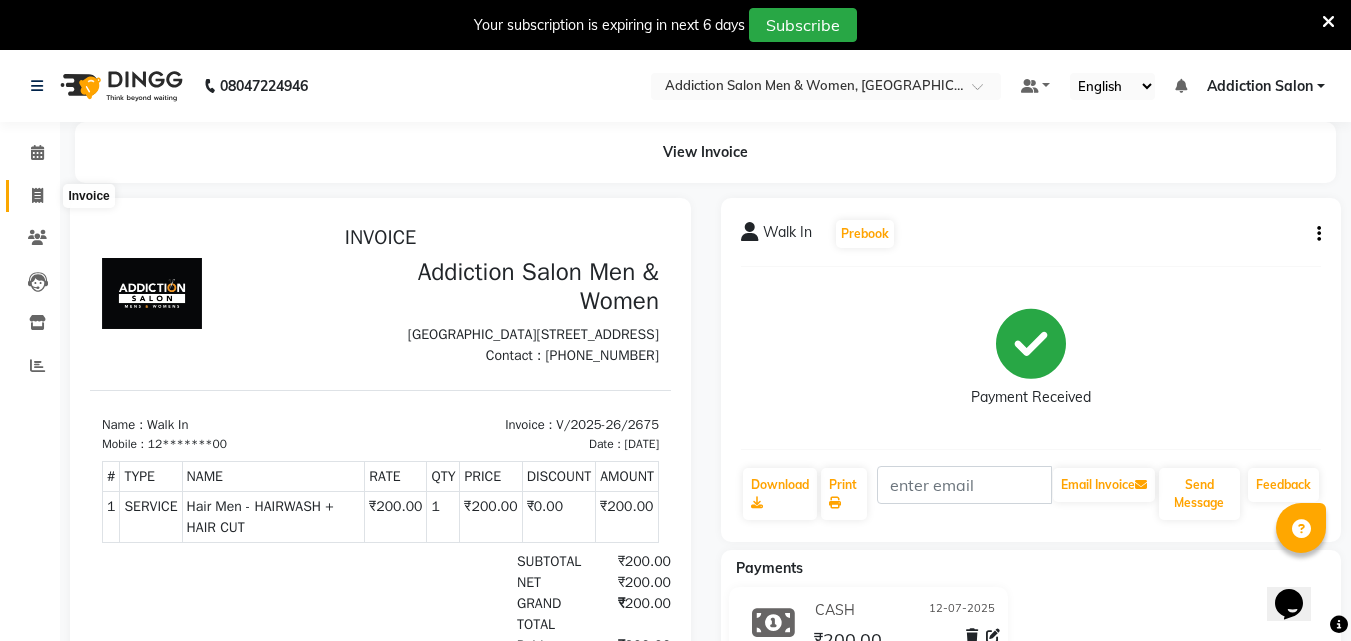 click 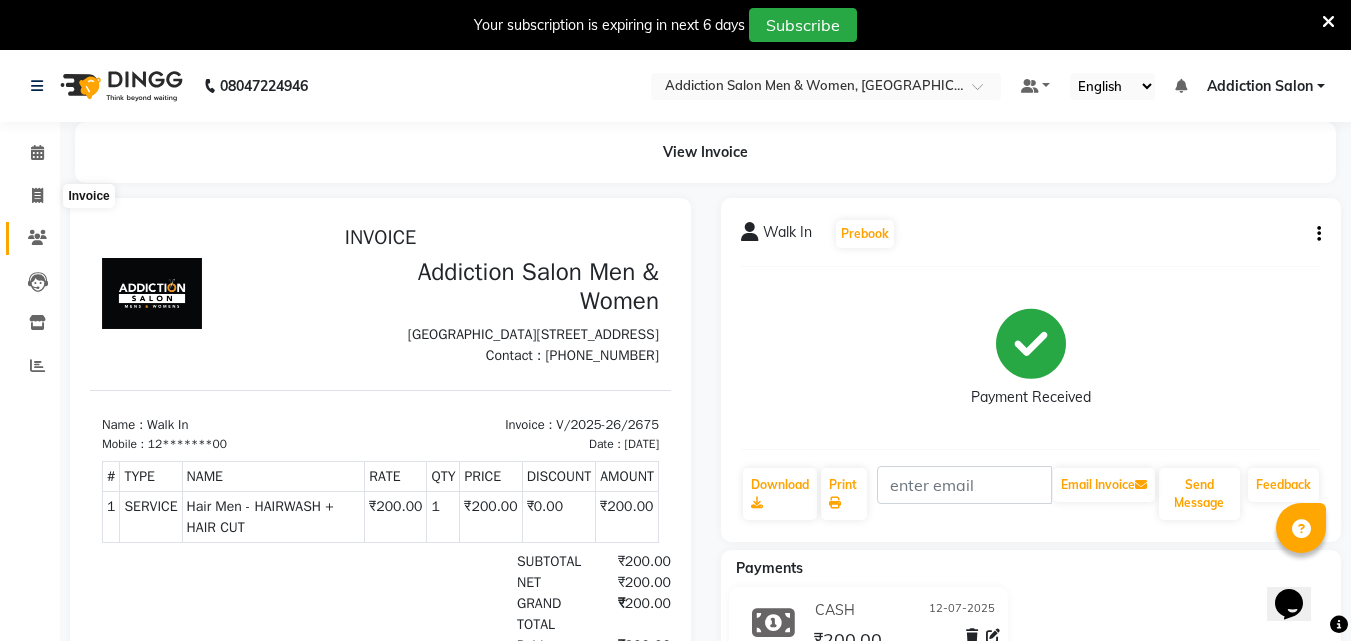 select on "6595" 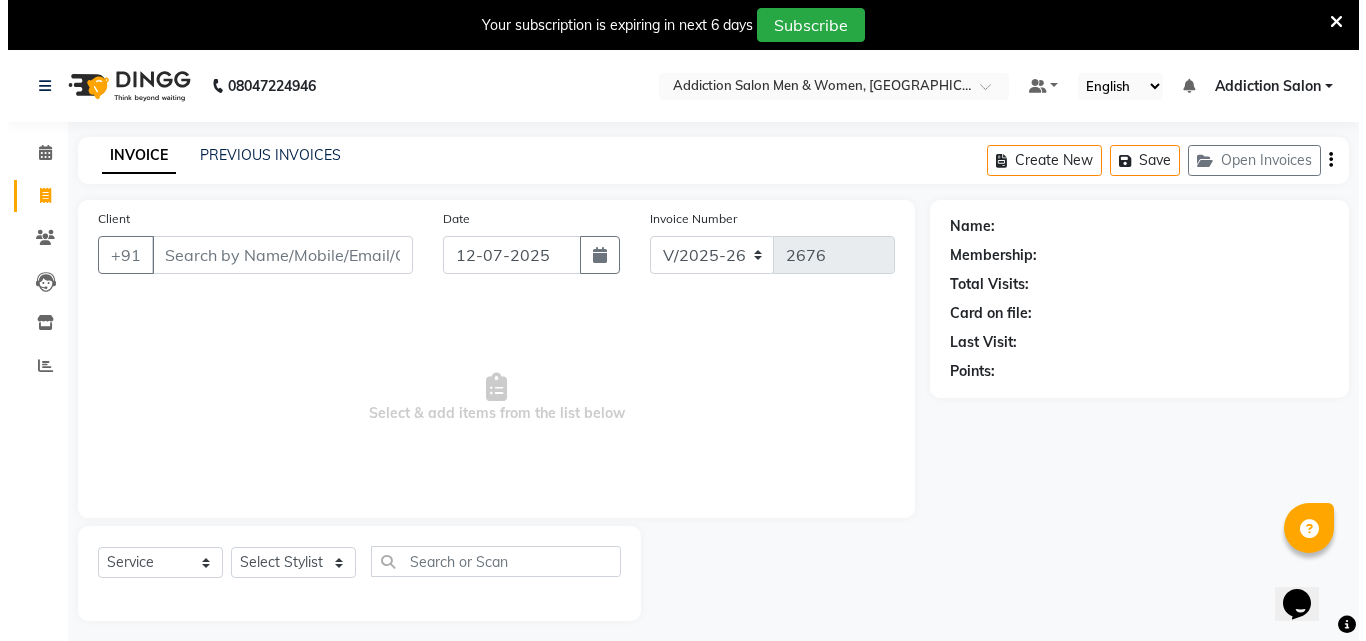 scroll, scrollTop: 50, scrollLeft: 0, axis: vertical 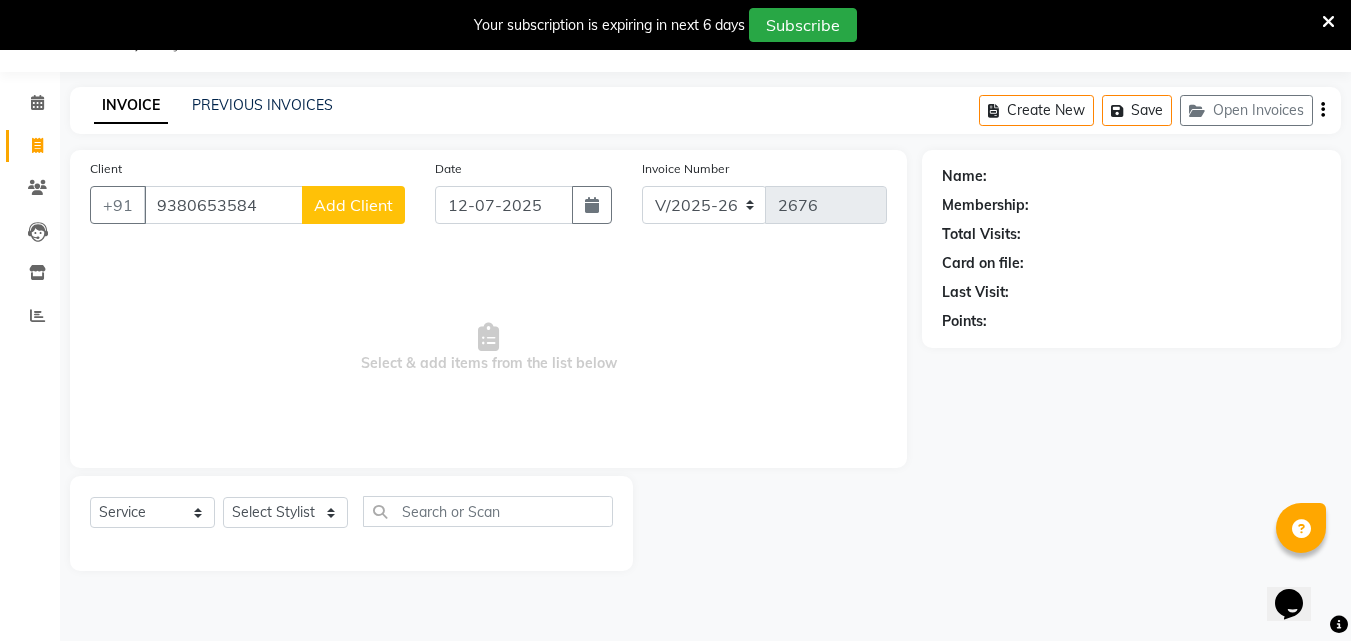 type on "9380653584" 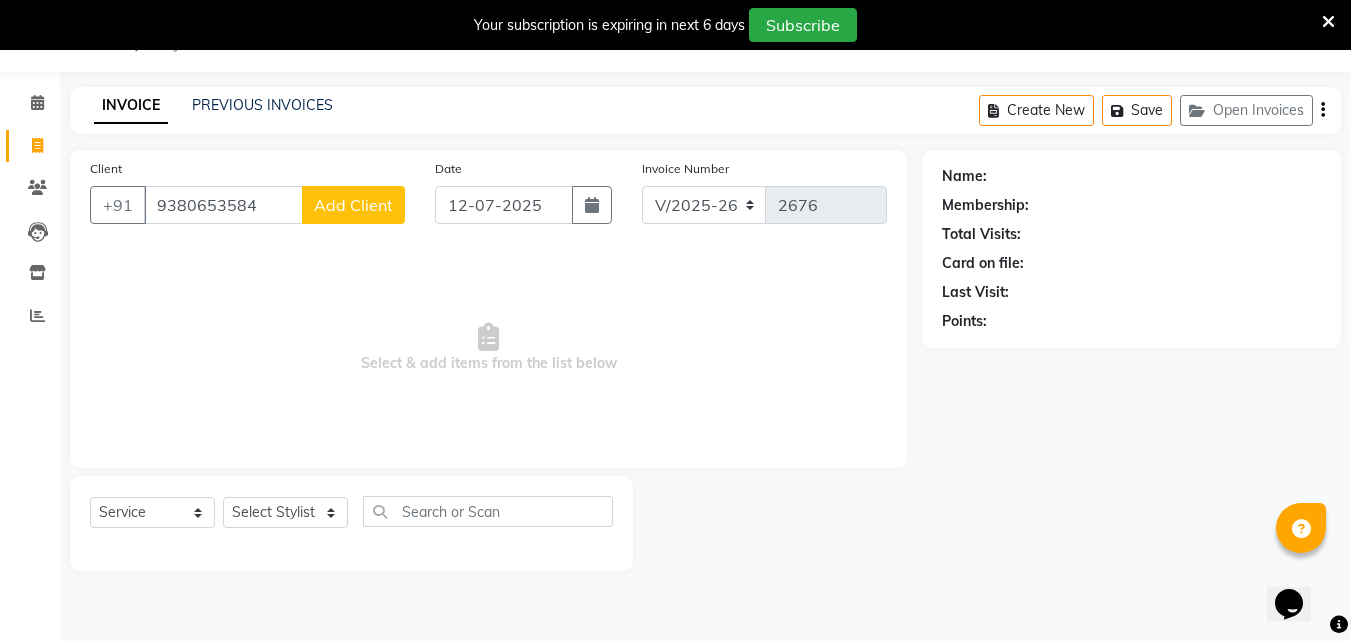 click on "Add Client" 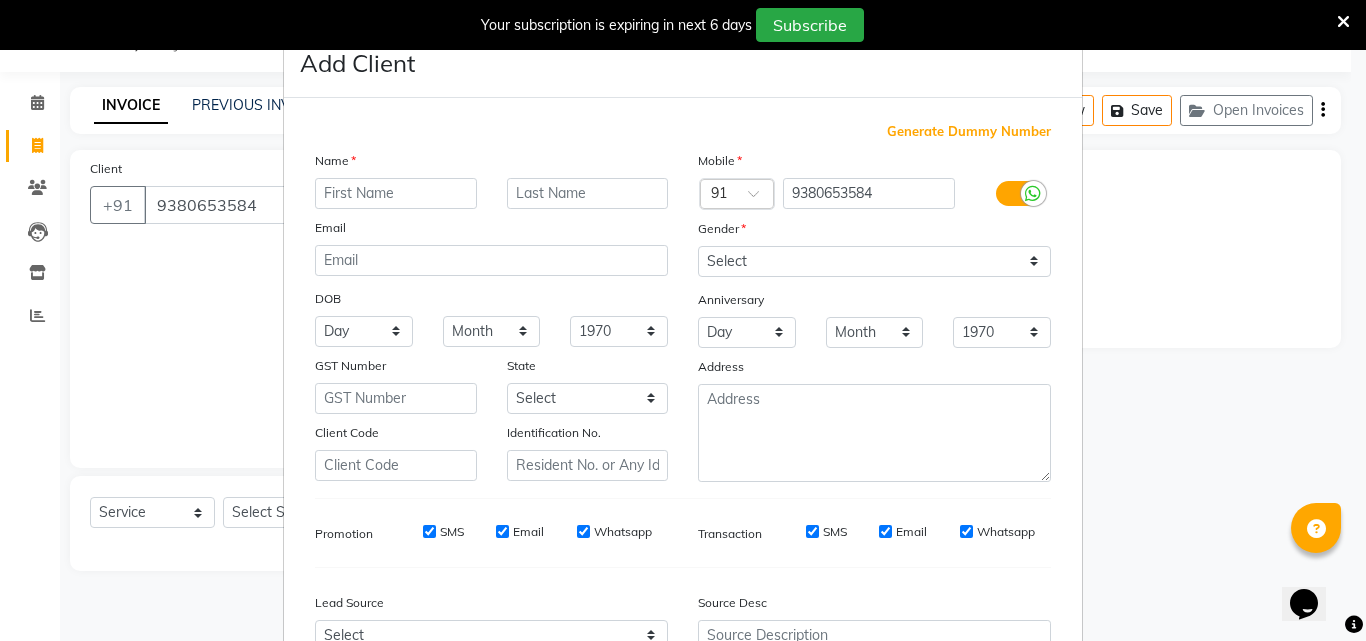 type on "e" 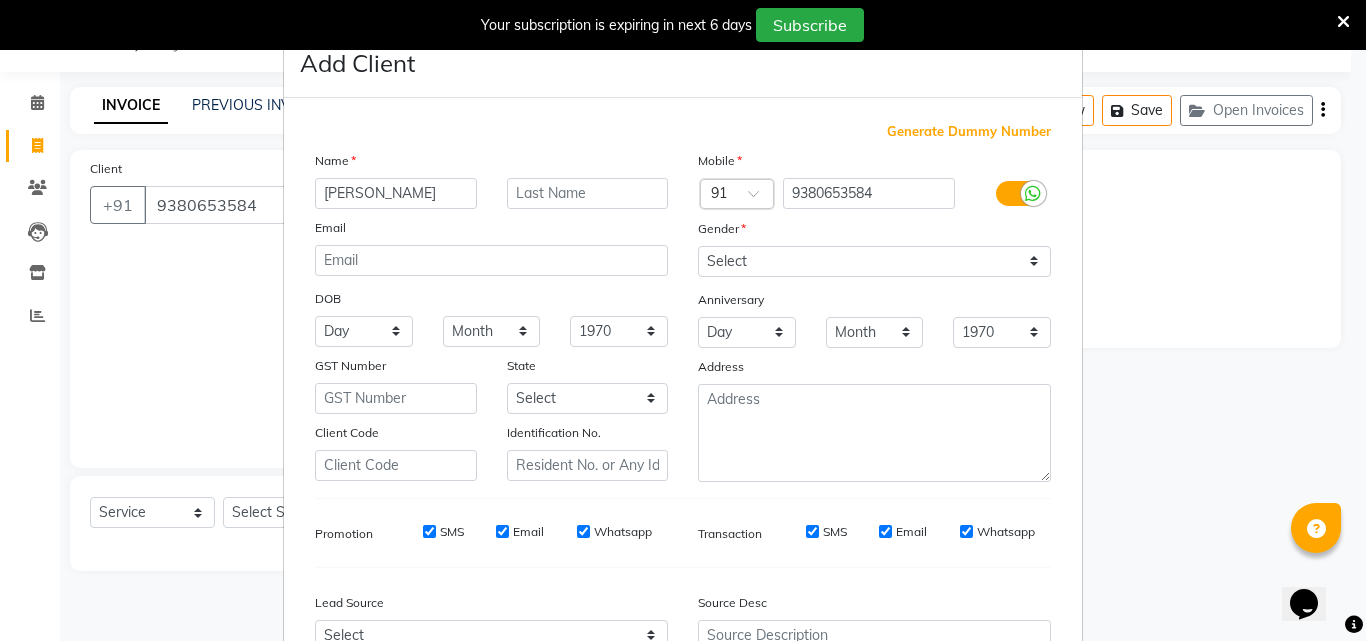 type on "rakhshit" 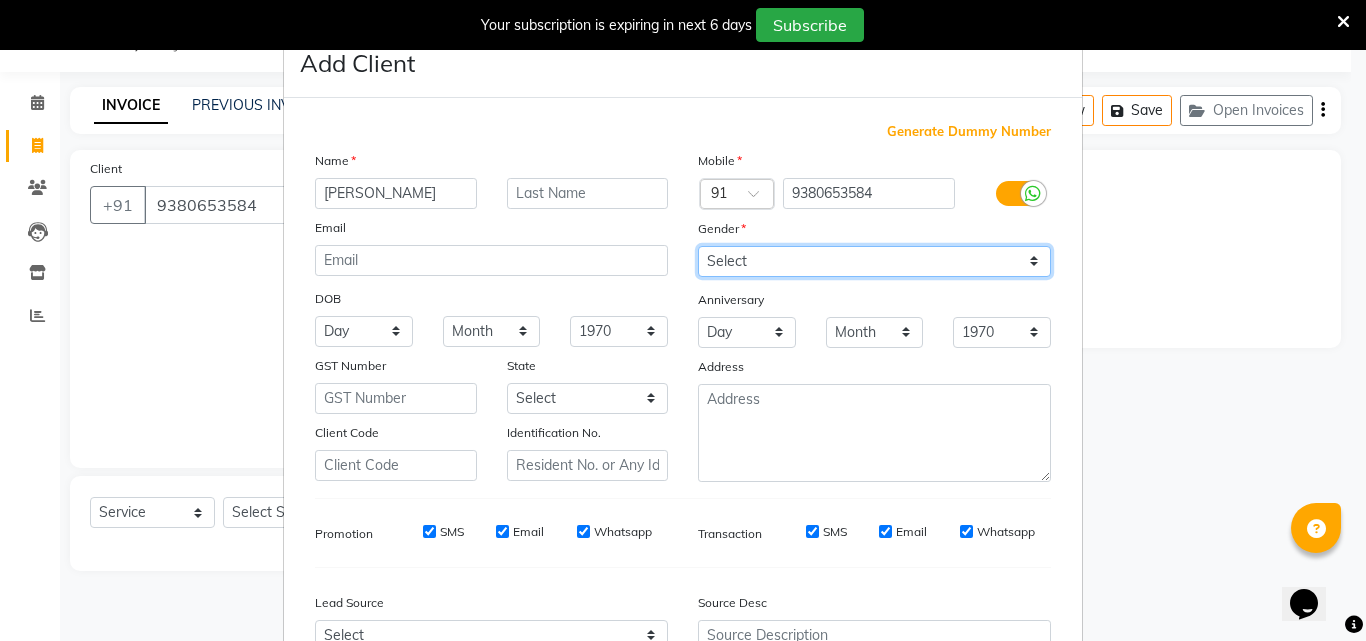 click on "Select [DEMOGRAPHIC_DATA] [DEMOGRAPHIC_DATA] Other Prefer Not To Say" at bounding box center [874, 261] 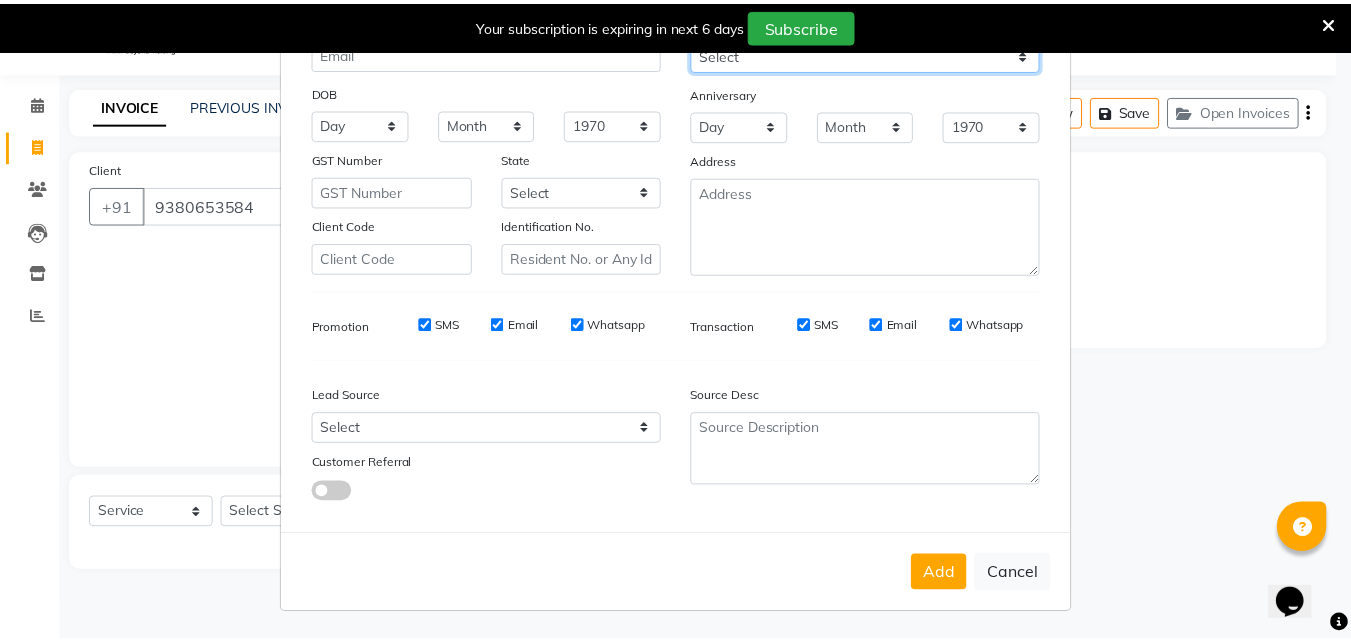 scroll, scrollTop: 208, scrollLeft: 0, axis: vertical 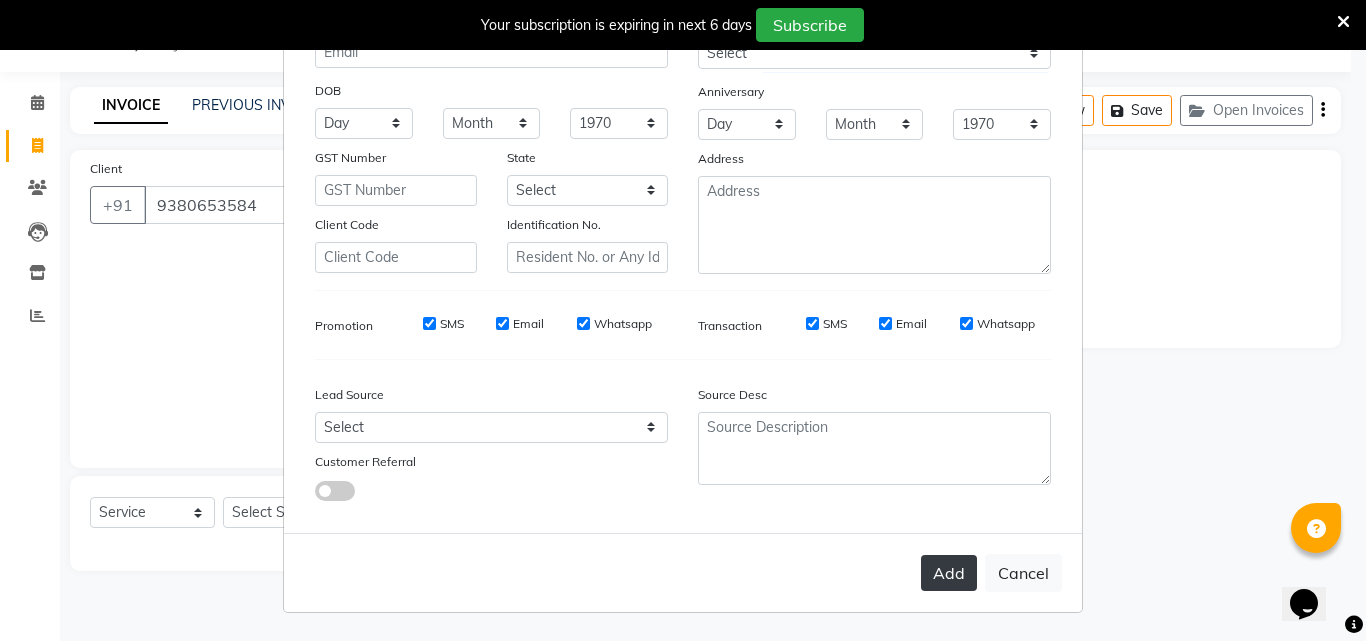 click on "Add" at bounding box center (949, 573) 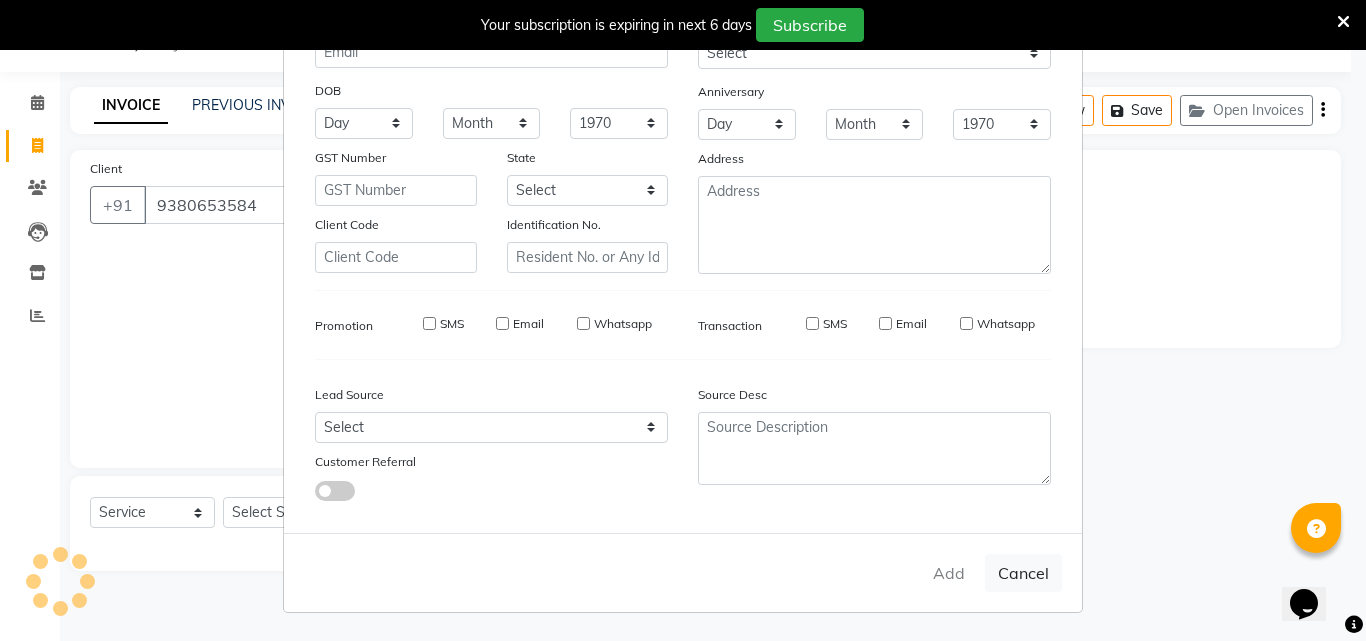 type on "93******84" 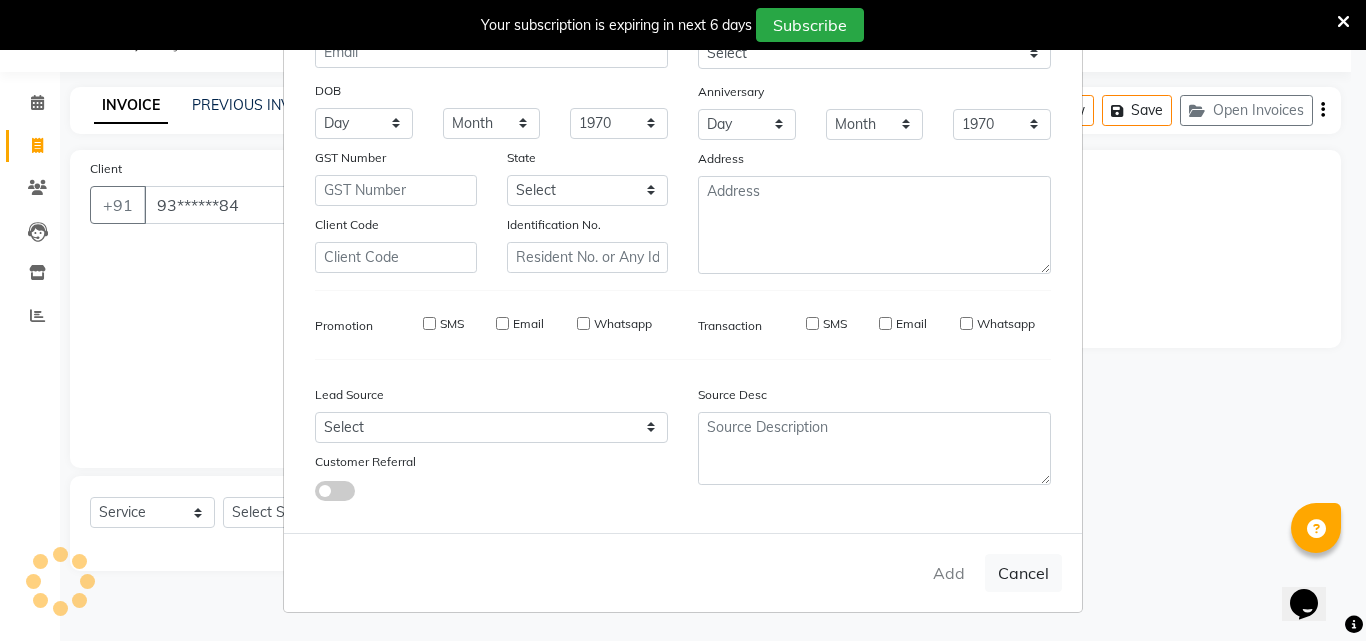 select 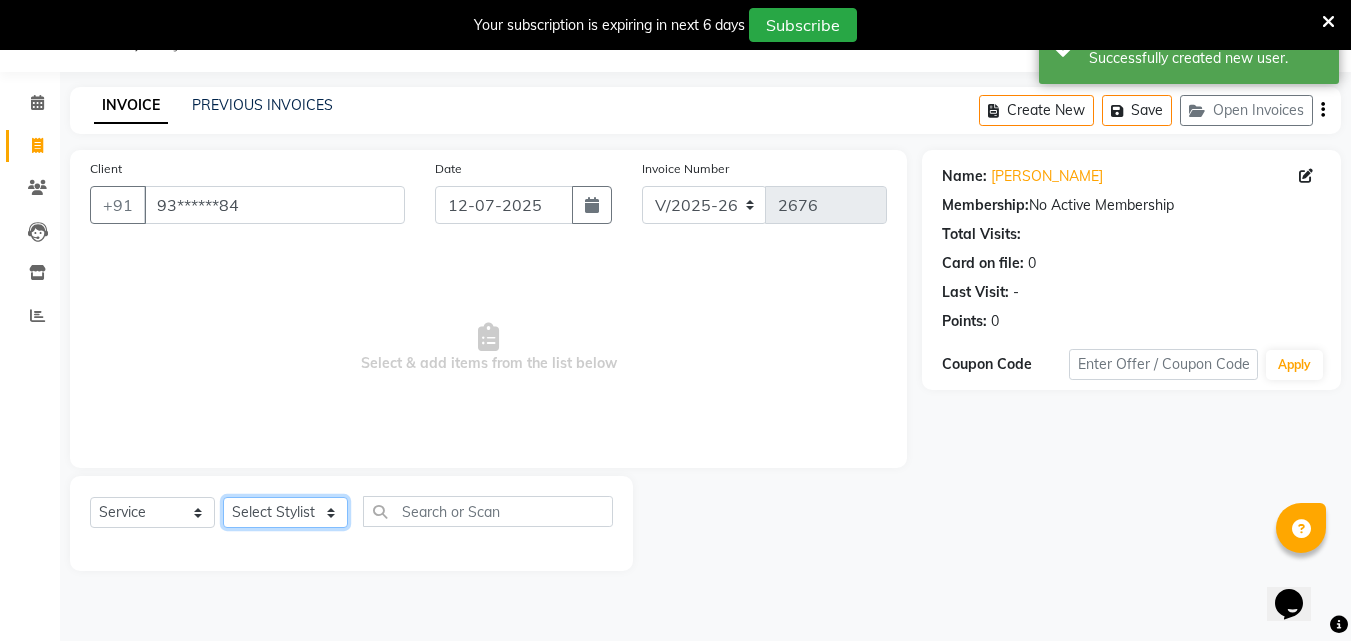 click on "Select Stylist Addiction Salon ANJALI BANSIKA [PERSON_NAME] [PERSON_NAME] [PERSON_NAME]" 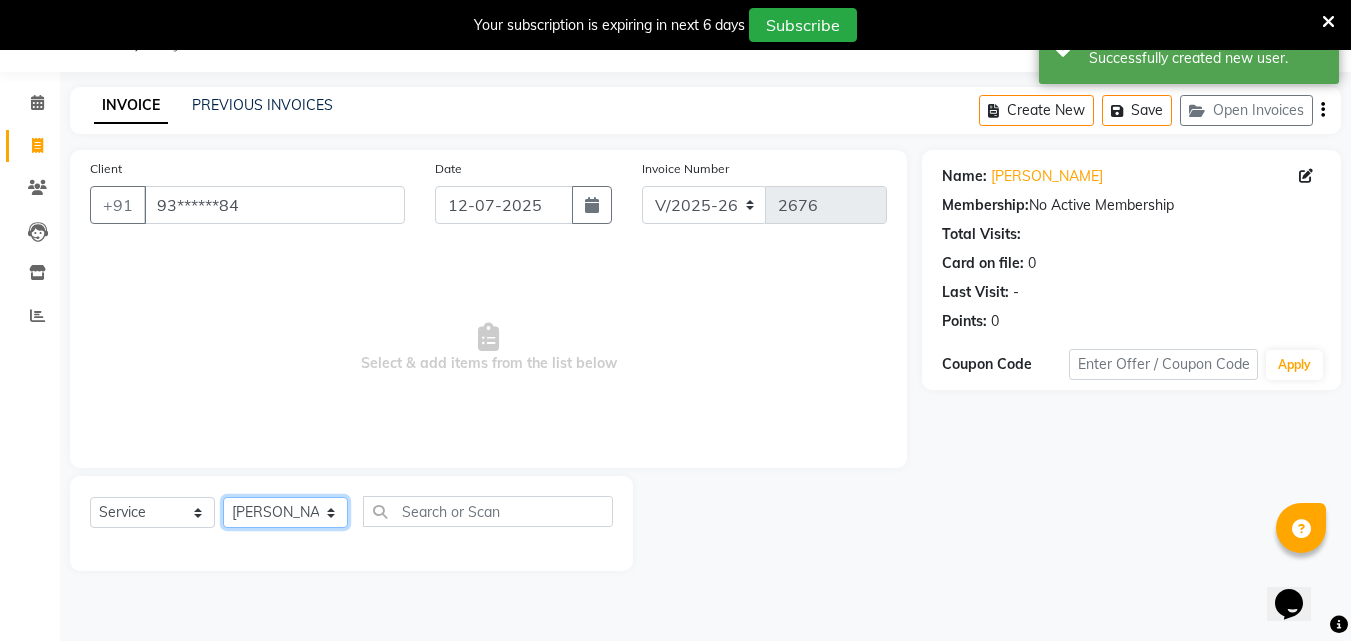 click on "Select Stylist Addiction Salon ANJALI BANSIKA [PERSON_NAME] [PERSON_NAME] [PERSON_NAME]" 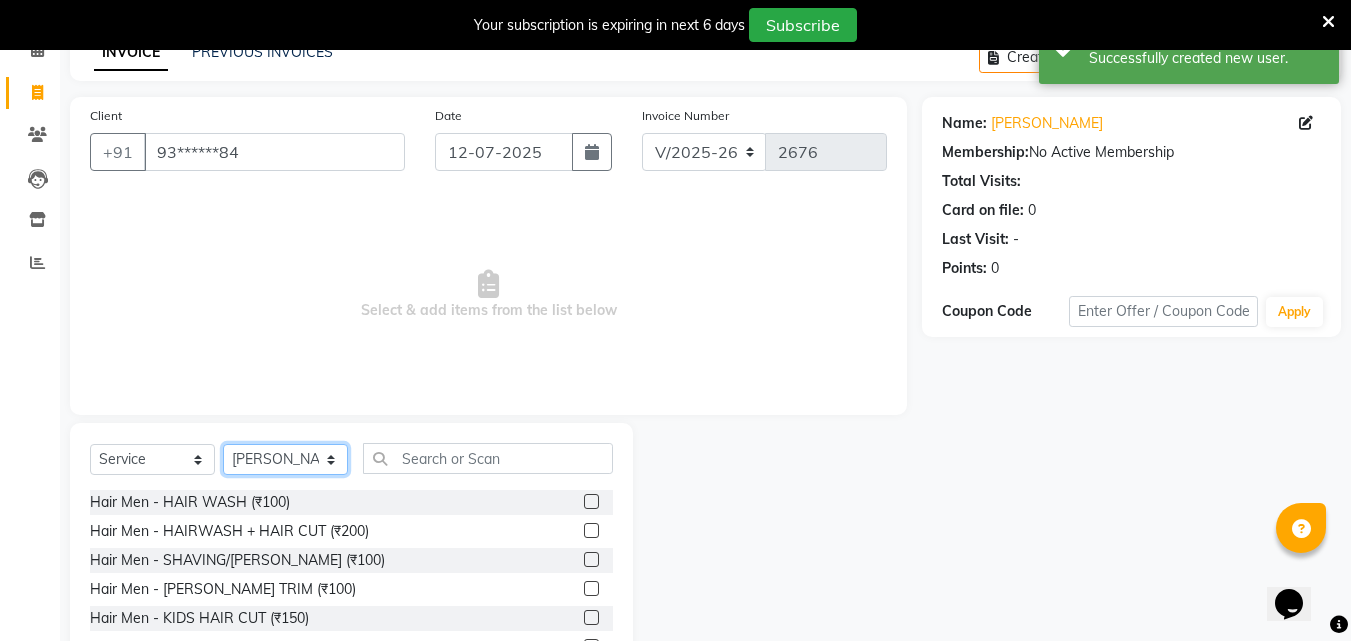 scroll, scrollTop: 210, scrollLeft: 0, axis: vertical 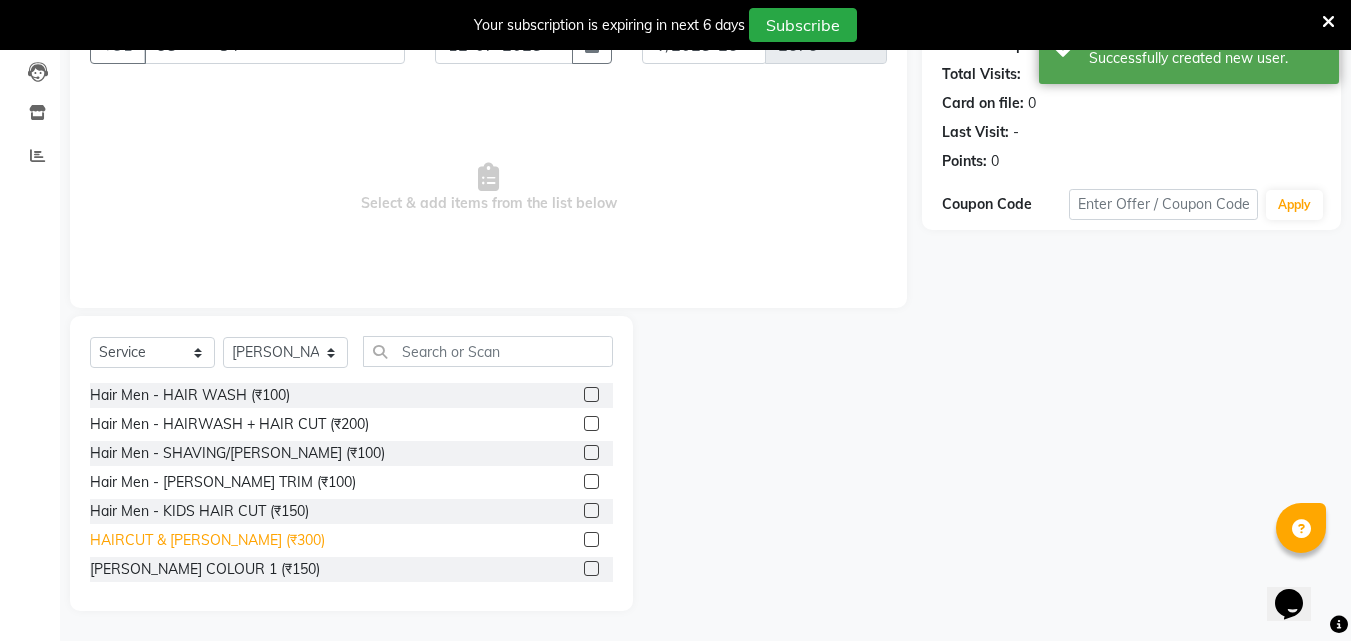 click on "HAIRCUT & [PERSON_NAME] (₹300)" 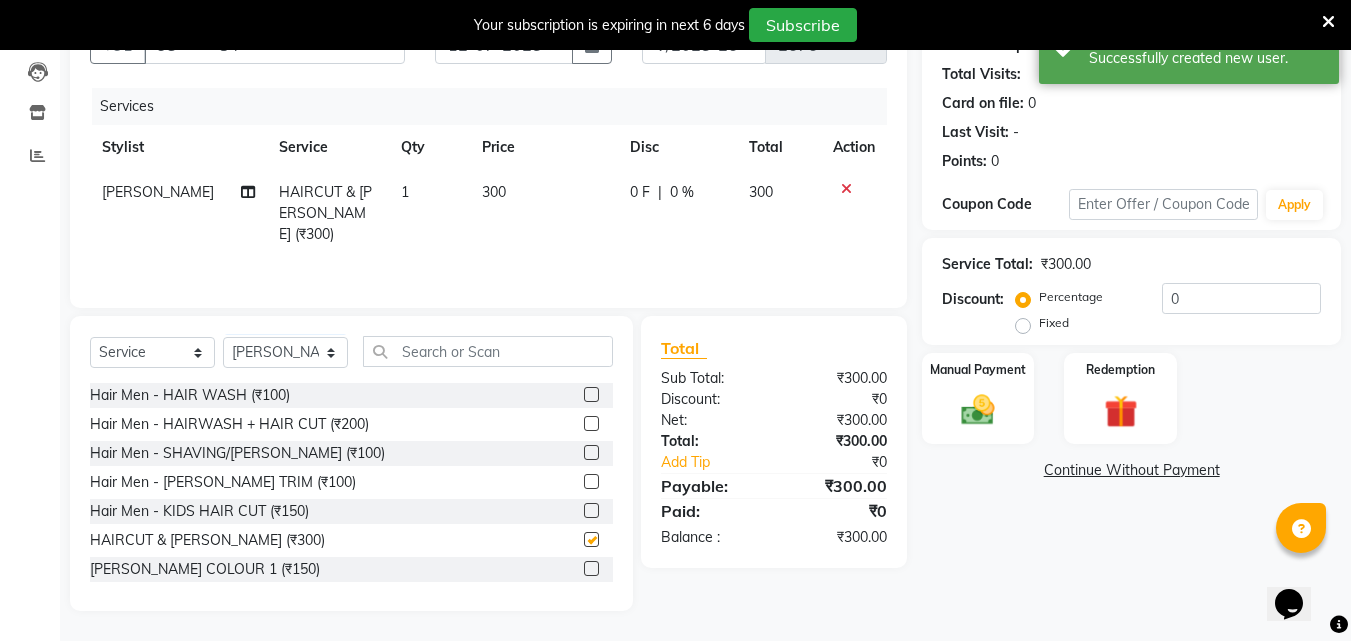 checkbox on "false" 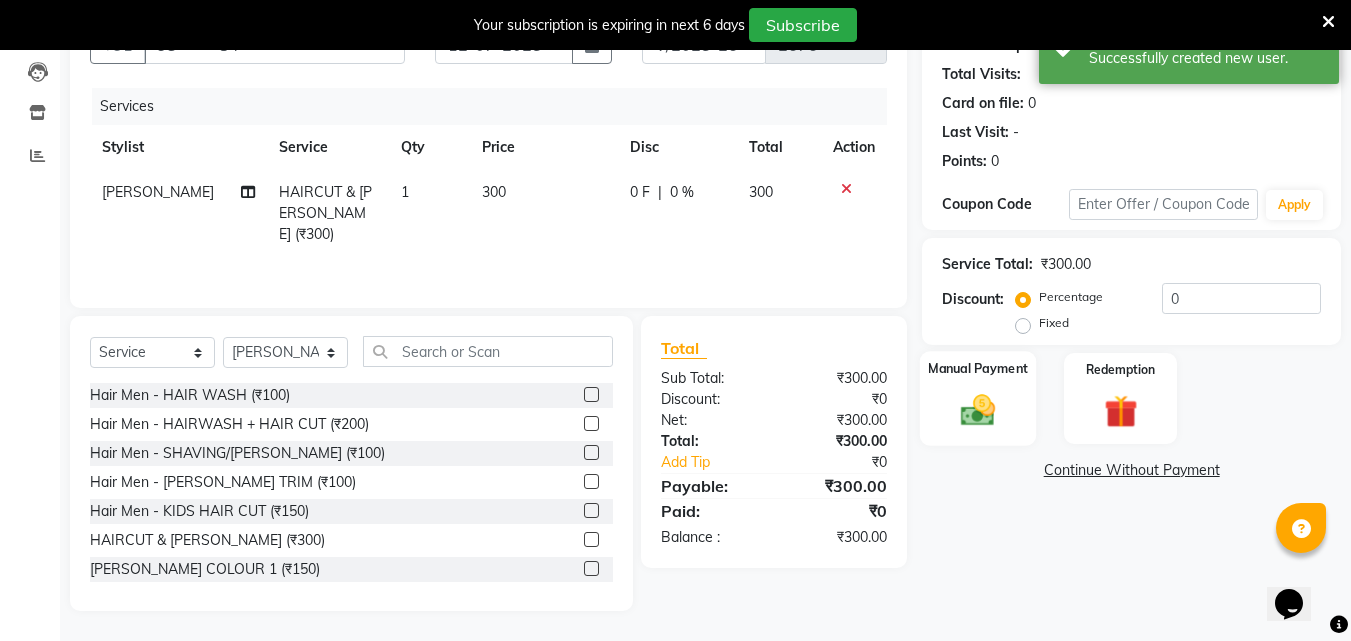 click 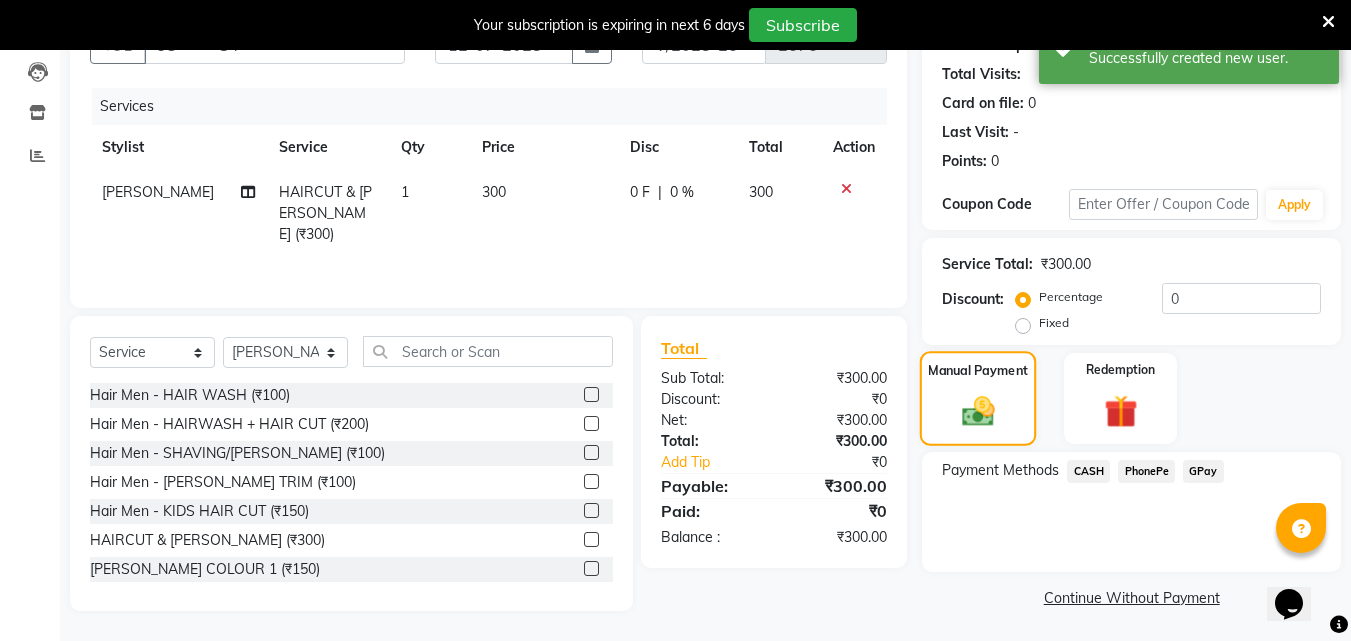 scroll, scrollTop: 212, scrollLeft: 0, axis: vertical 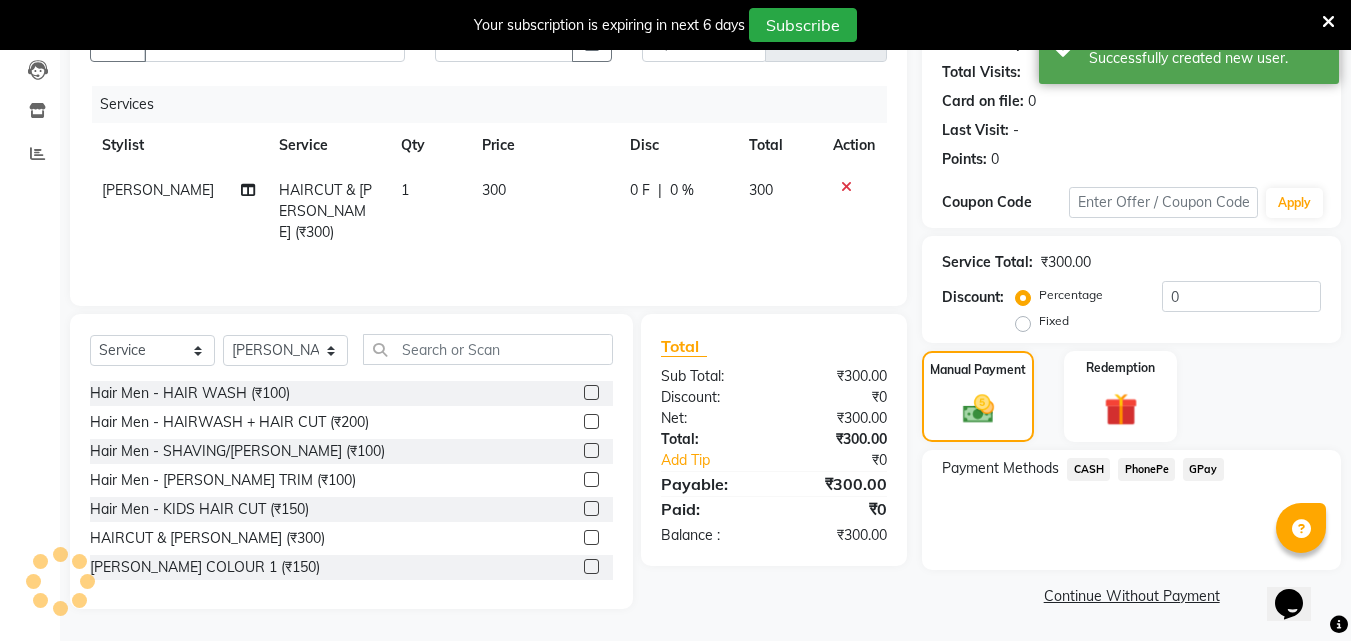 click on "PhonePe" 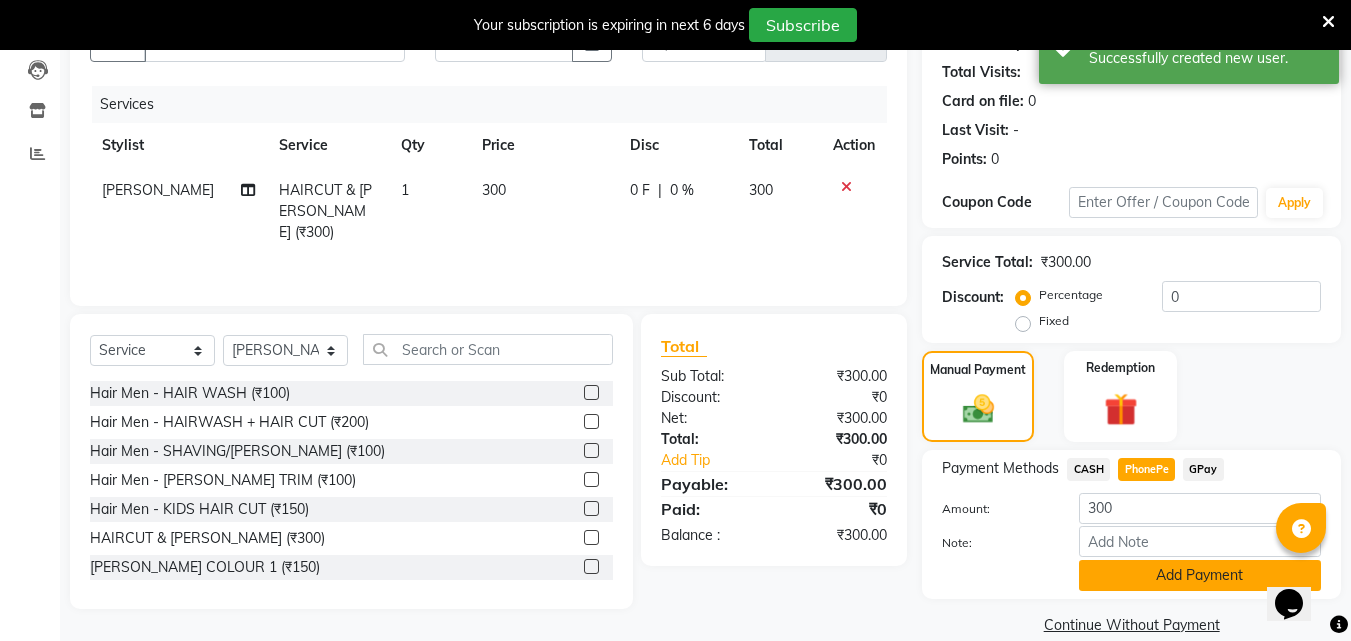 click on "Add Payment" 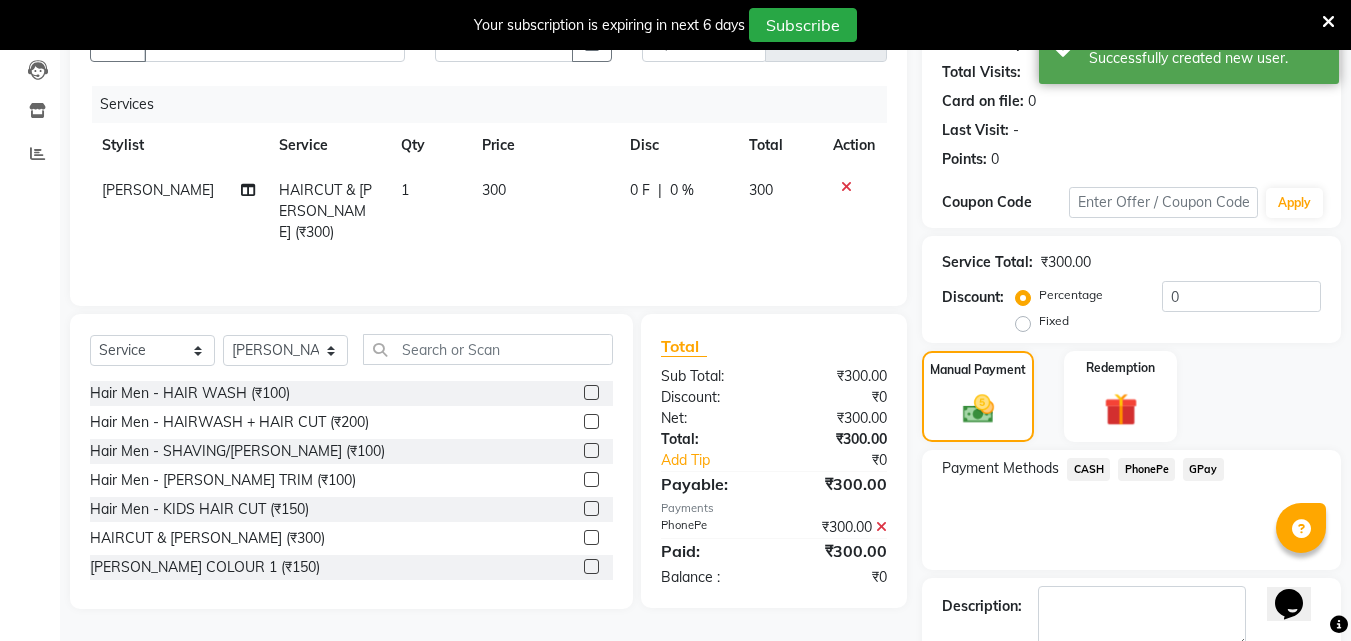 scroll, scrollTop: 325, scrollLeft: 0, axis: vertical 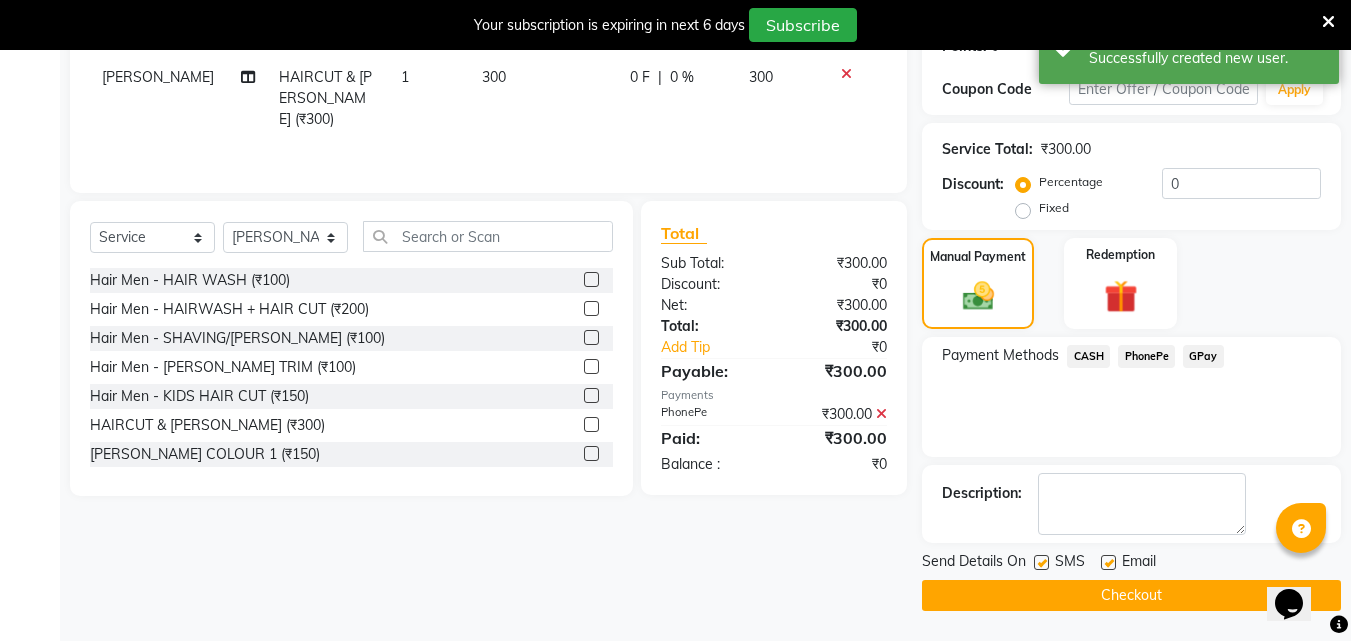 click on "Checkout" 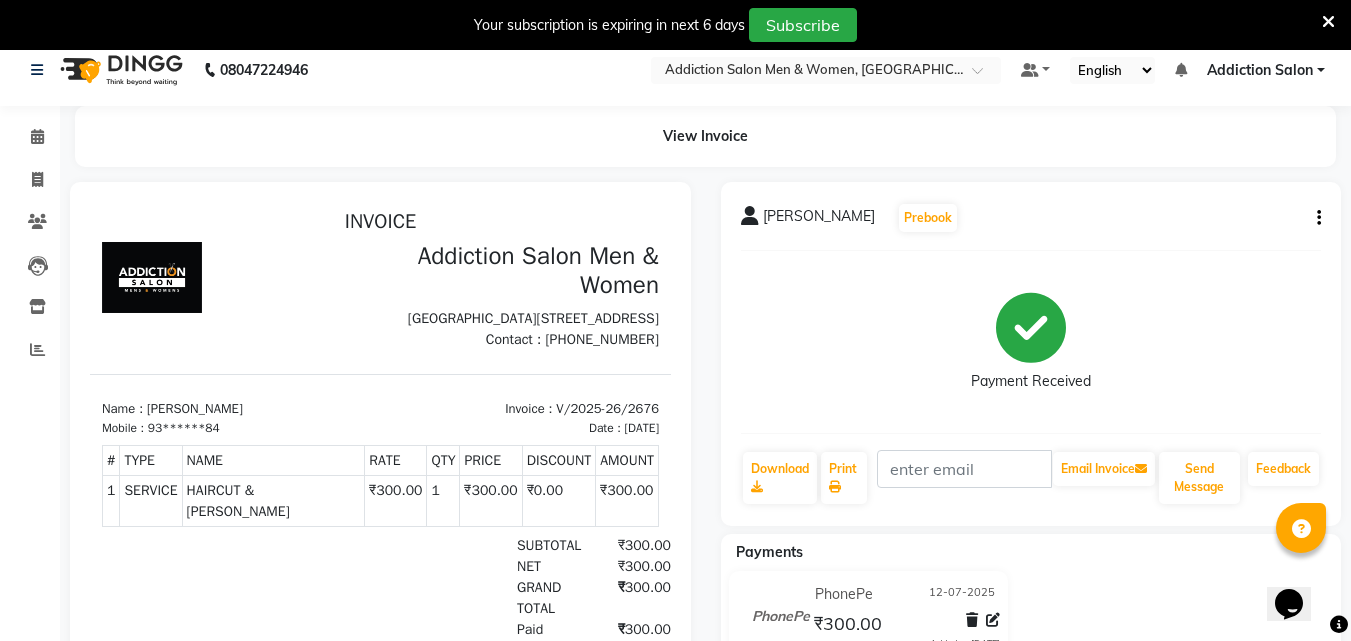 scroll, scrollTop: 0, scrollLeft: 0, axis: both 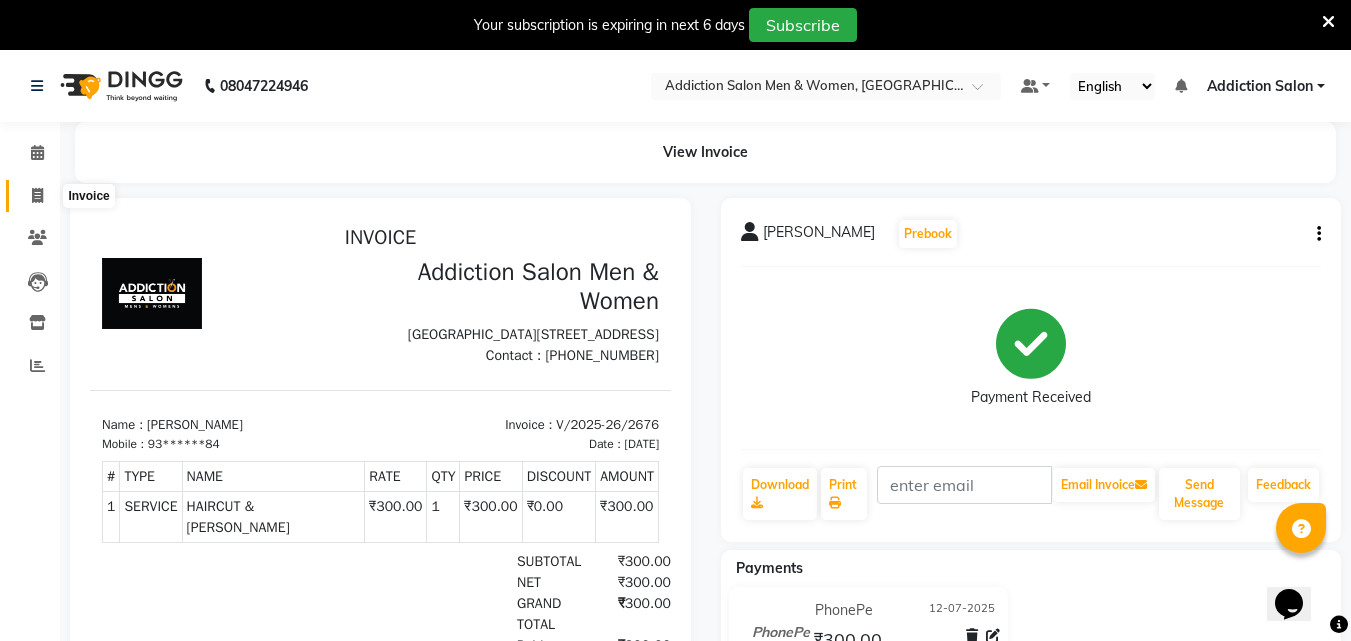 click 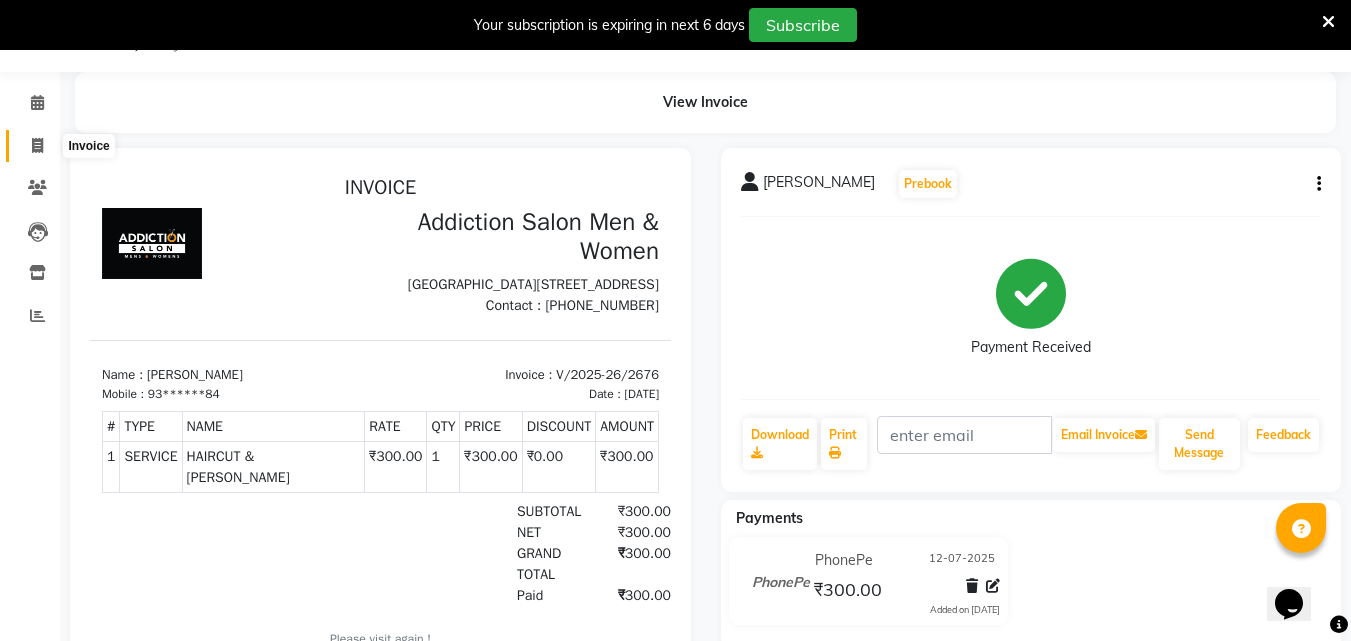 select on "service" 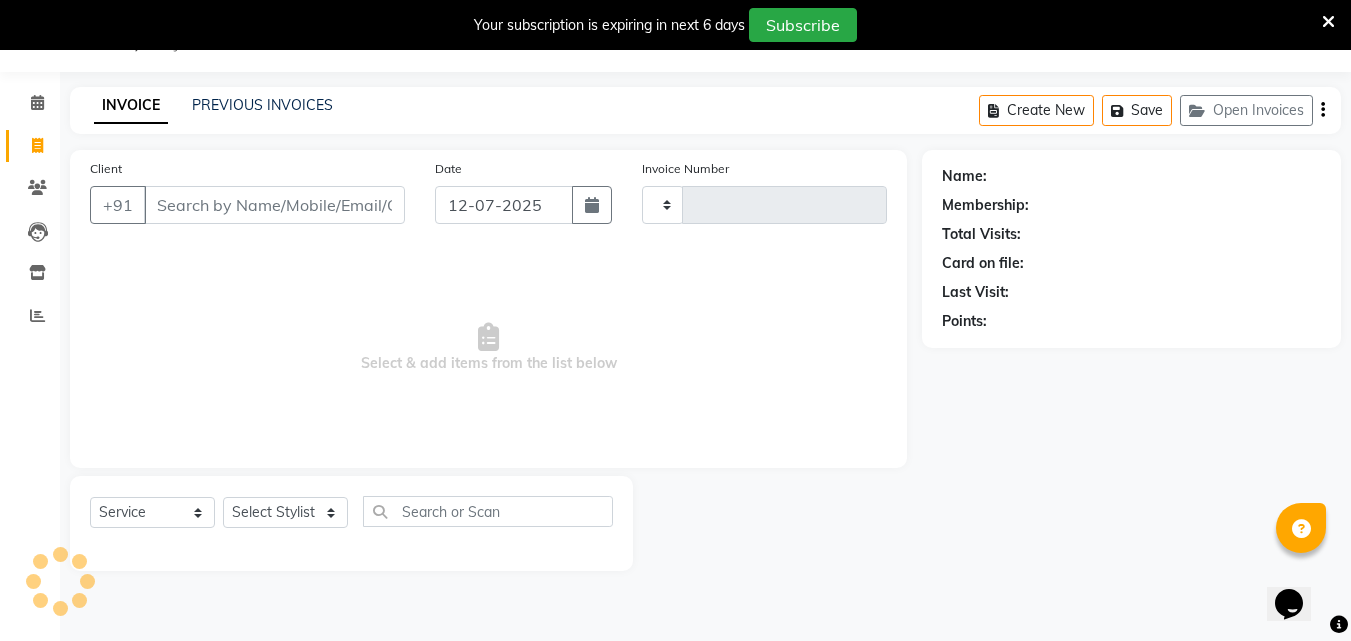 type on "2677" 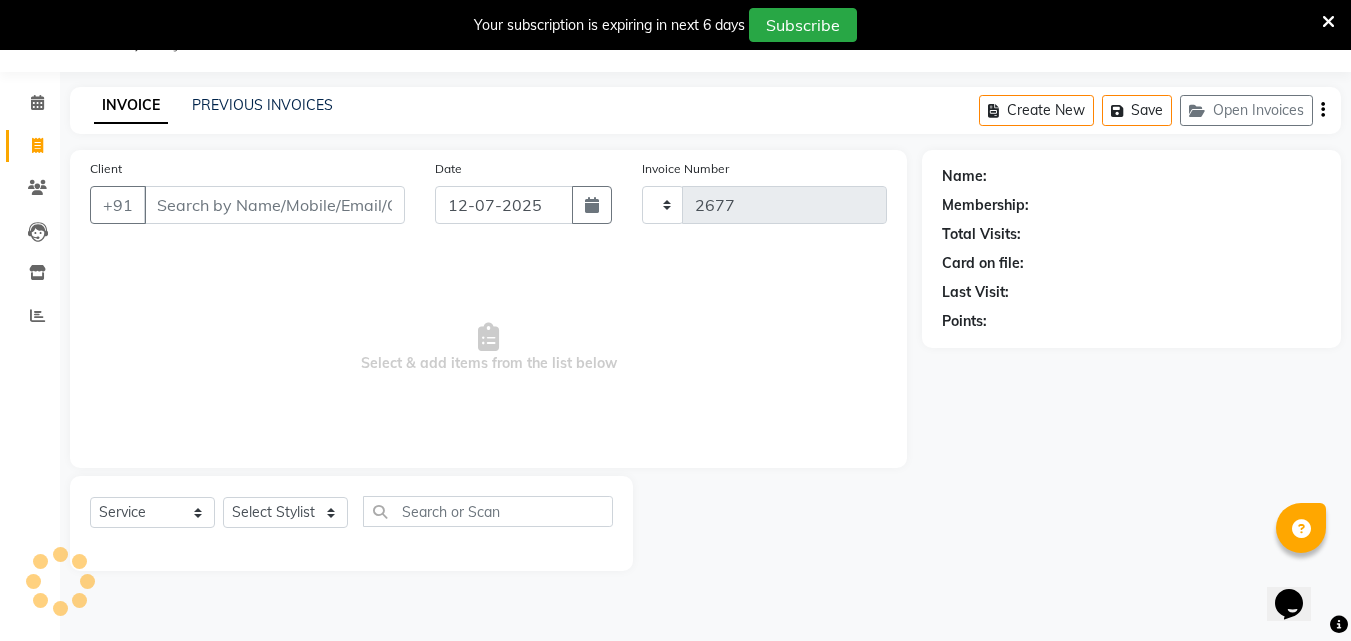 select on "6595" 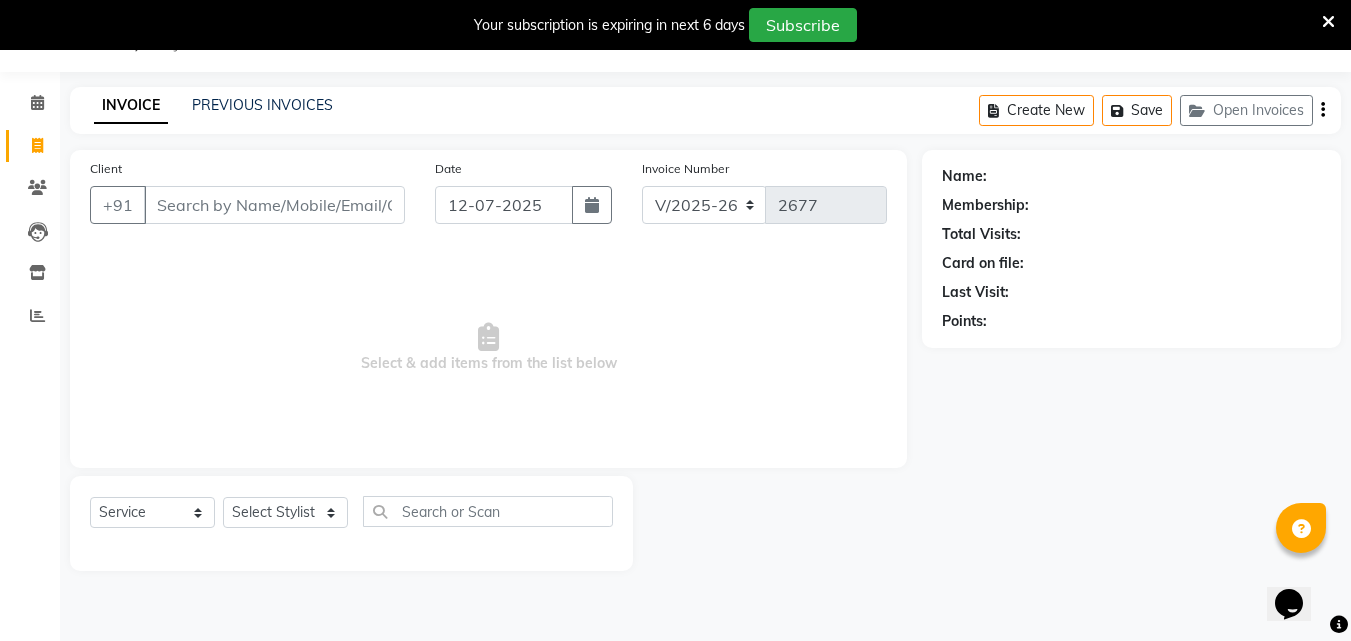 click on "INVOICE PREVIOUS INVOICES Create New   Save   Open Invoices" 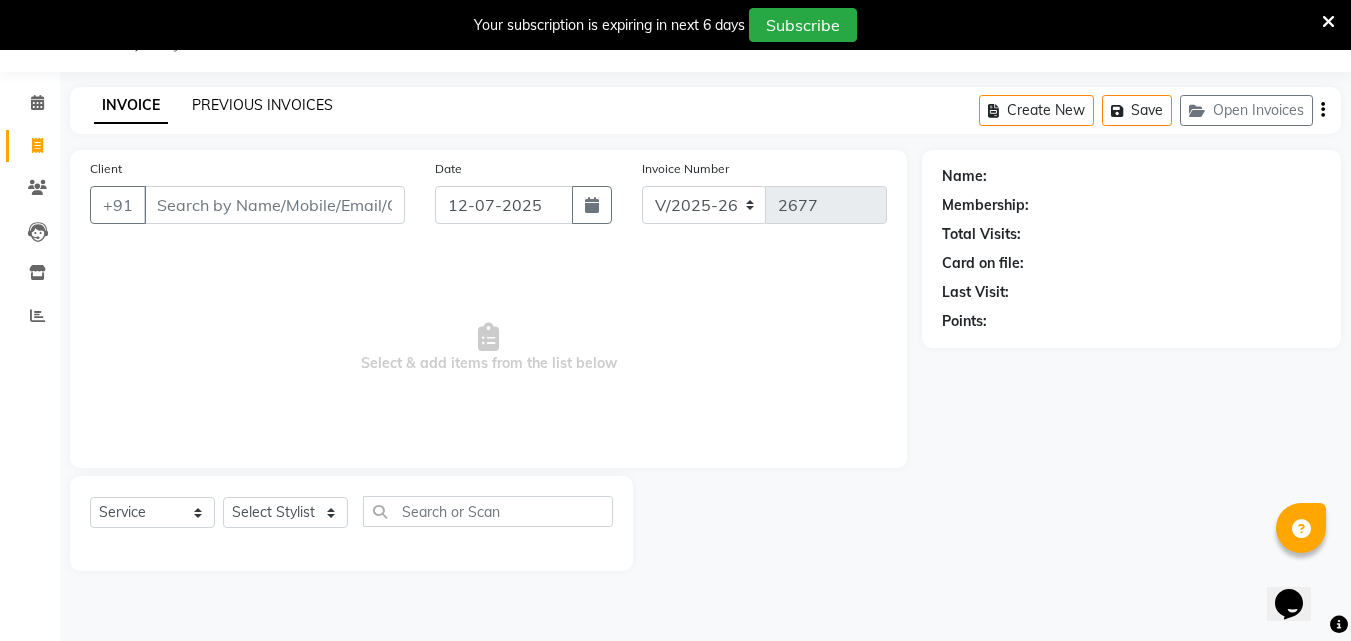 click on "PREVIOUS INVOICES" 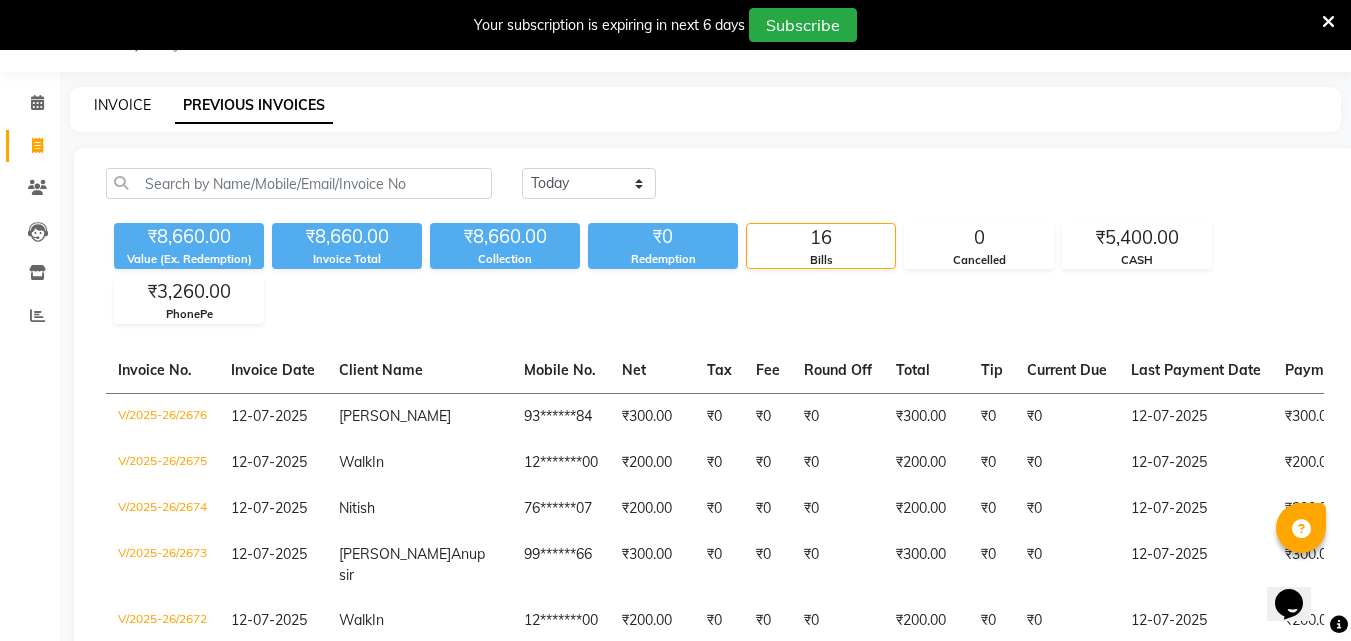 click on "INVOICE" 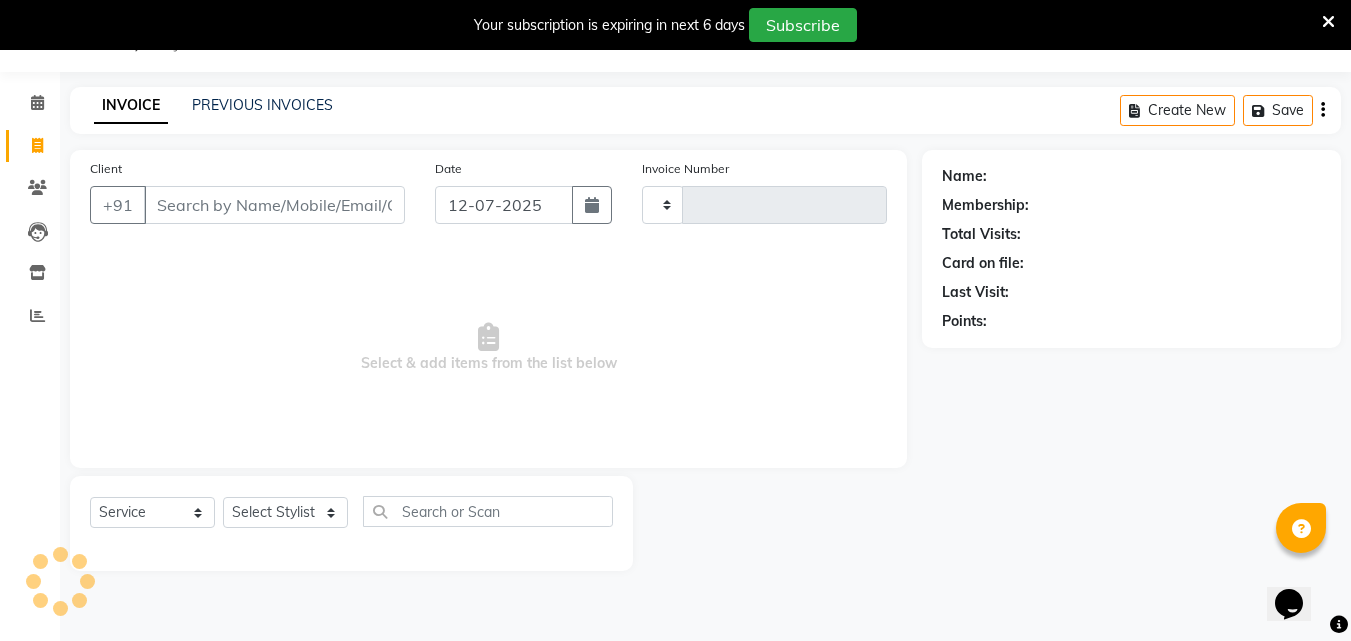 type on "2677" 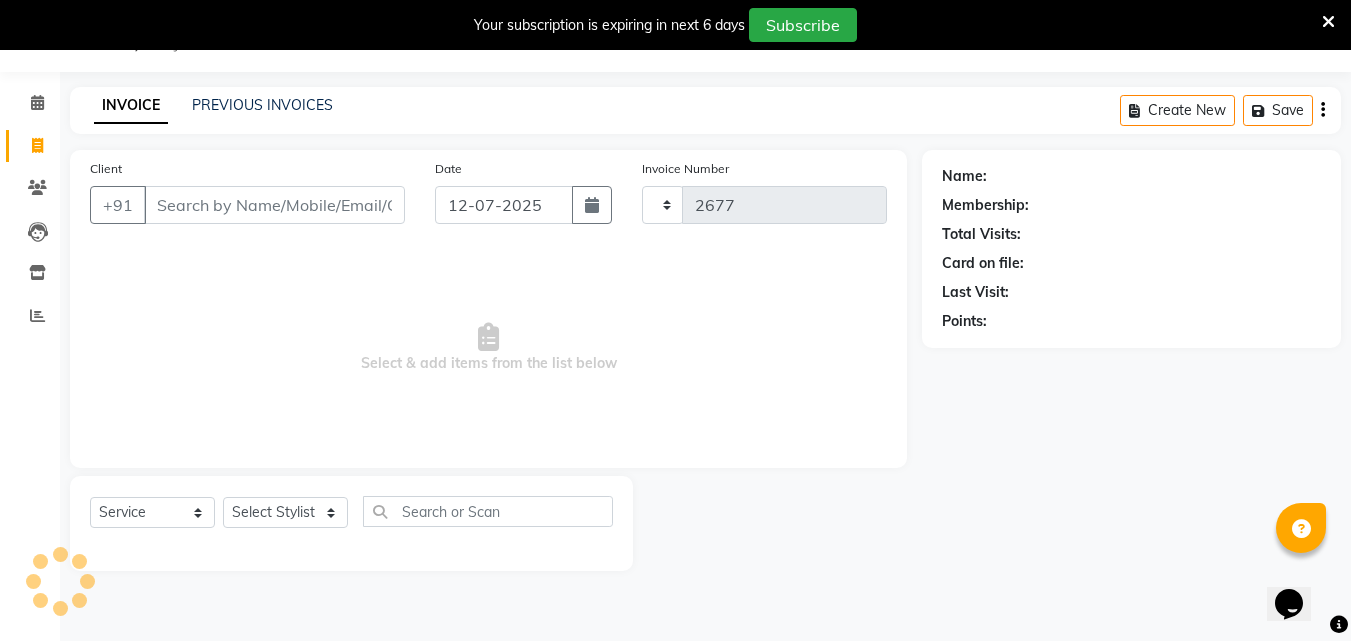 select on "6595" 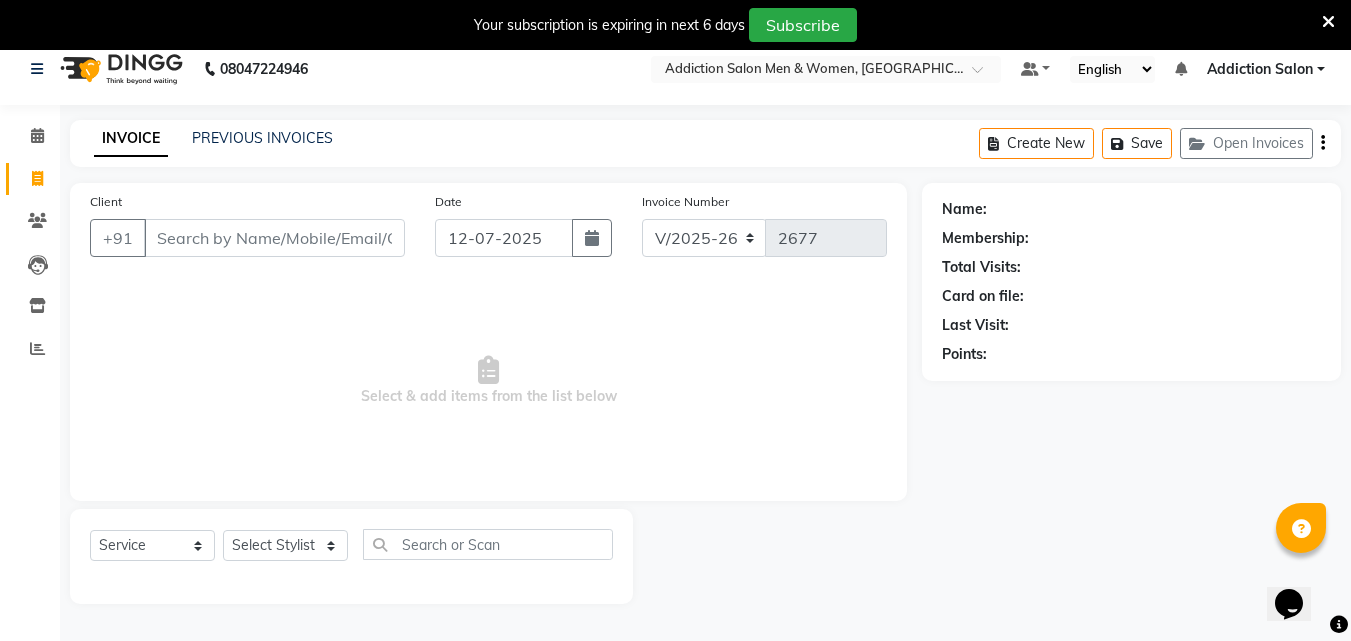 scroll, scrollTop: 0, scrollLeft: 0, axis: both 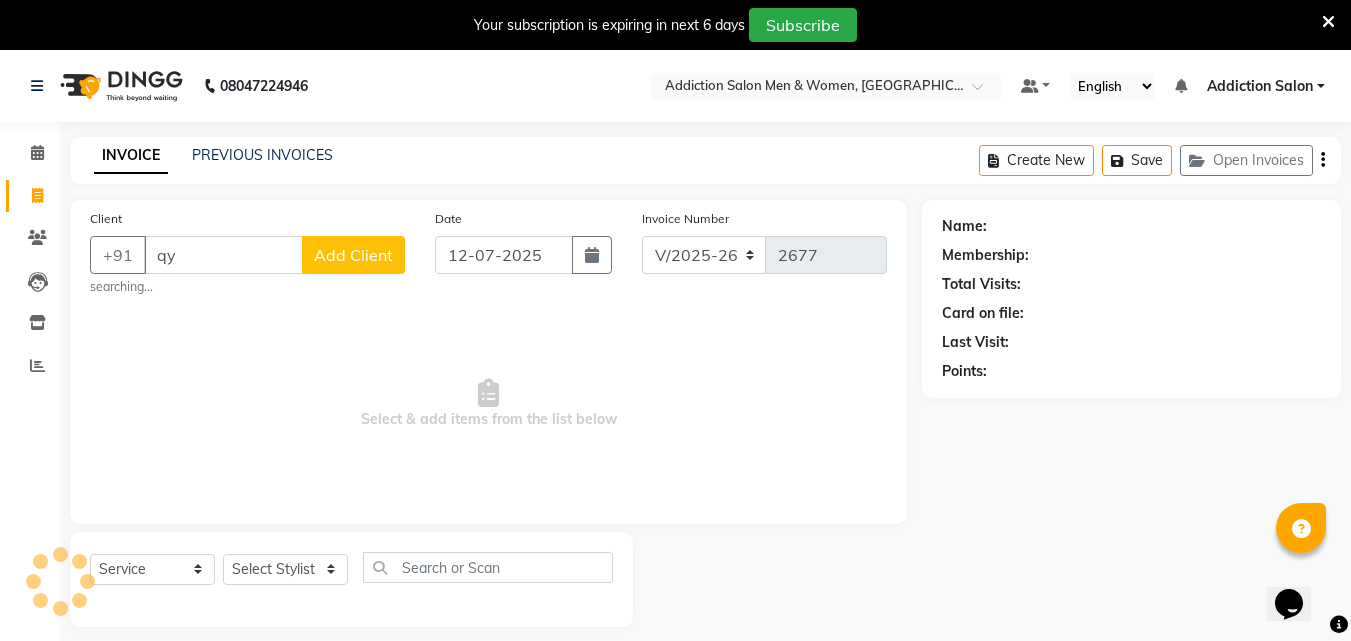 type on "q" 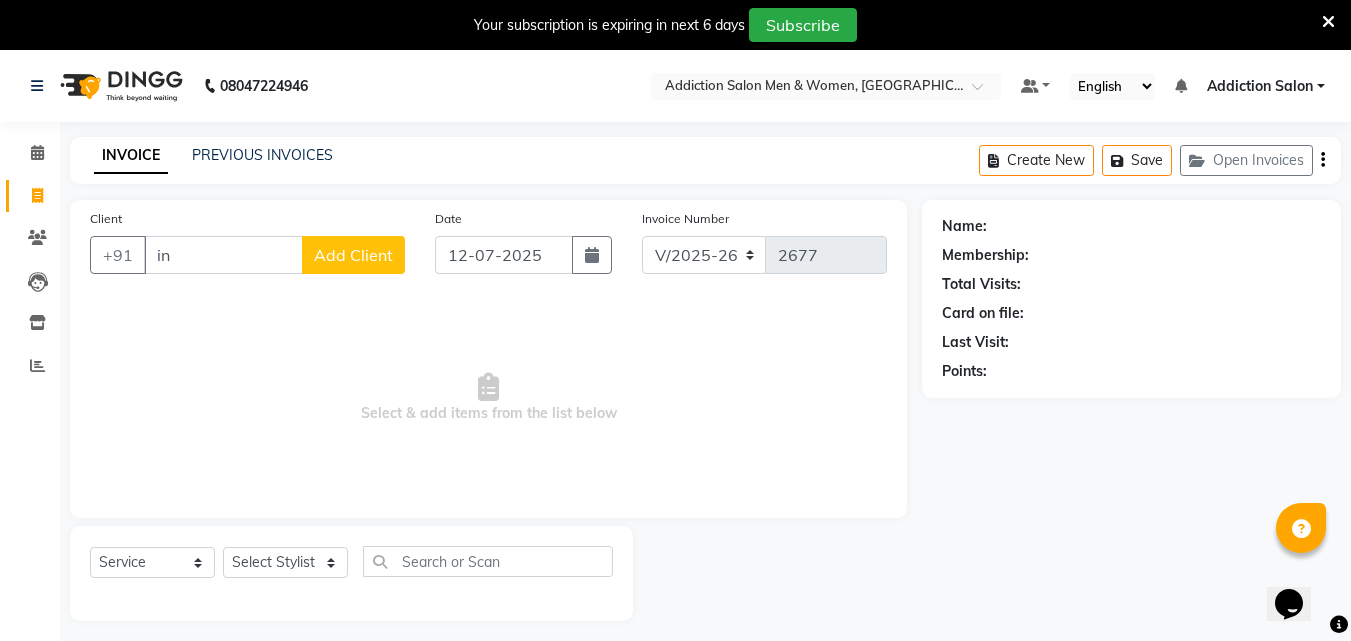 type on "i" 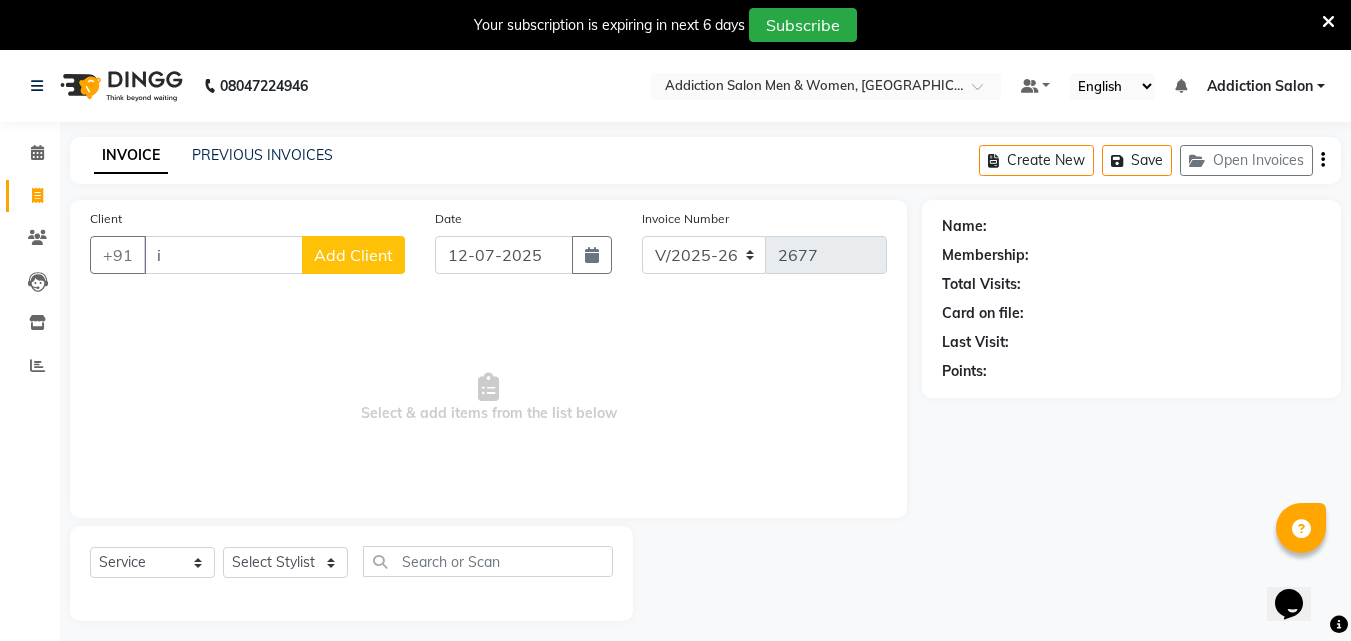 type 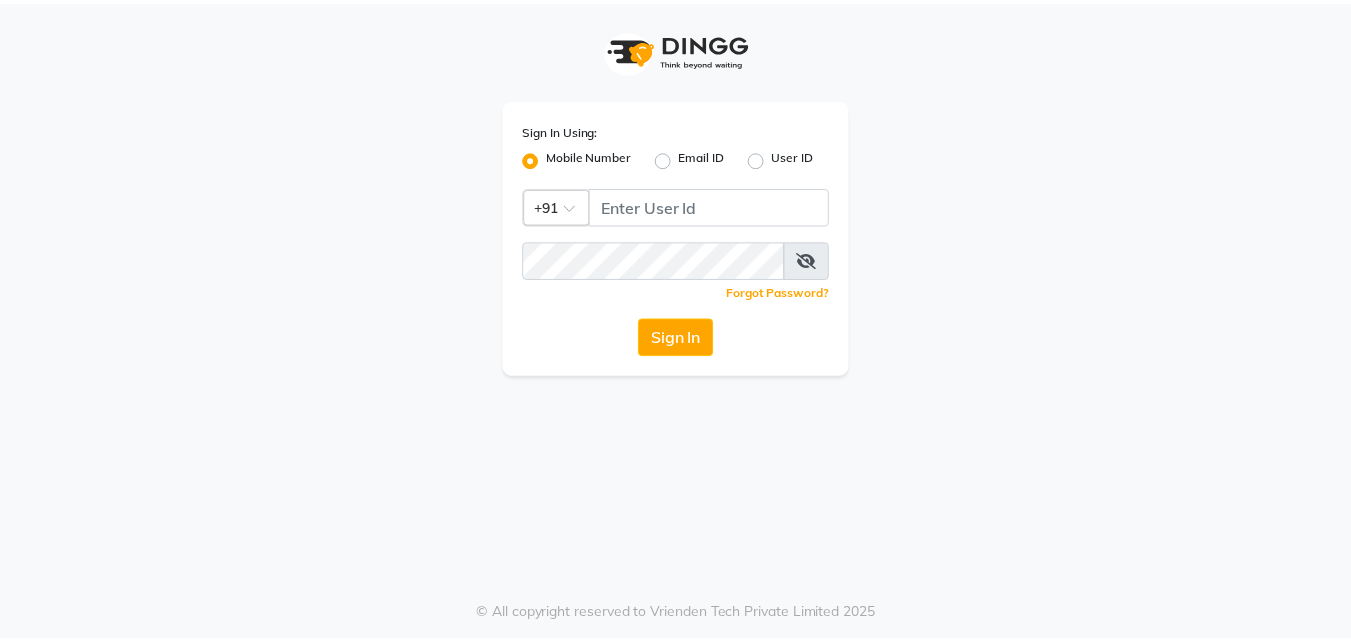 scroll, scrollTop: 0, scrollLeft: 0, axis: both 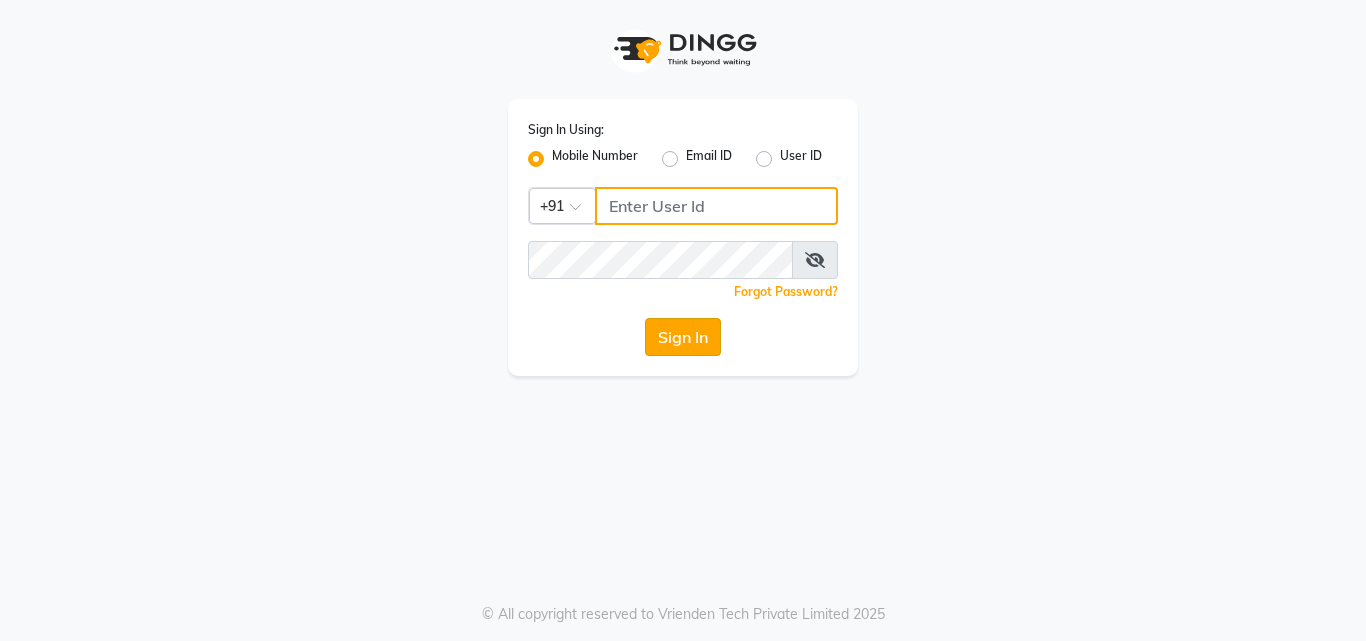 type on "8105474348" 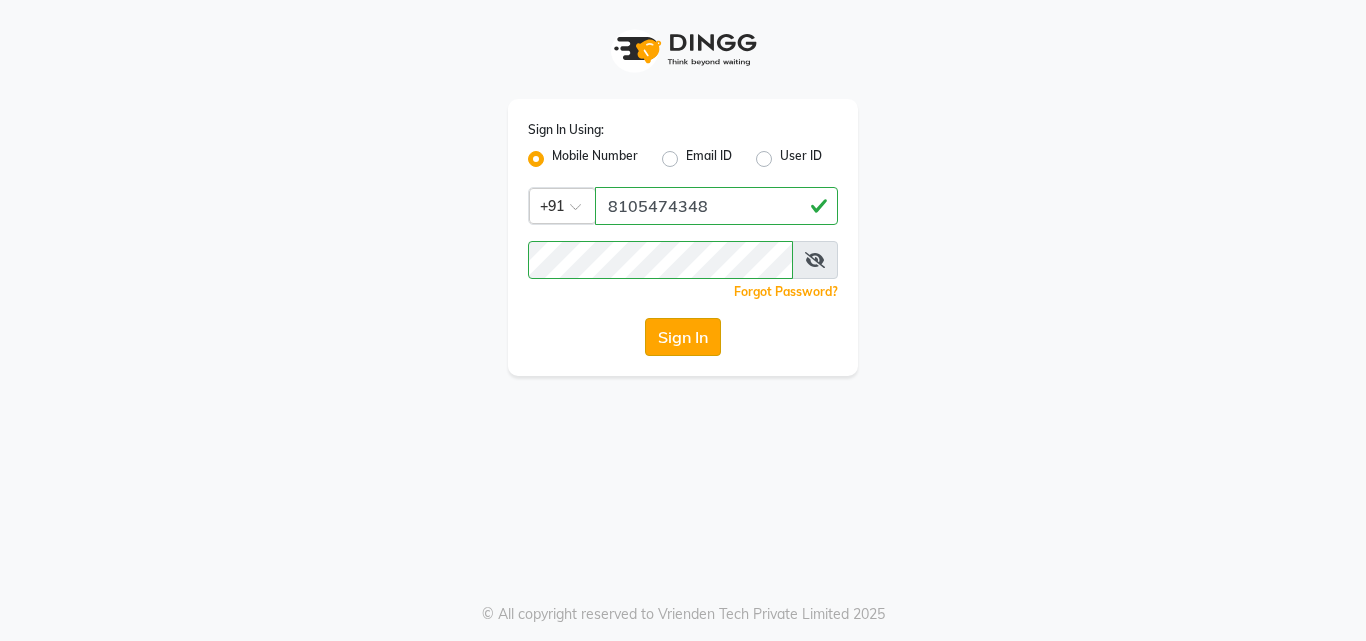 click on "Sign In" 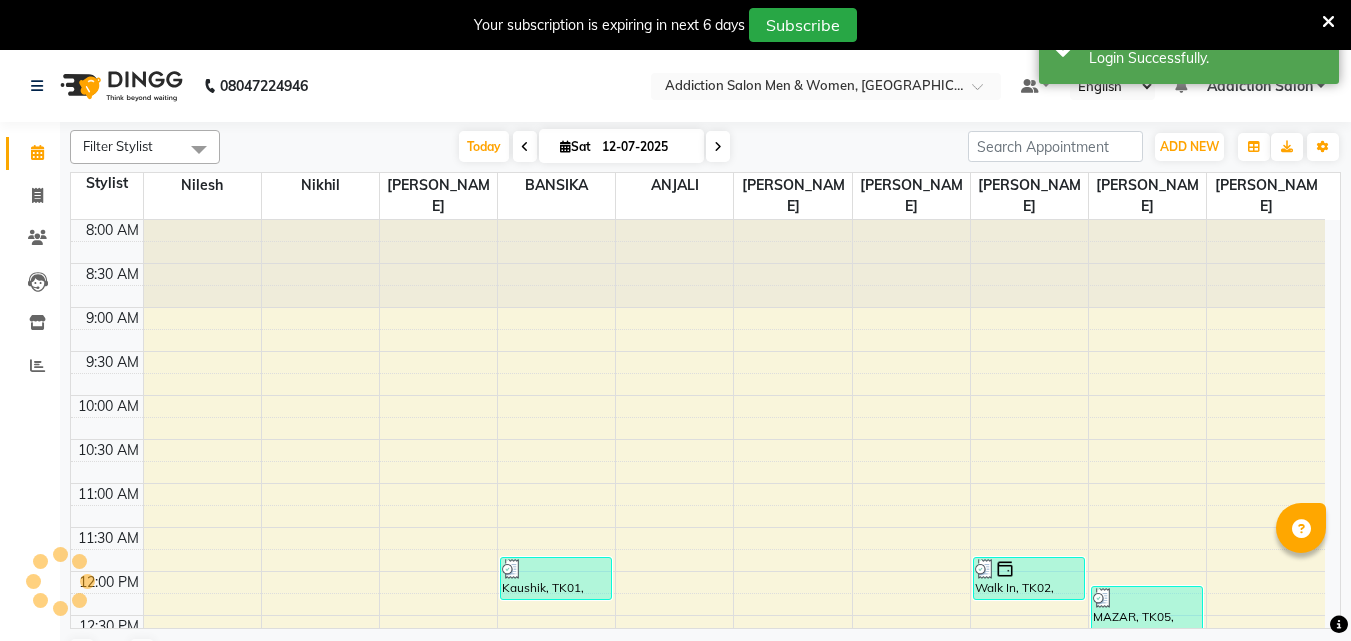 scroll, scrollTop: 0, scrollLeft: 0, axis: both 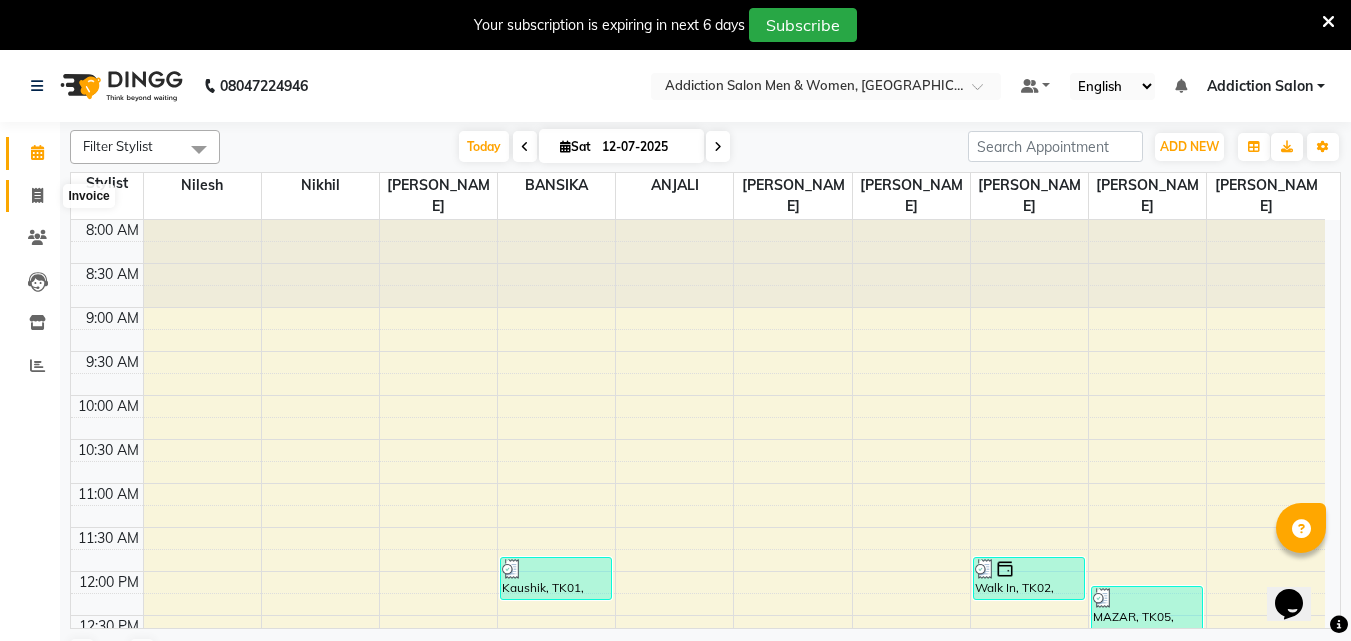 click 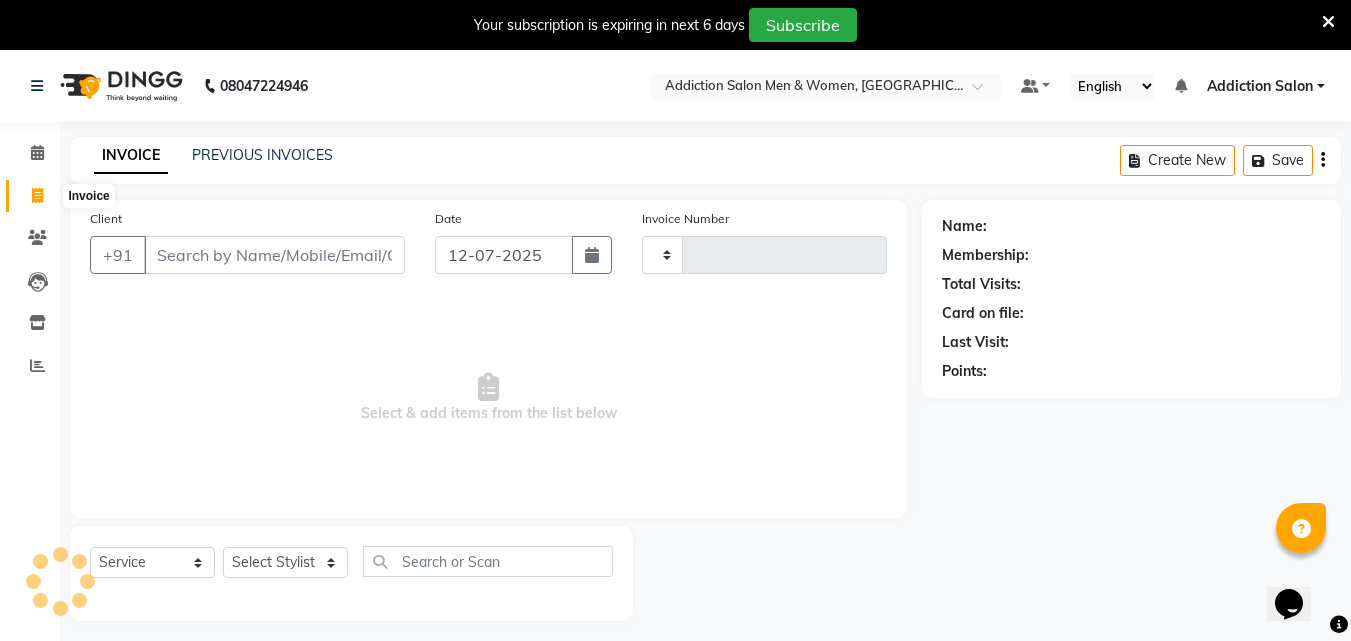 type on "2677" 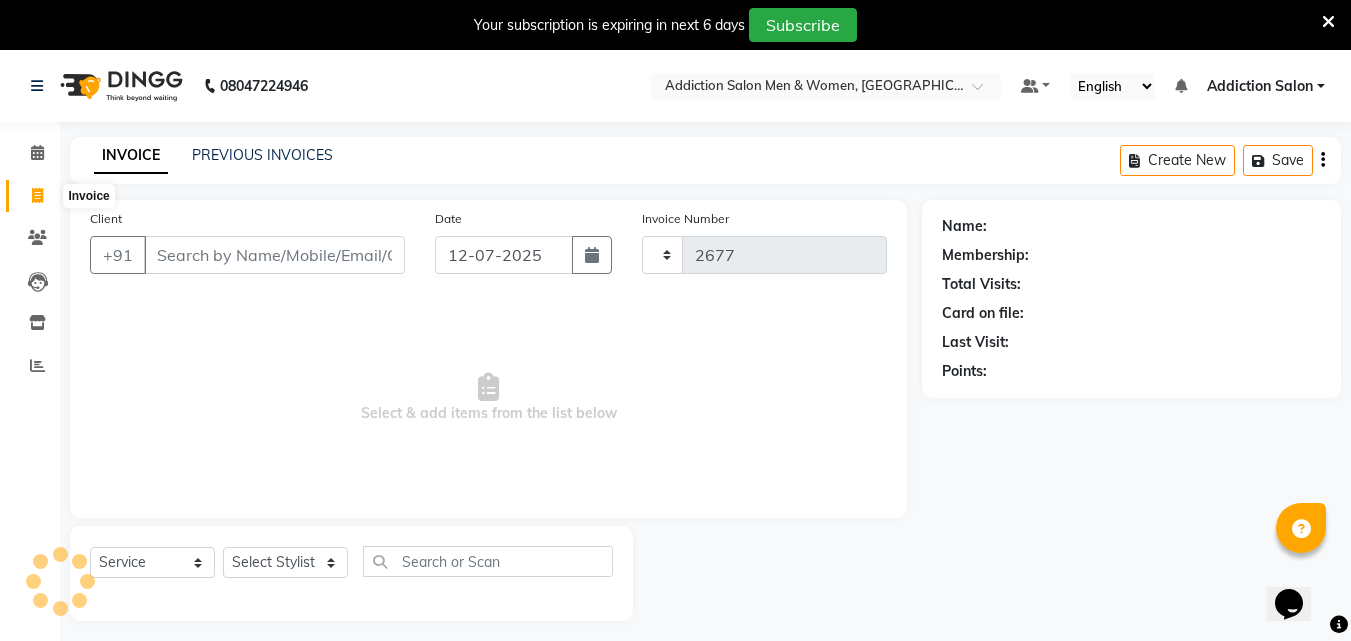 select on "6595" 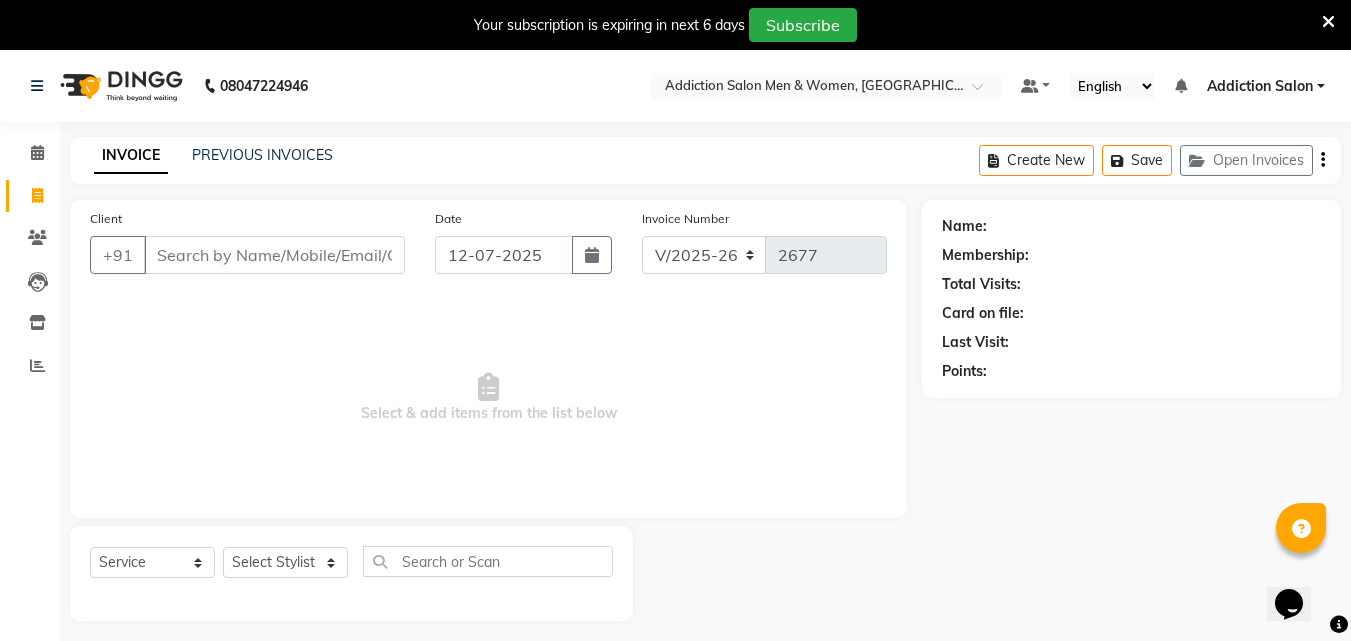 click on "Client" at bounding box center [274, 255] 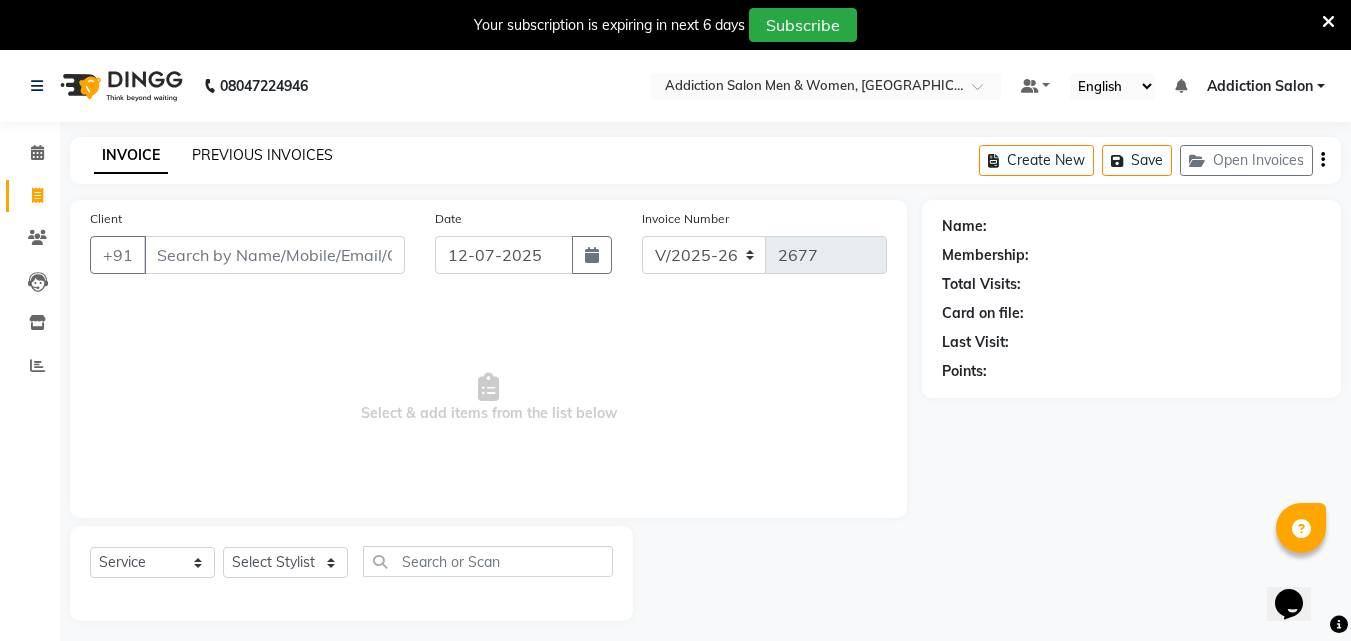 click on "PREVIOUS INVOICES" 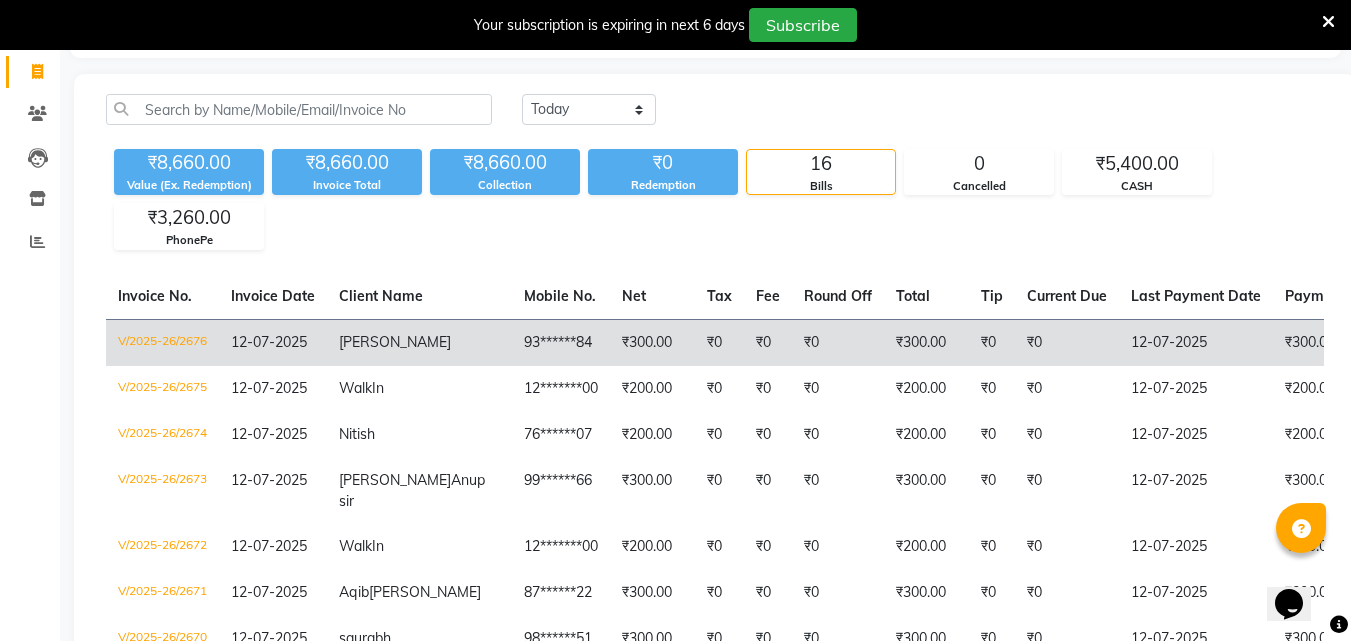 scroll, scrollTop: 0, scrollLeft: 0, axis: both 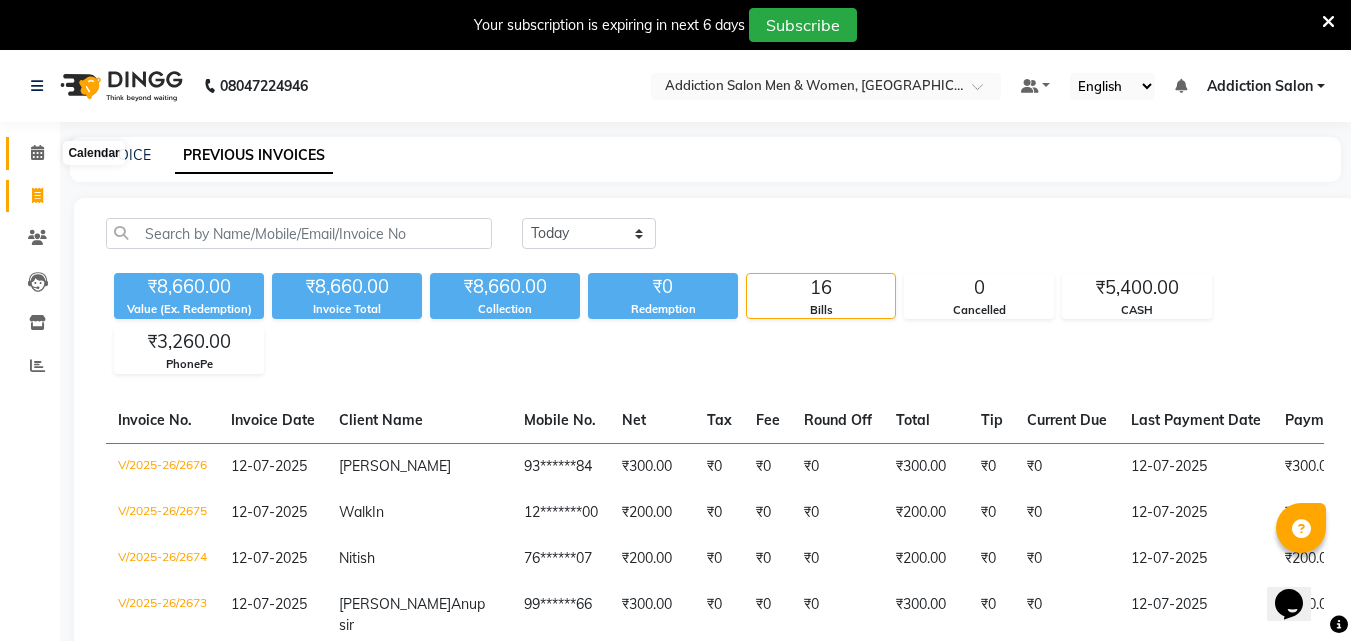 click 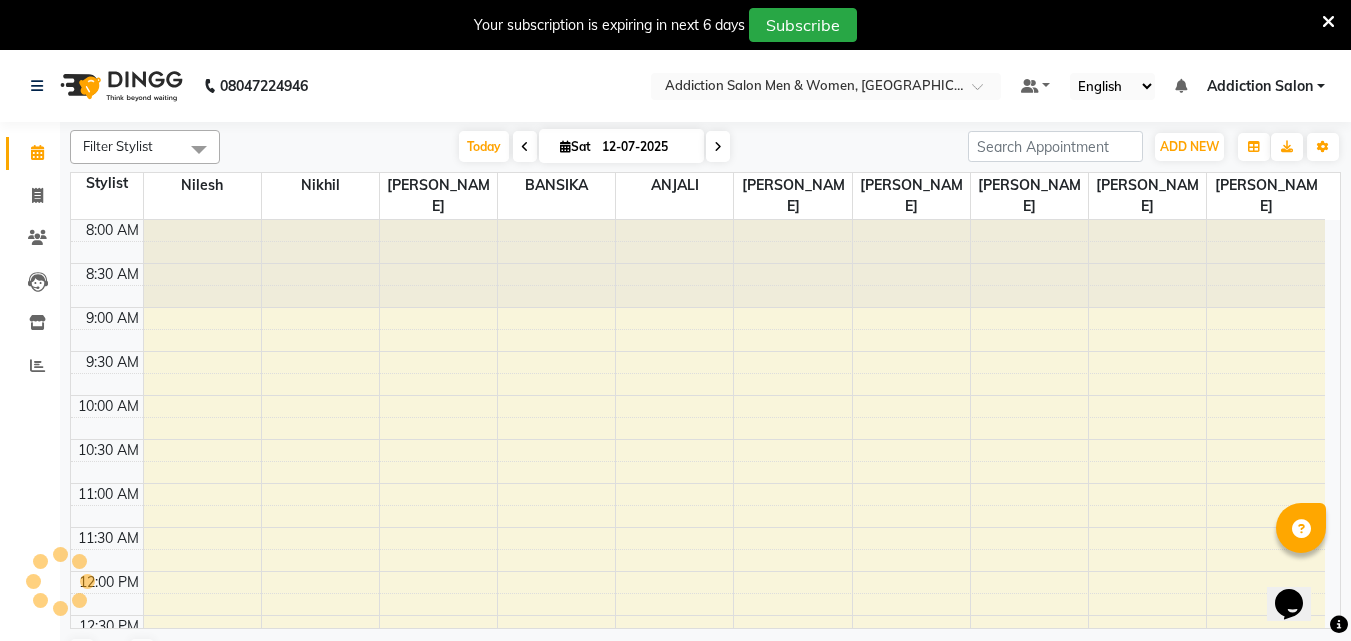 scroll, scrollTop: 0, scrollLeft: 0, axis: both 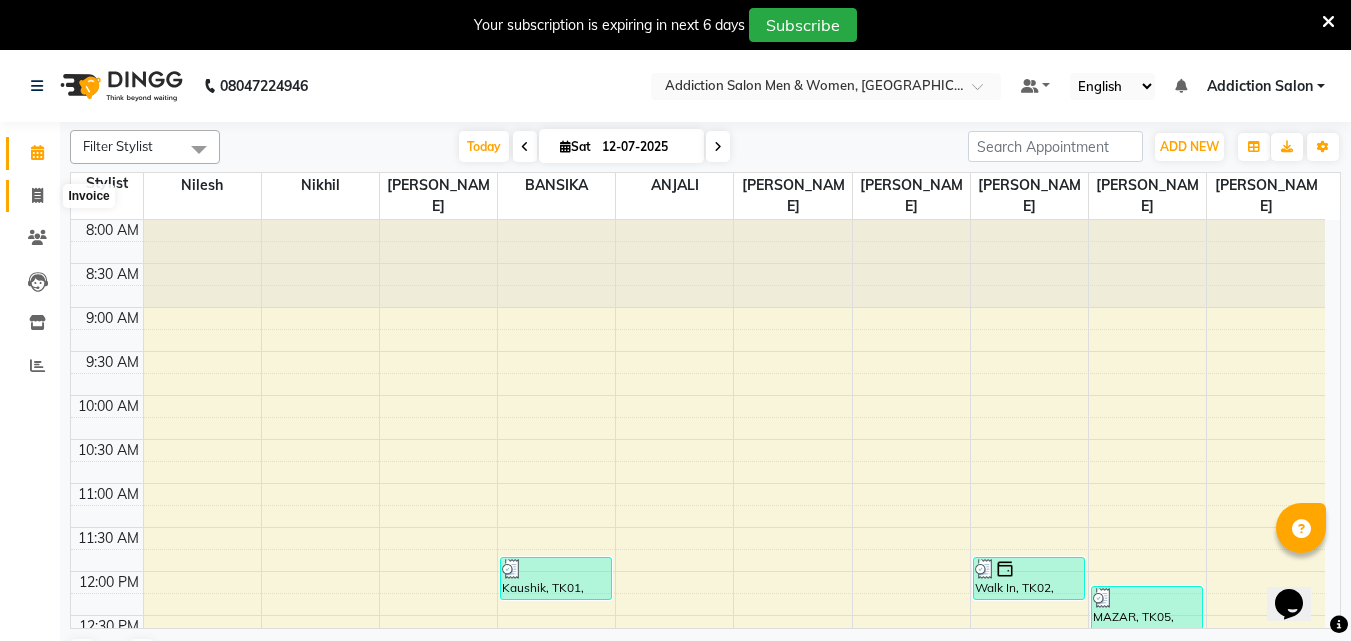 click 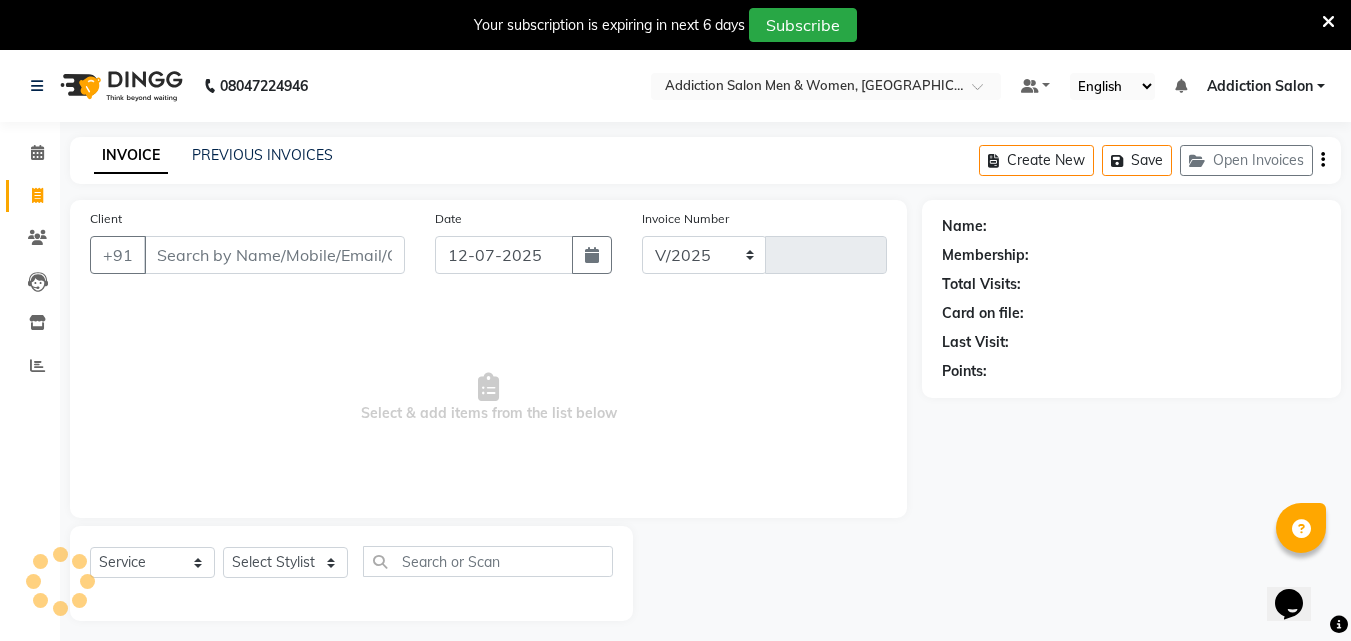 select on "6595" 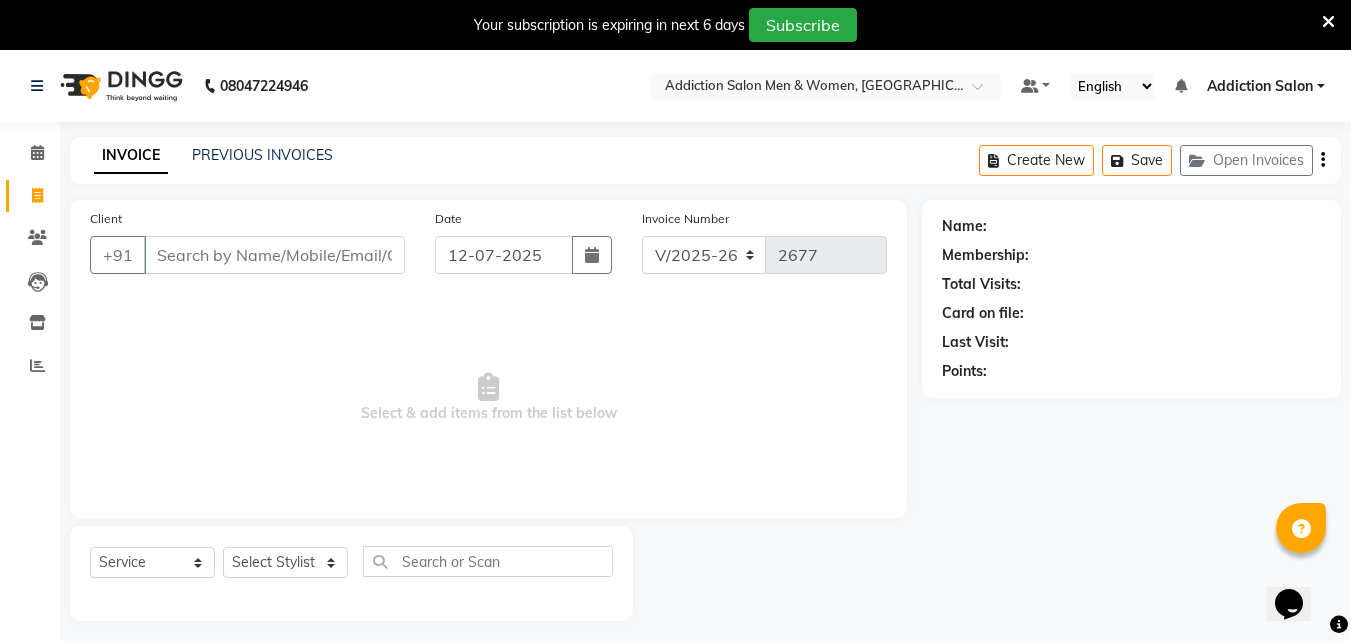 click on "Client" at bounding box center [274, 255] 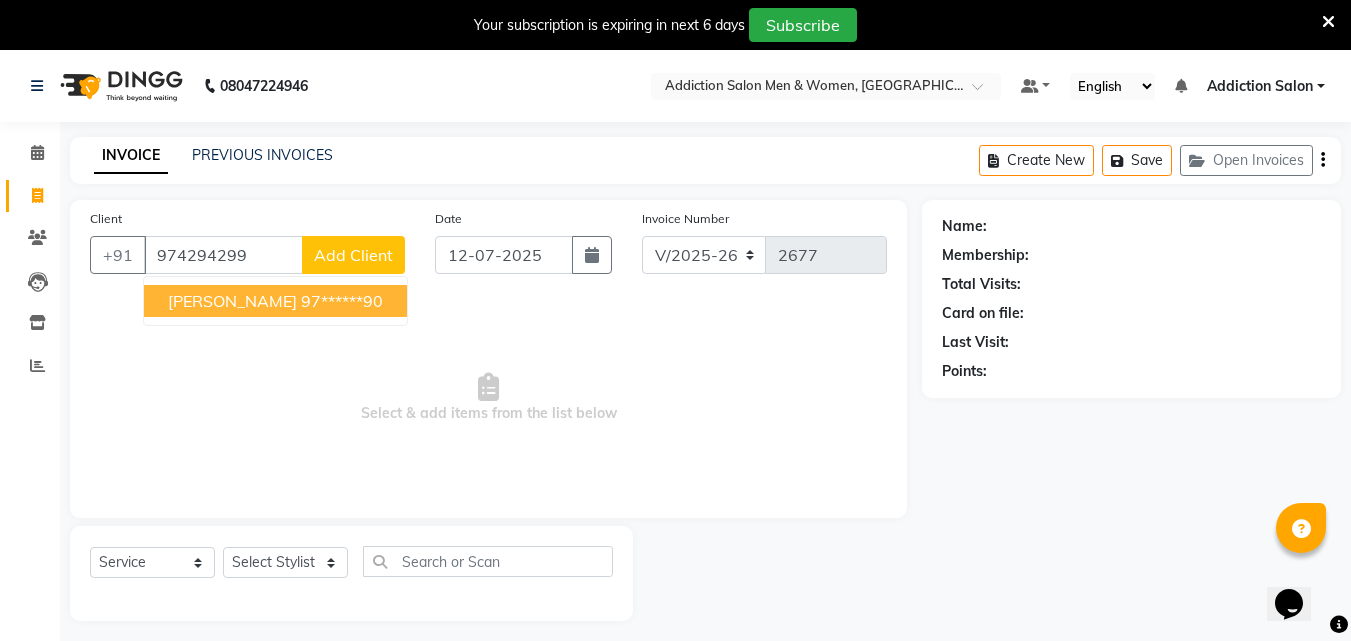 click on "Nikhil Rahul" at bounding box center [232, 301] 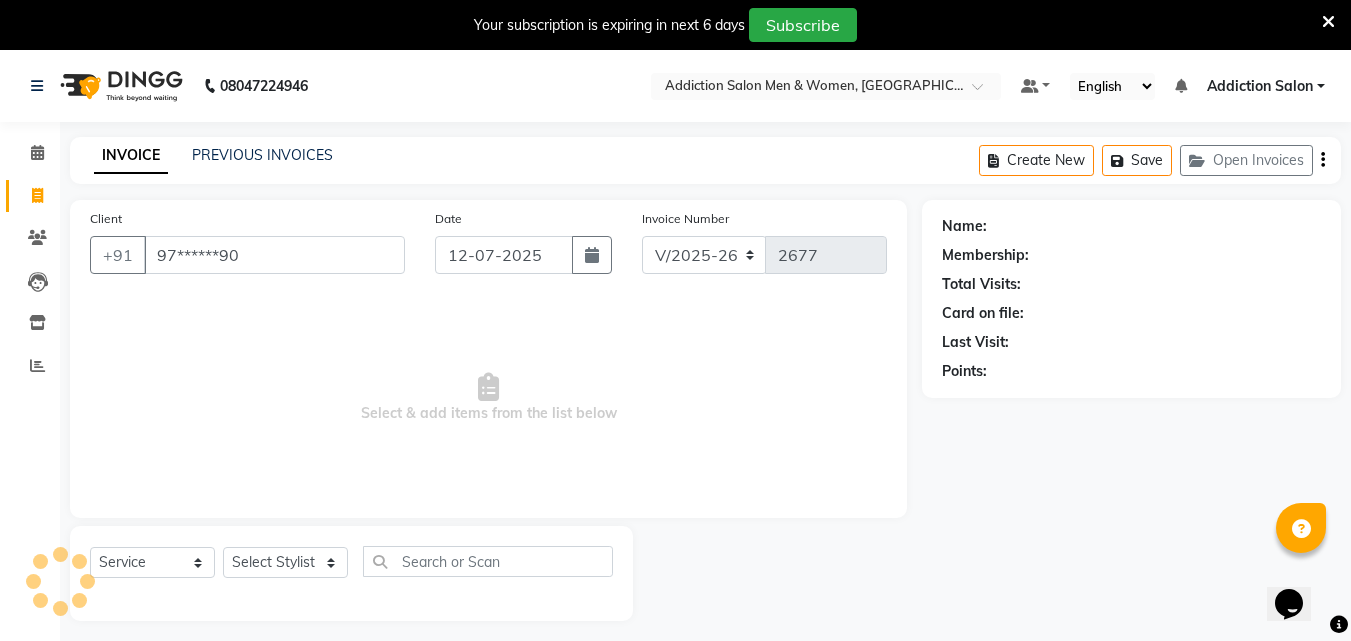 type on "97******90" 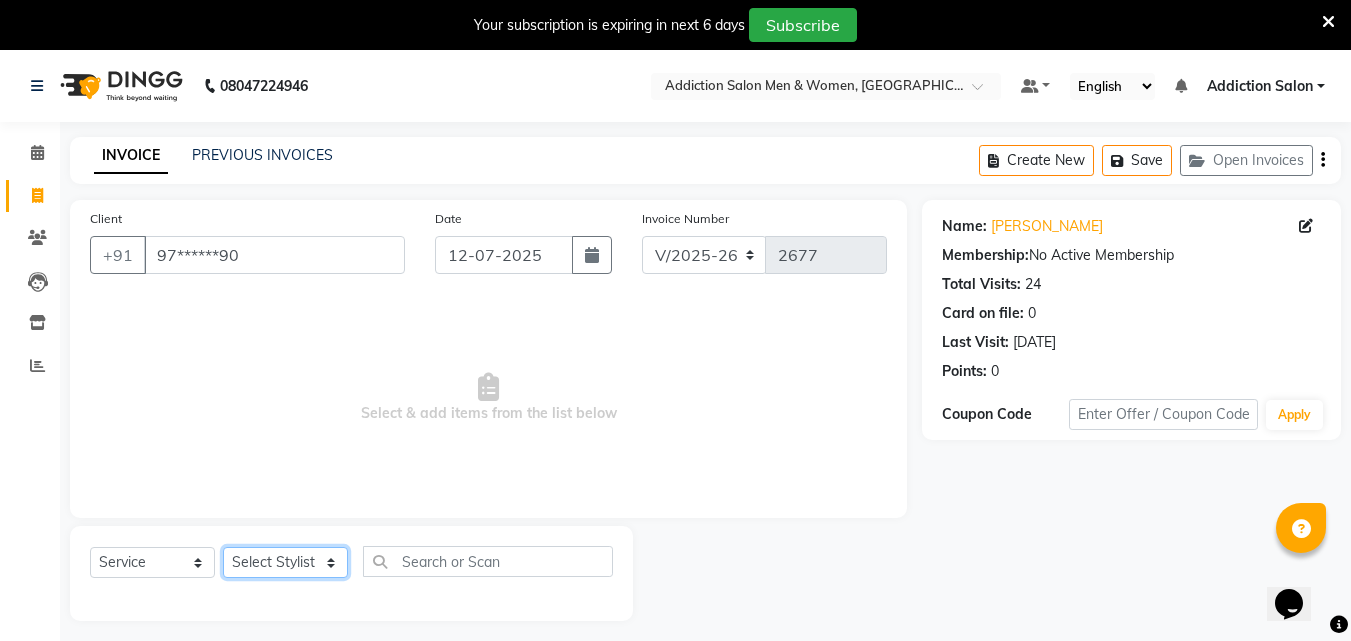 click on "Select Stylist Addiction Salon ANJALI BANSIKA [PERSON_NAME] [PERSON_NAME] [PERSON_NAME]" 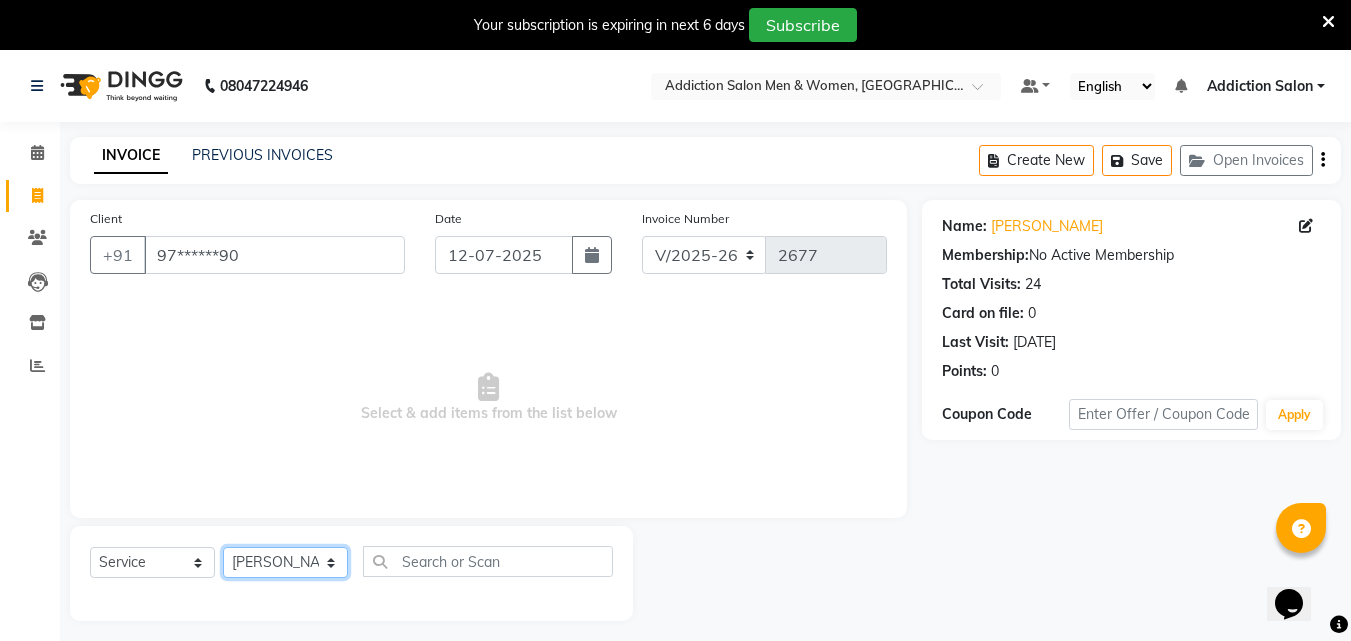 click on "Select Stylist Addiction Salon ANJALI BANSIKA [PERSON_NAME] [PERSON_NAME] [PERSON_NAME]" 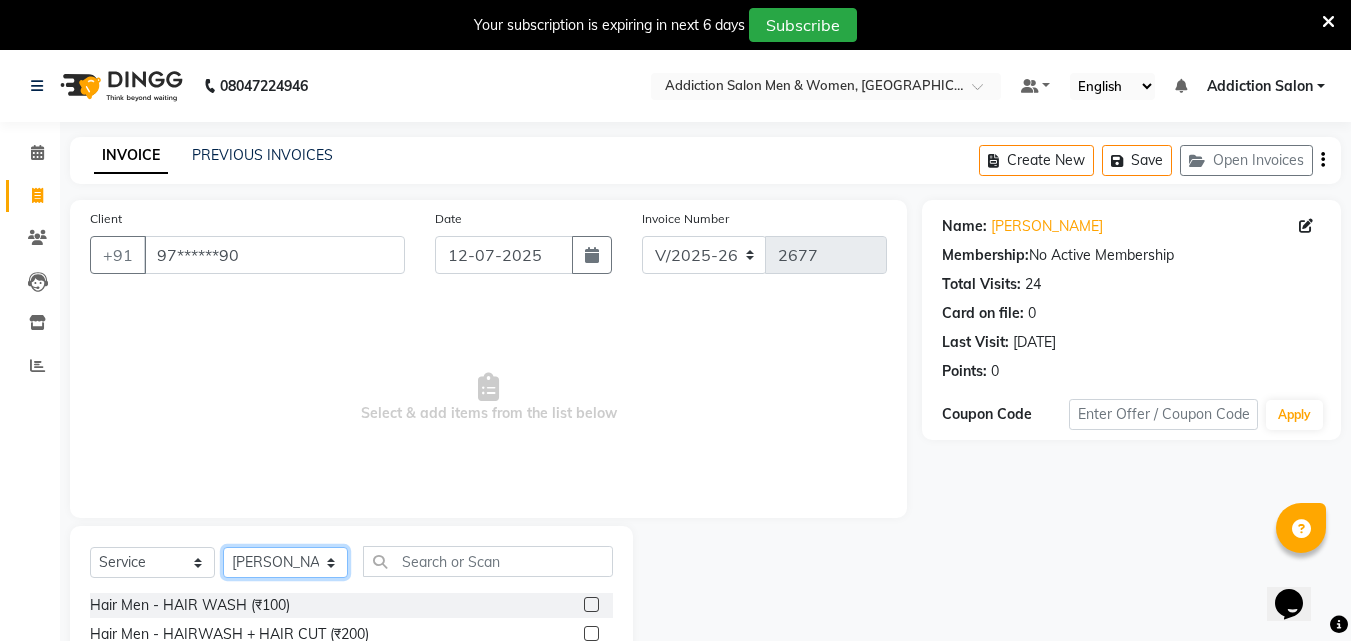 click on "Select Stylist Addiction Salon ANJALI BANSIKA [PERSON_NAME] [PERSON_NAME] [PERSON_NAME]" 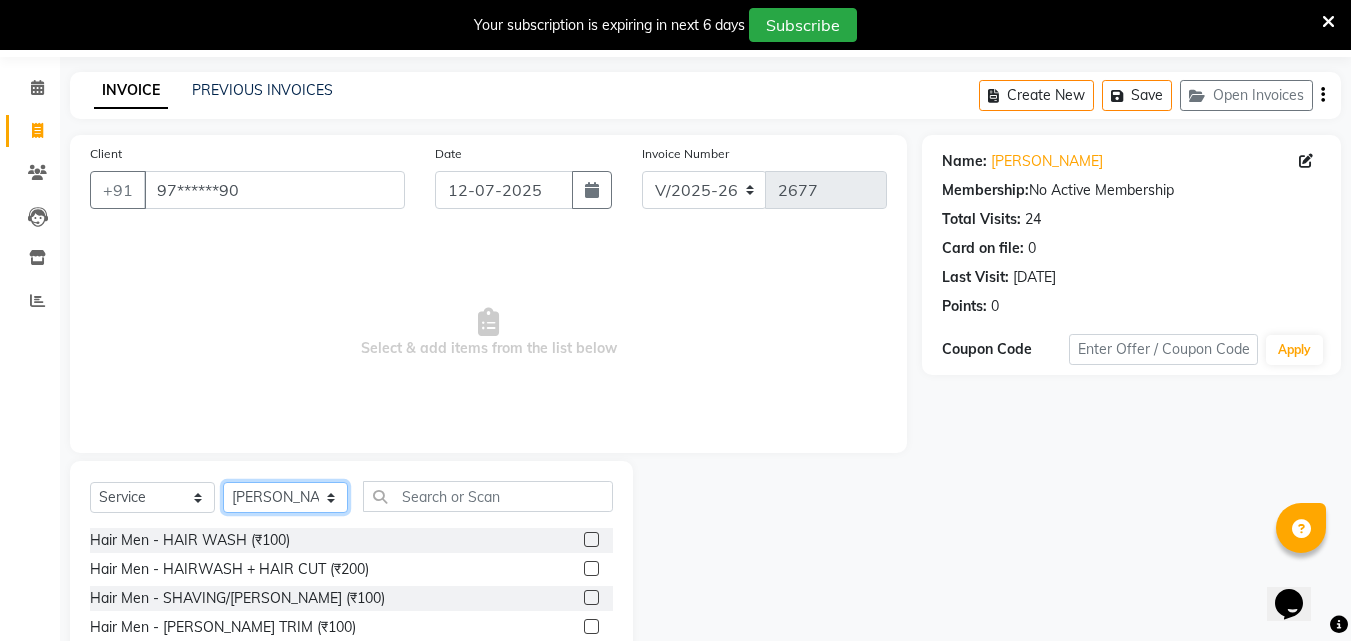 scroll, scrollTop: 100, scrollLeft: 0, axis: vertical 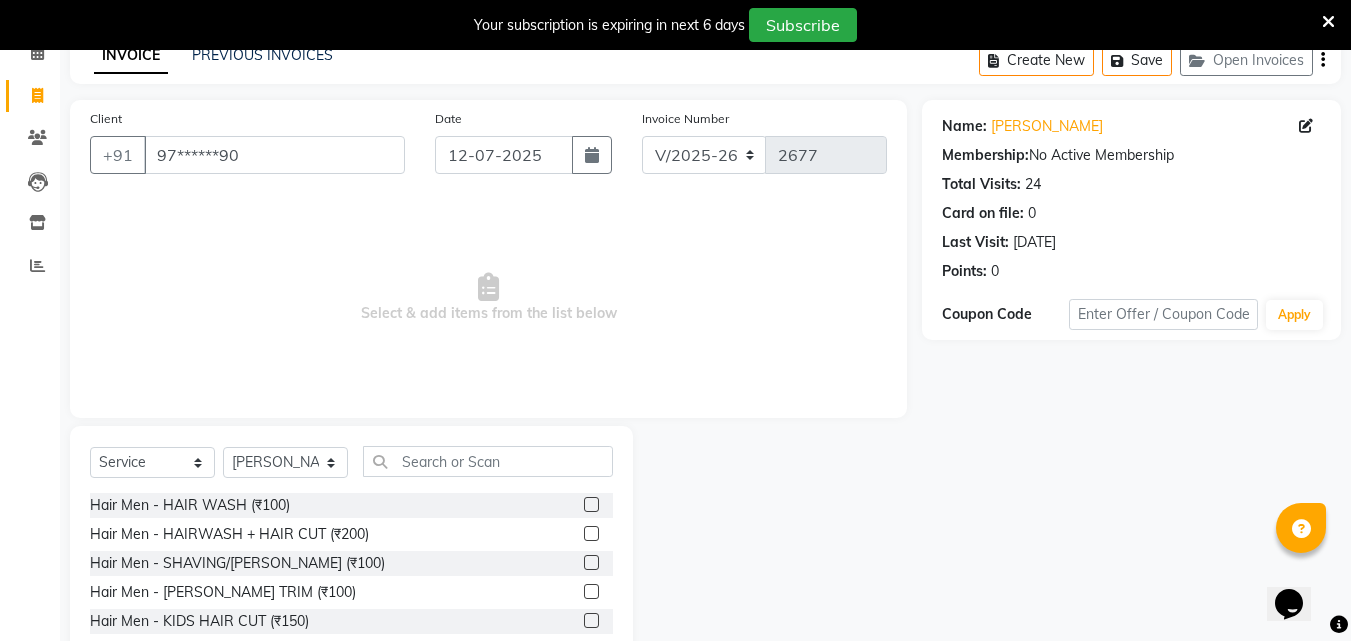 click 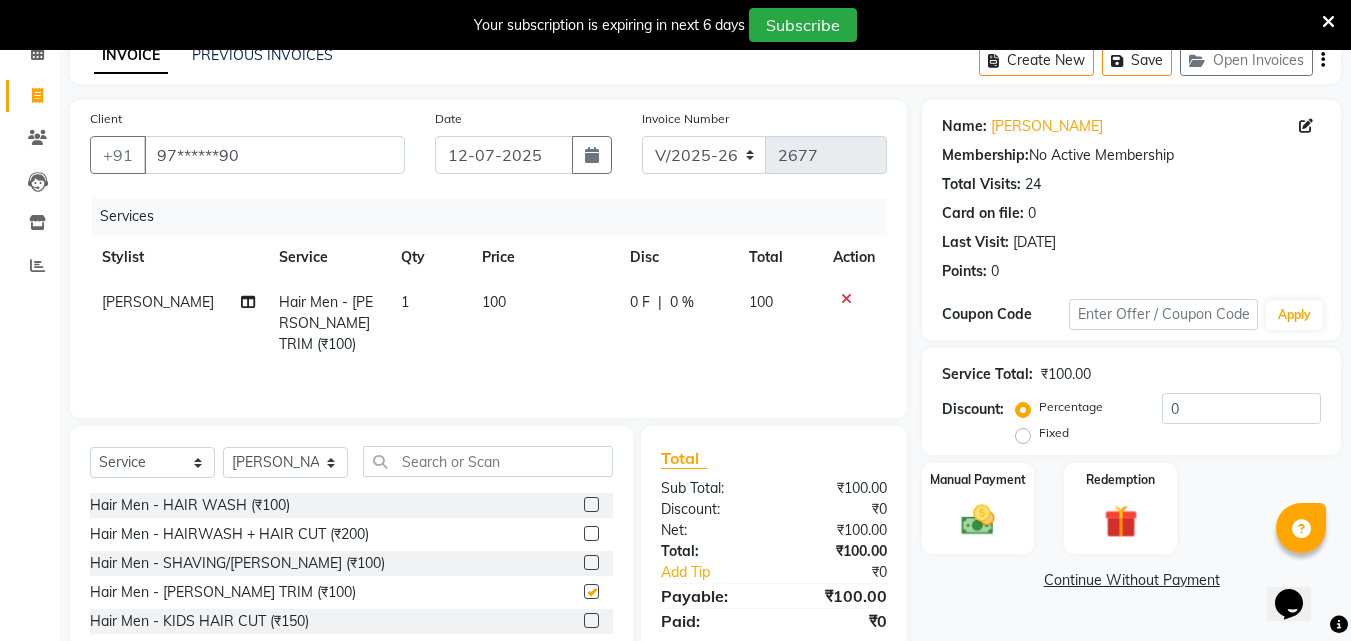 checkbox on "false" 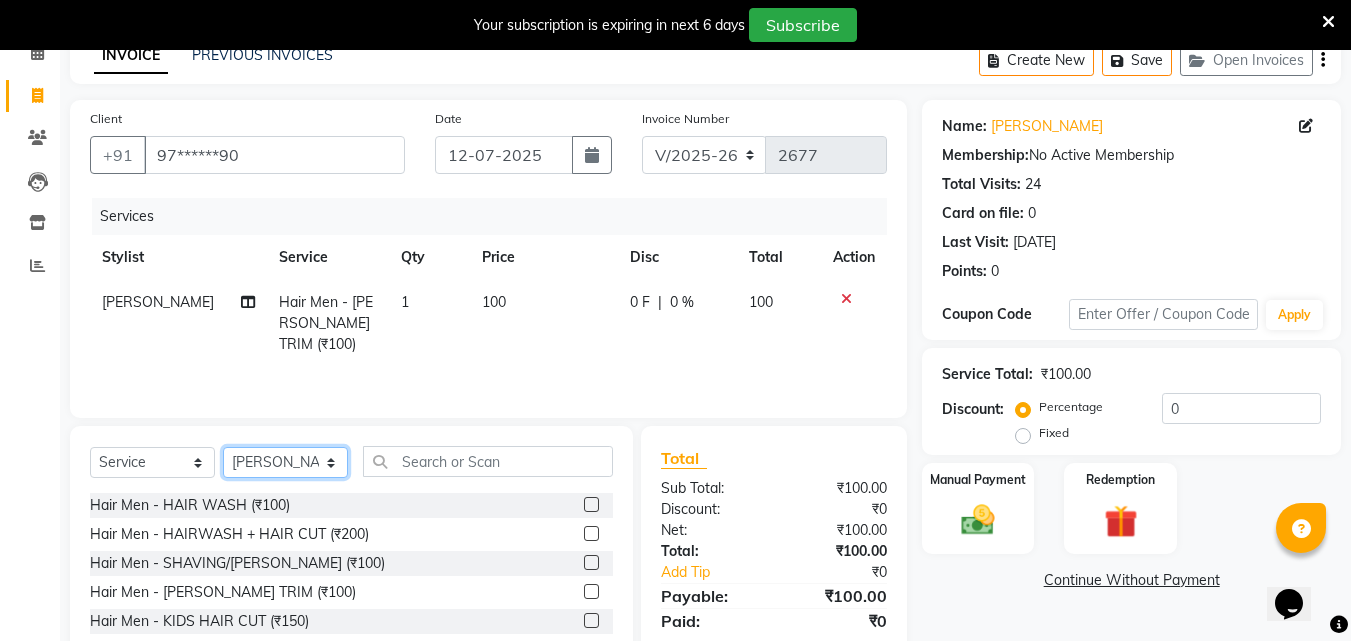 click on "Select Stylist Addiction Salon ANJALI BANSIKA [PERSON_NAME] [PERSON_NAME] [PERSON_NAME]" 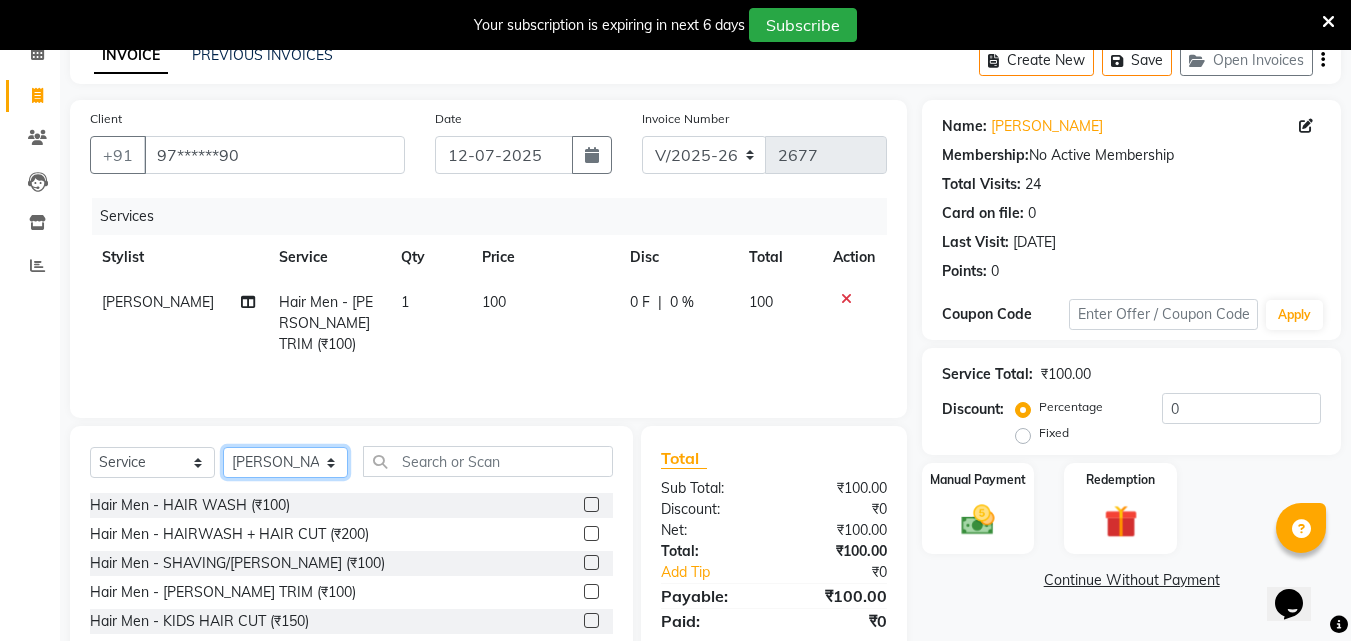 select on "61697" 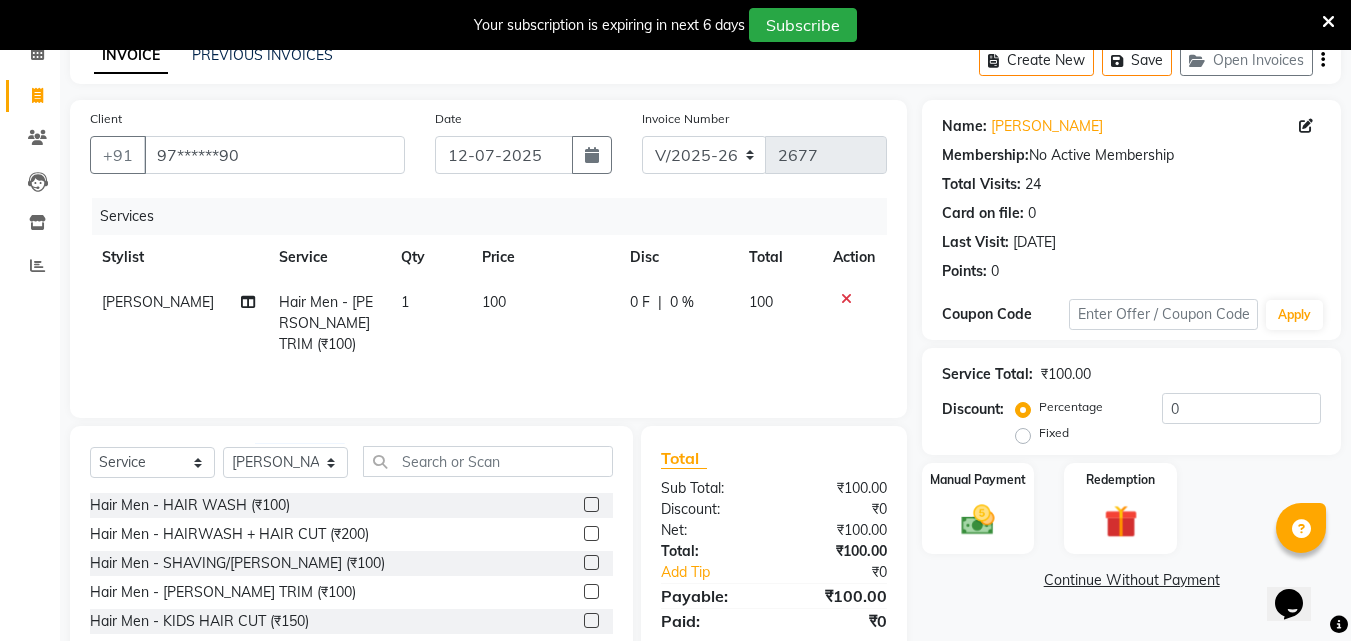 click 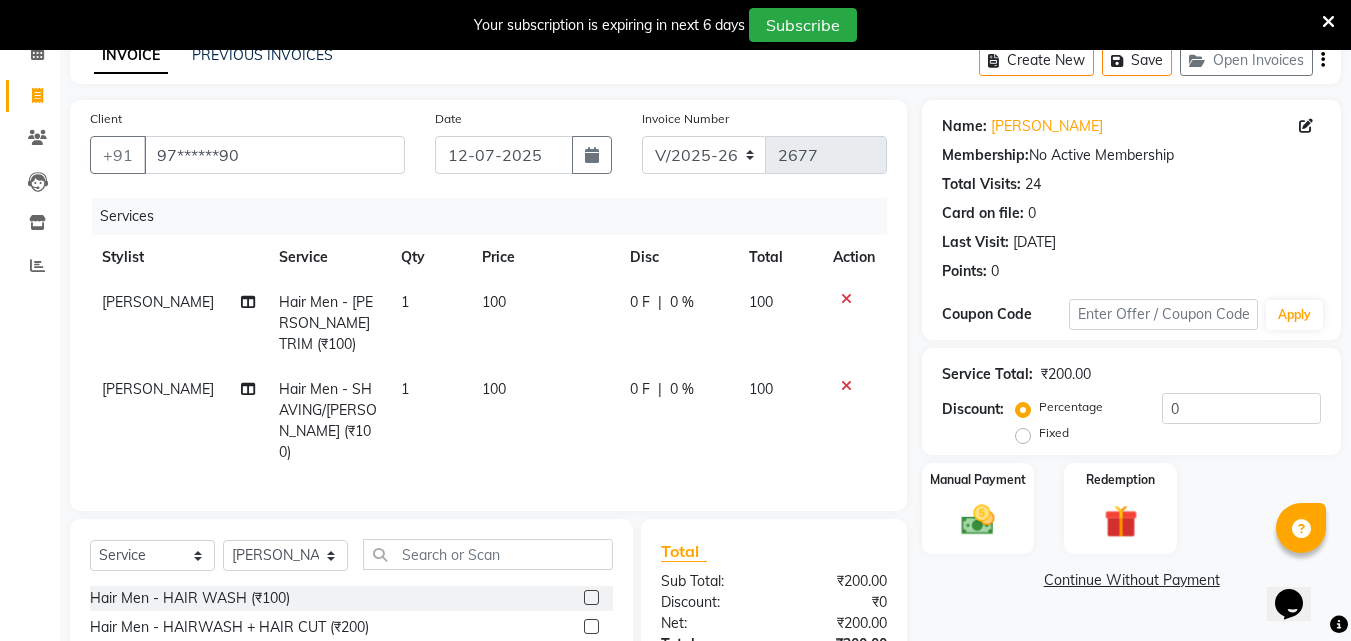 checkbox on "false" 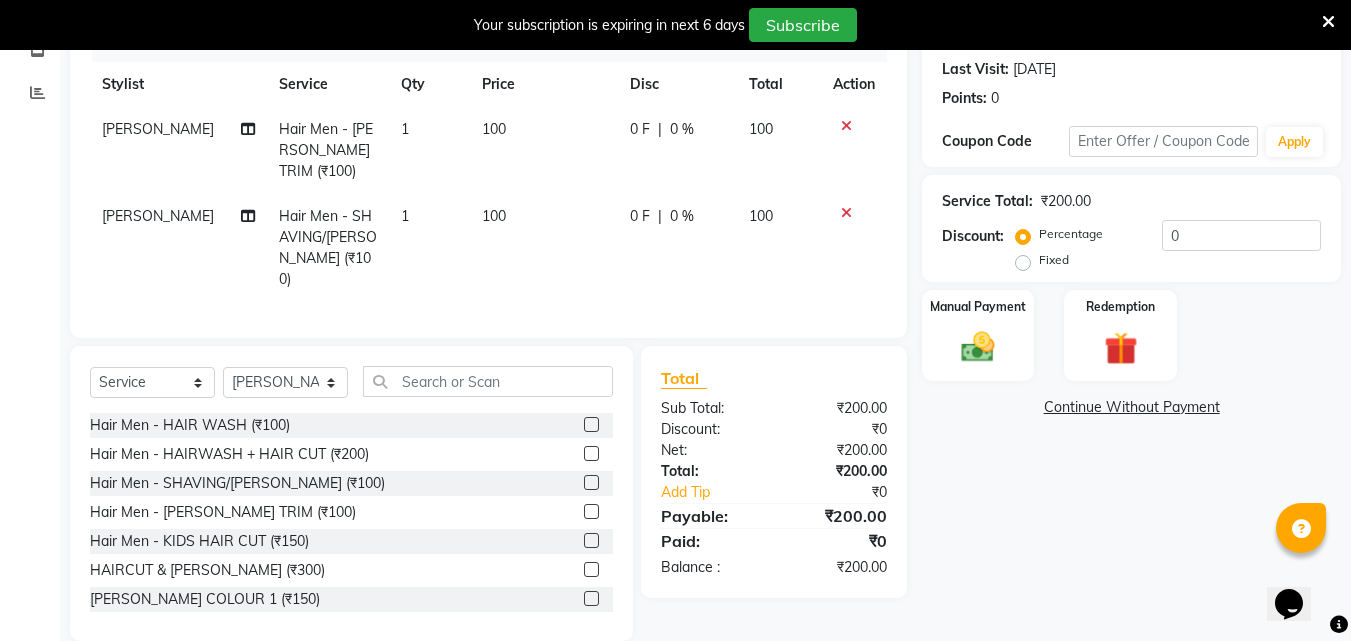 scroll, scrollTop: 297, scrollLeft: 0, axis: vertical 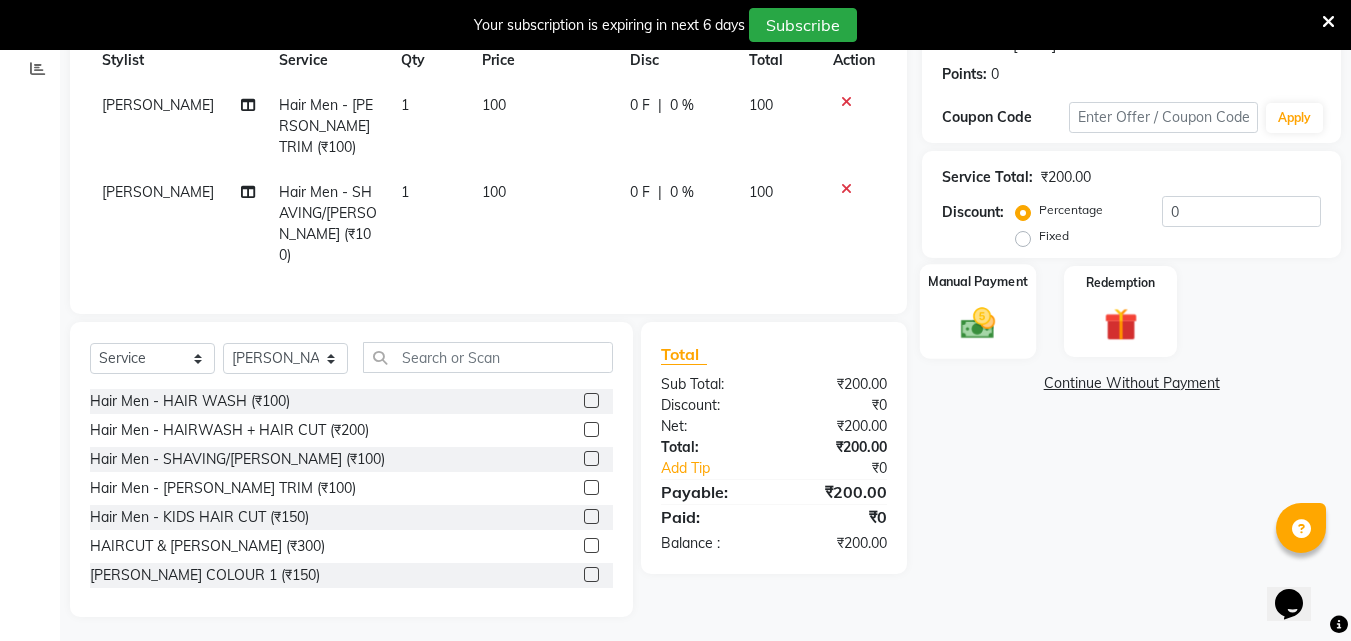 click on "Manual Payment" 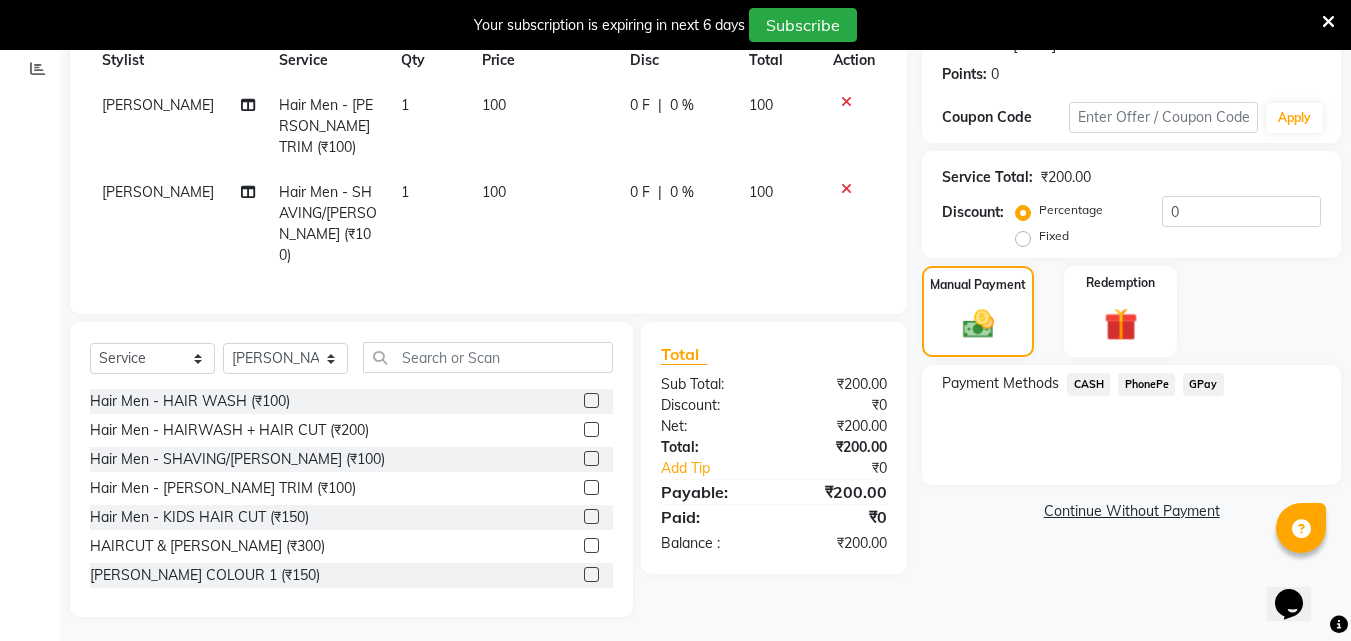 click on "PhonePe" 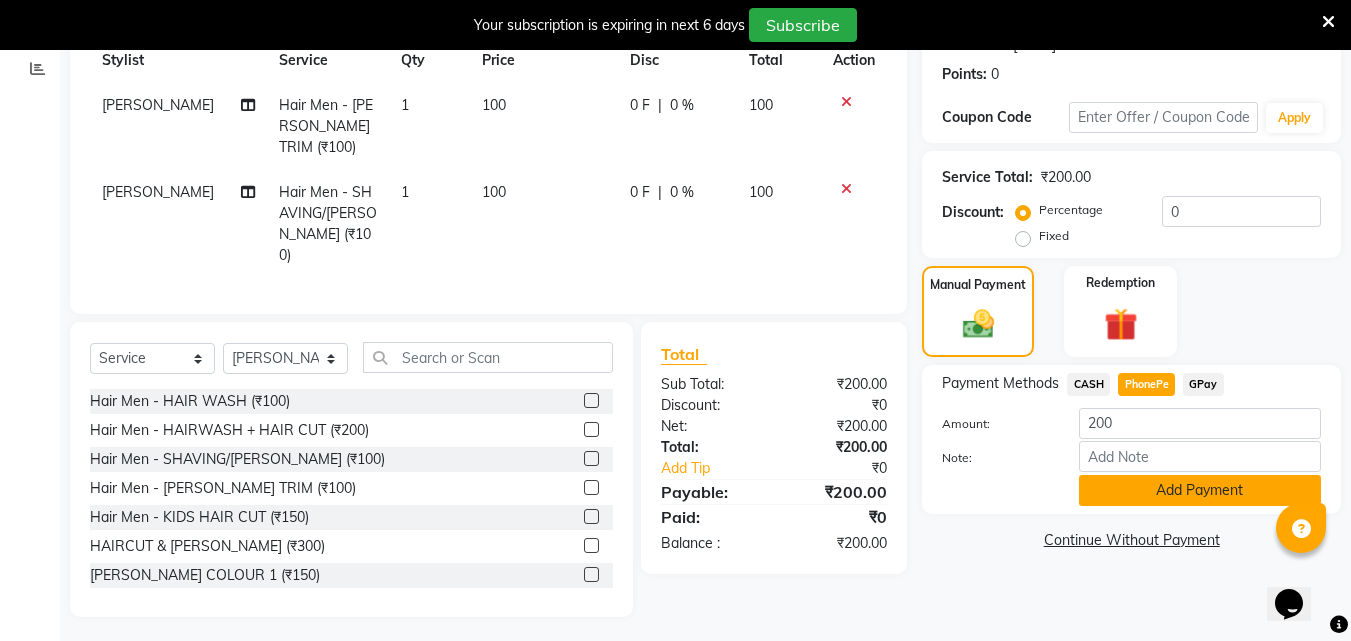 click on "Add Payment" 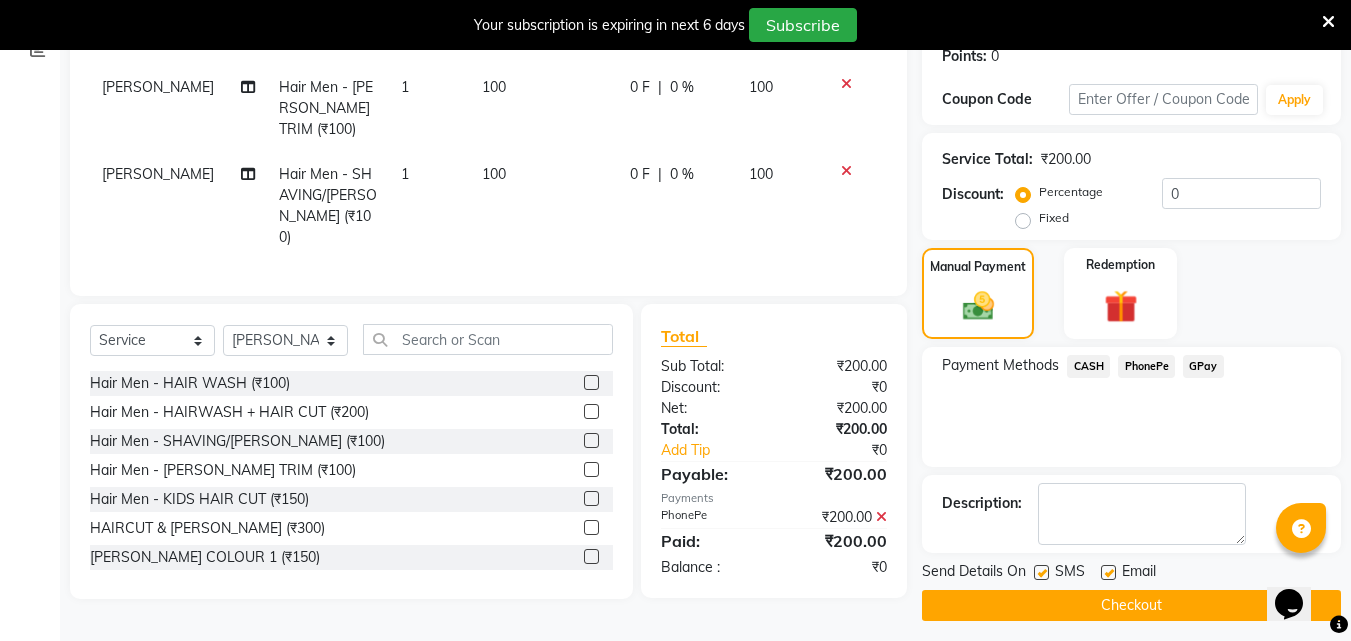 scroll, scrollTop: 325, scrollLeft: 0, axis: vertical 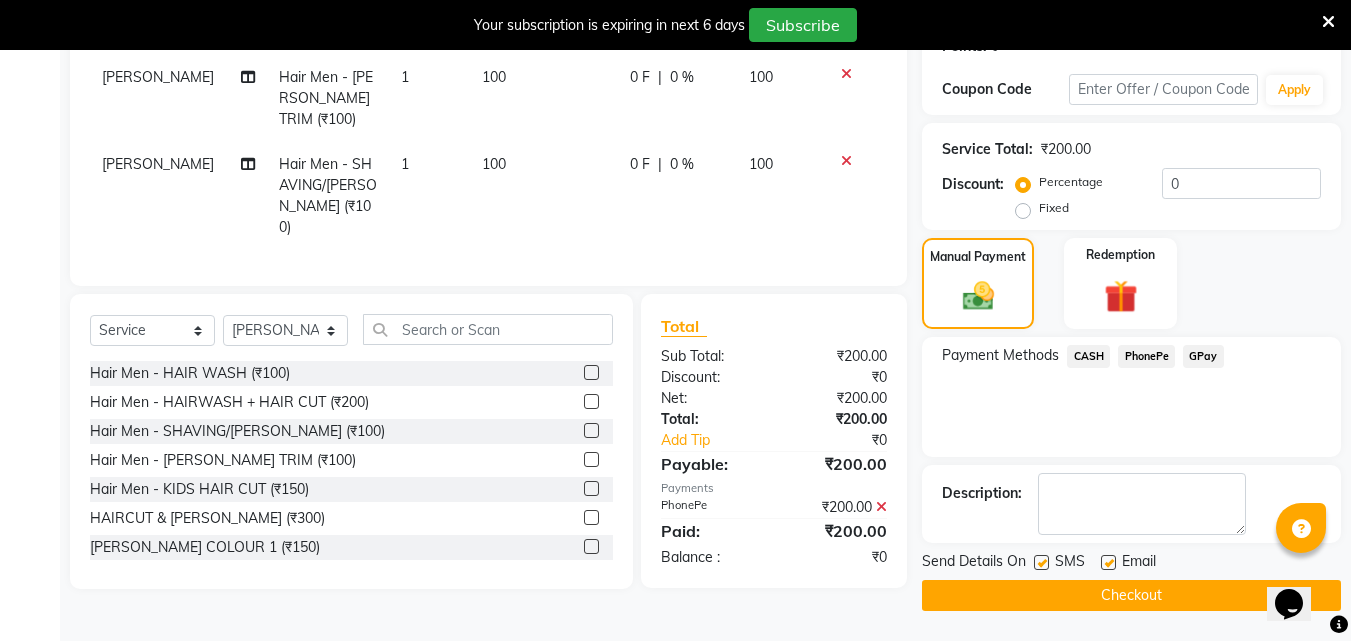 click on "Checkout" 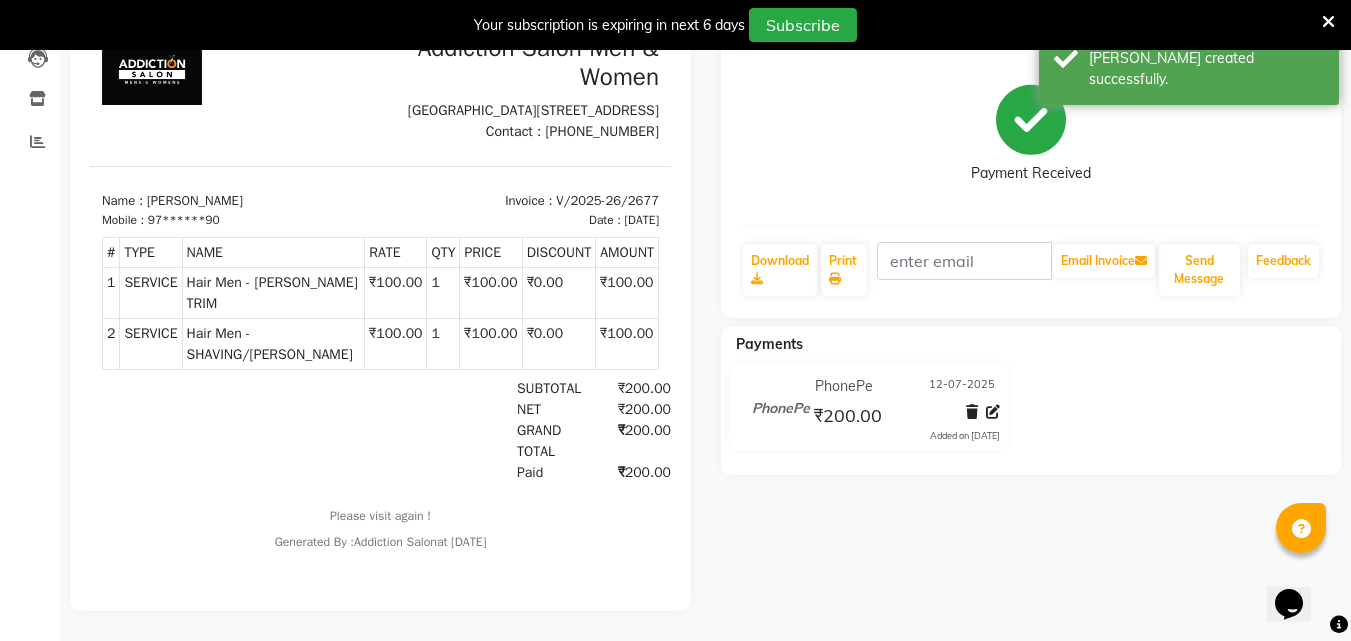 scroll, scrollTop: 0, scrollLeft: 0, axis: both 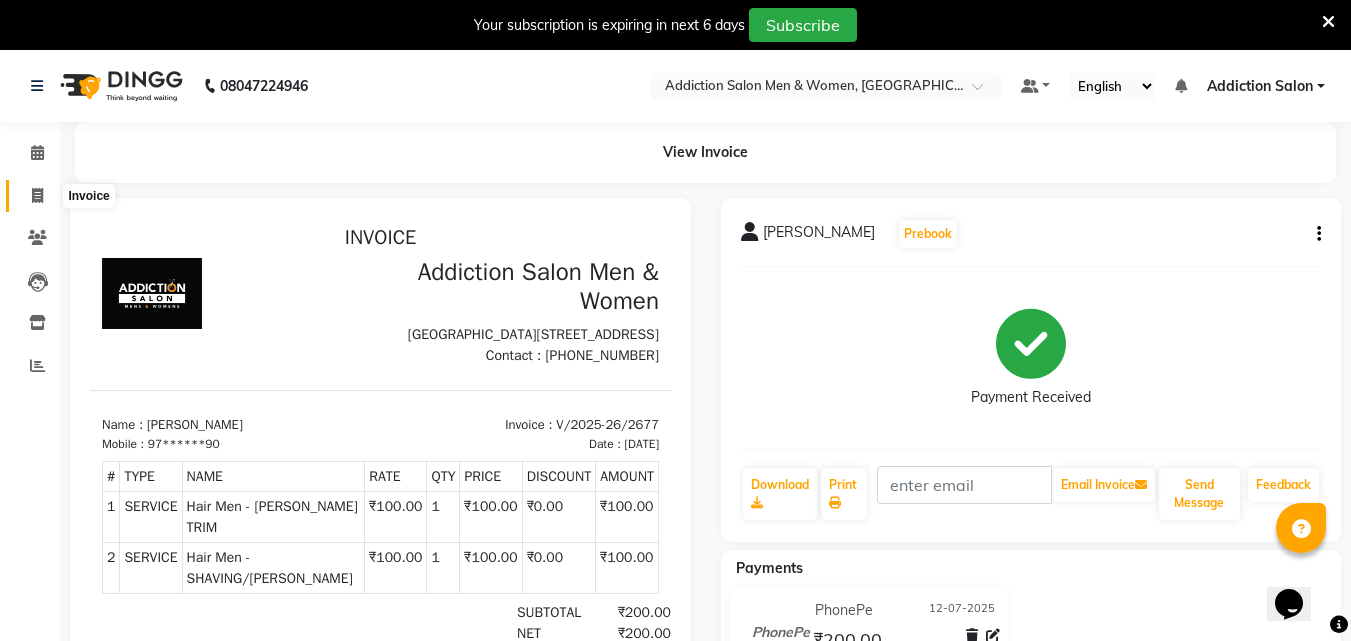 click 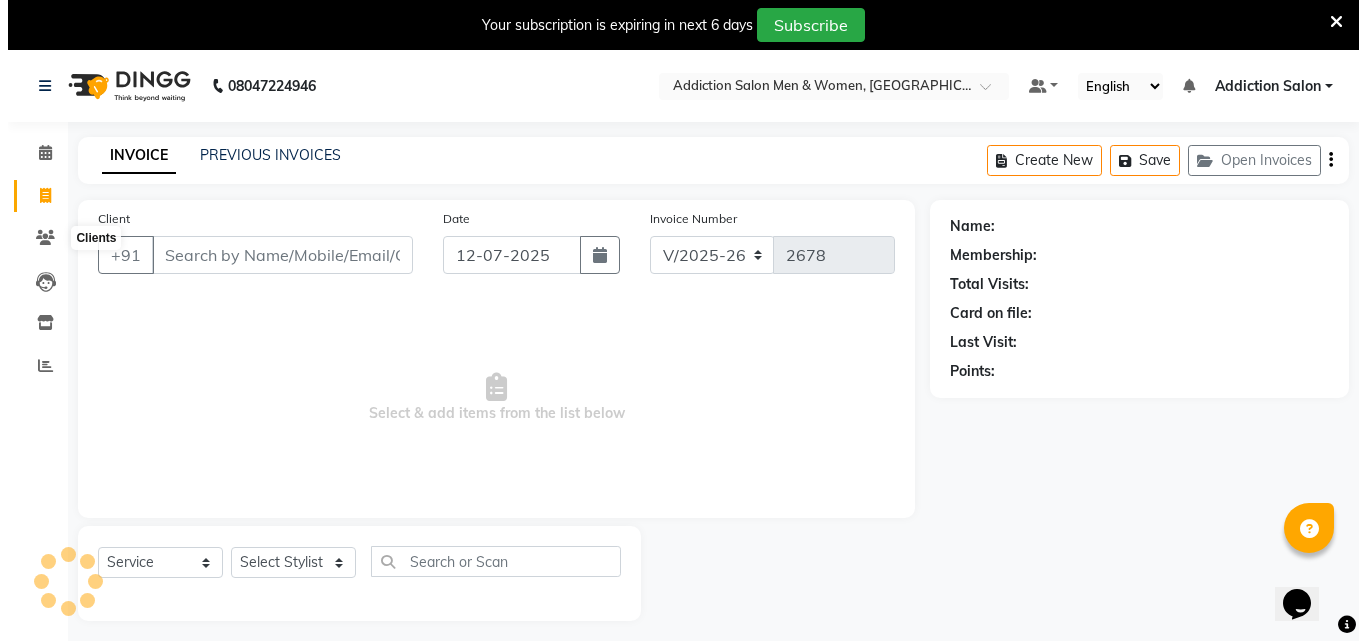 scroll, scrollTop: 50, scrollLeft: 0, axis: vertical 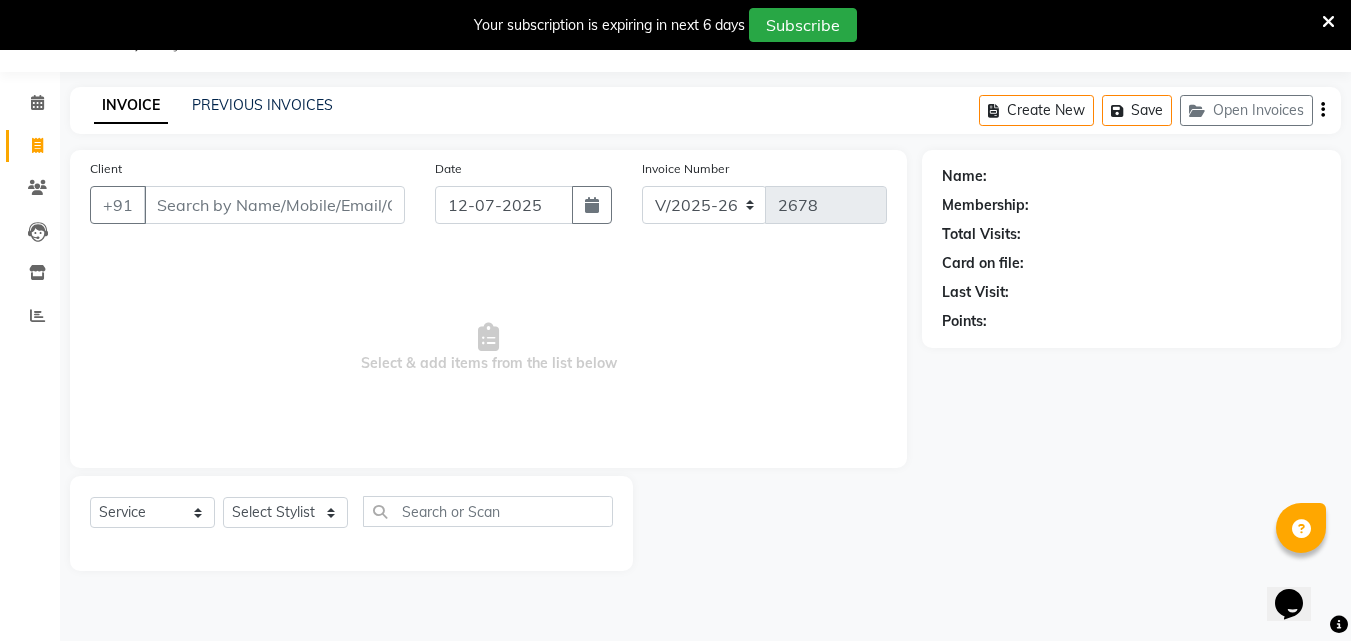 click on "Client" at bounding box center [274, 205] 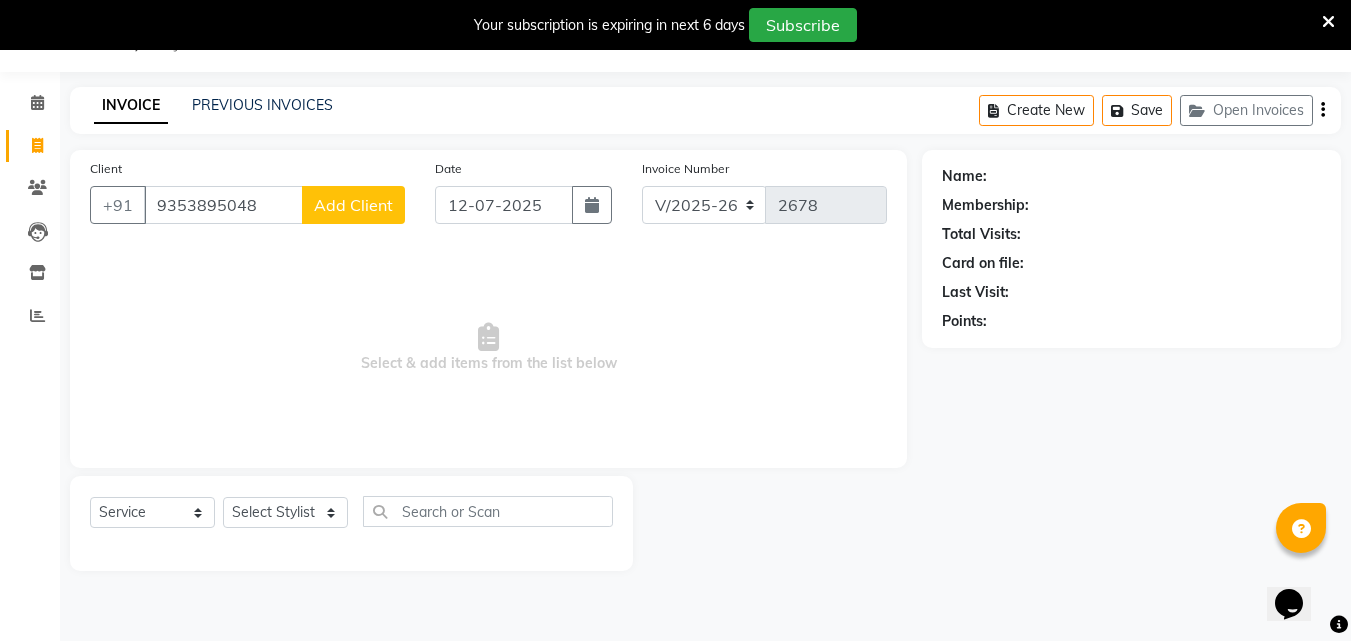 type on "9353895048" 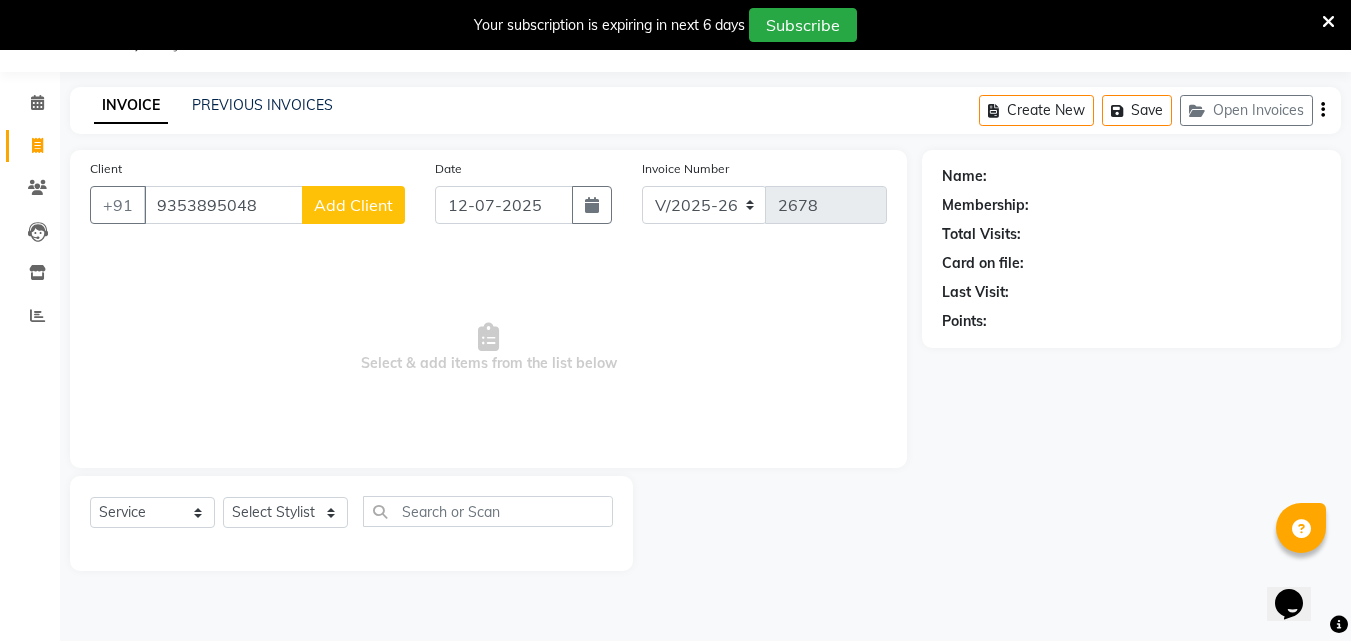 click on "Add Client" 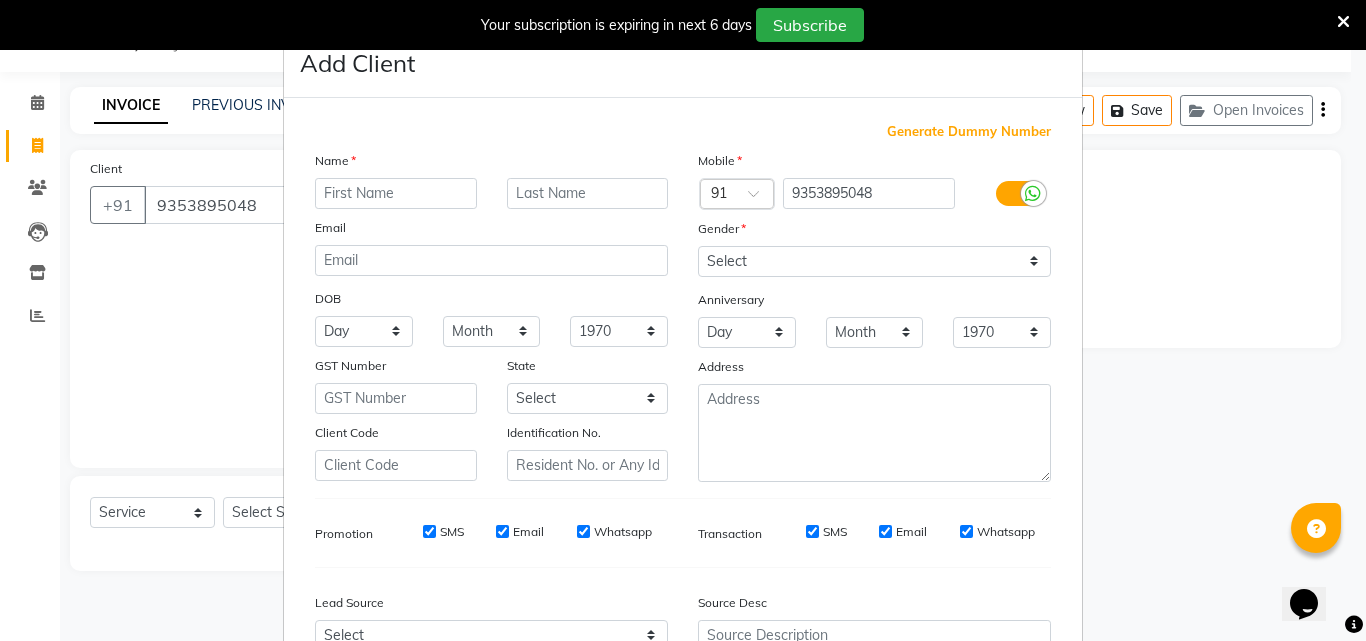 click at bounding box center (396, 193) 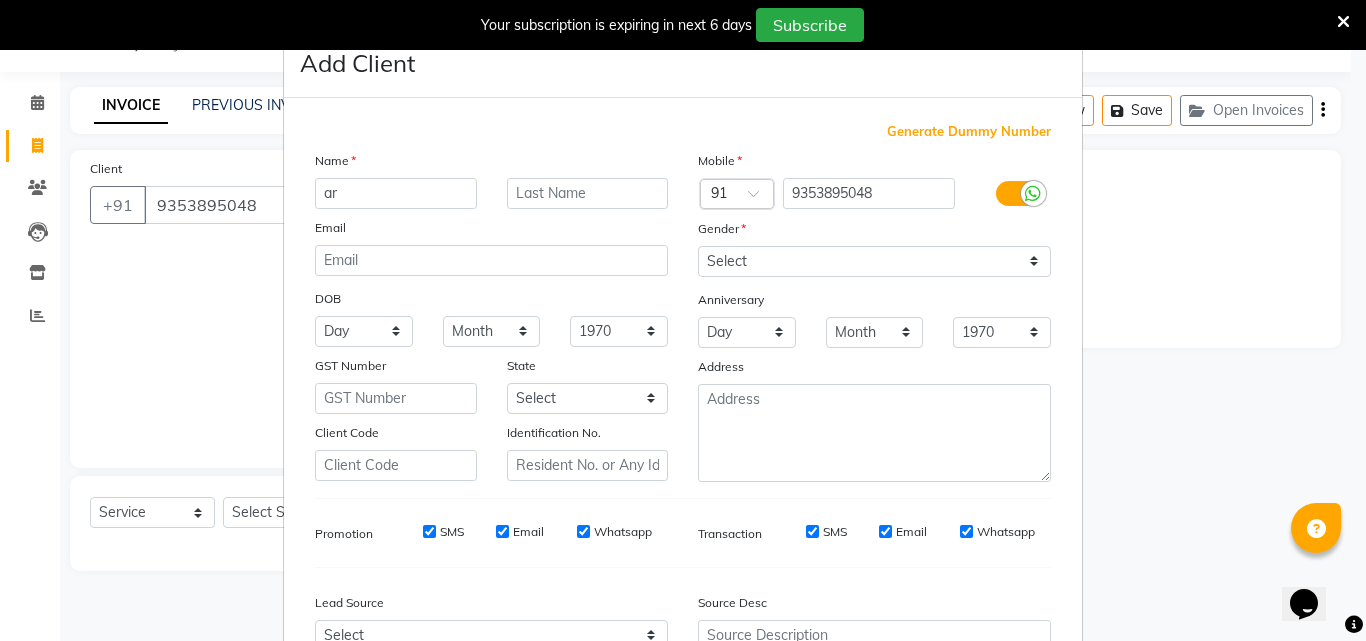 type on "a" 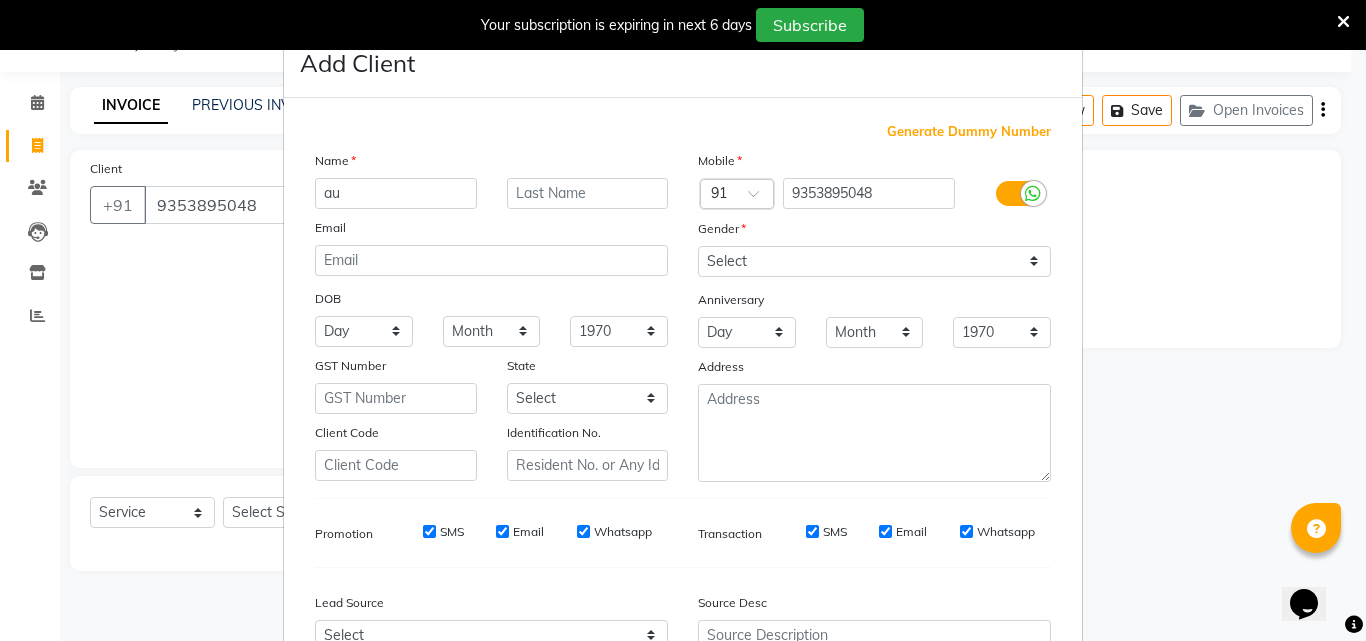type on "a" 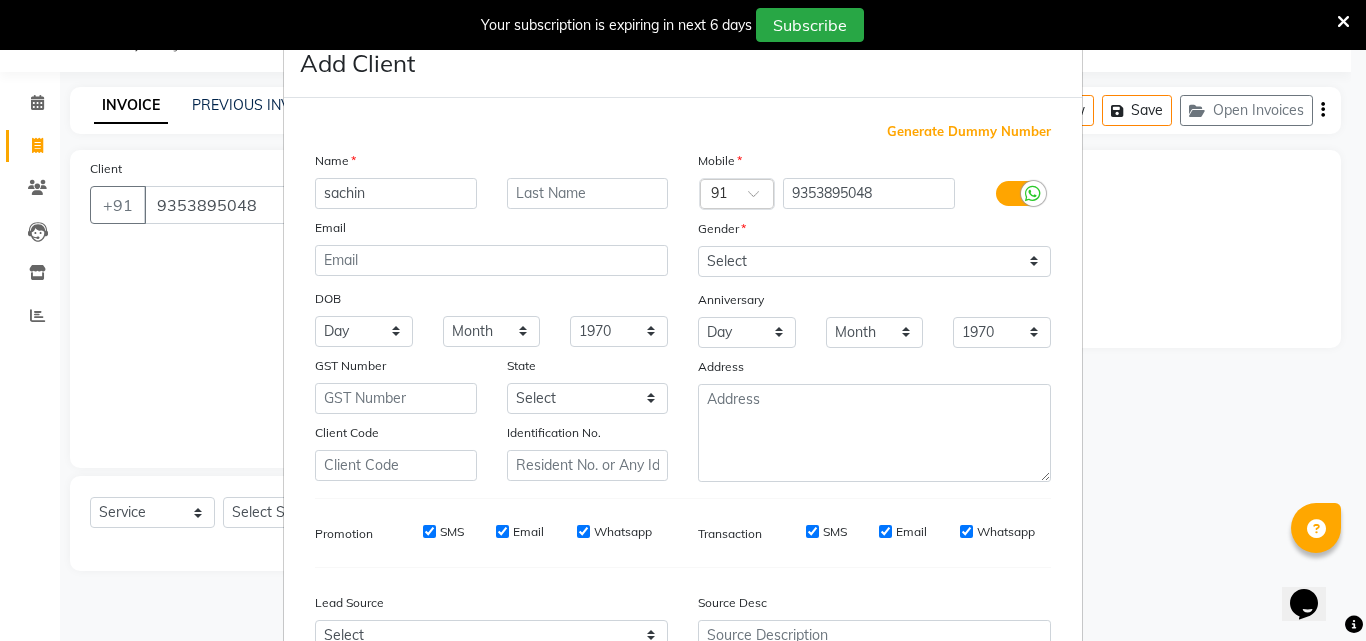 type on "sachin" 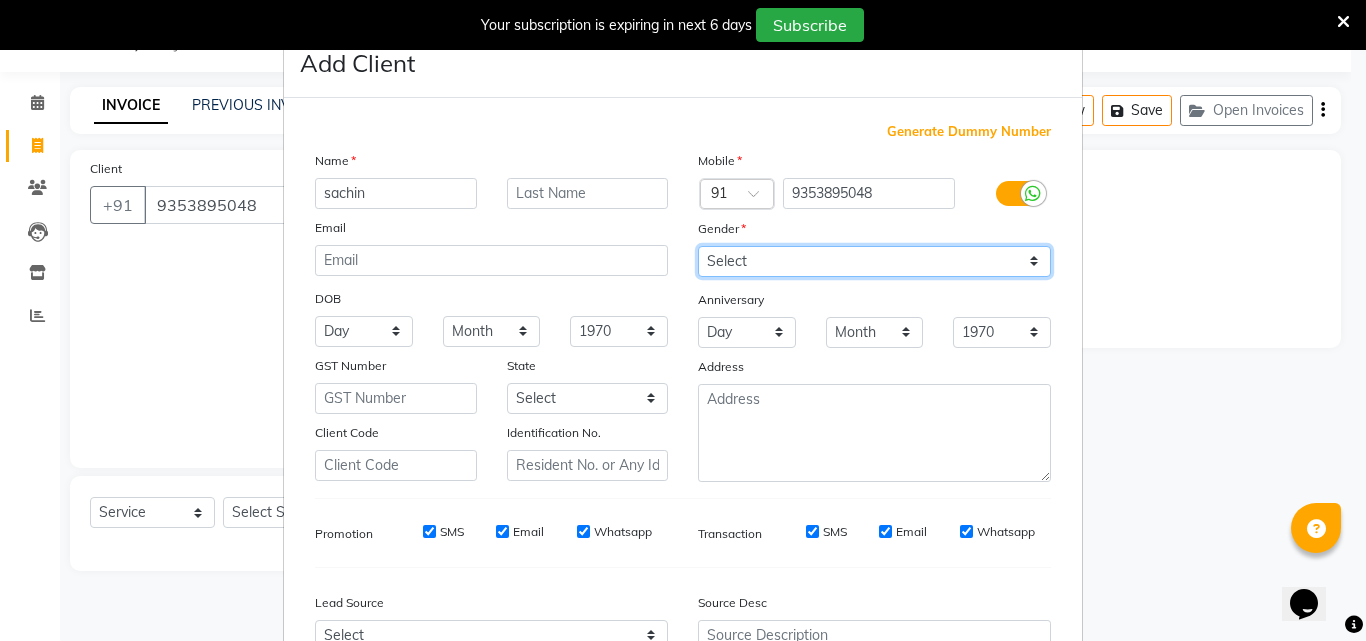 click on "Select [DEMOGRAPHIC_DATA] [DEMOGRAPHIC_DATA] Other Prefer Not To Say" at bounding box center [874, 261] 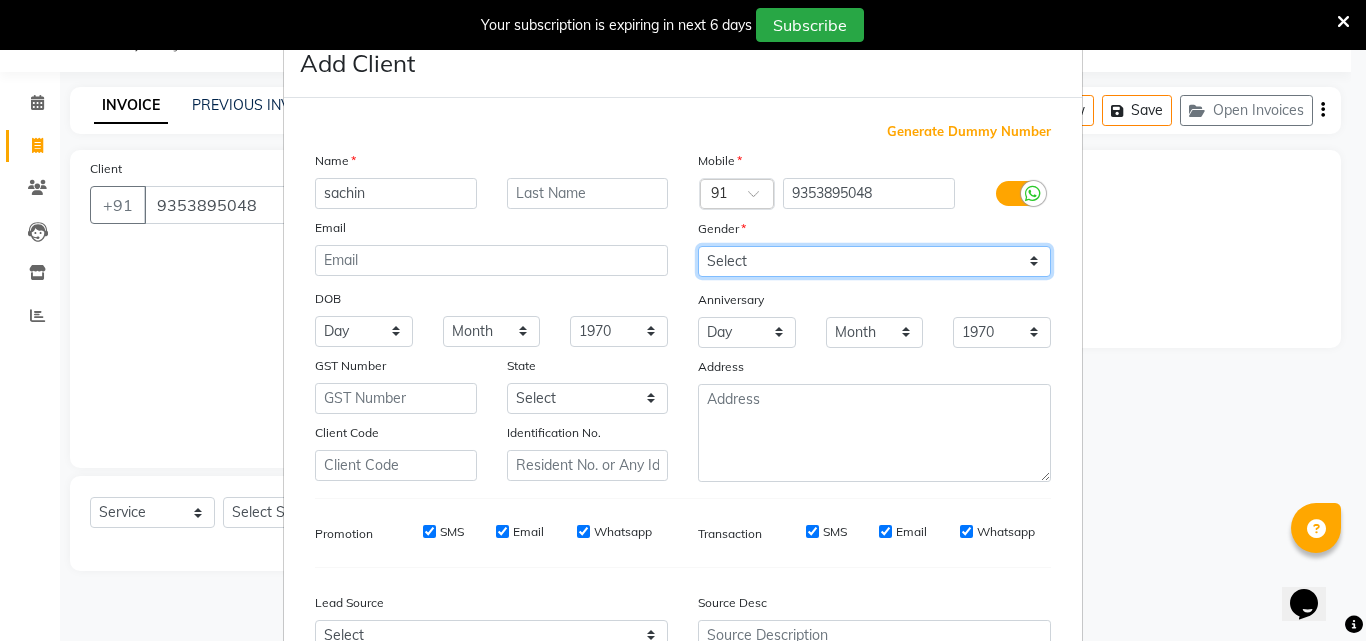 select on "[DEMOGRAPHIC_DATA]" 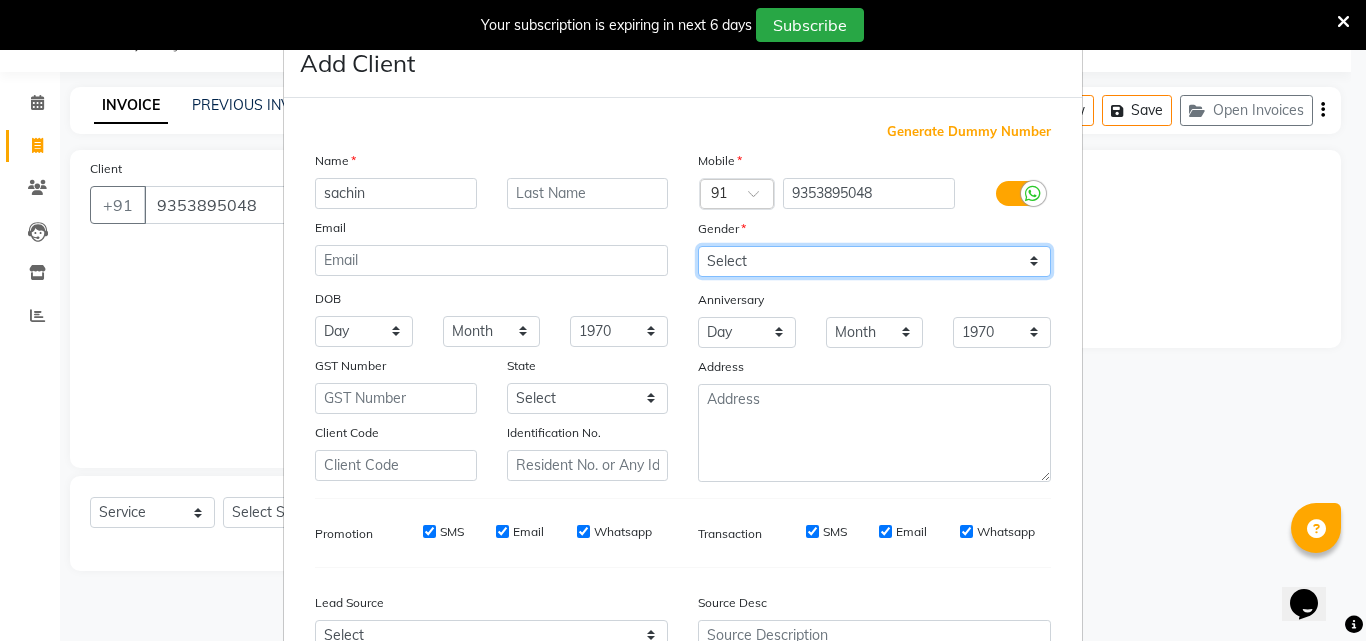 click on "Select [DEMOGRAPHIC_DATA] [DEMOGRAPHIC_DATA] Other Prefer Not To Say" at bounding box center (874, 261) 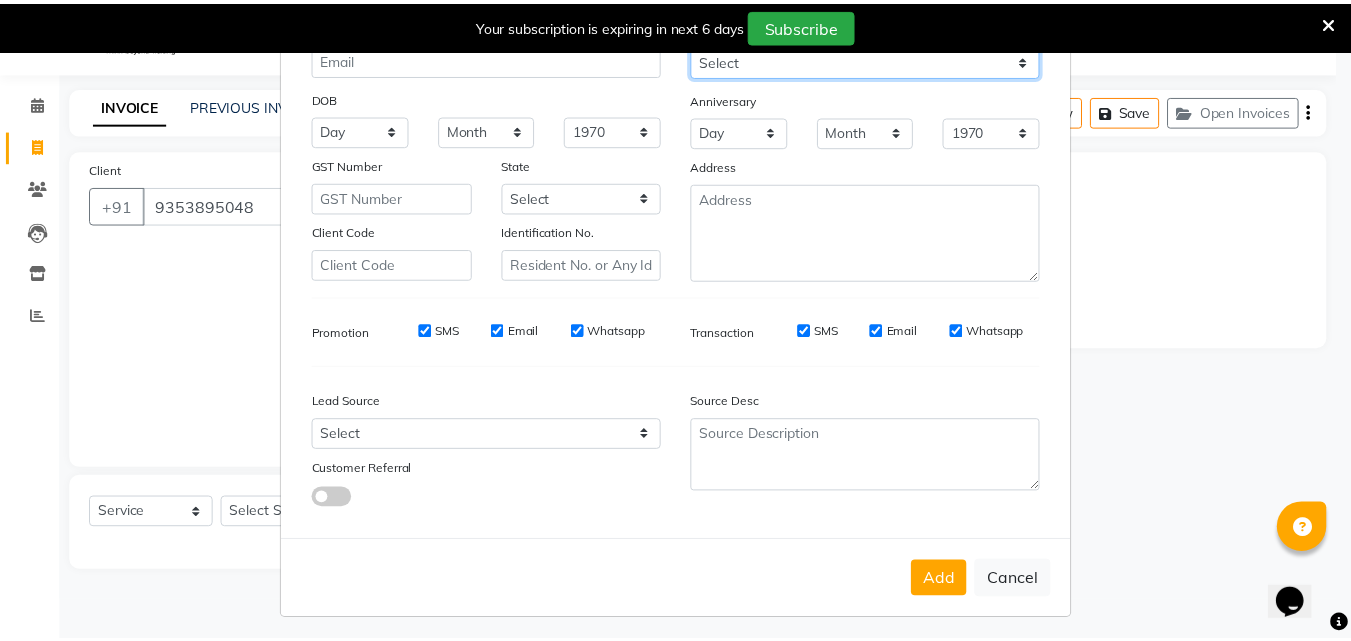 scroll, scrollTop: 208, scrollLeft: 0, axis: vertical 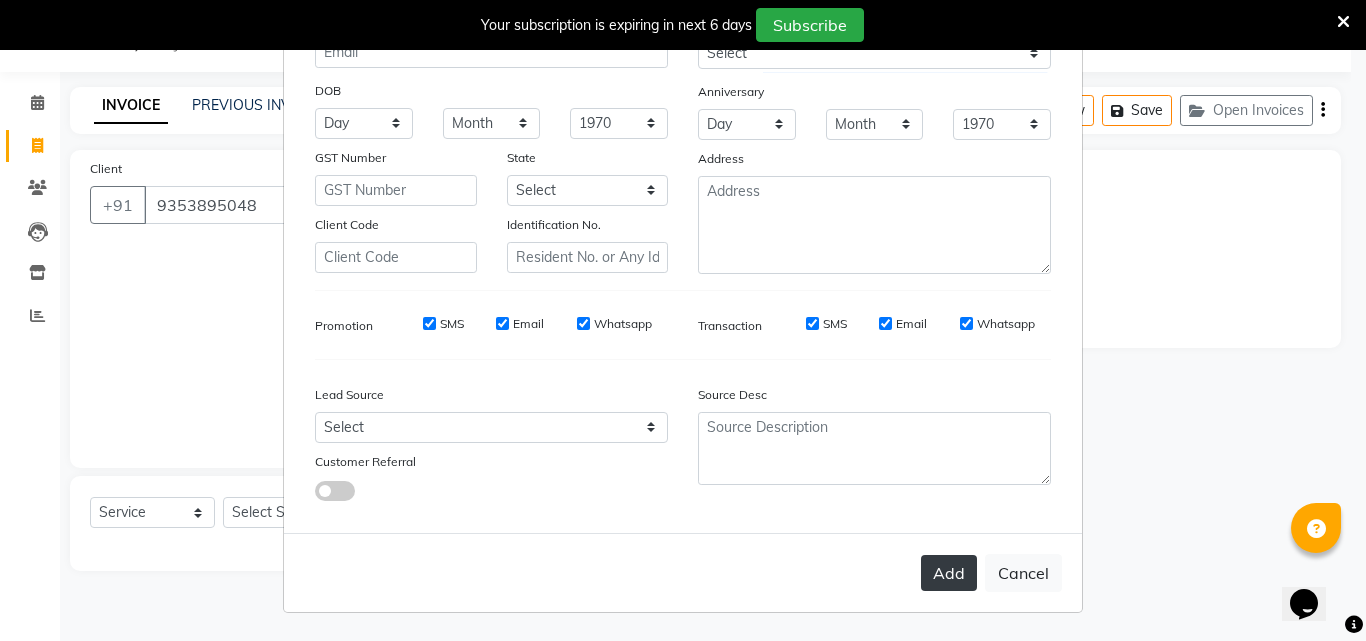 click on "Add" at bounding box center (949, 573) 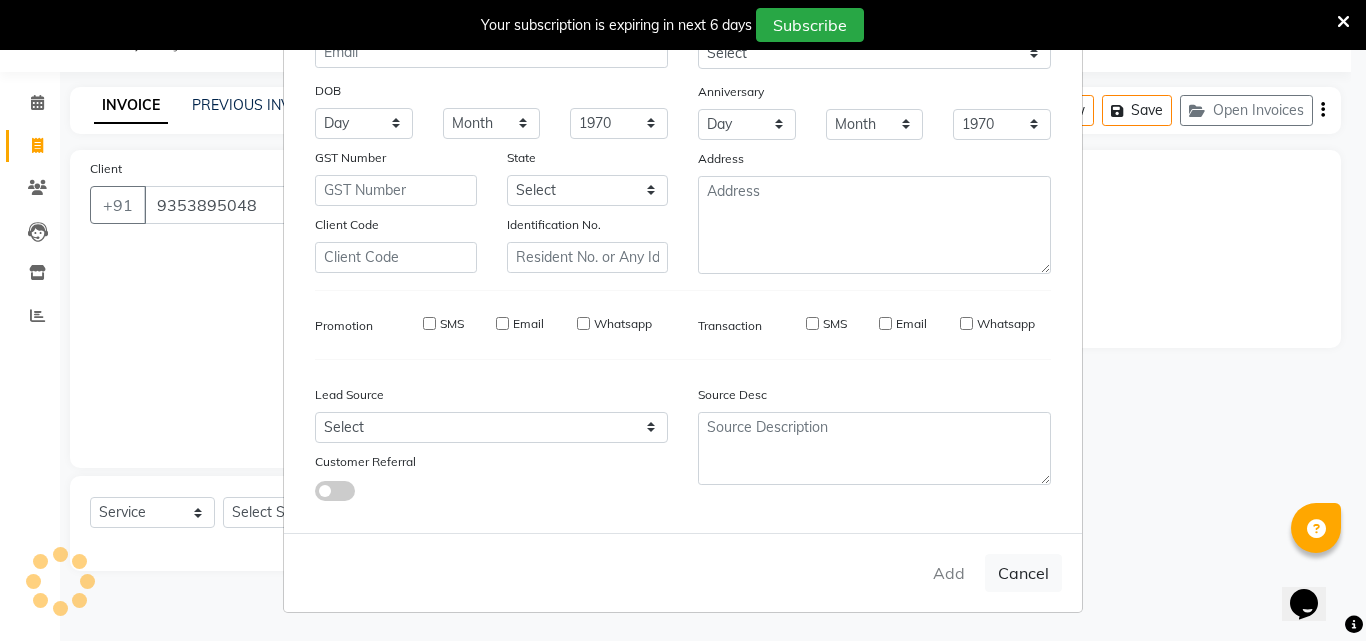 type on "93******48" 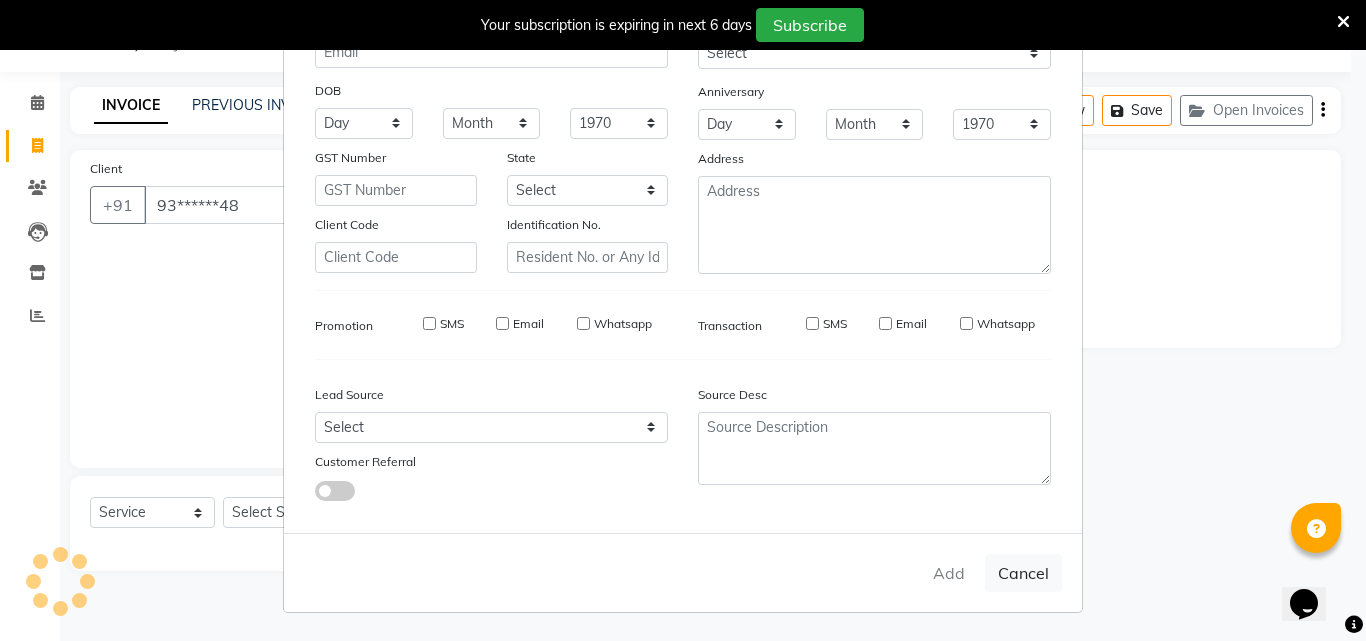 type 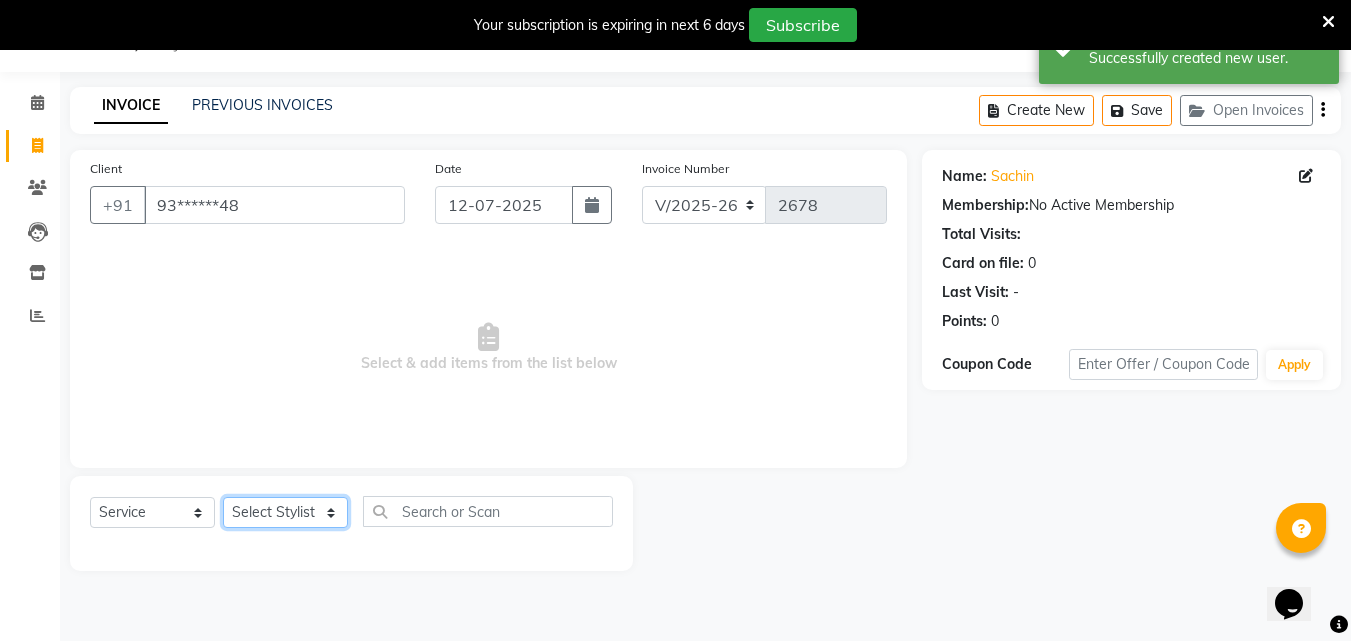 click on "Select Stylist Addiction Salon ANJALI BANSIKA [PERSON_NAME] [PERSON_NAME] [PERSON_NAME]" 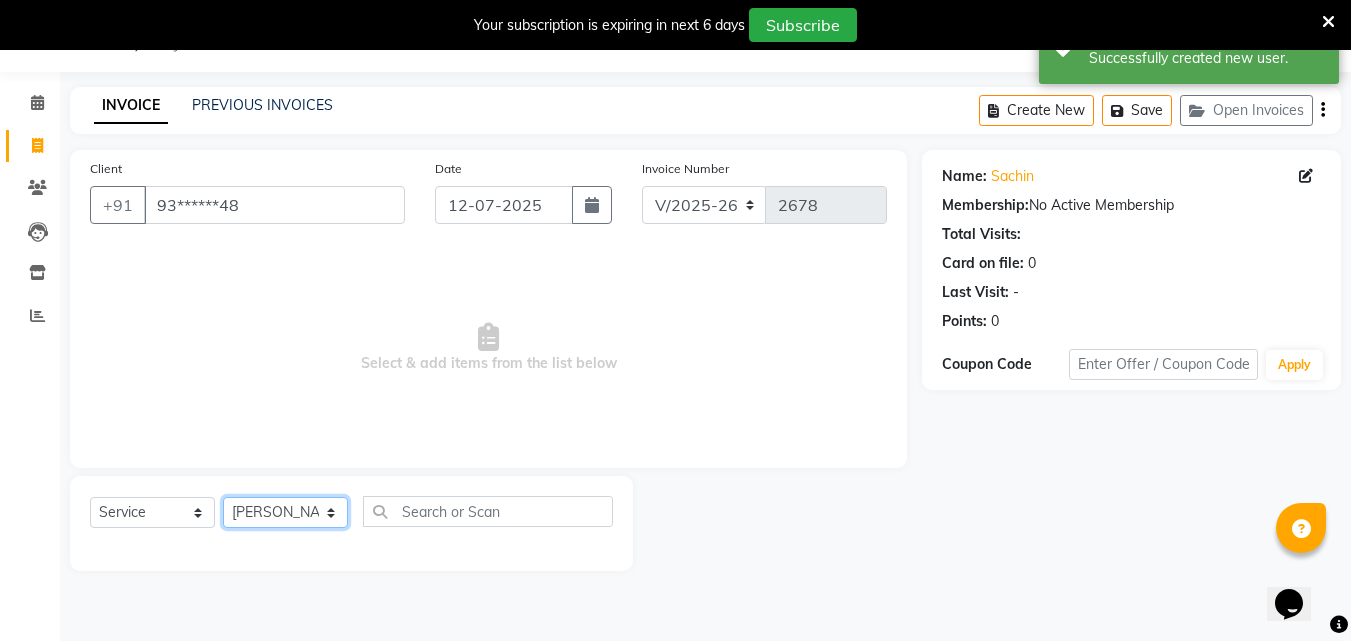 click on "Select Stylist Addiction Salon ANJALI BANSIKA [PERSON_NAME] [PERSON_NAME] [PERSON_NAME]" 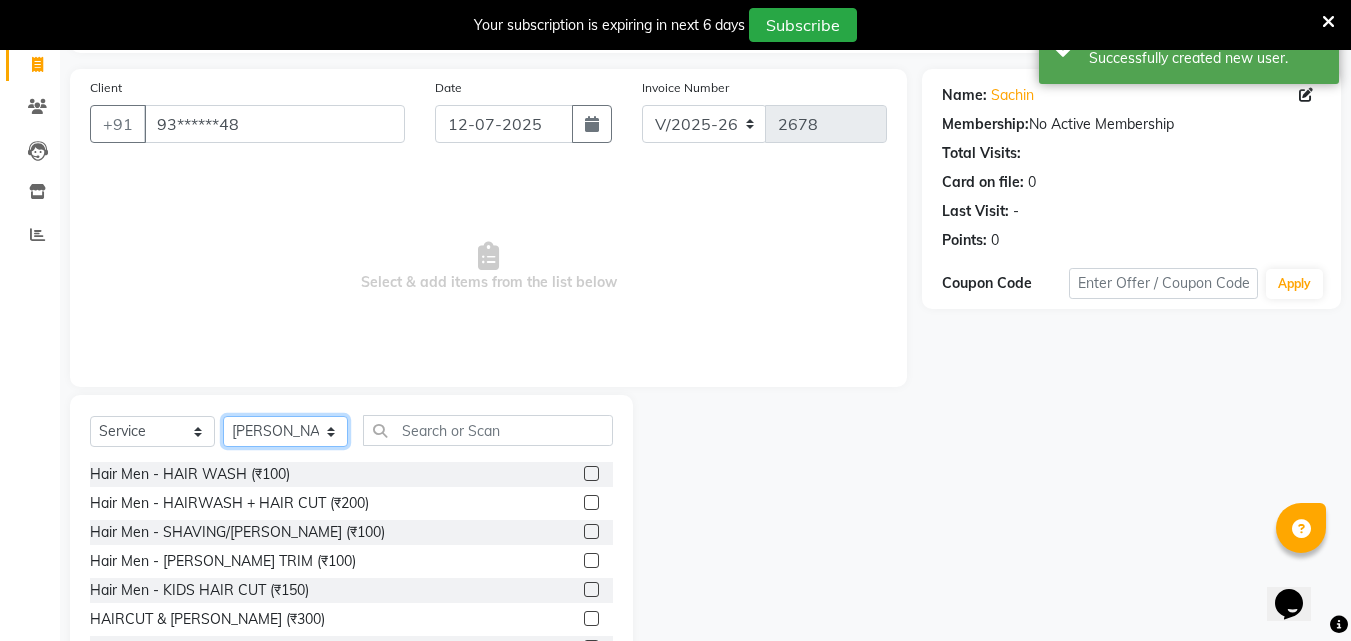 scroll, scrollTop: 210, scrollLeft: 0, axis: vertical 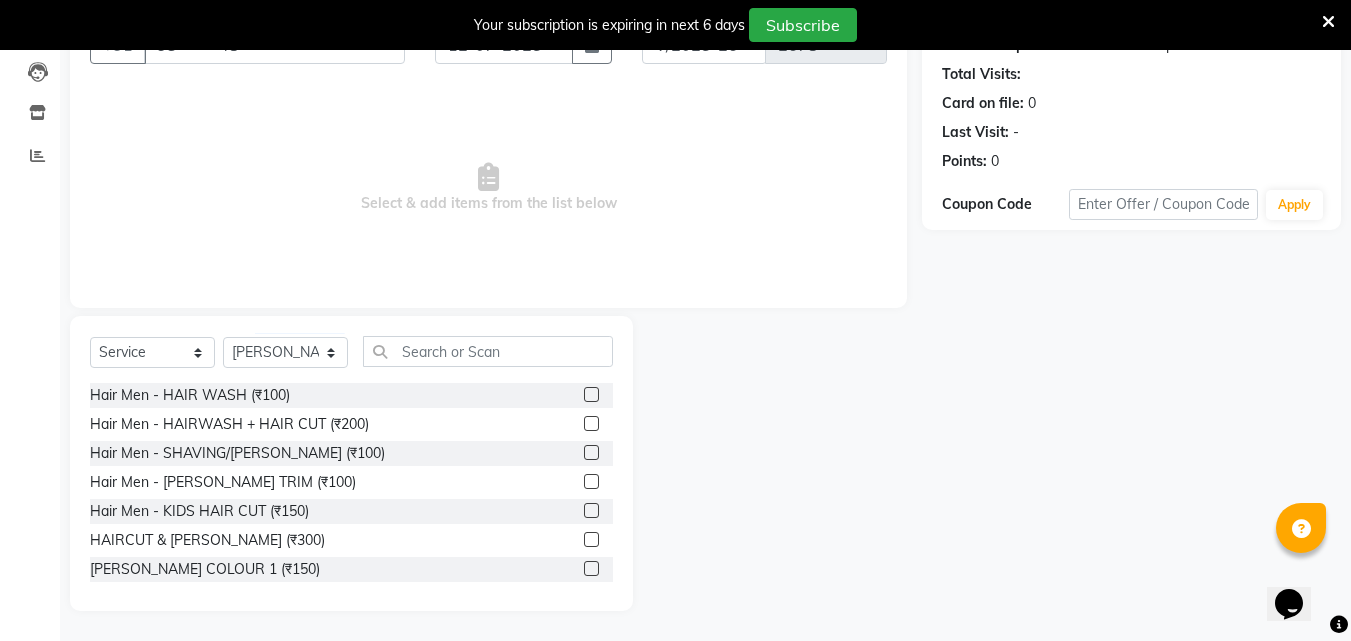 click 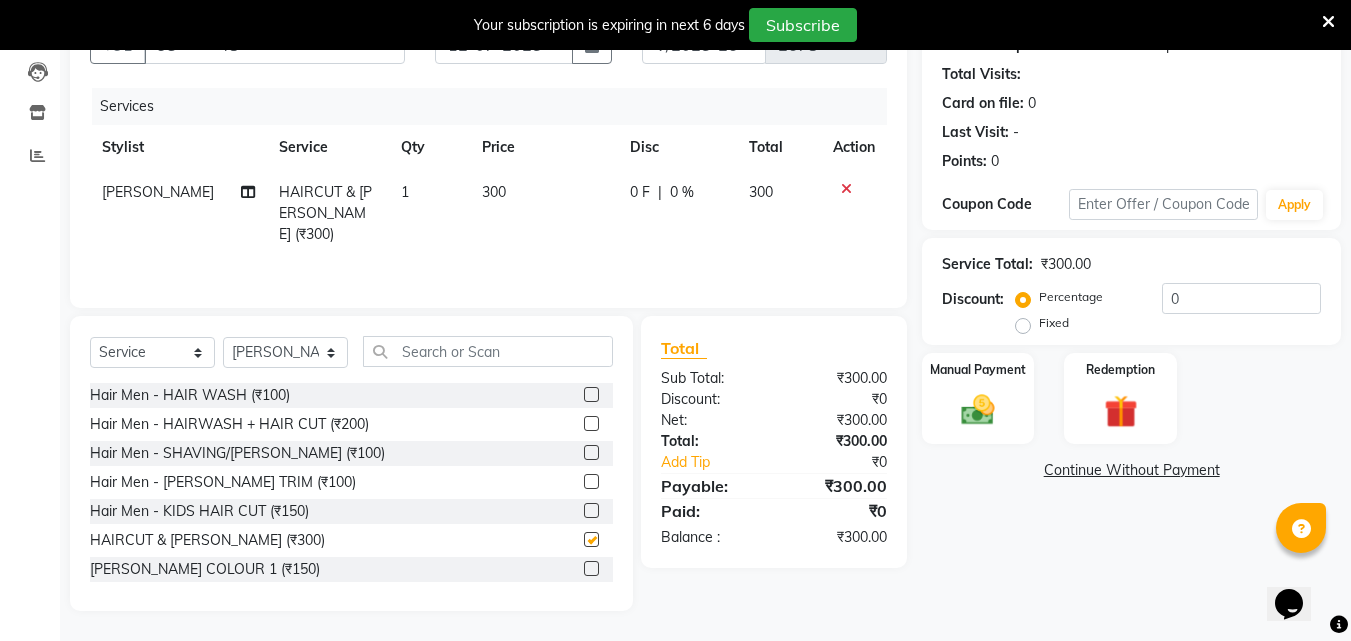 checkbox on "false" 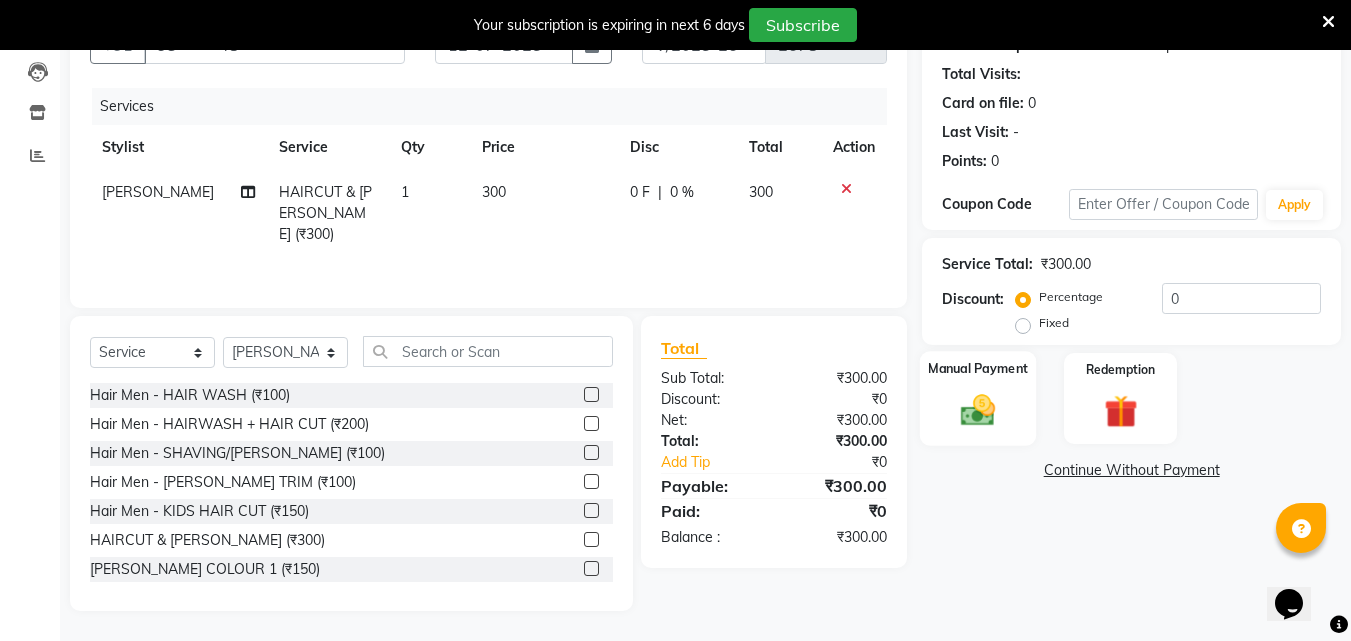click 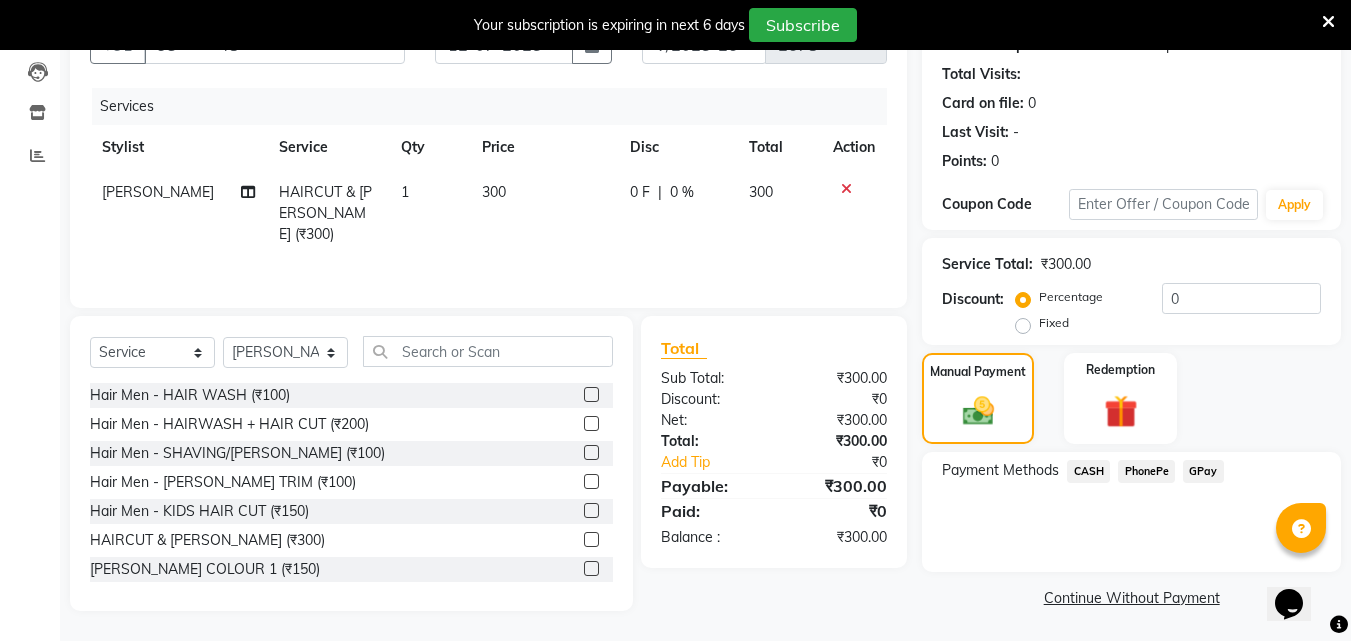 click on "CASH" 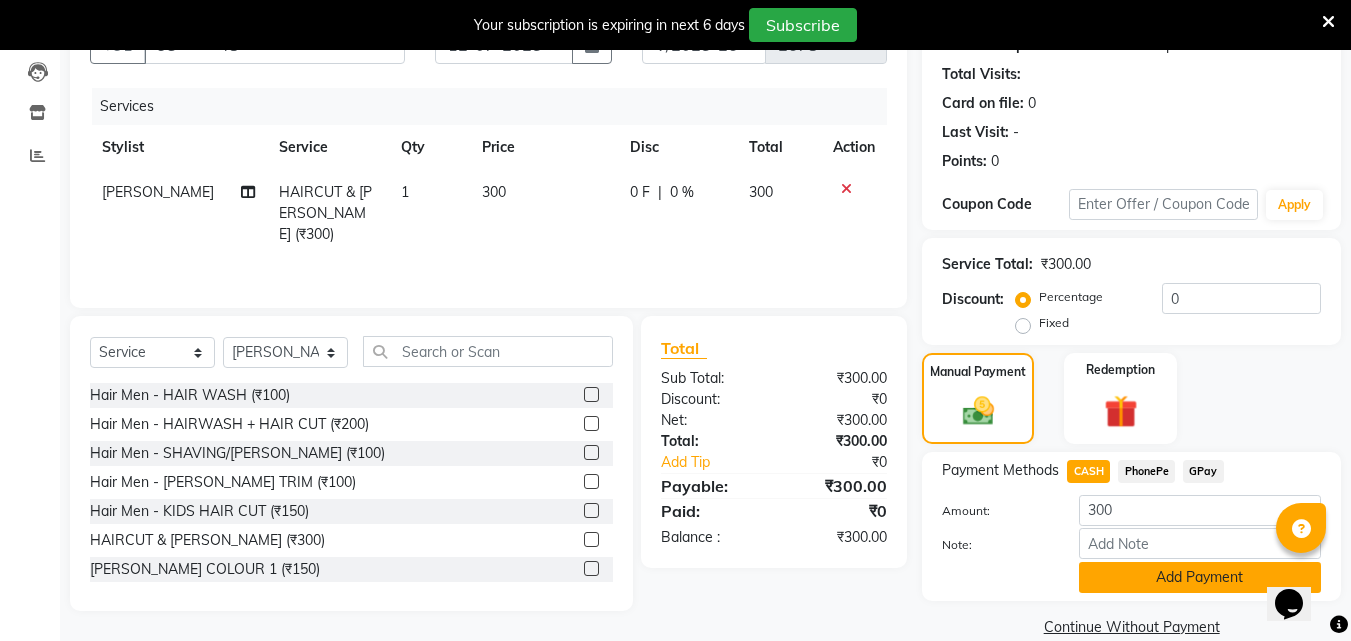 click on "Add Payment" 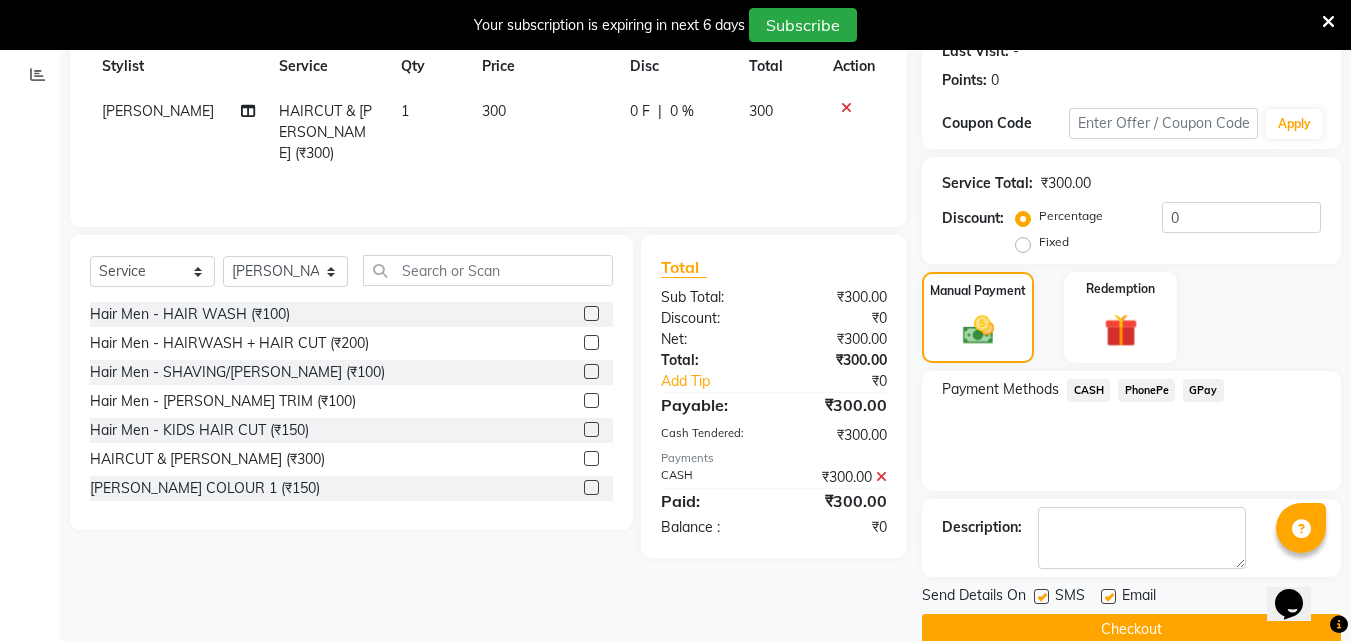scroll, scrollTop: 325, scrollLeft: 0, axis: vertical 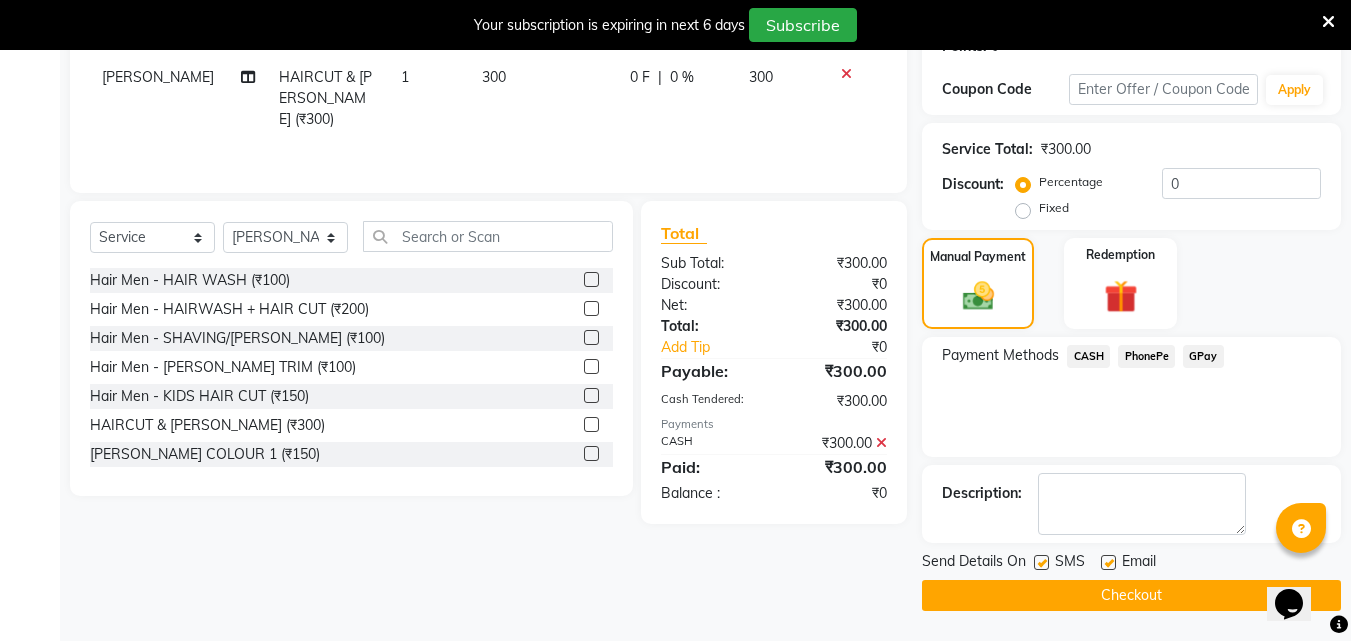 click on "Checkout" 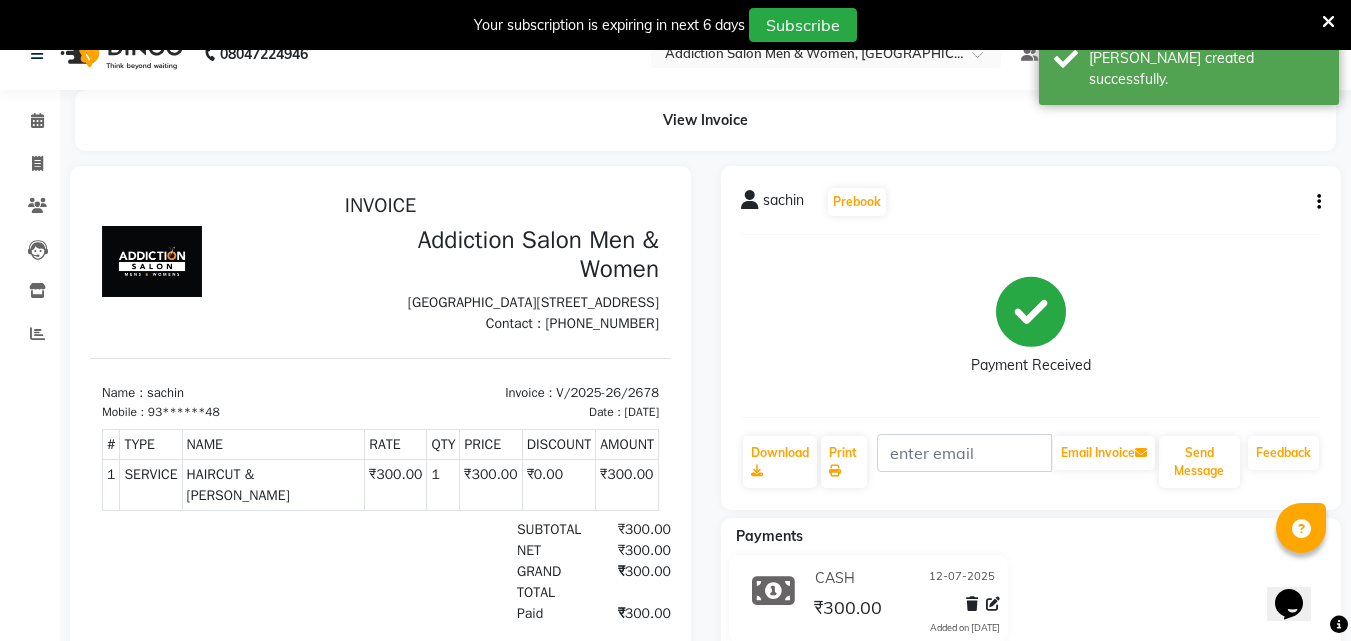 scroll, scrollTop: 0, scrollLeft: 0, axis: both 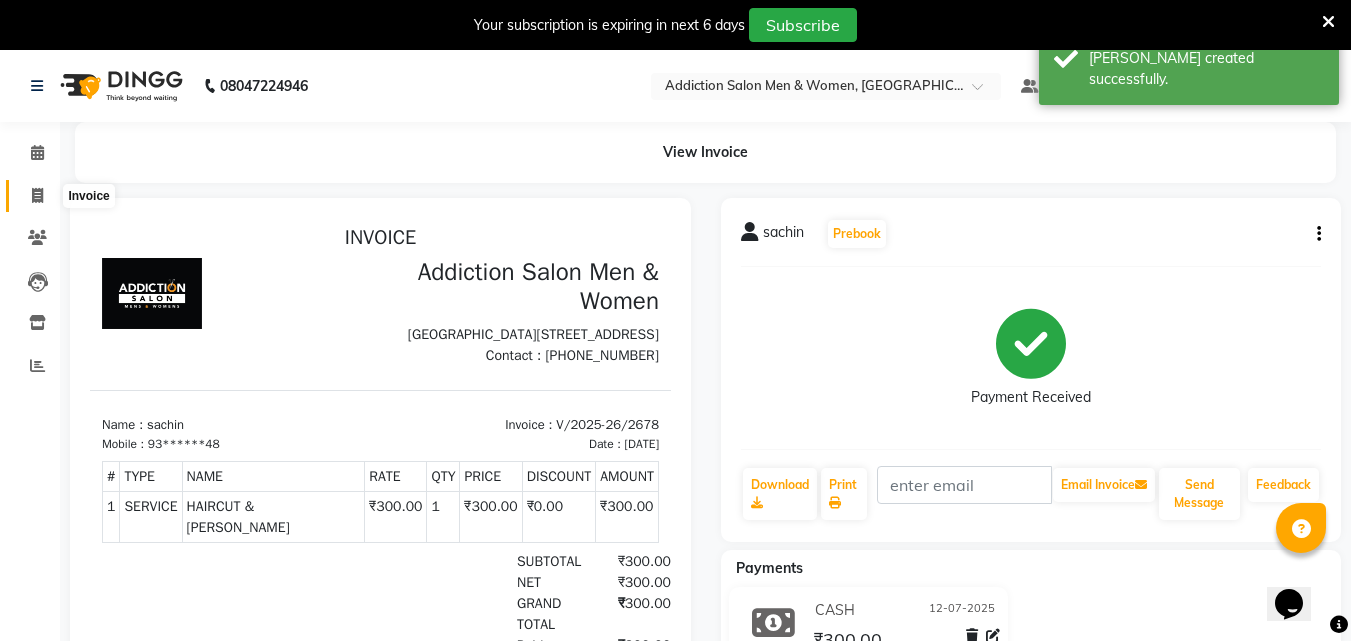 click 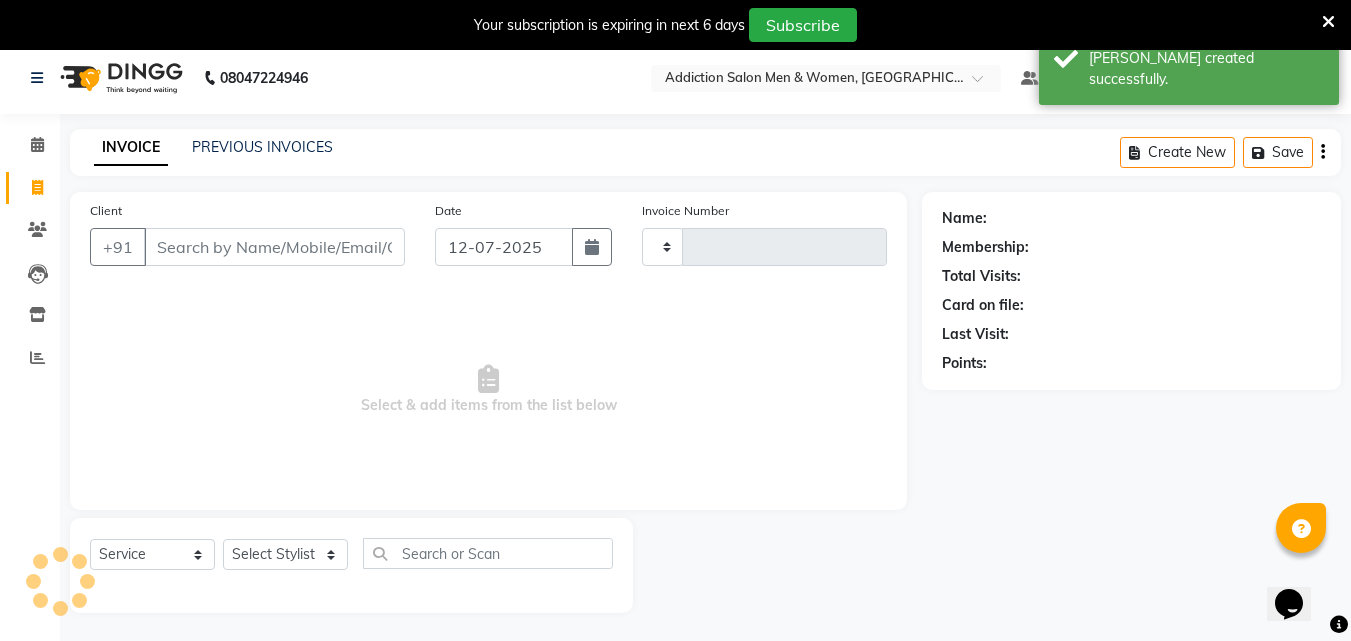 type on "2679" 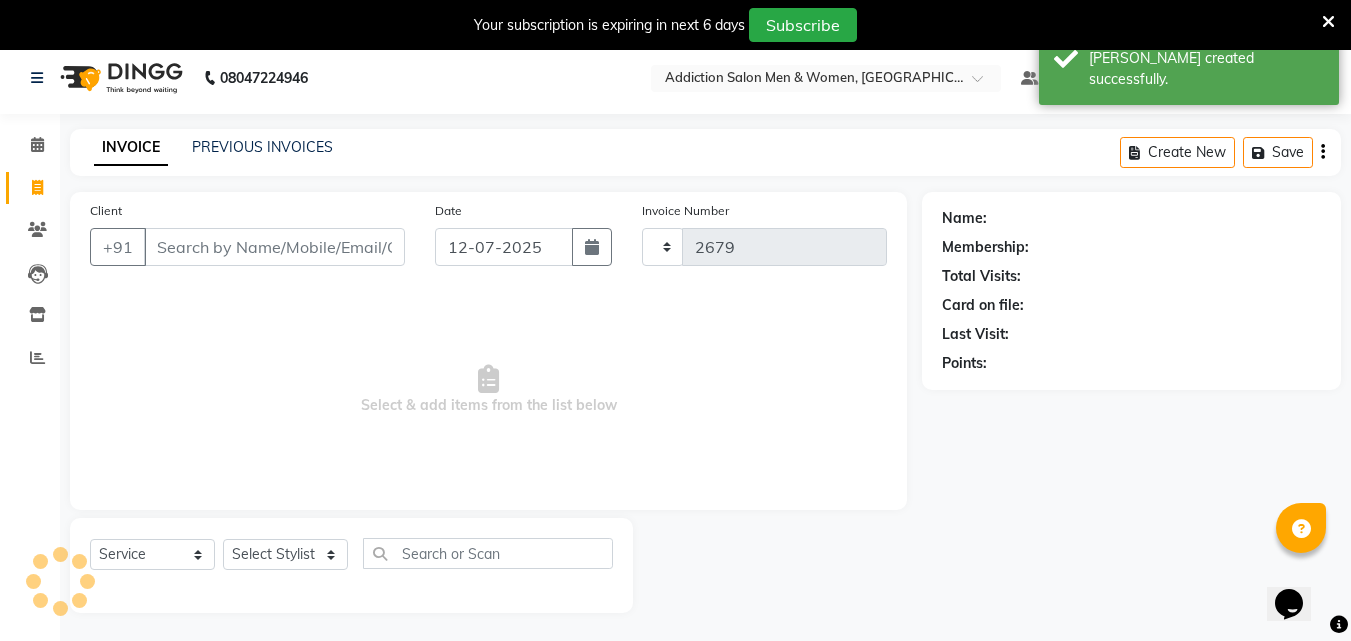 select on "6595" 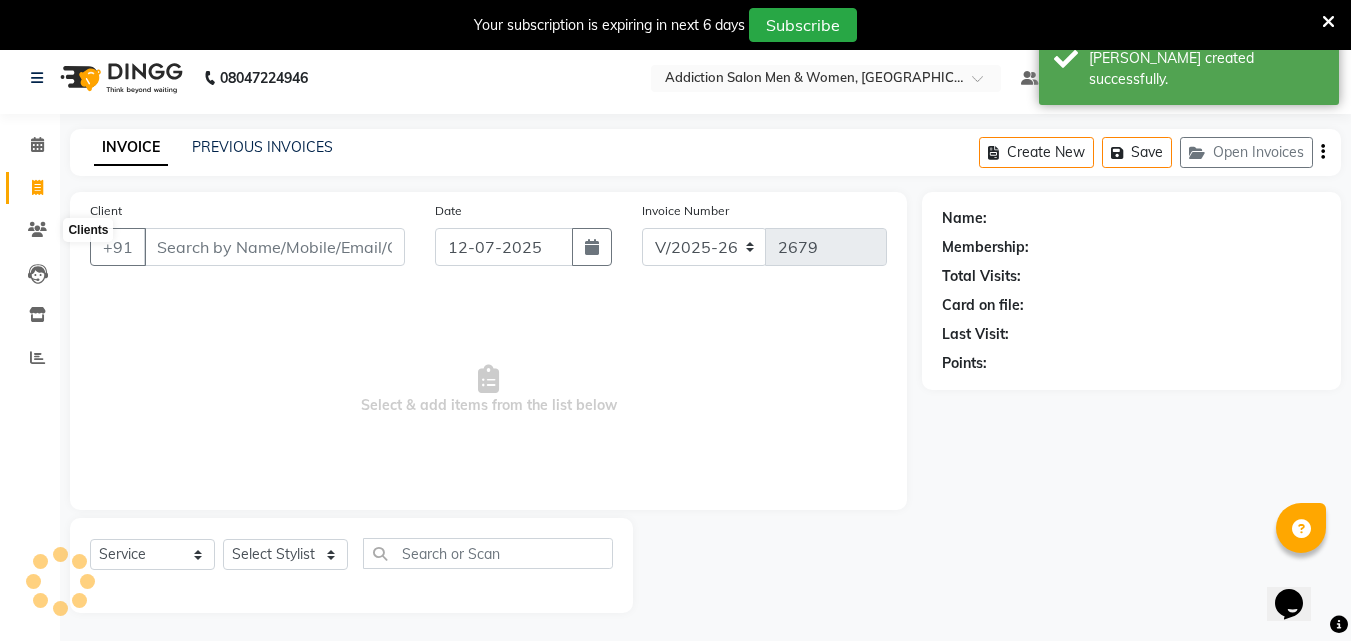 scroll, scrollTop: 50, scrollLeft: 0, axis: vertical 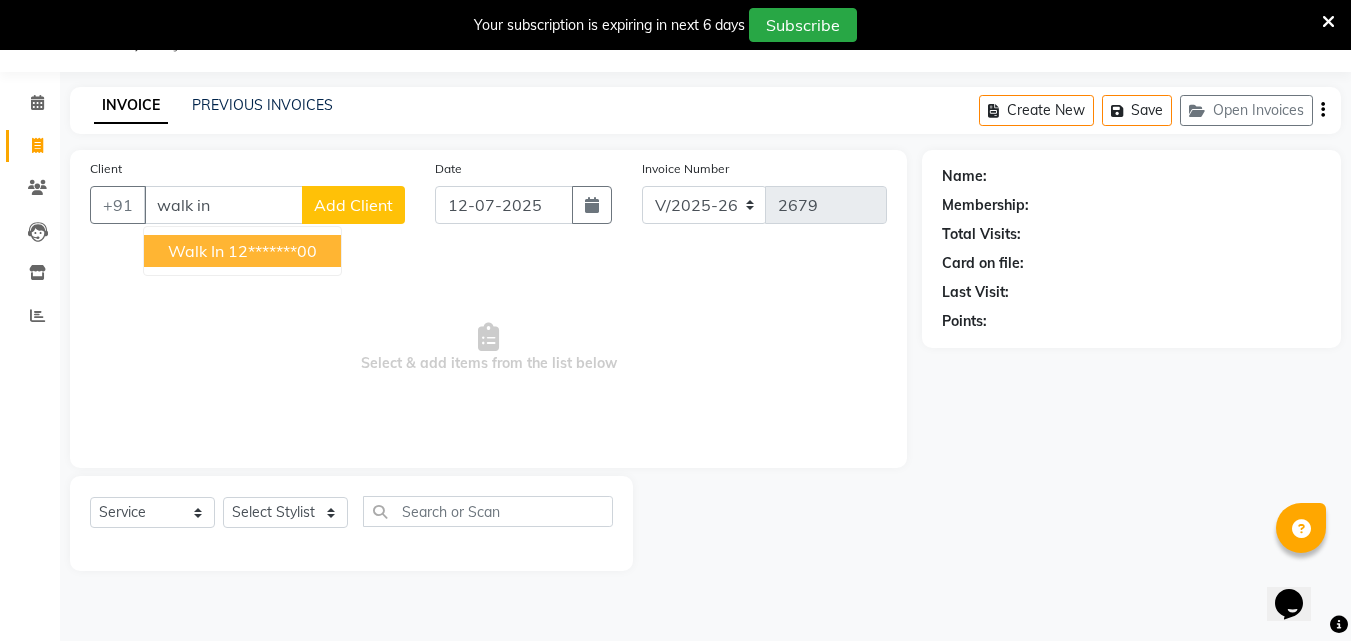click on "12*******00" at bounding box center (272, 251) 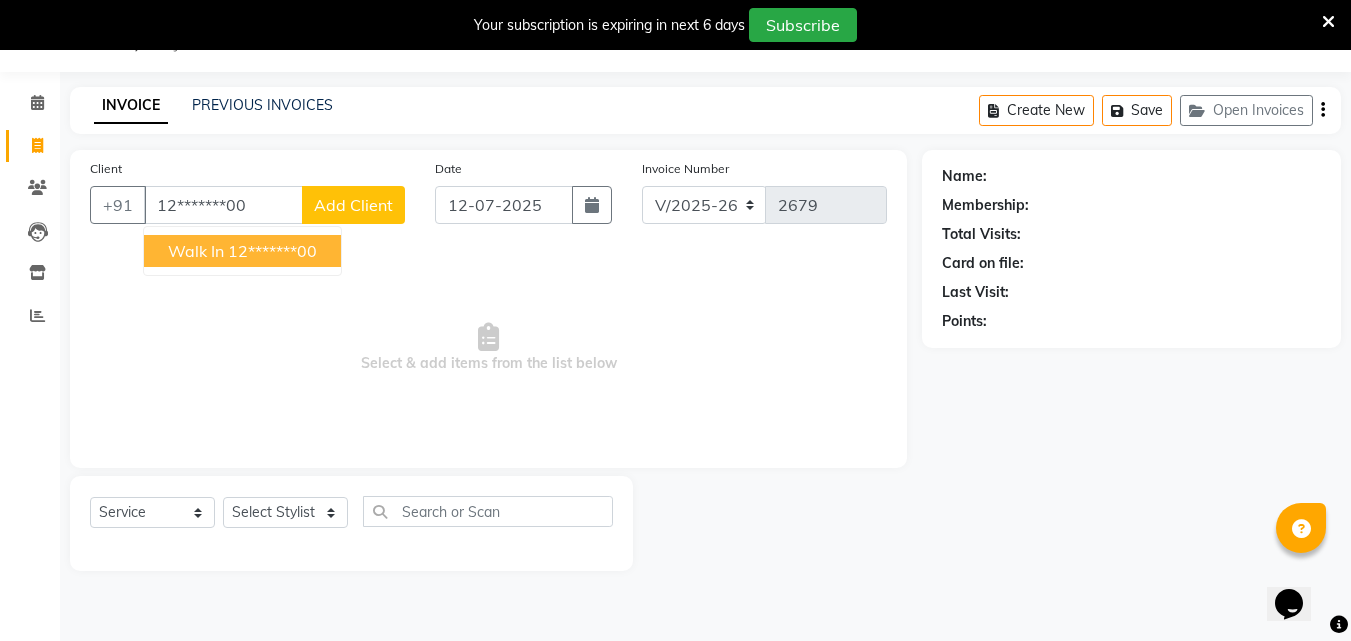 type on "12*******00" 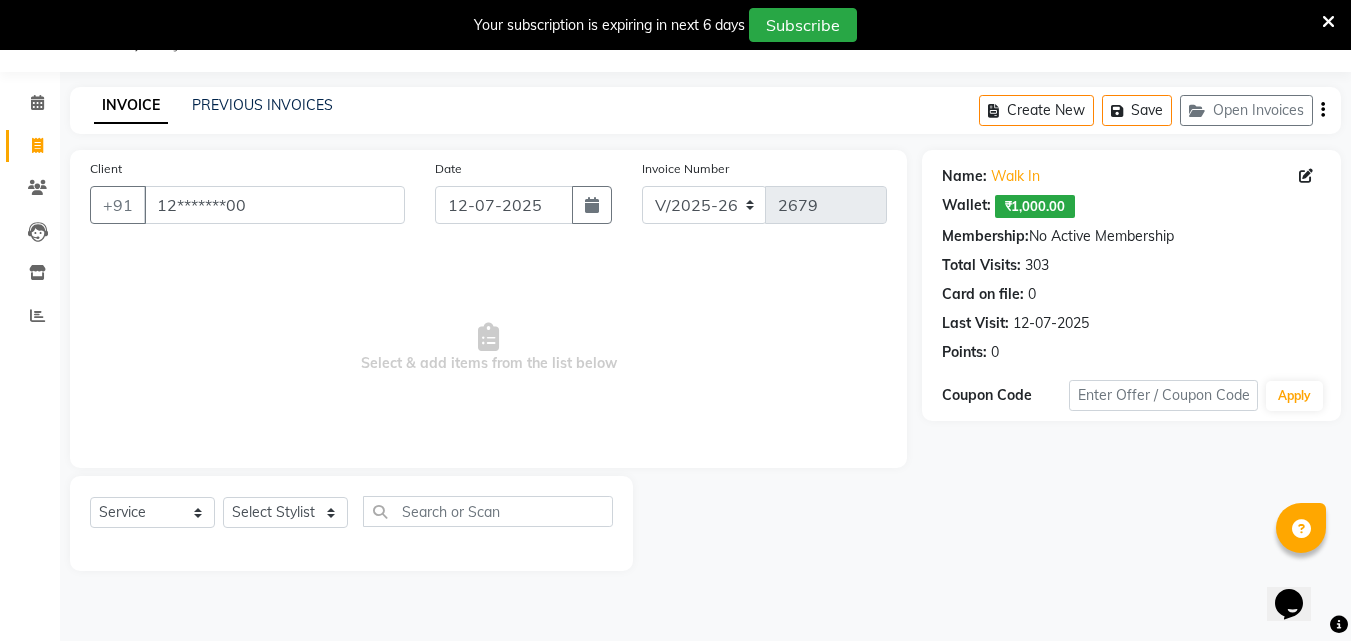 click on "Select  Service  Product  Membership  Package Voucher Prepaid Gift Card  Select Stylist Addiction Salon ANJALI BANSIKA [PERSON_NAME] [PERSON_NAME] REKHA [PERSON_NAME]" 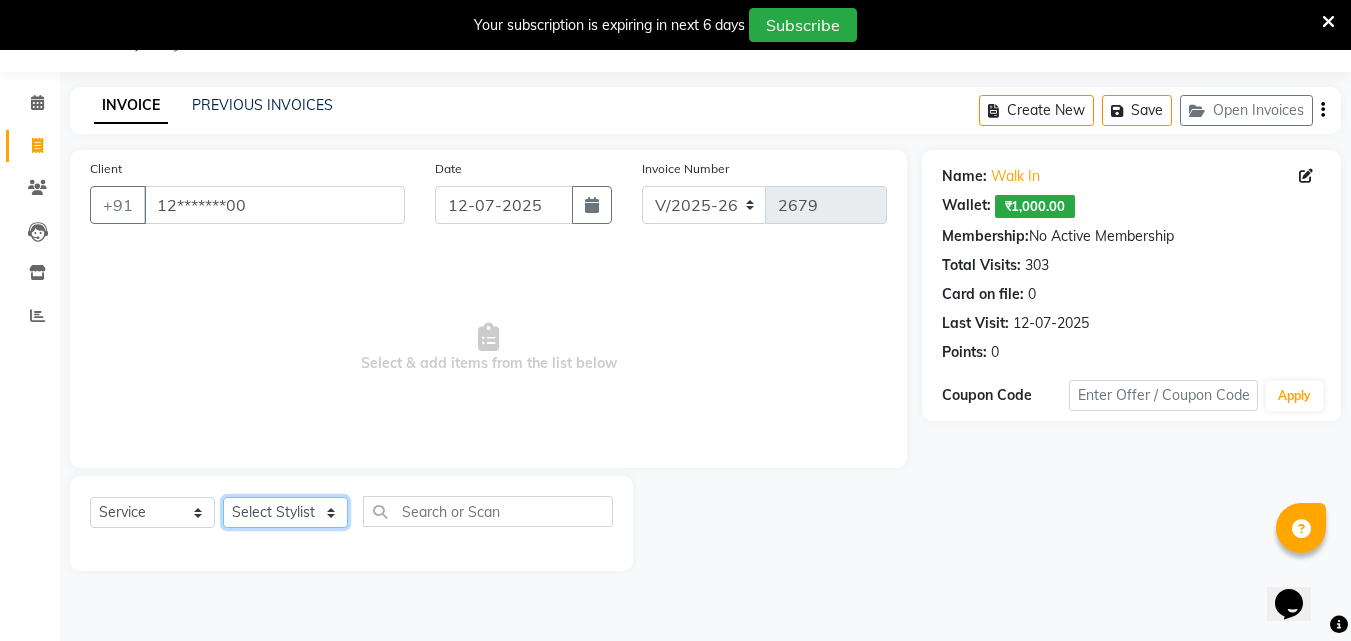 click on "Select Stylist Addiction Salon ANJALI BANSIKA [PERSON_NAME] [PERSON_NAME] [PERSON_NAME]" 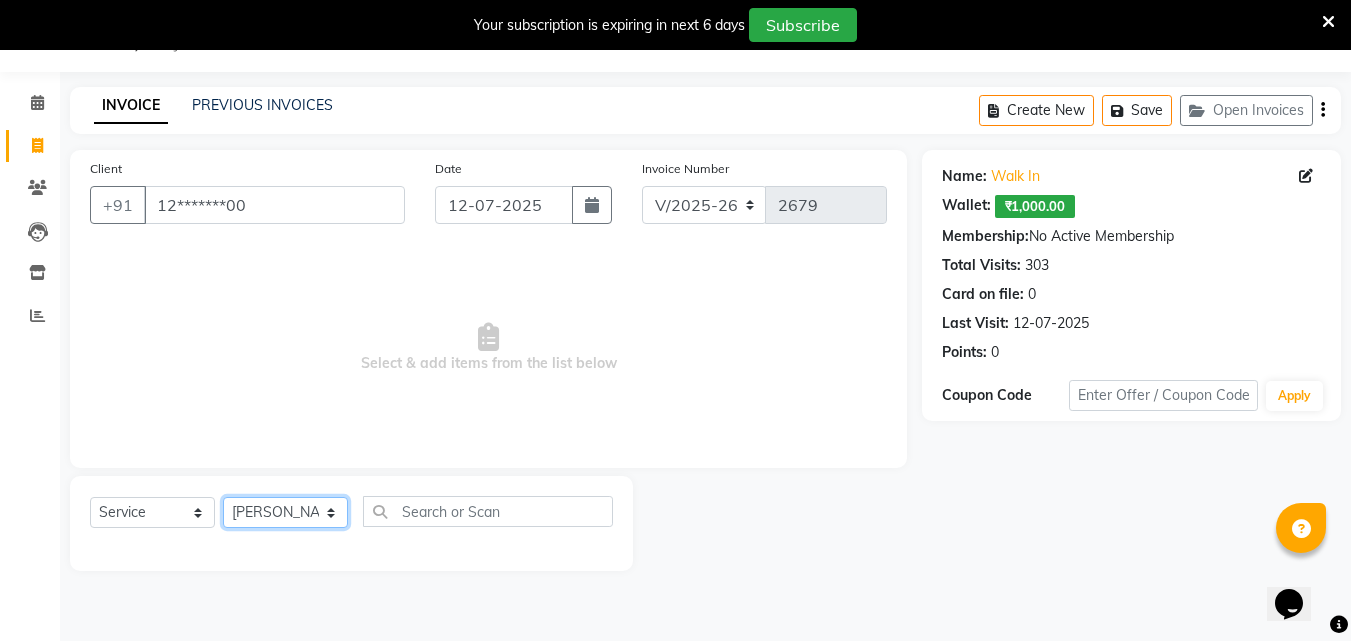 click on "Select Stylist Addiction Salon ANJALI BANSIKA [PERSON_NAME] [PERSON_NAME] [PERSON_NAME]" 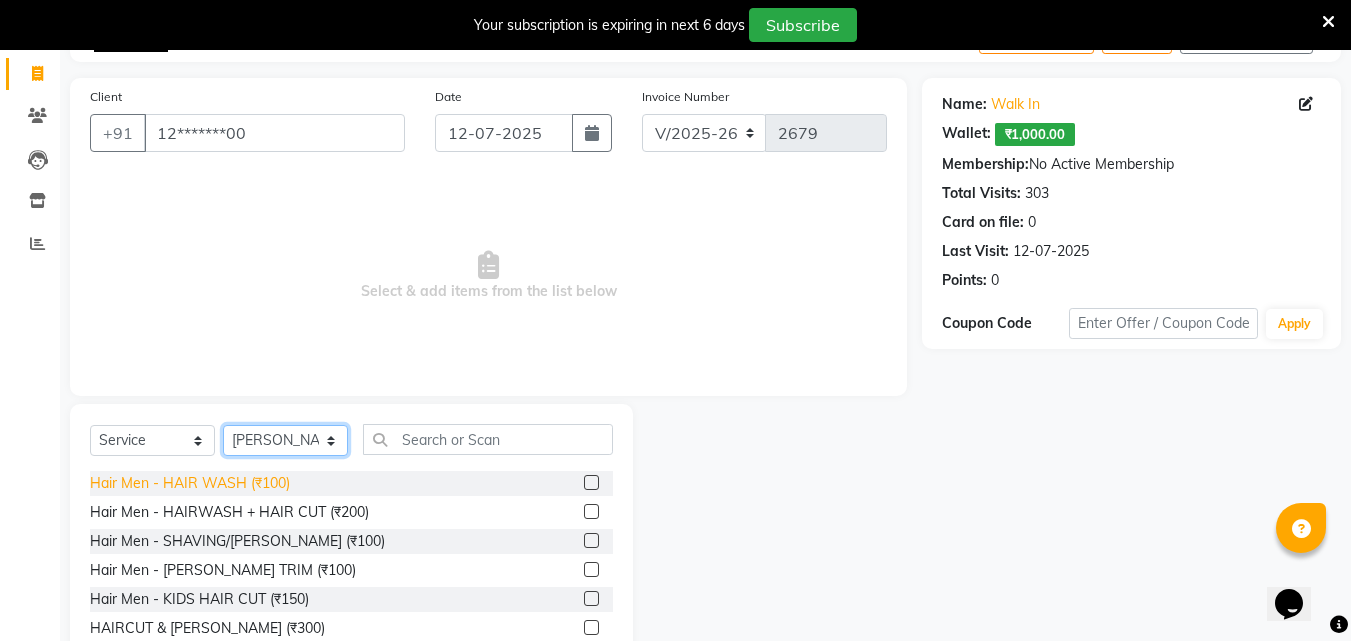 scroll, scrollTop: 210, scrollLeft: 0, axis: vertical 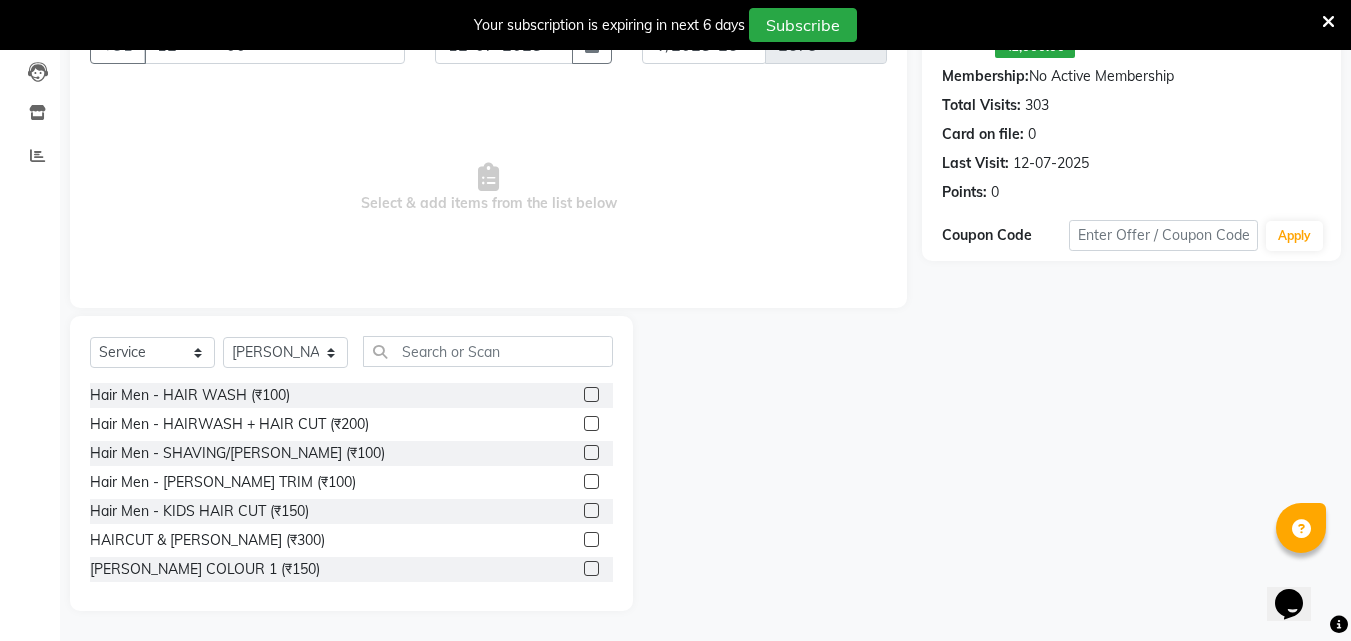 click 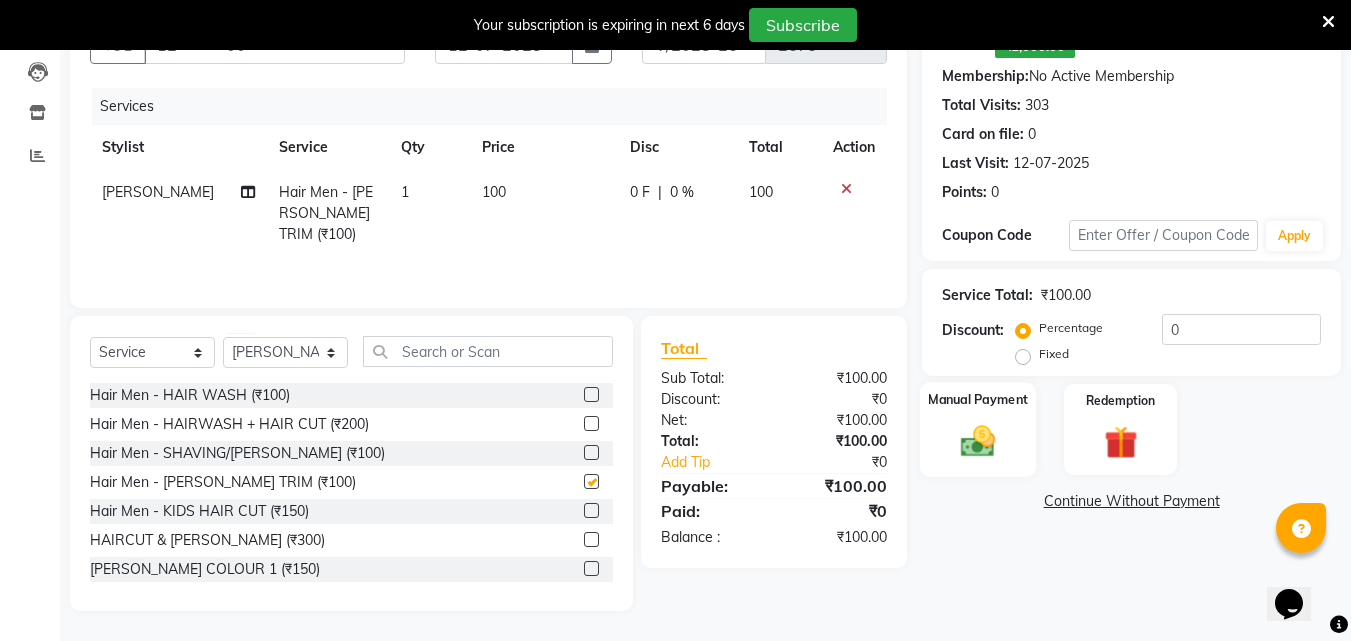 checkbox on "false" 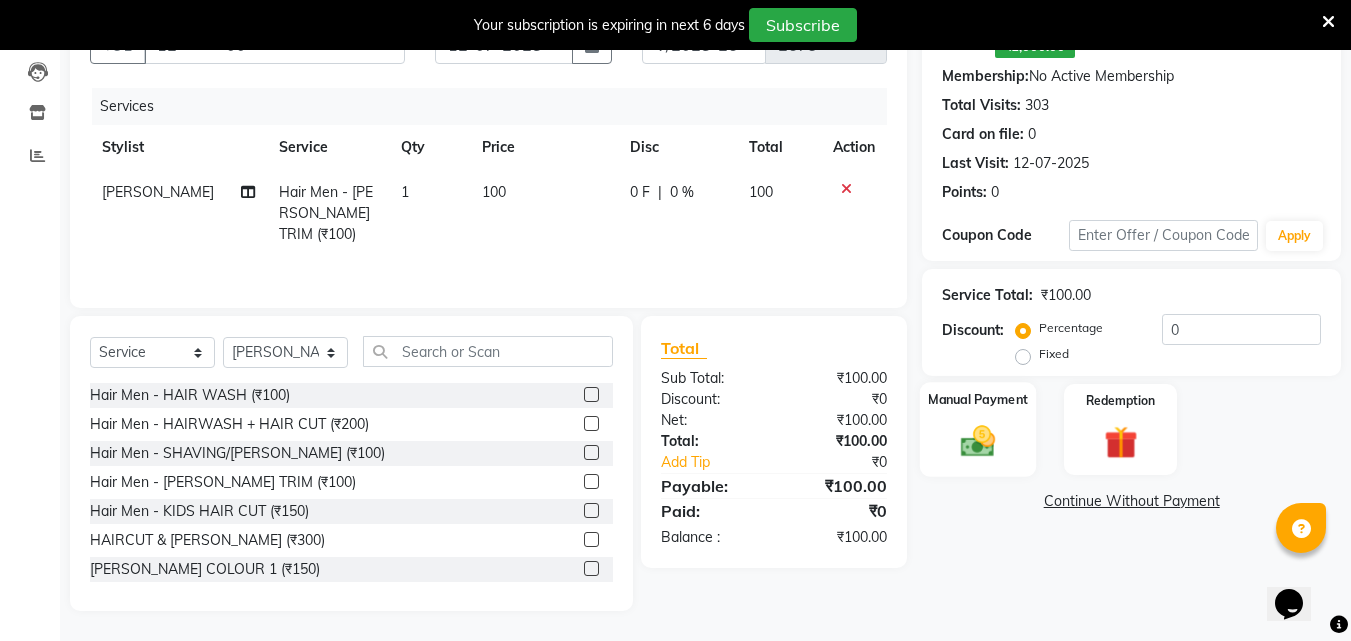 click 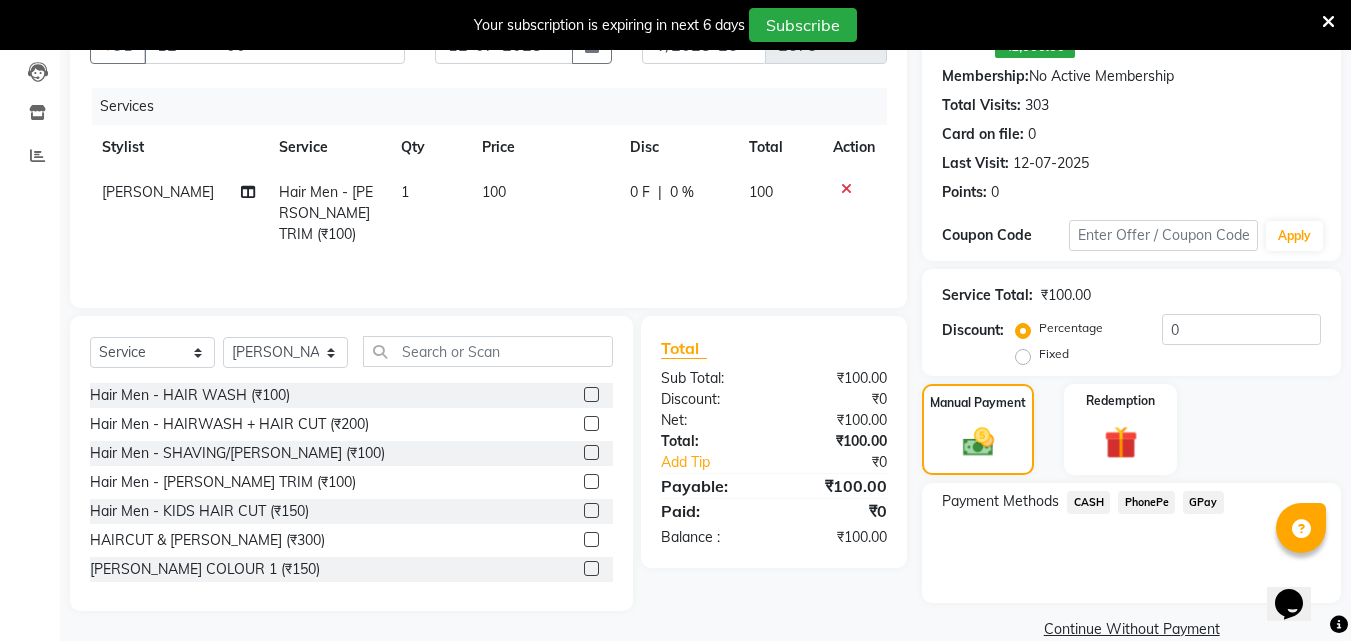 click on "PhonePe" 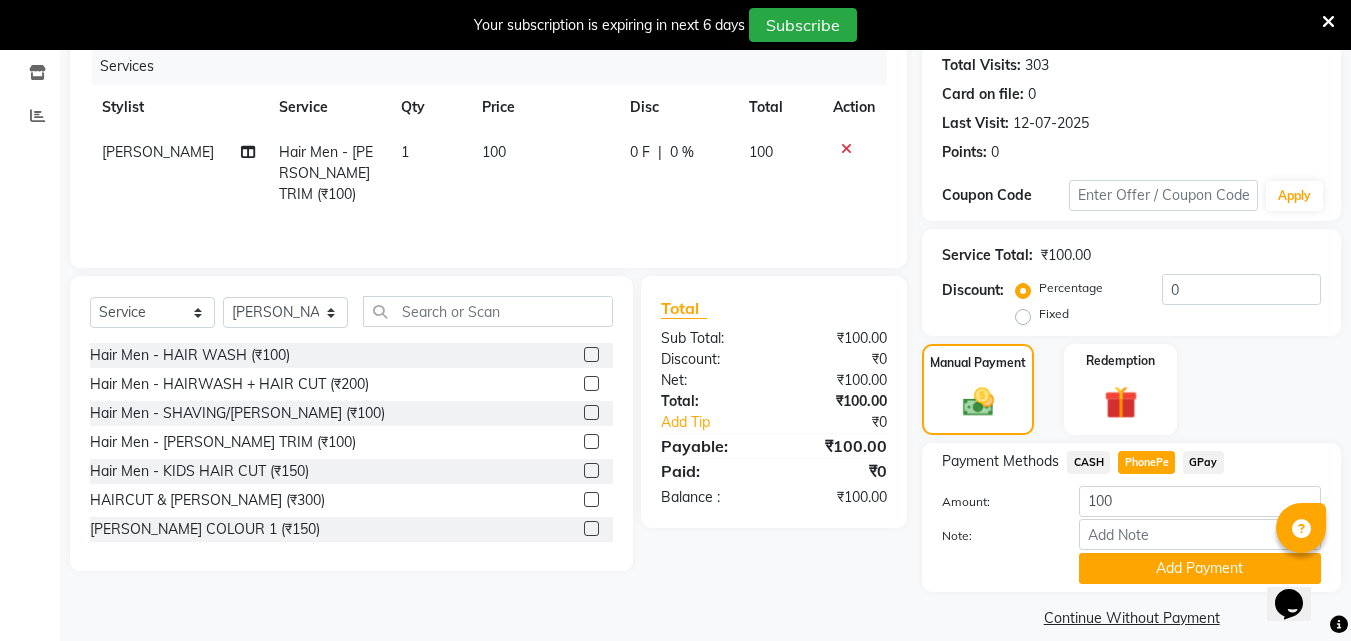 scroll, scrollTop: 272, scrollLeft: 0, axis: vertical 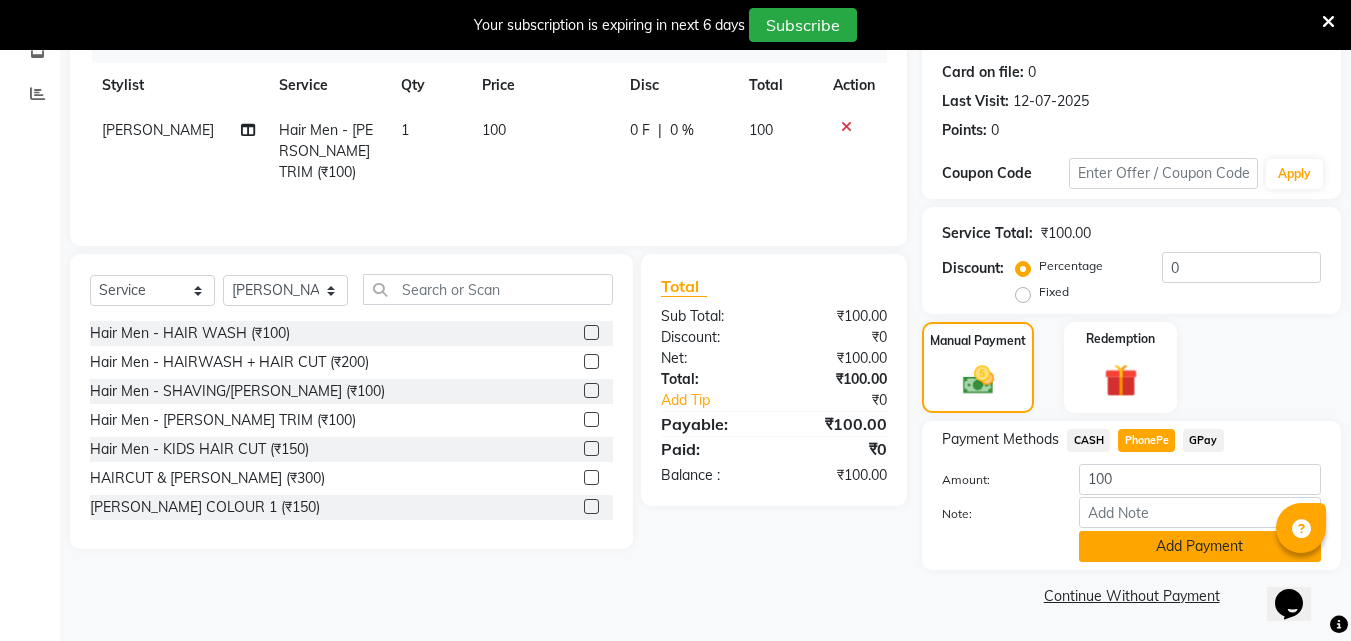 click on "Add Payment" 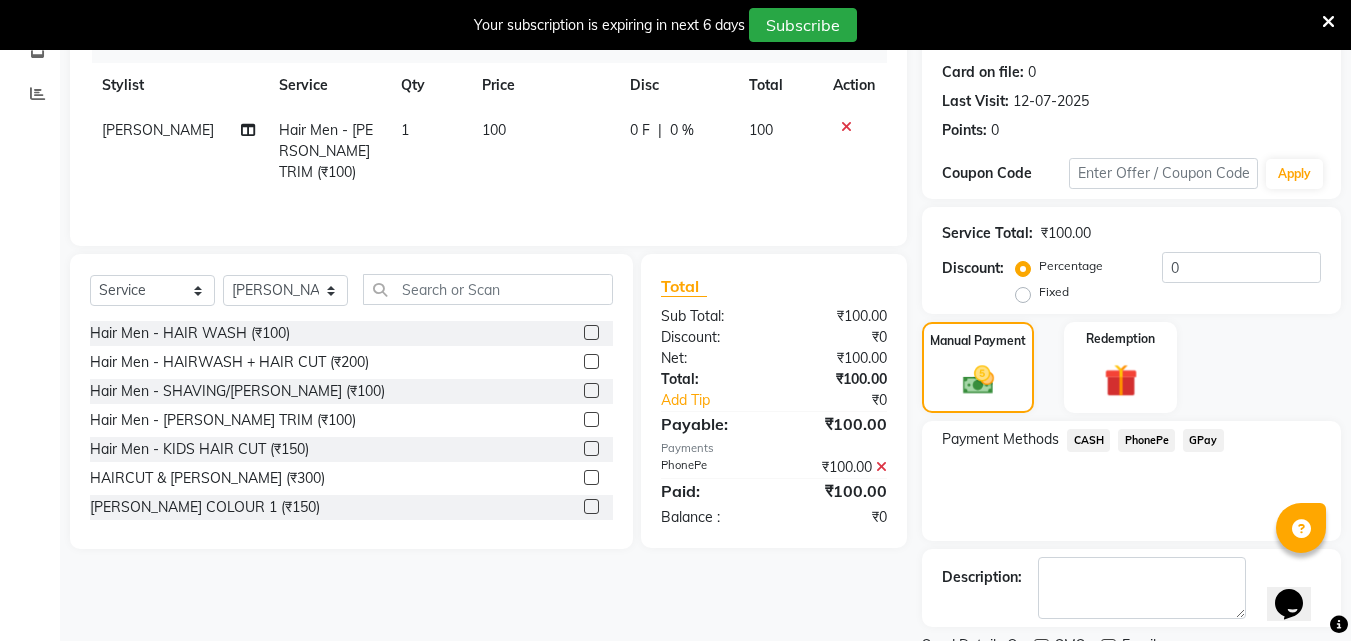 scroll, scrollTop: 356, scrollLeft: 0, axis: vertical 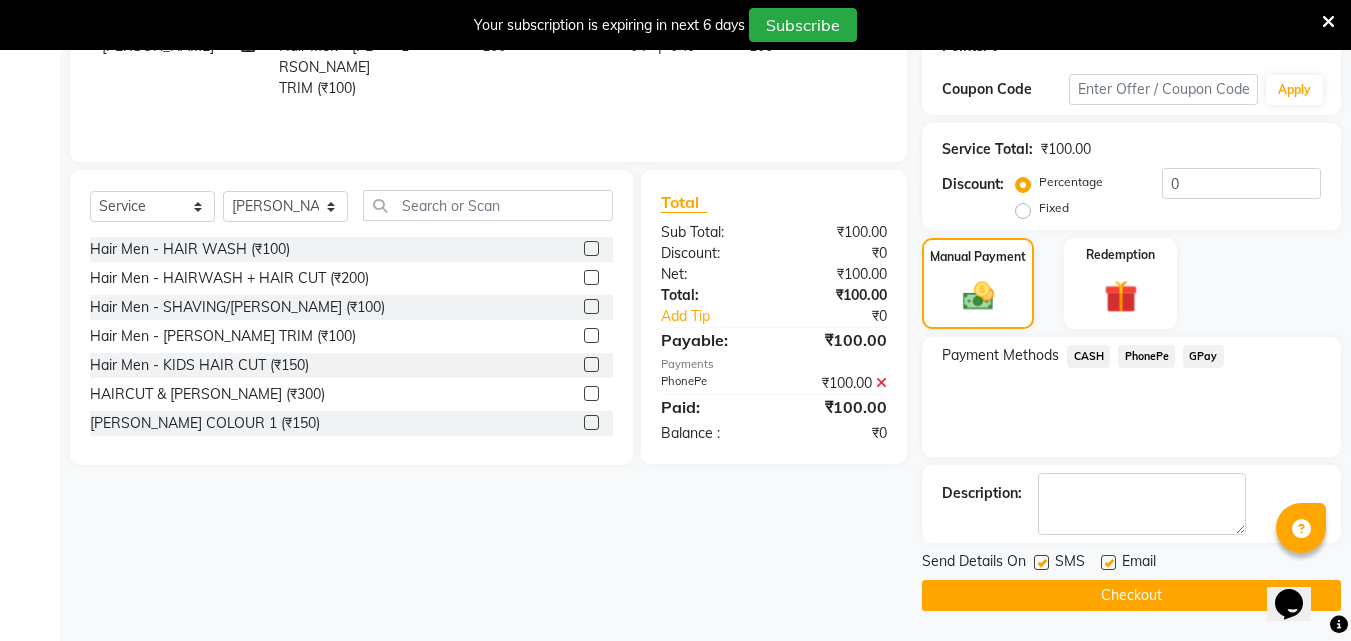 click on "Checkout" 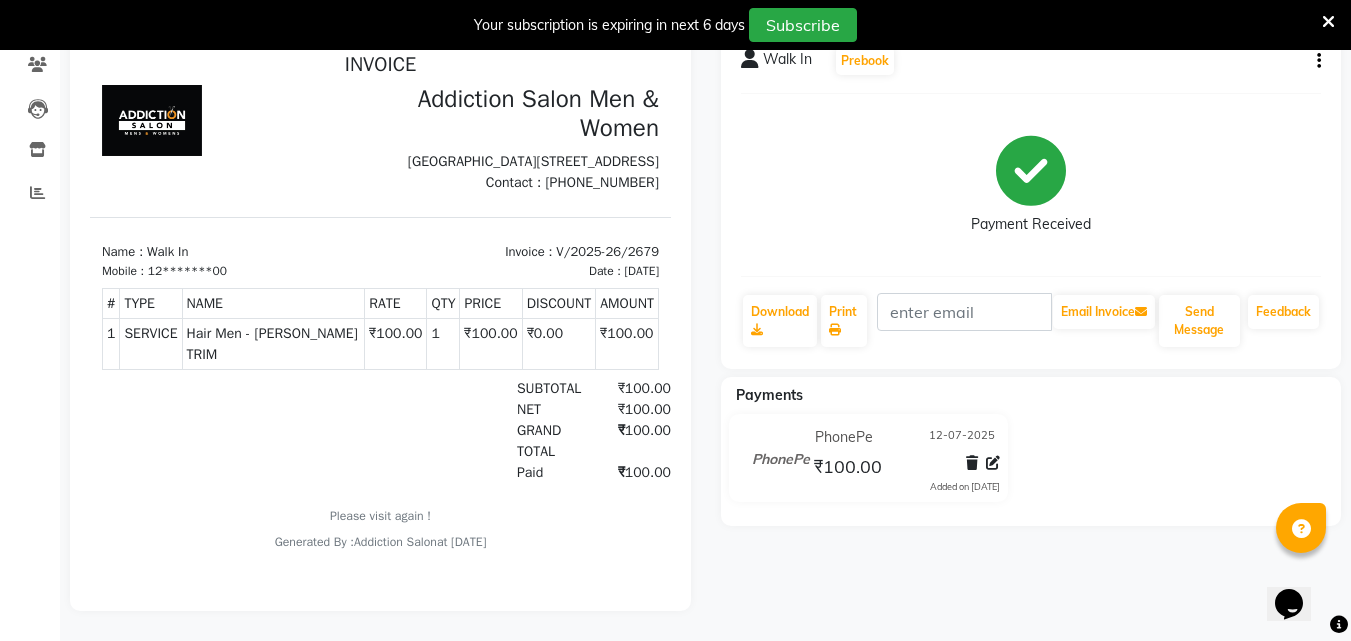 scroll, scrollTop: 0, scrollLeft: 0, axis: both 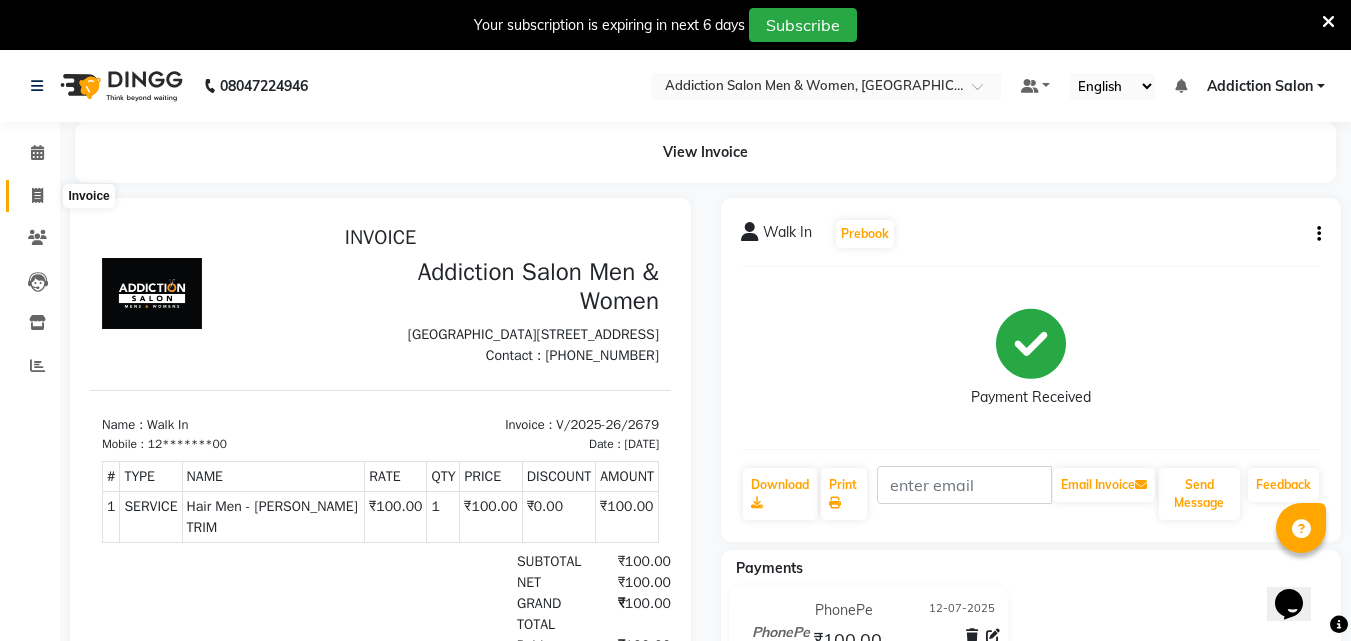 click 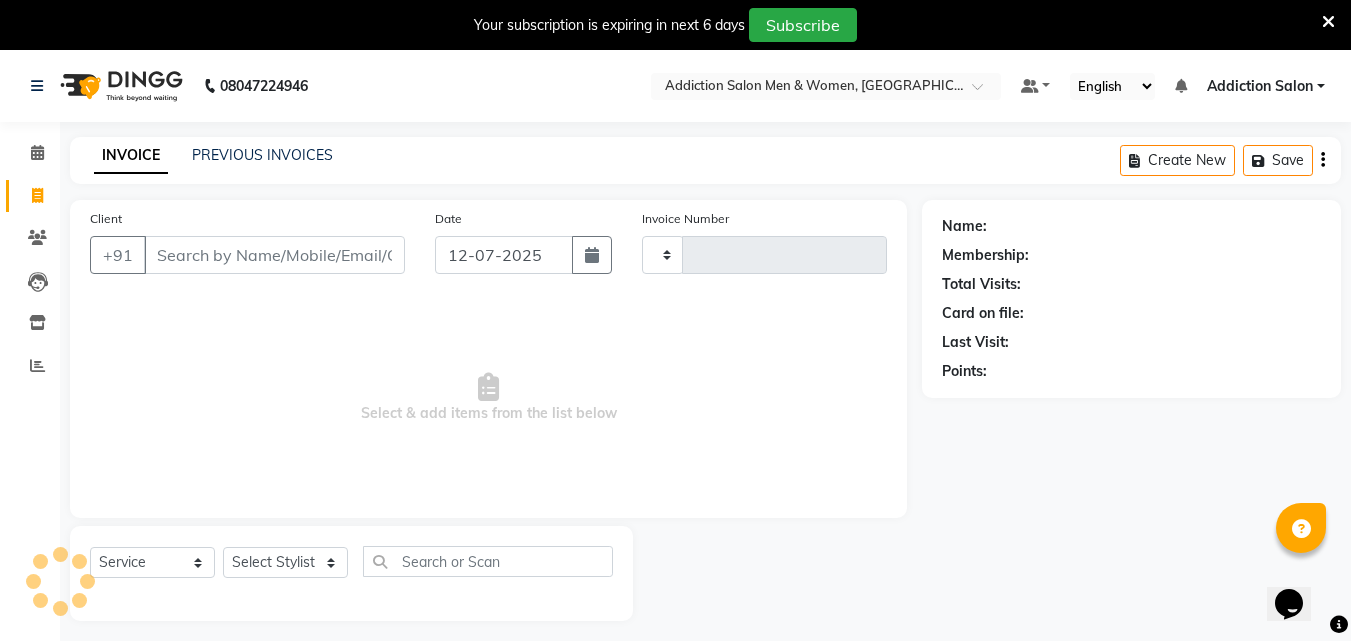 scroll, scrollTop: 50, scrollLeft: 0, axis: vertical 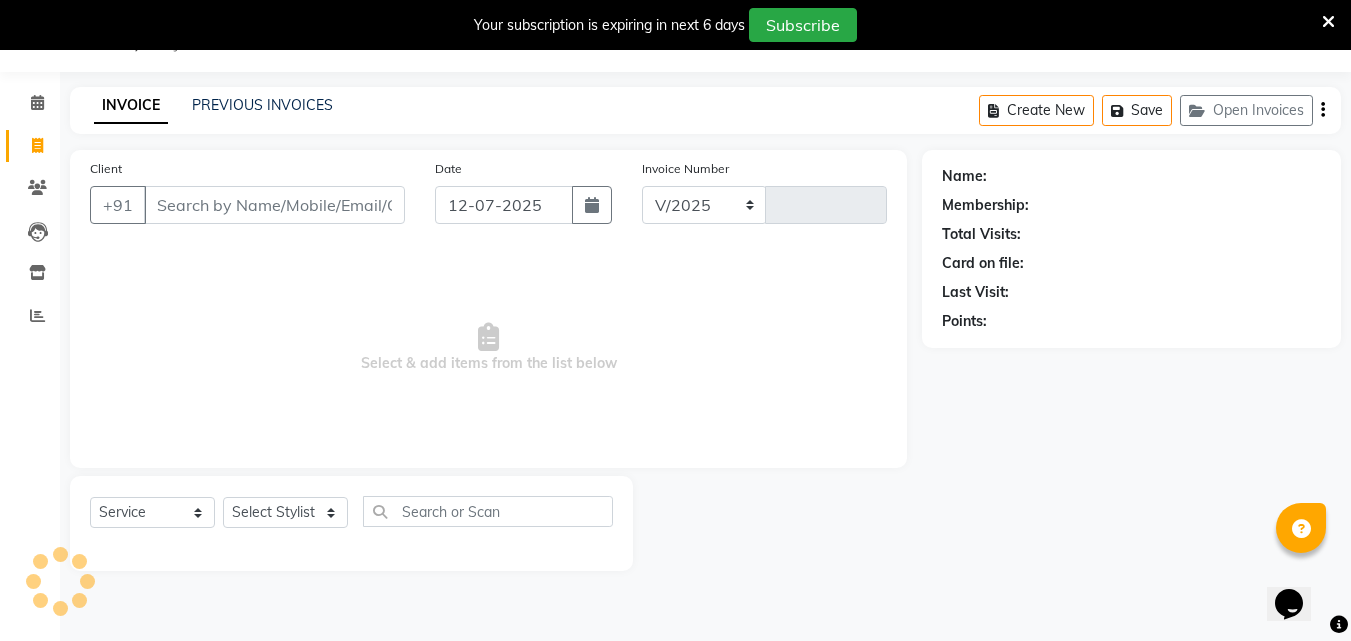 select on "6595" 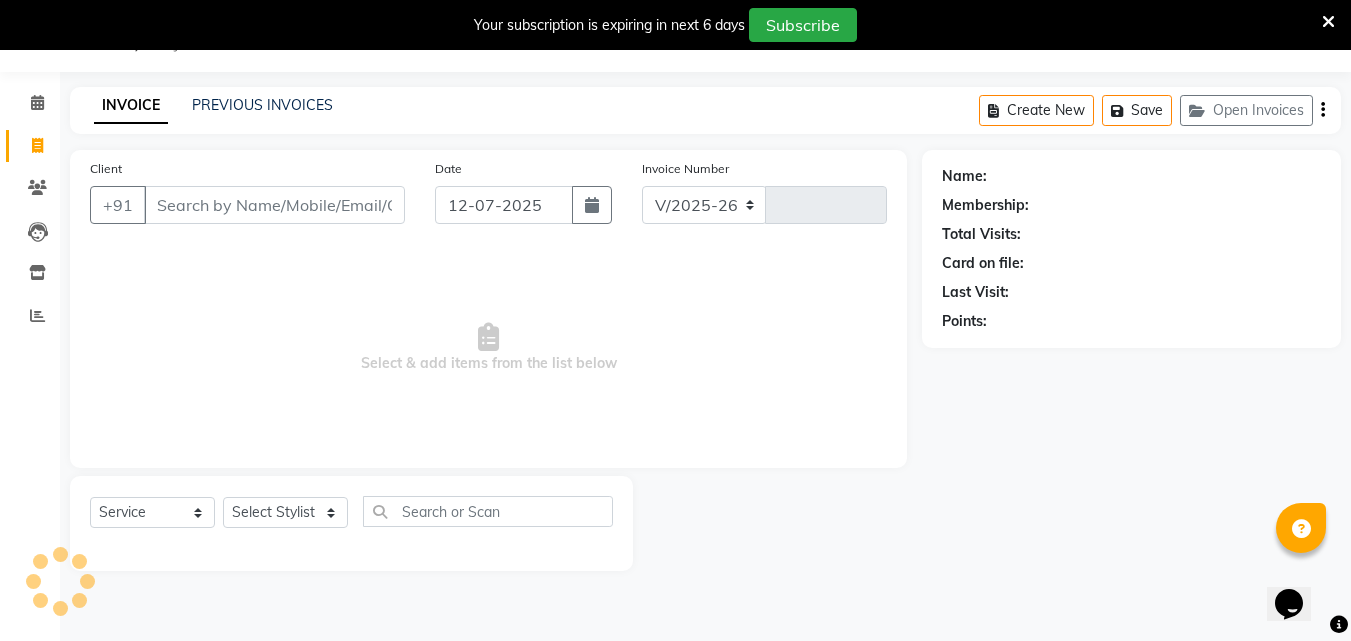 type on "2680" 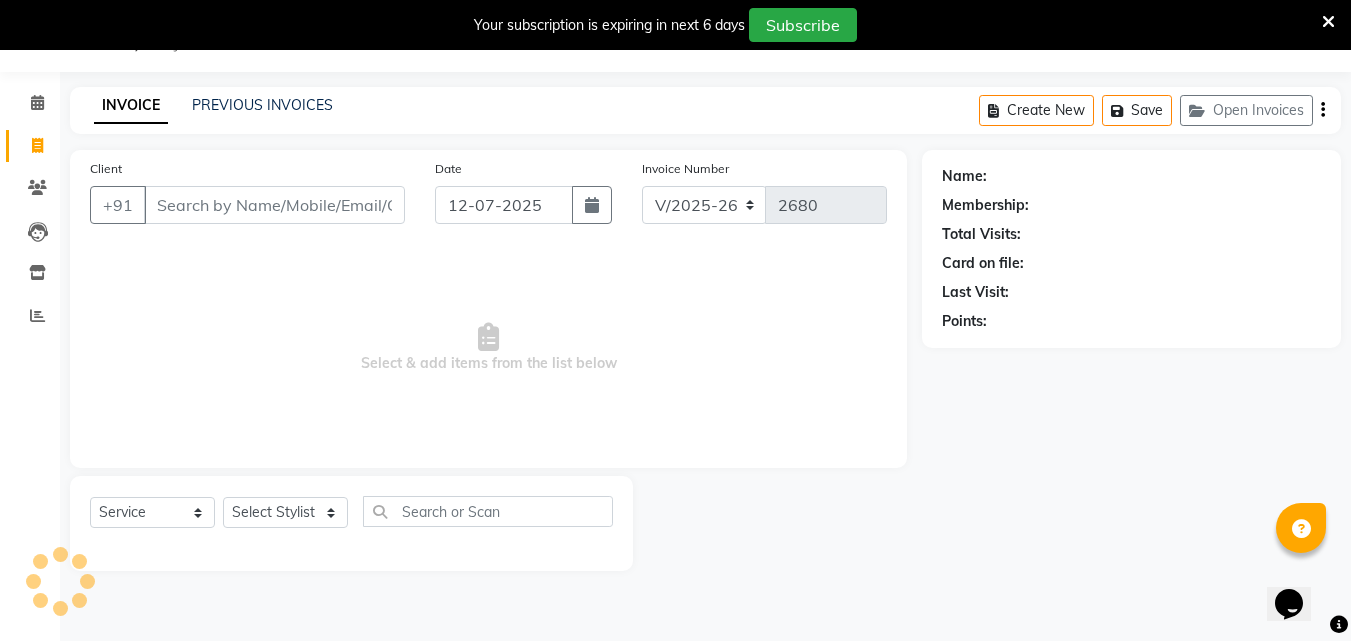 click on "Client" at bounding box center (274, 205) 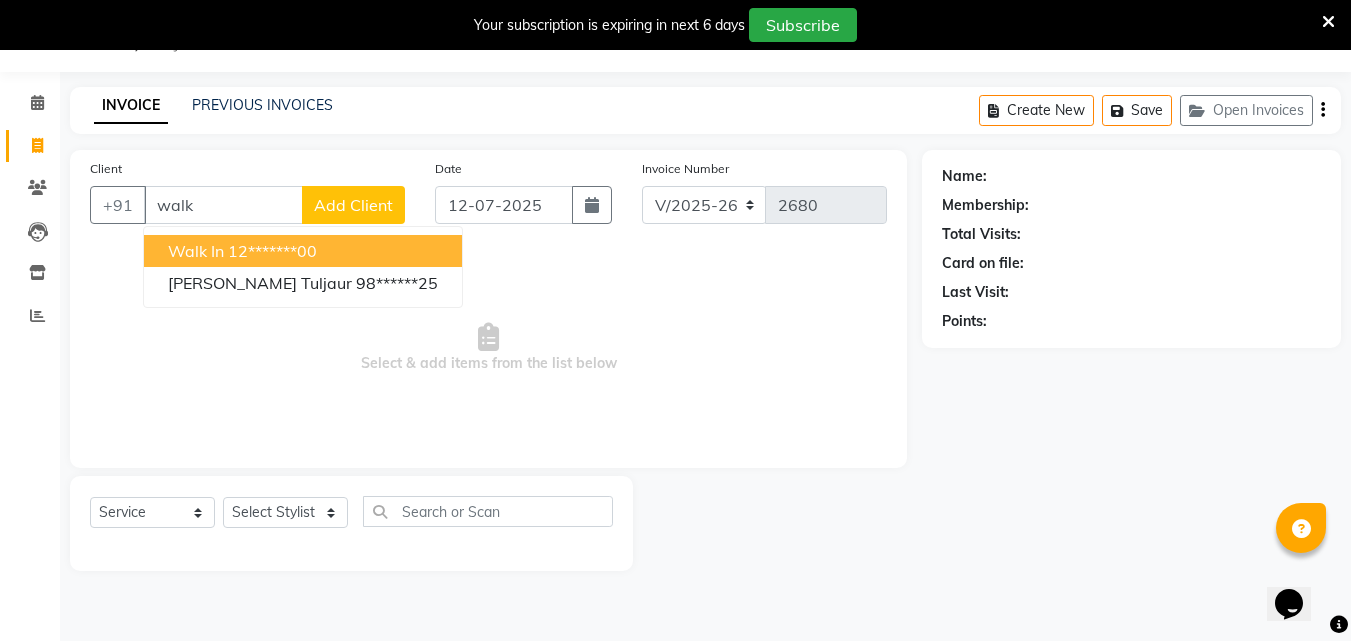 click on "Walk In  12*******00" at bounding box center [303, 251] 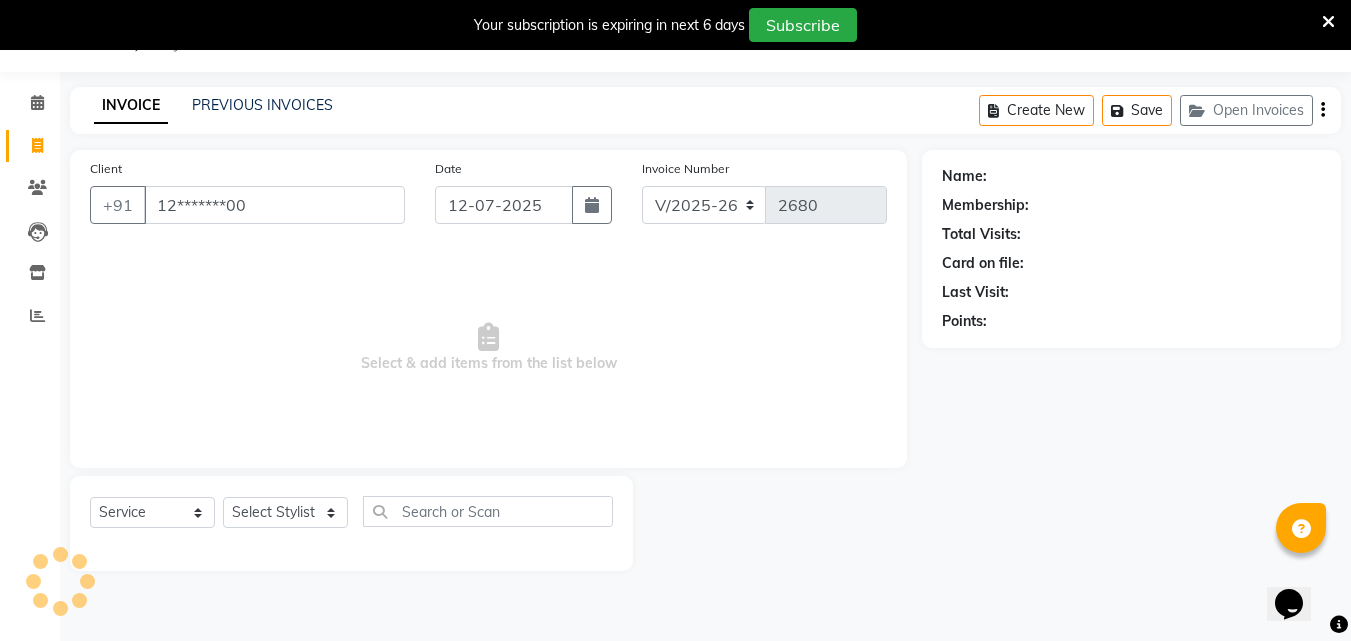 type on "12*******00" 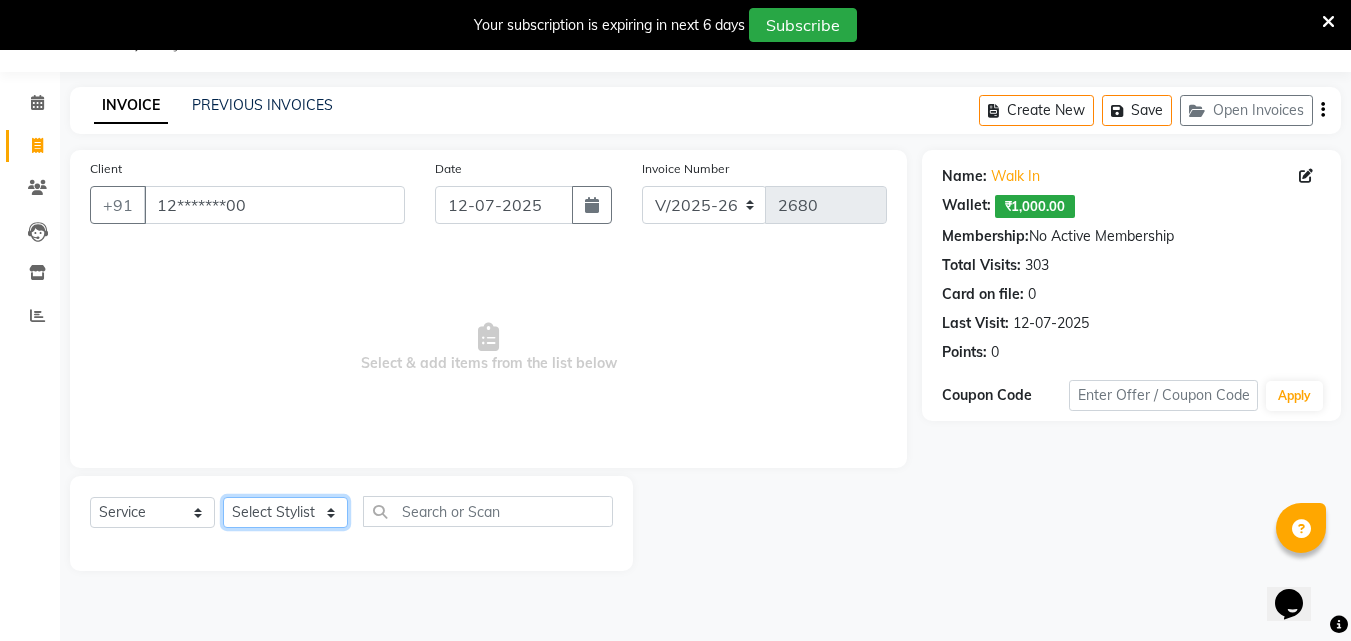 click on "Select Stylist Addiction Salon ANJALI BANSIKA [PERSON_NAME] [PERSON_NAME] [PERSON_NAME]" 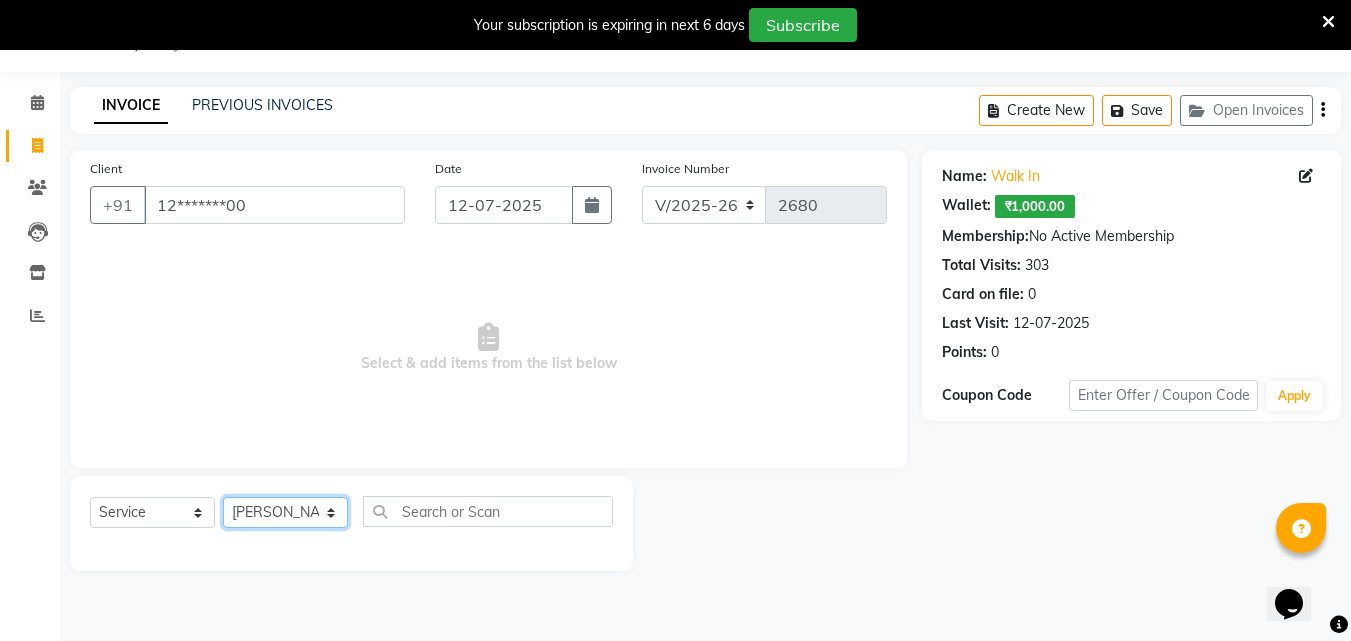 click on "Select Stylist Addiction Salon ANJALI BANSIKA [PERSON_NAME] [PERSON_NAME] [PERSON_NAME]" 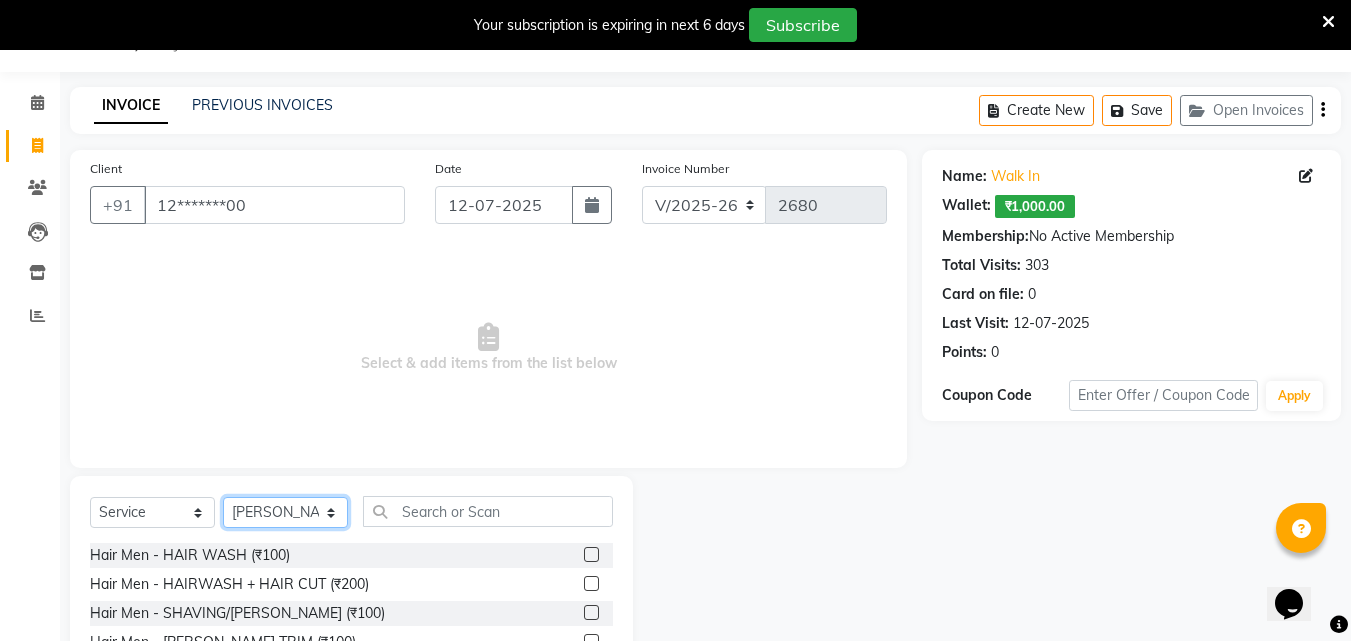 scroll, scrollTop: 100, scrollLeft: 0, axis: vertical 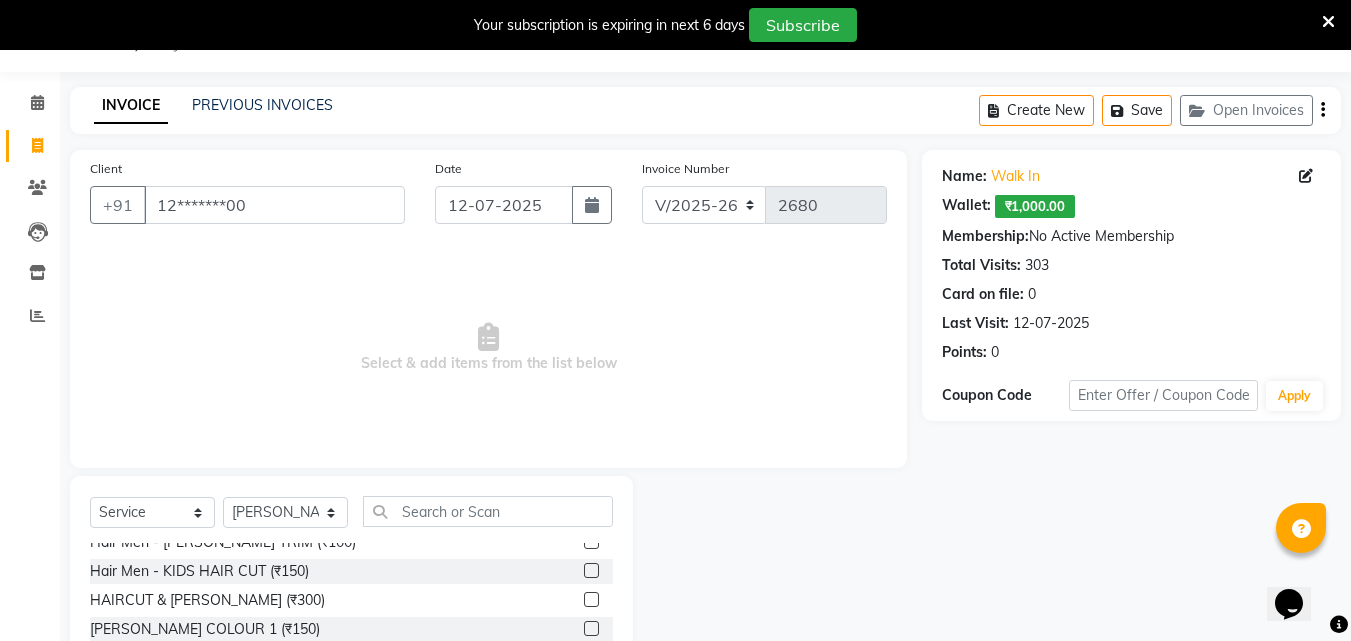 click 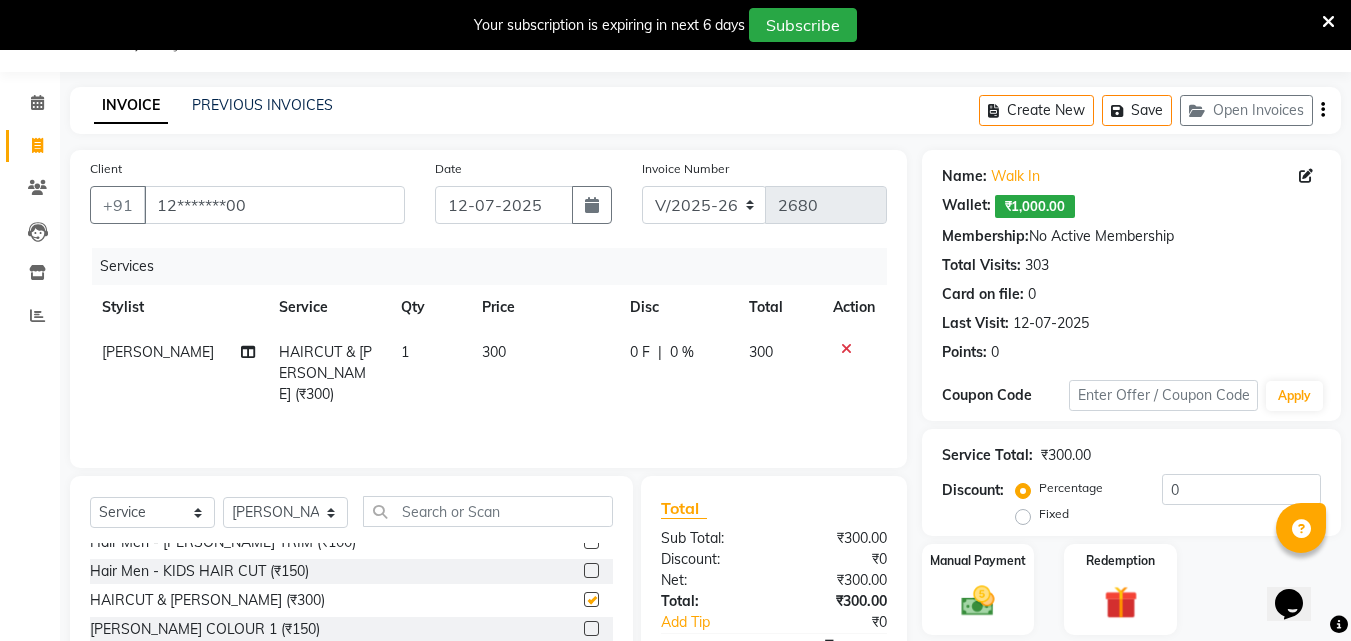 checkbox on "false" 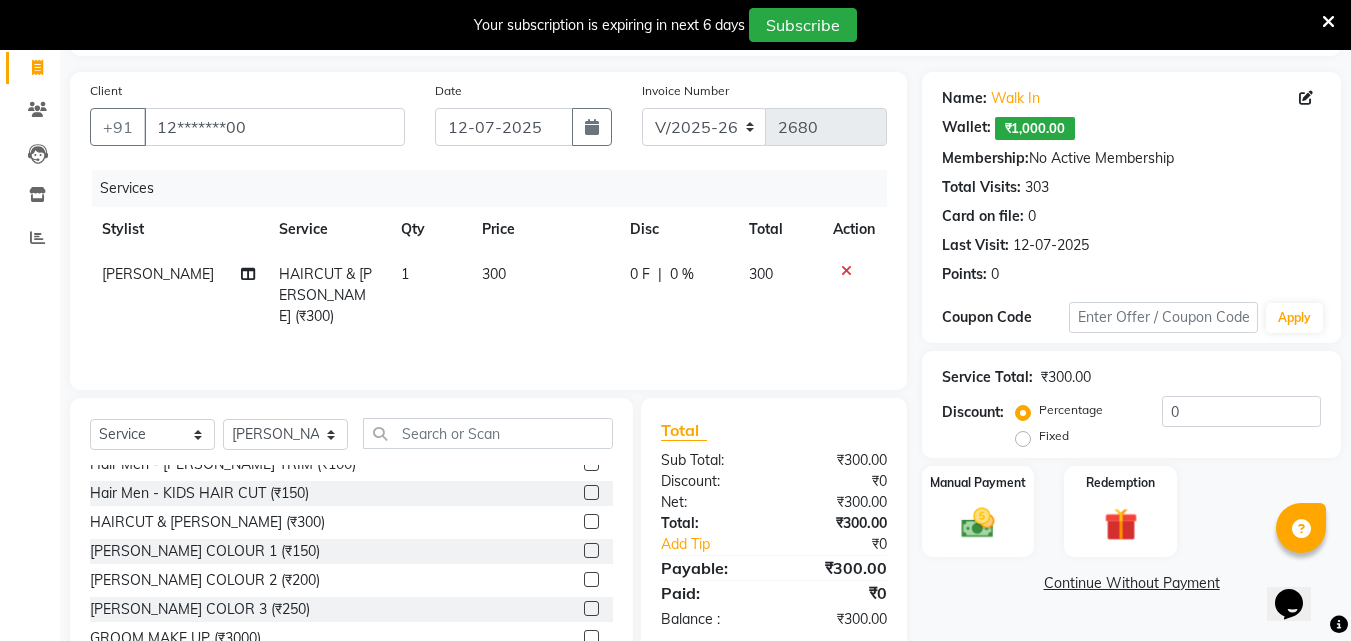 scroll, scrollTop: 200, scrollLeft: 0, axis: vertical 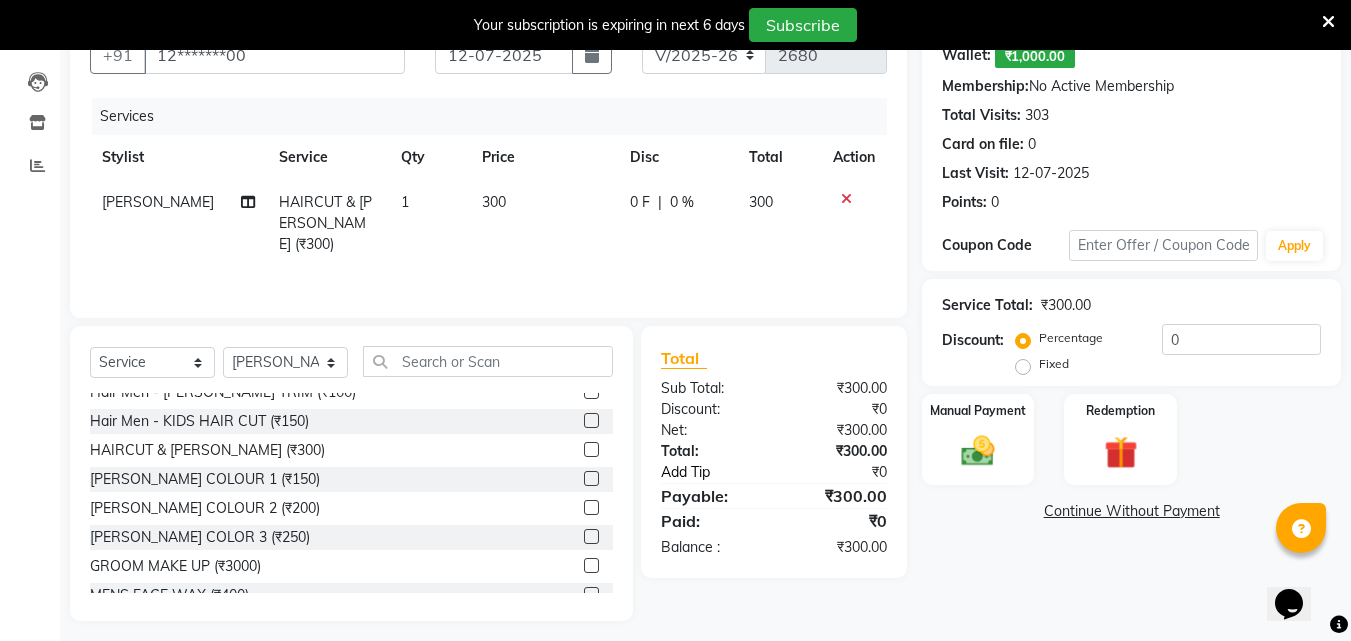 click on "Add Tip" 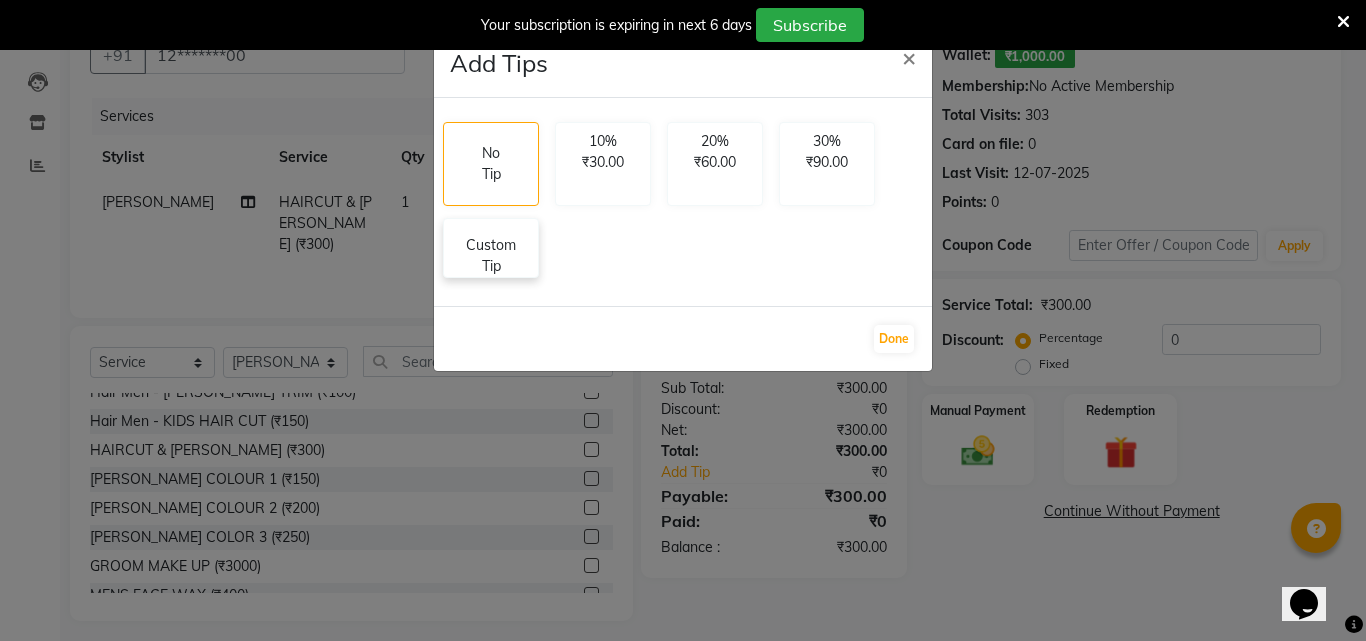 click on "Custom Tip" 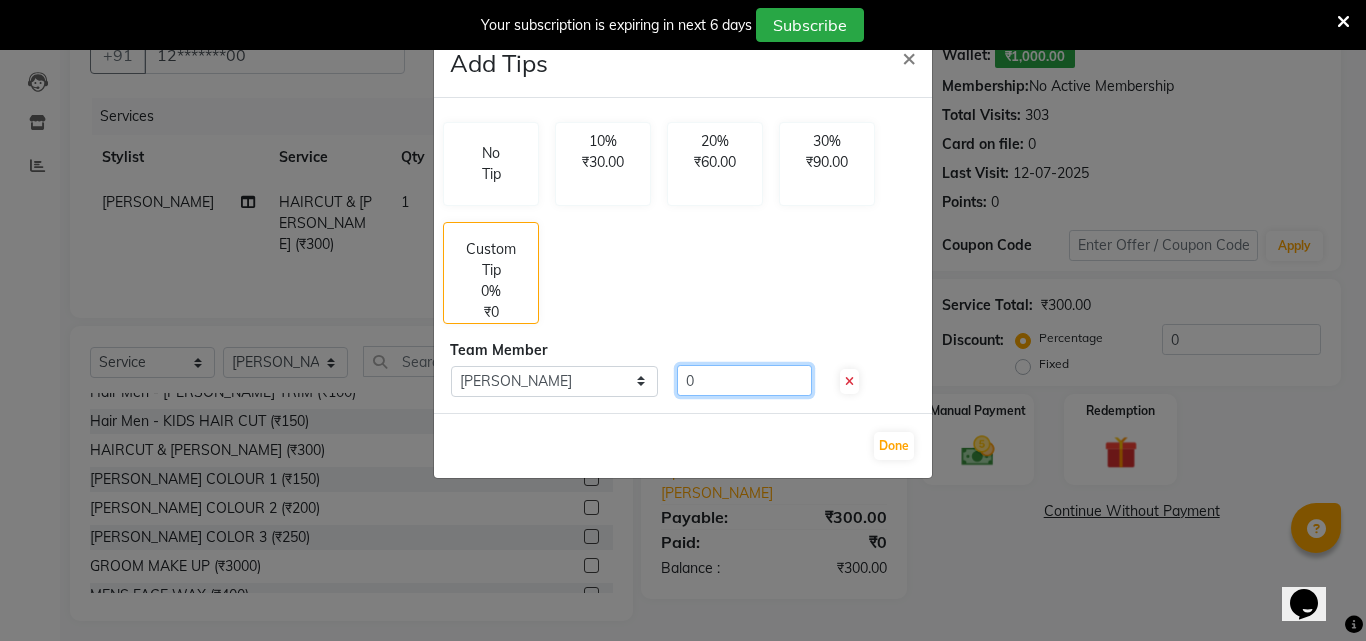 click on "0" 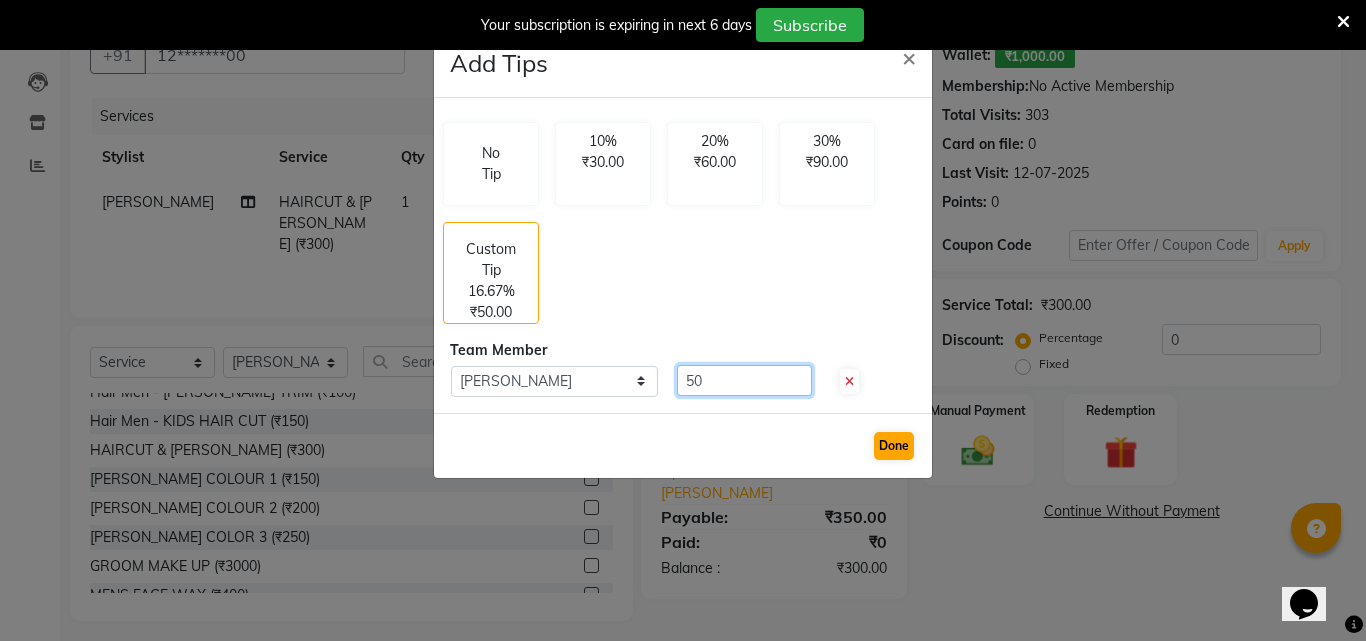 type on "50" 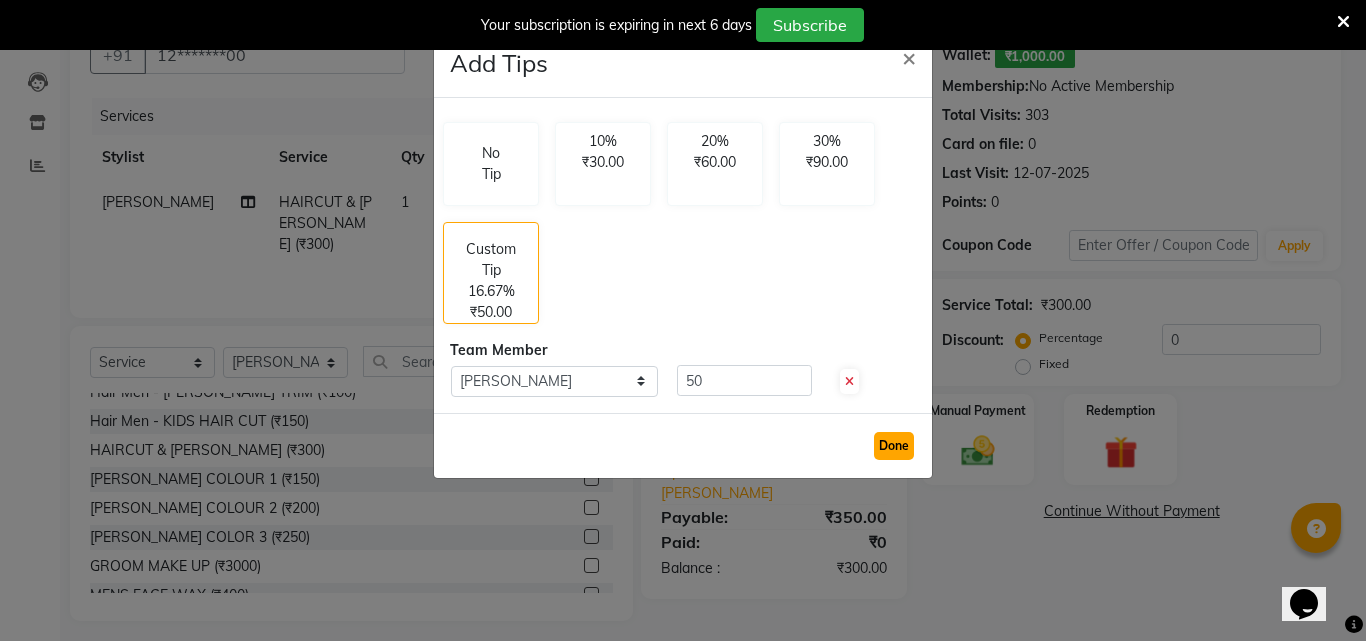 click on "Done" 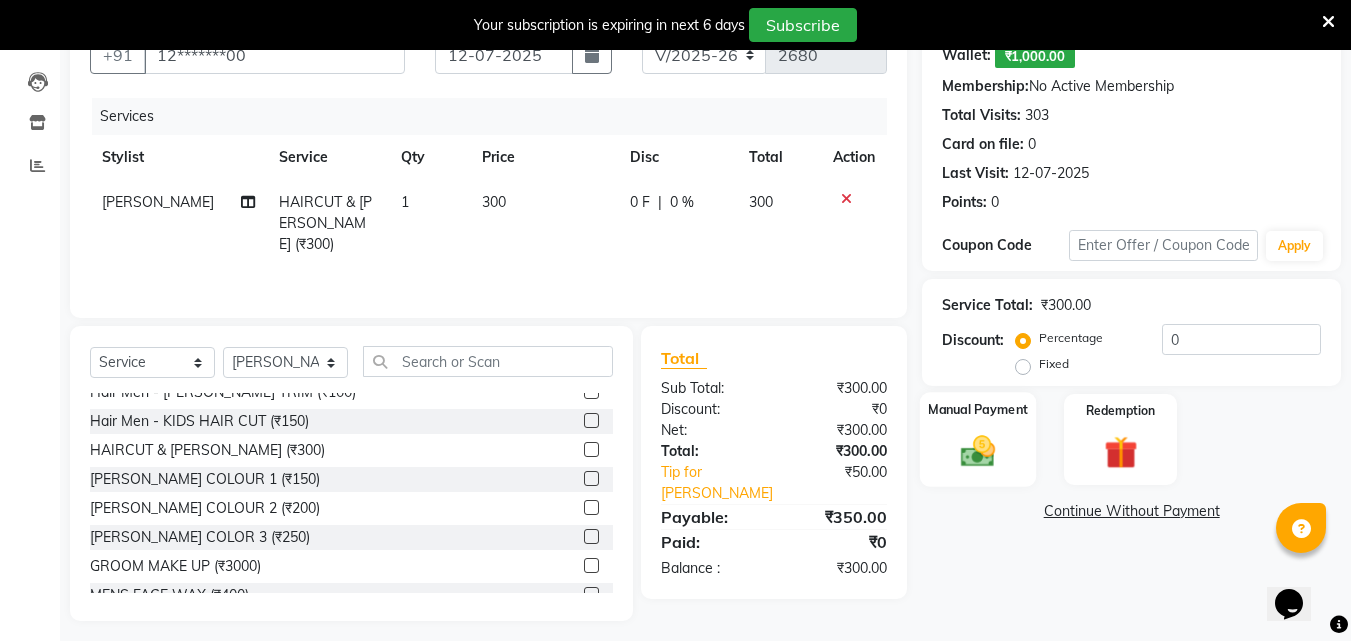 click on "Manual Payment" 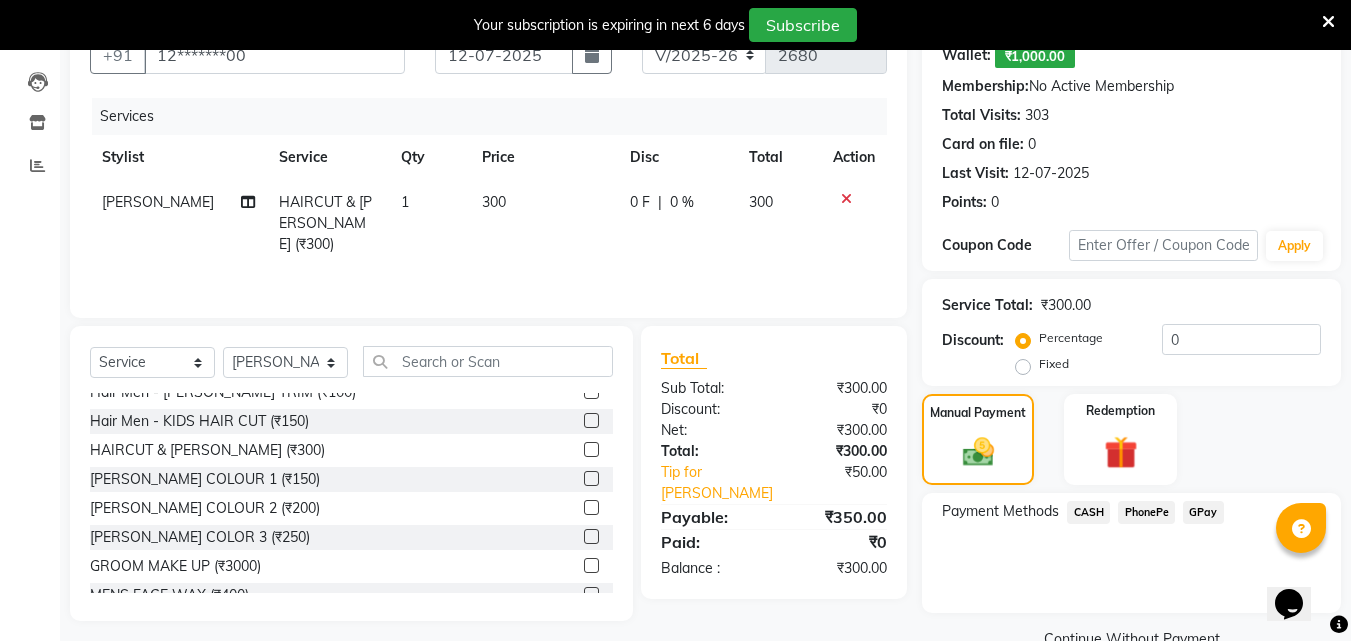 click on "PhonePe" 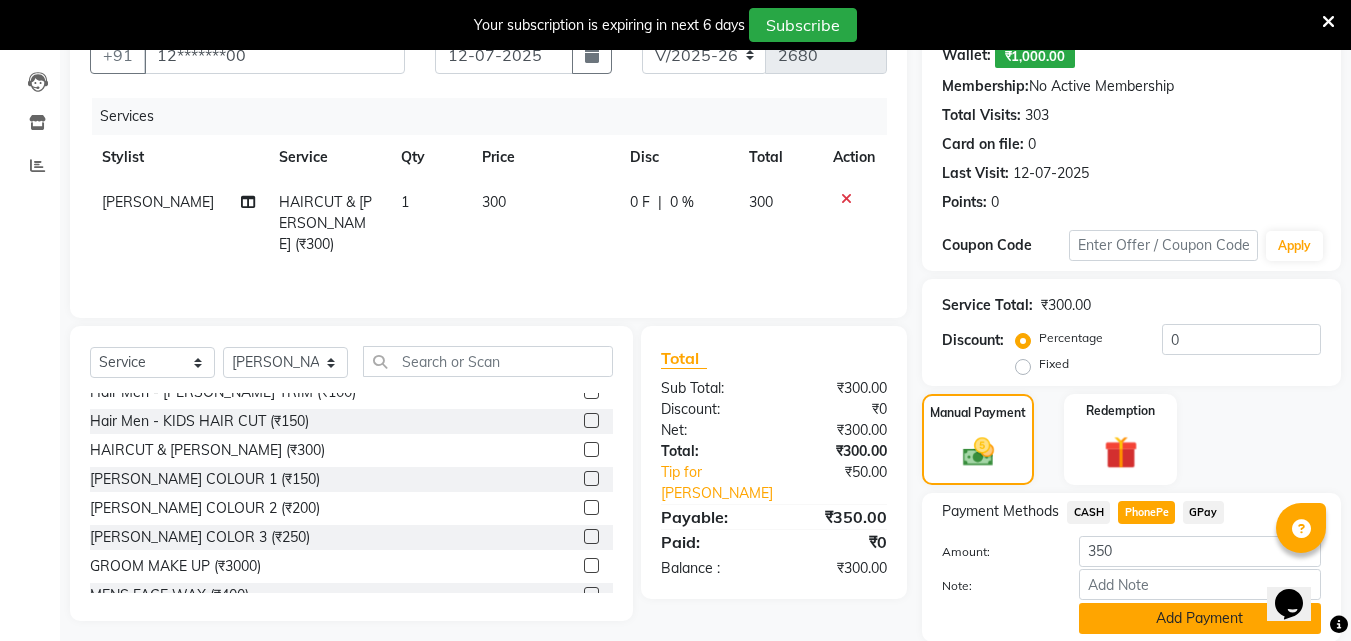 click on "Add Payment" 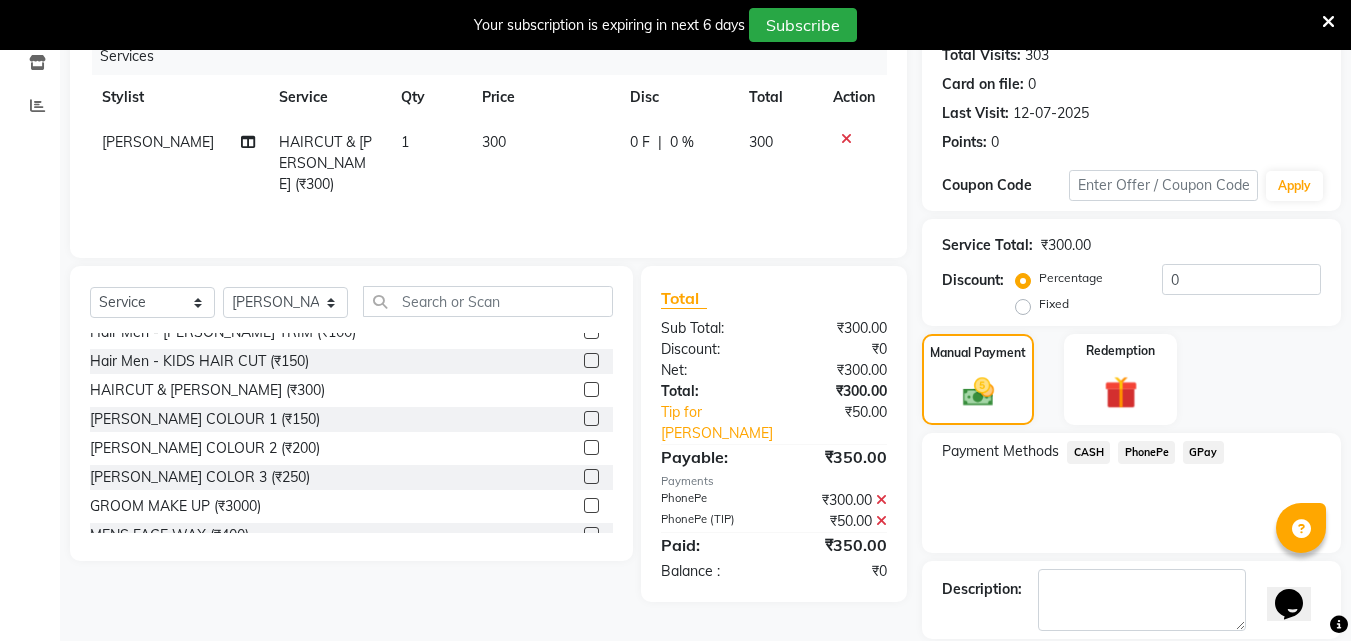 scroll, scrollTop: 356, scrollLeft: 0, axis: vertical 